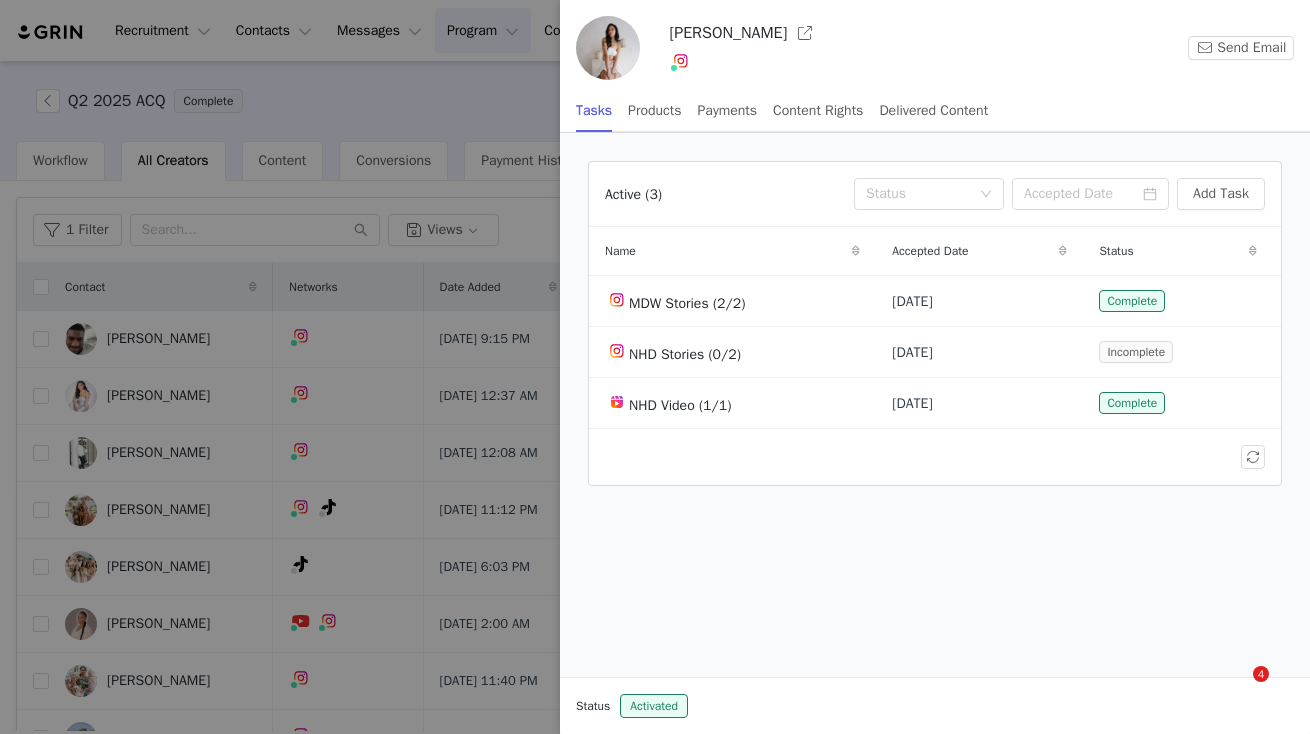 scroll, scrollTop: 0, scrollLeft: 0, axis: both 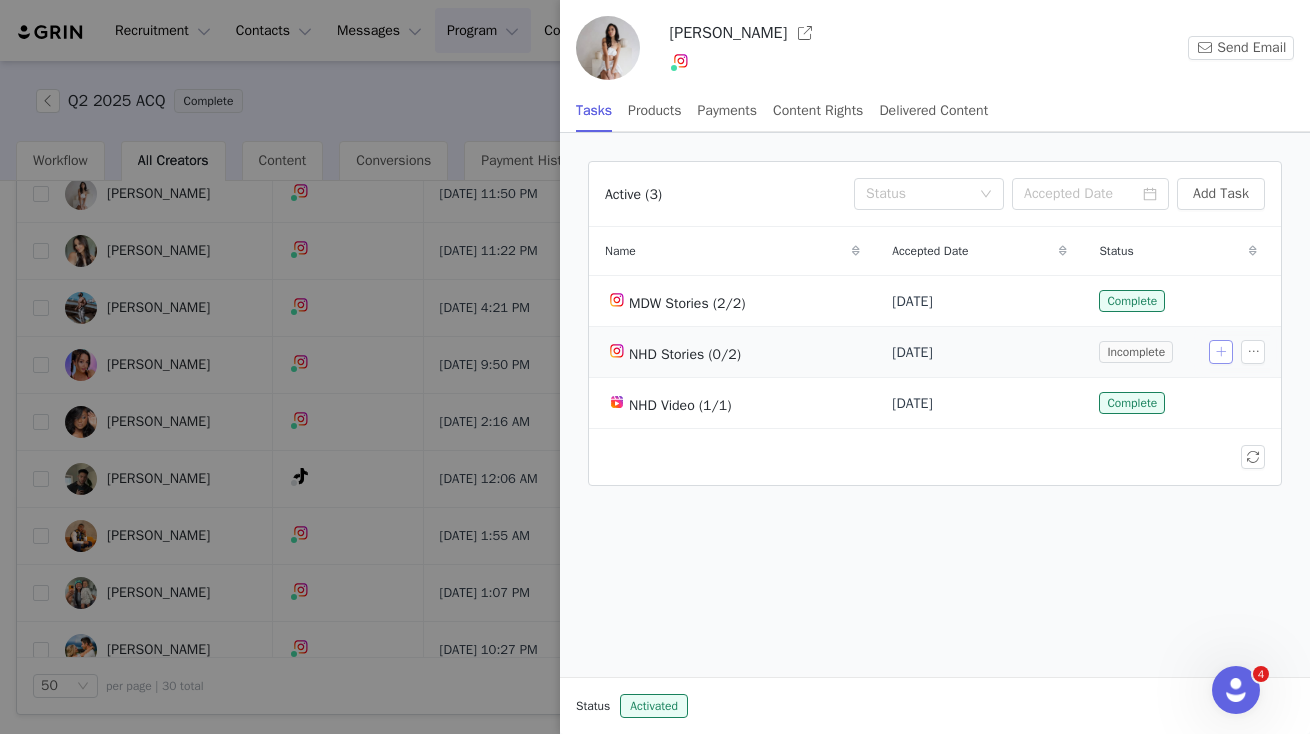 click at bounding box center (1221, 352) 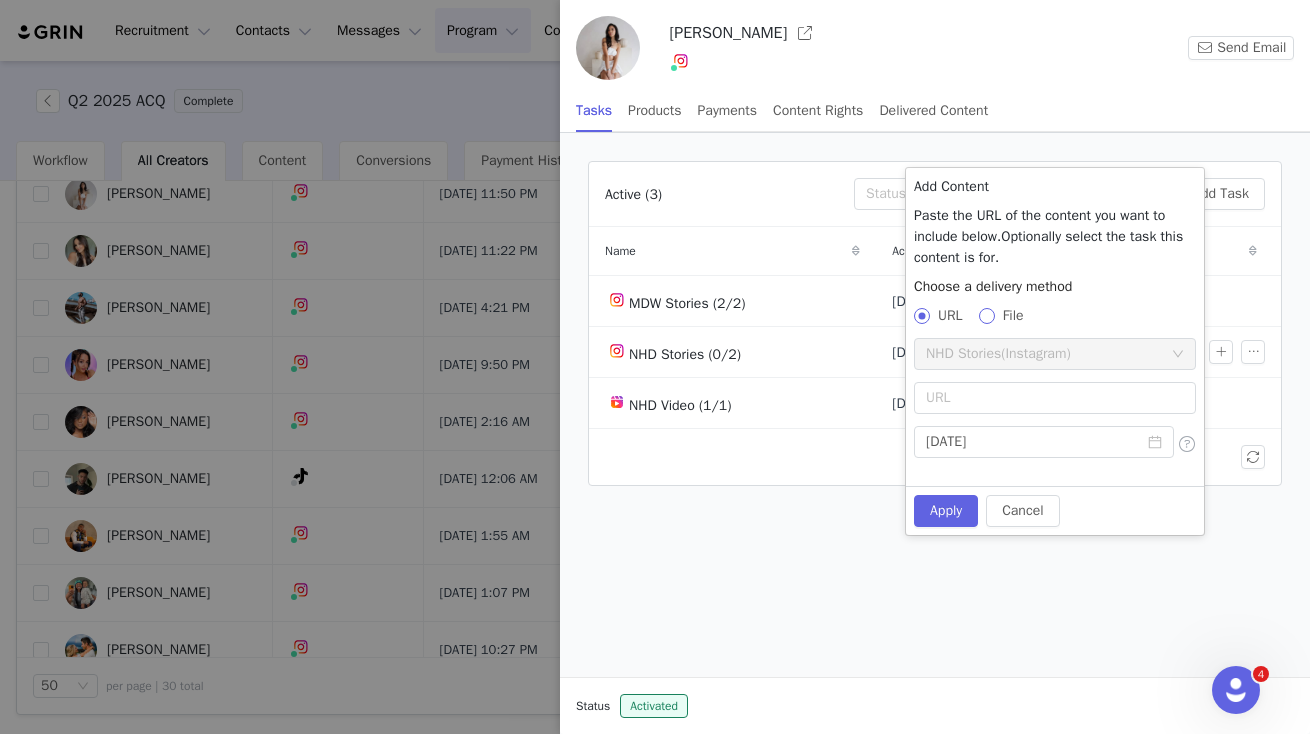 click at bounding box center [987, 316] 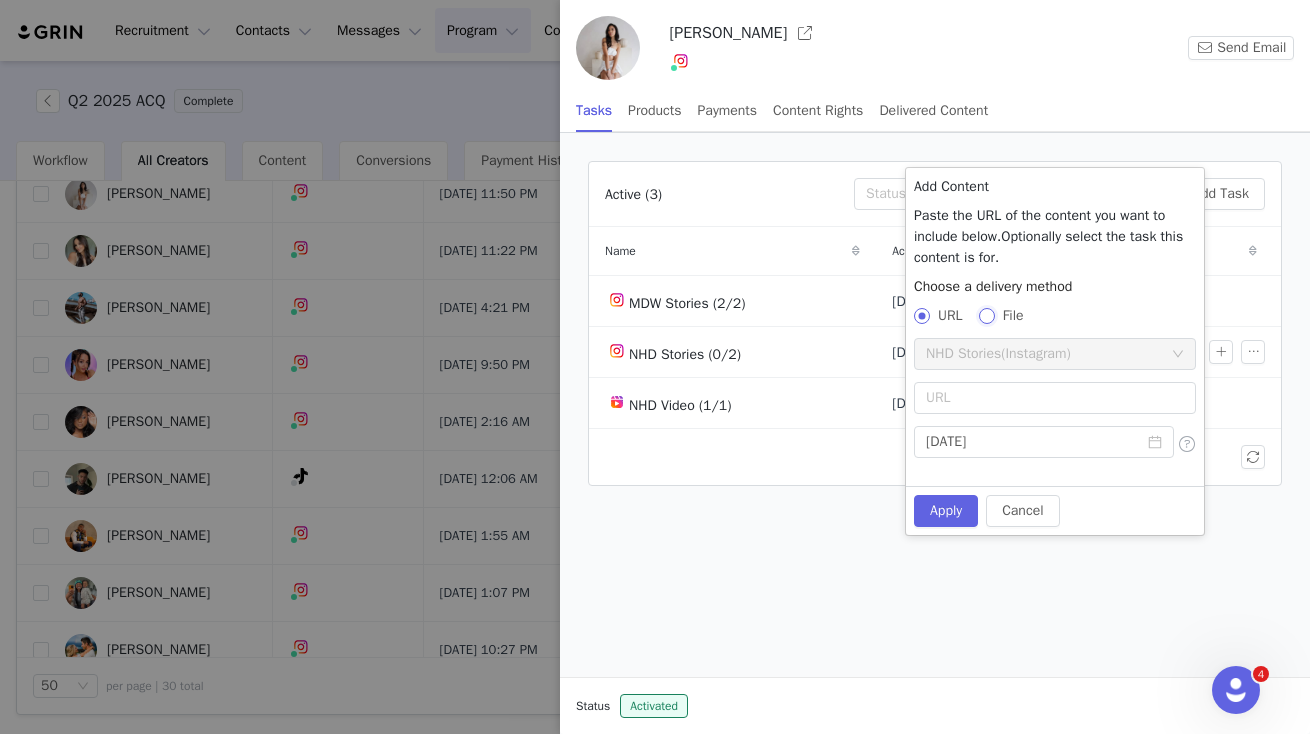 click on "File" at bounding box center [986, 315] 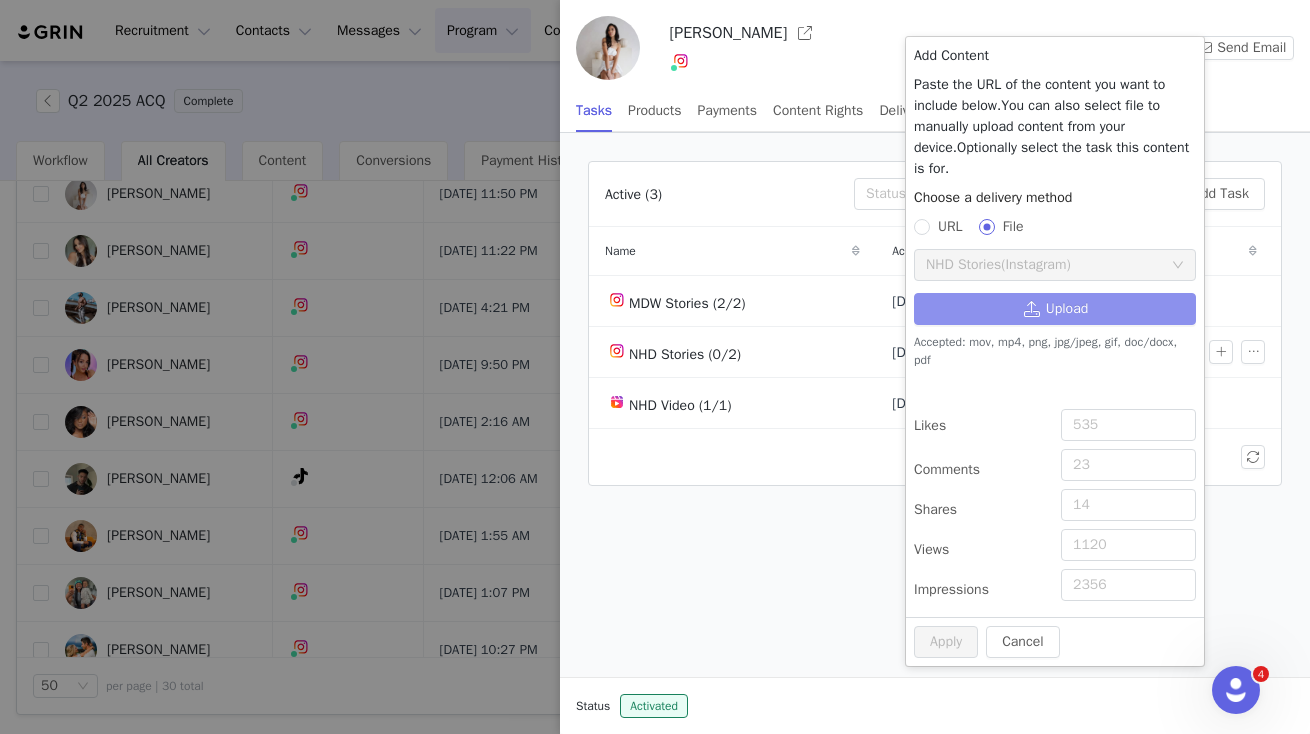 click on "Upload" at bounding box center [1055, 309] 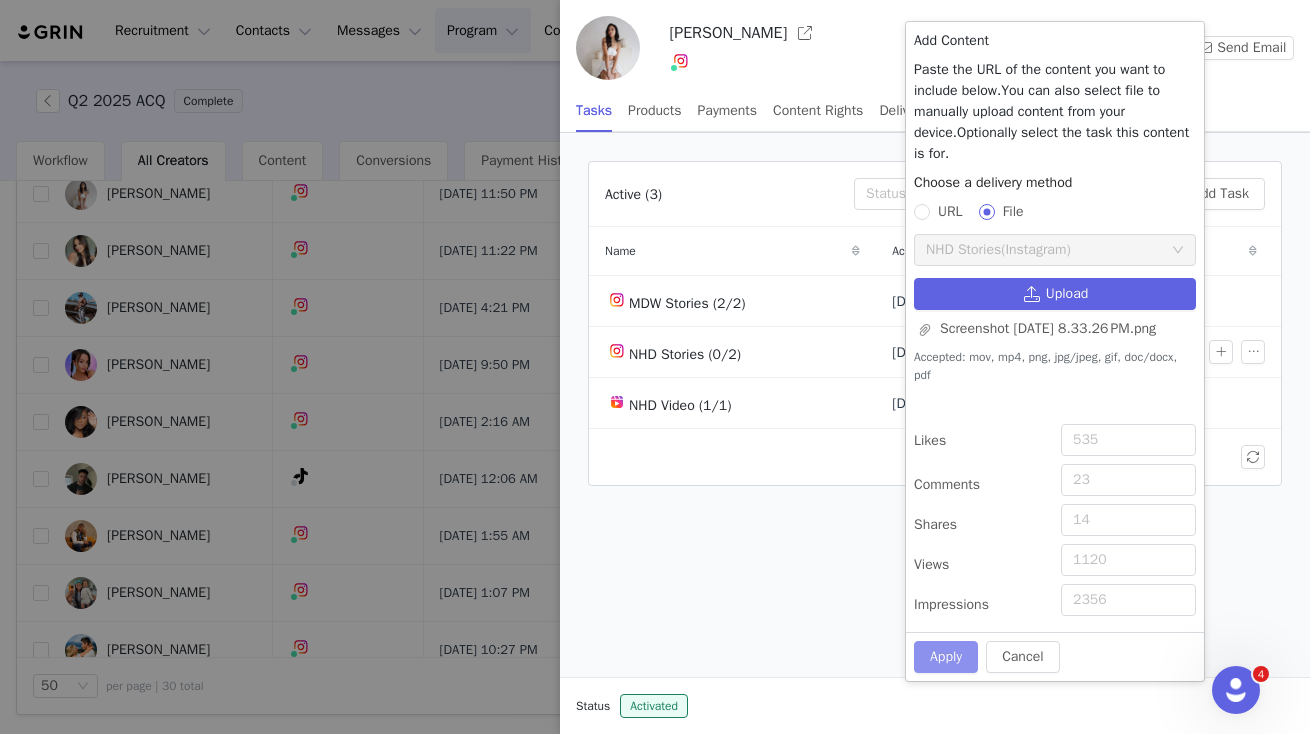 click on "Apply" at bounding box center (946, 657) 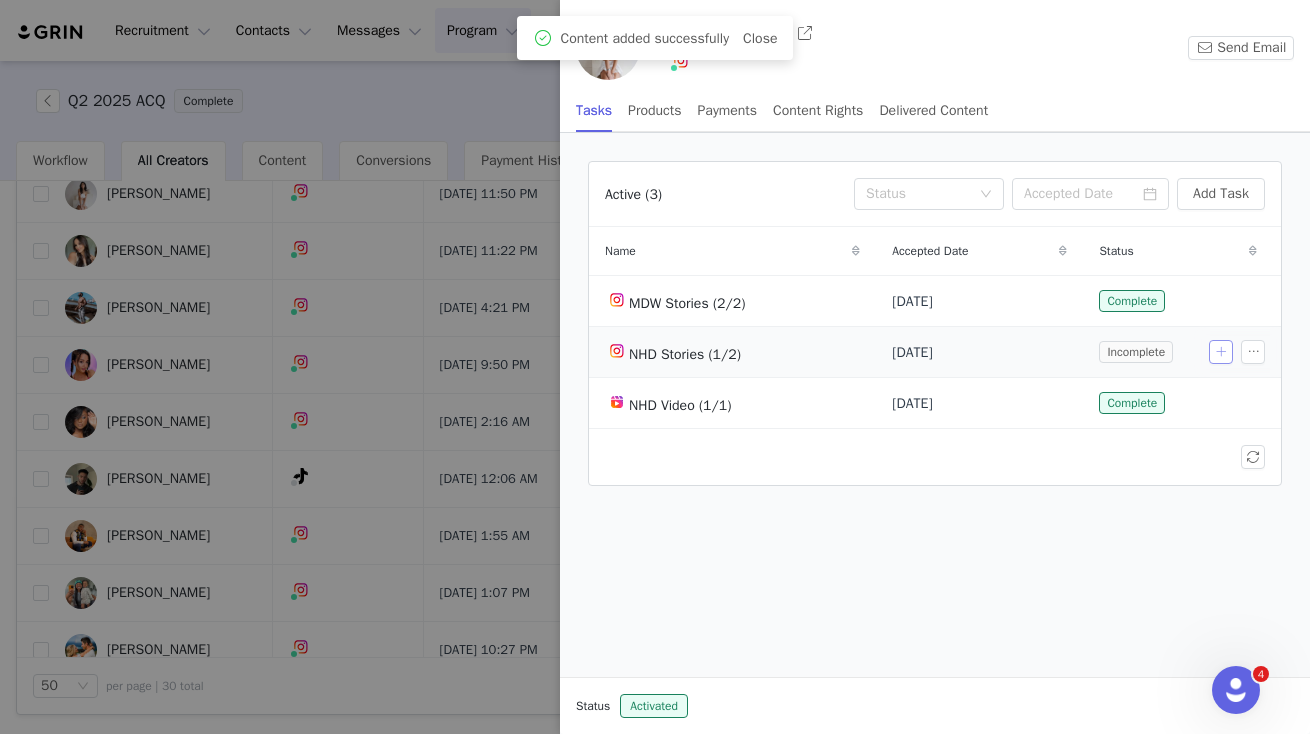 click at bounding box center (1221, 352) 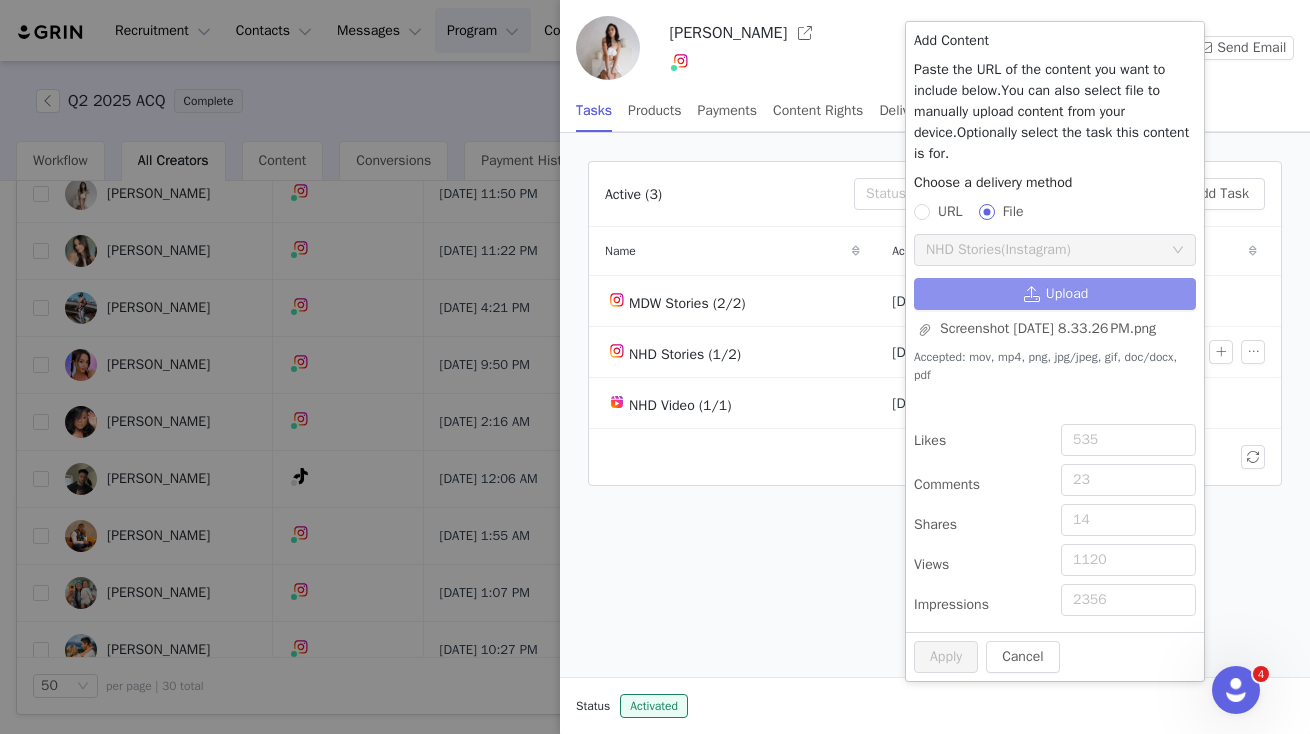 click on "Upload" at bounding box center [1055, 294] 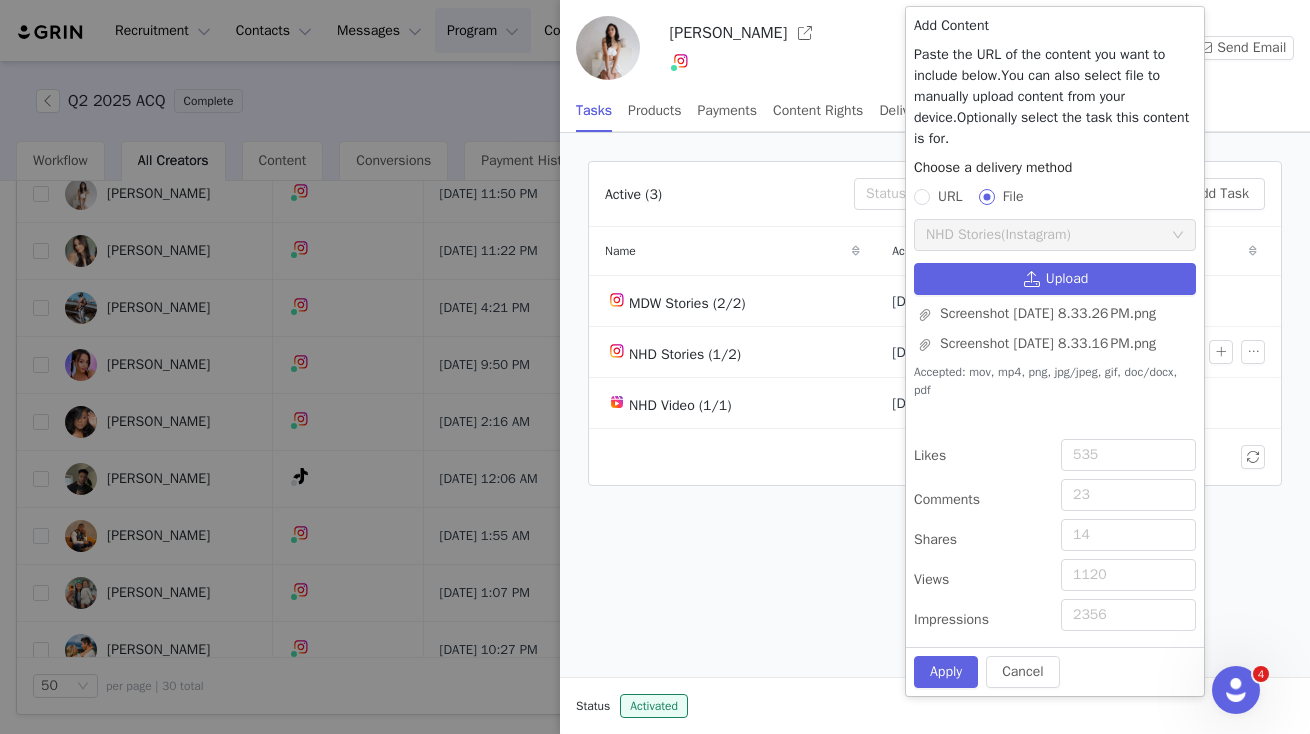 click on "Cancel Apply" at bounding box center [1055, 671] 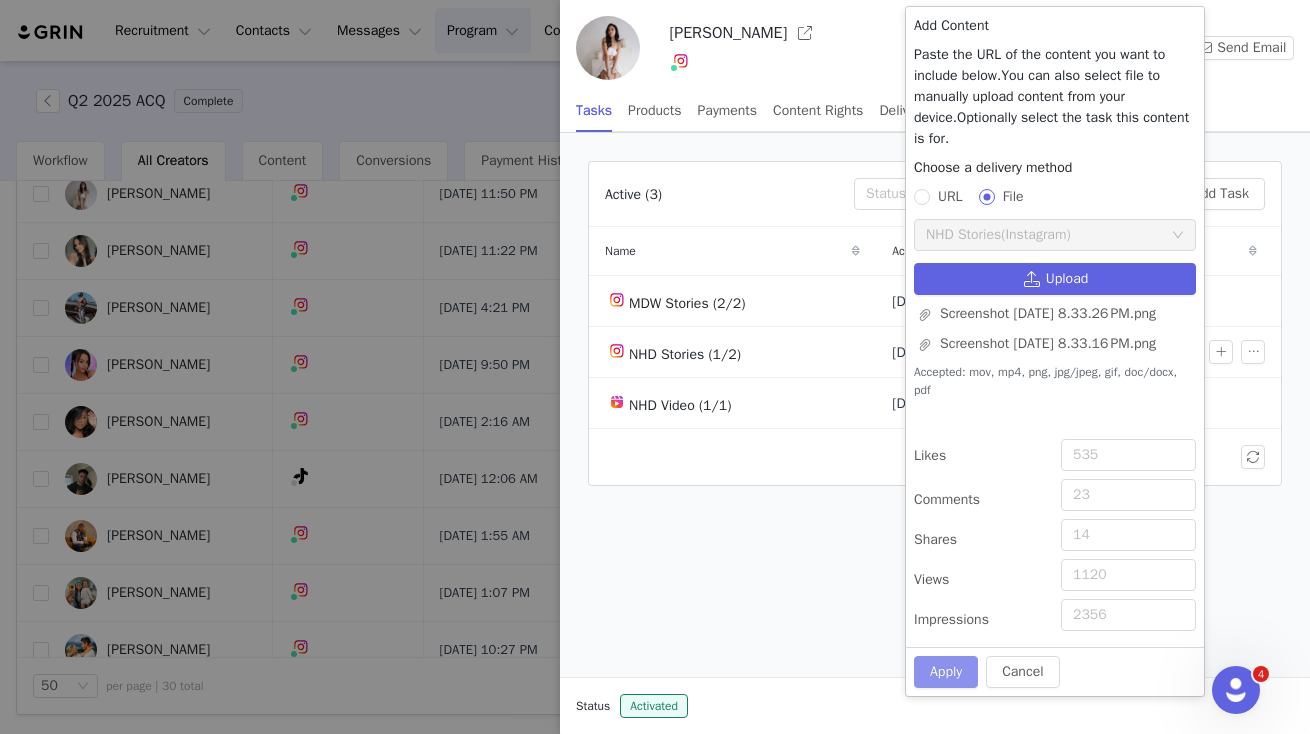 click on "Apply" at bounding box center (946, 672) 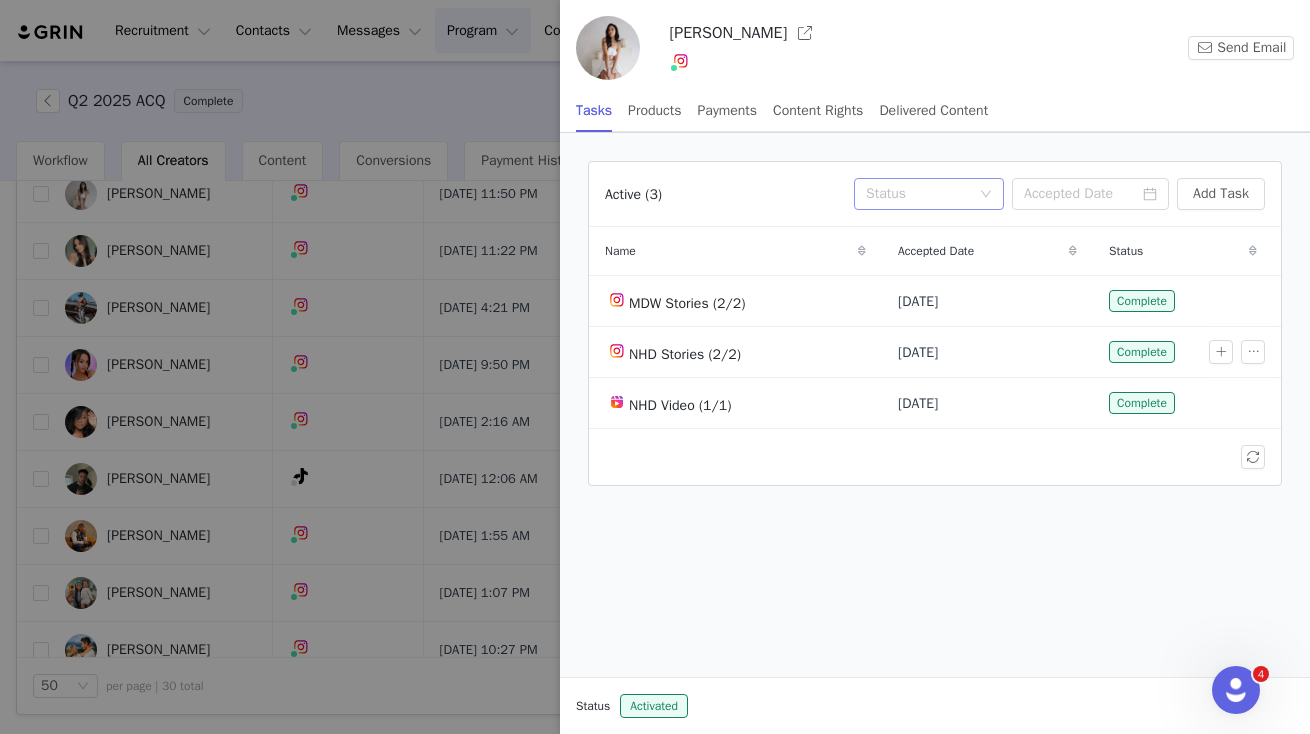 click on "Status" at bounding box center [918, 194] 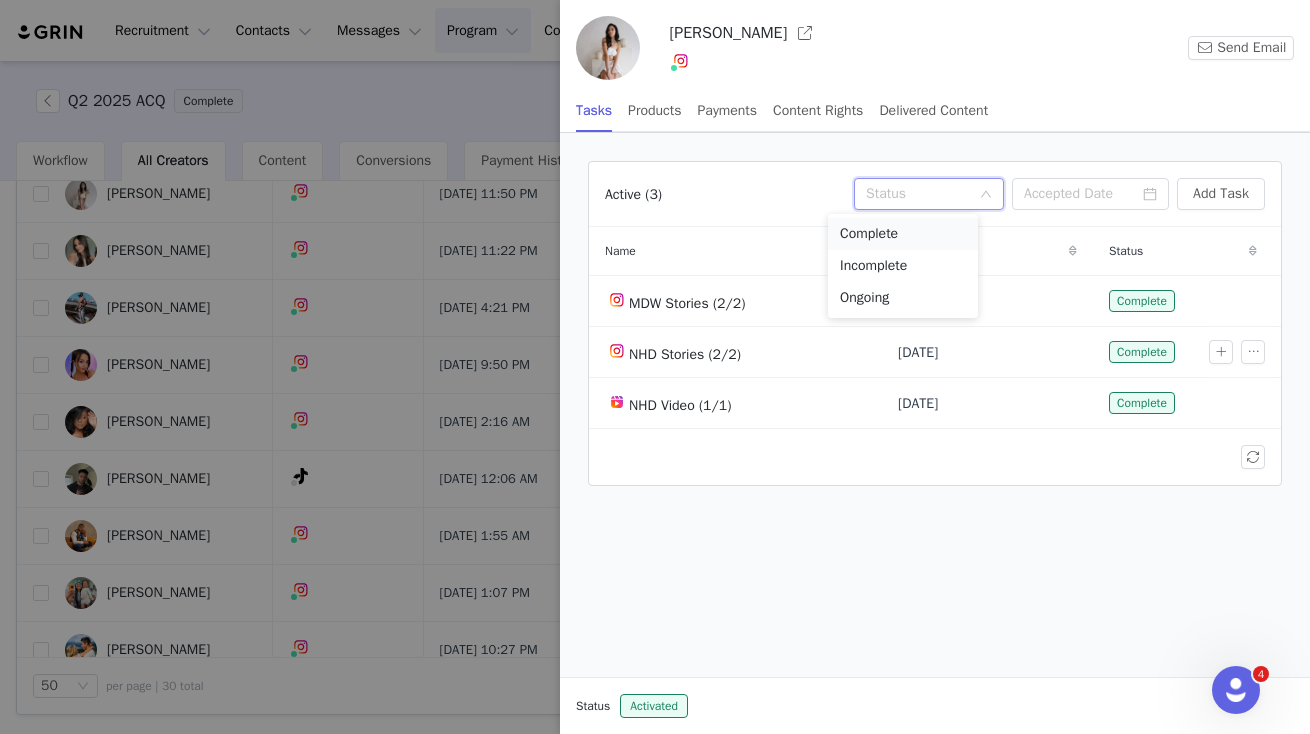 click on "Complete" at bounding box center (903, 234) 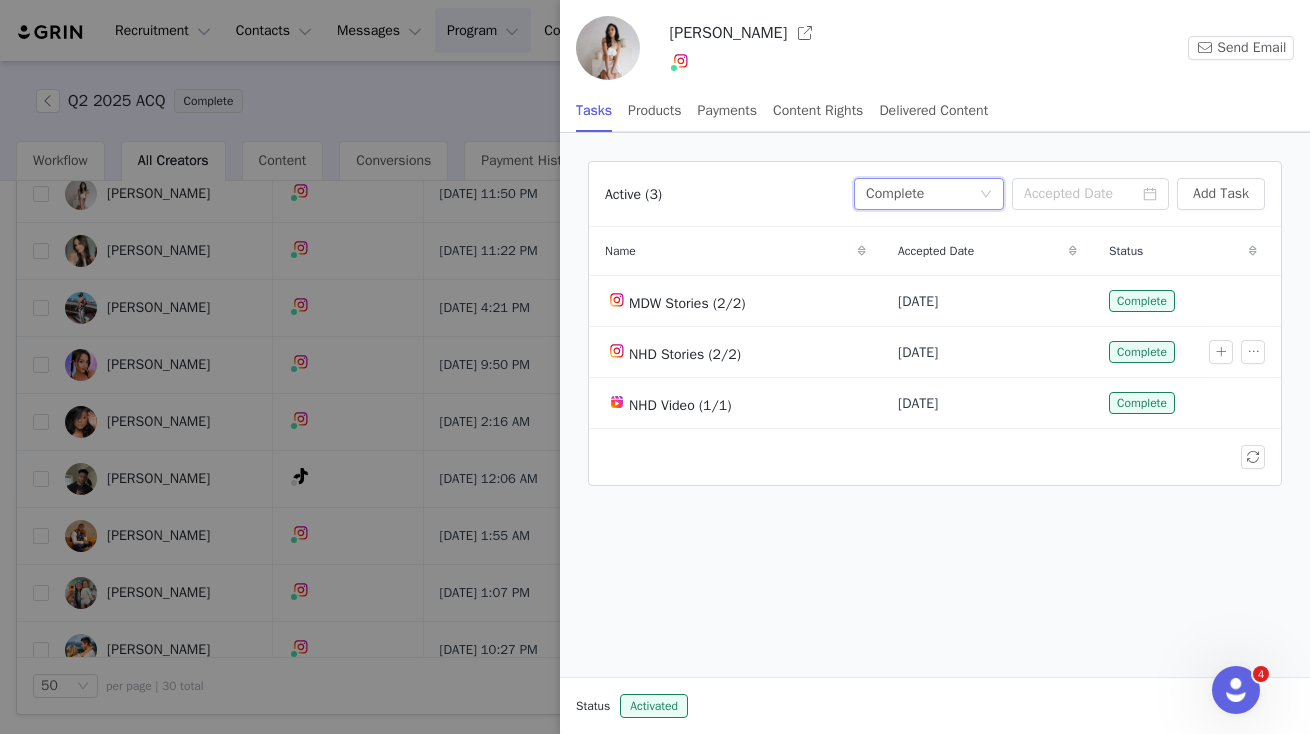 click at bounding box center (935, 534) 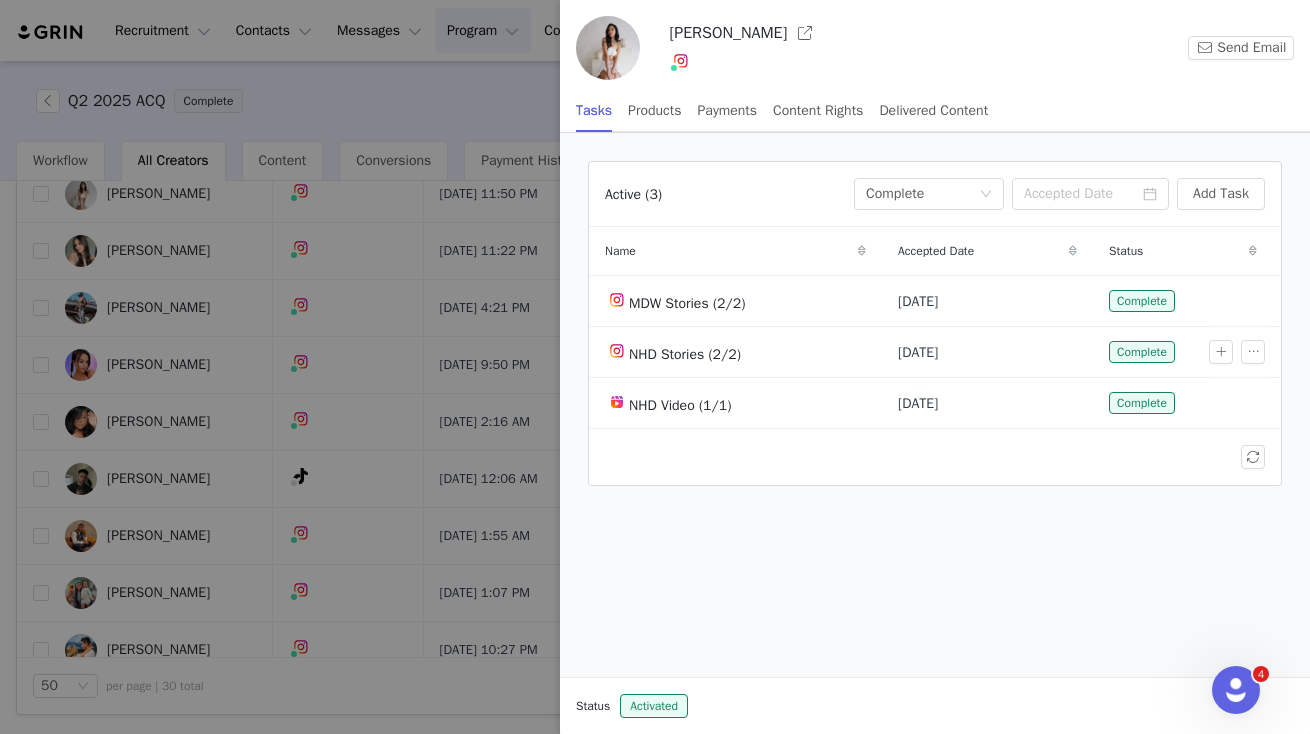 click at bounding box center (655, 367) 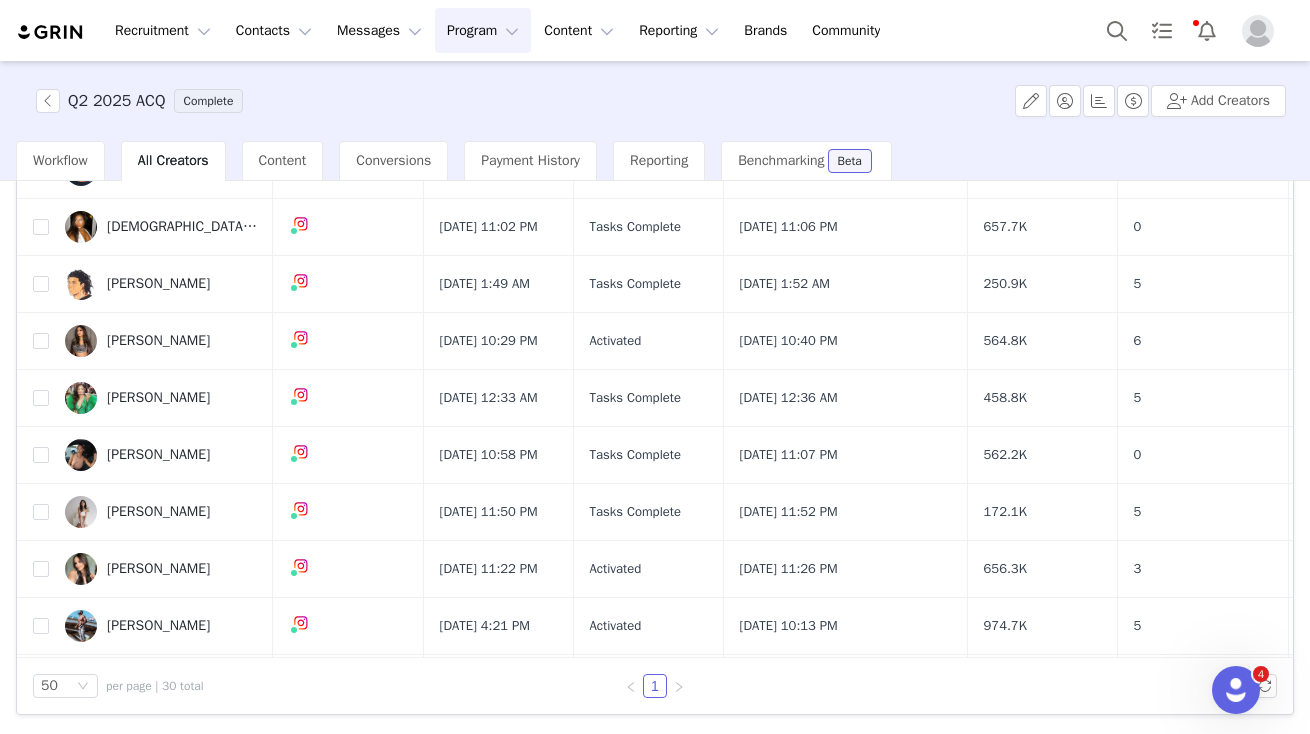 scroll, scrollTop: 601, scrollLeft: 0, axis: vertical 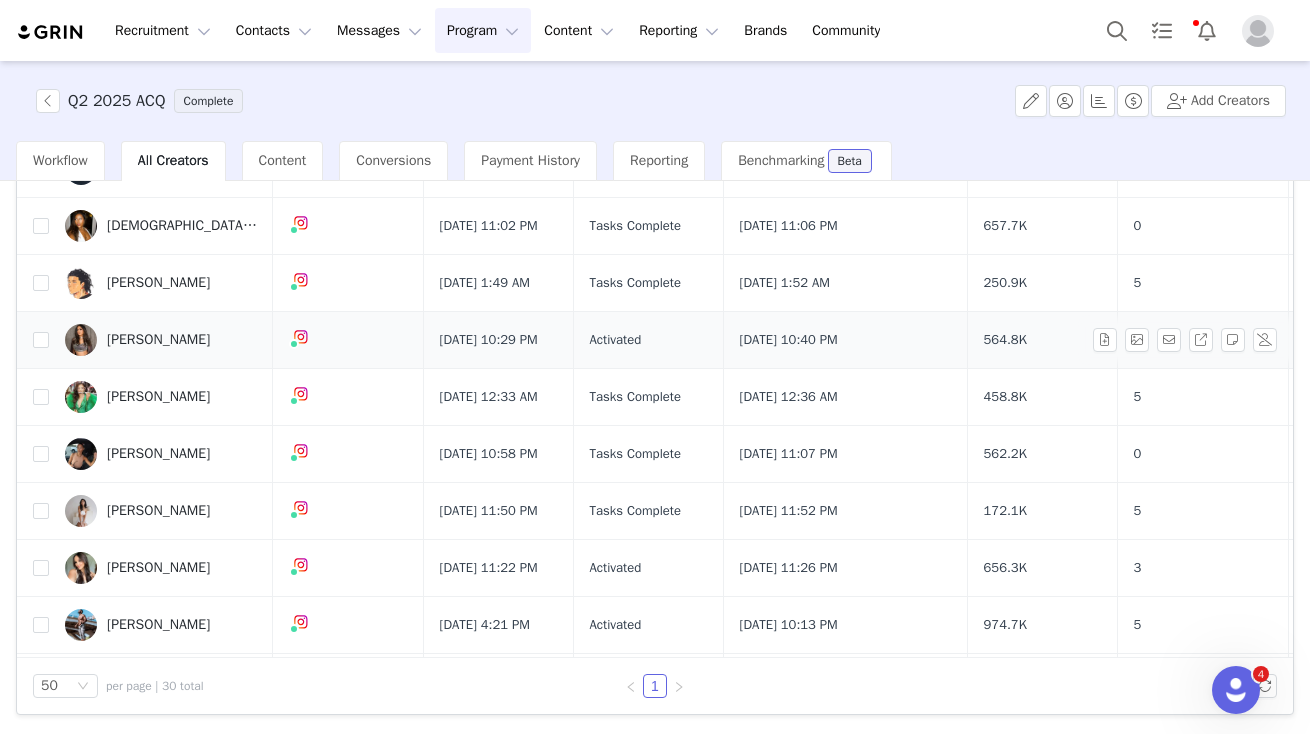 click on "[PERSON_NAME]" at bounding box center (158, 340) 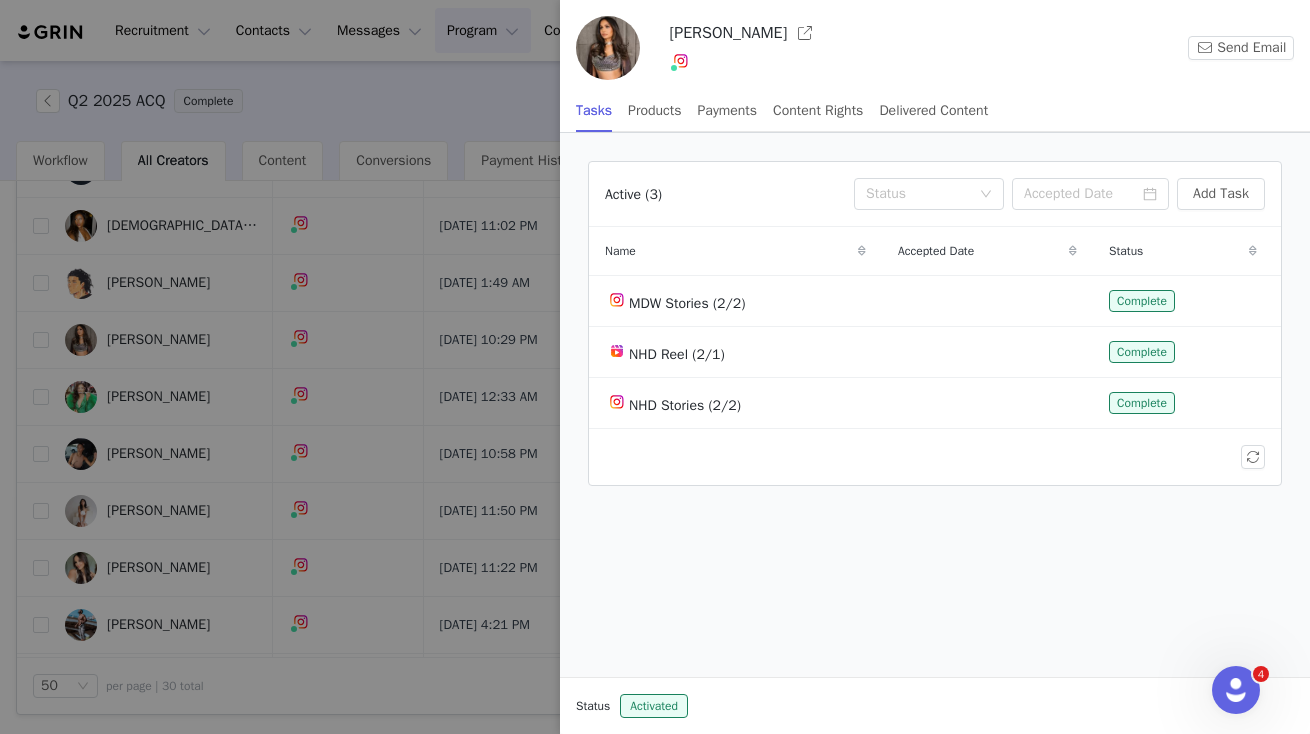 click at bounding box center (655, 367) 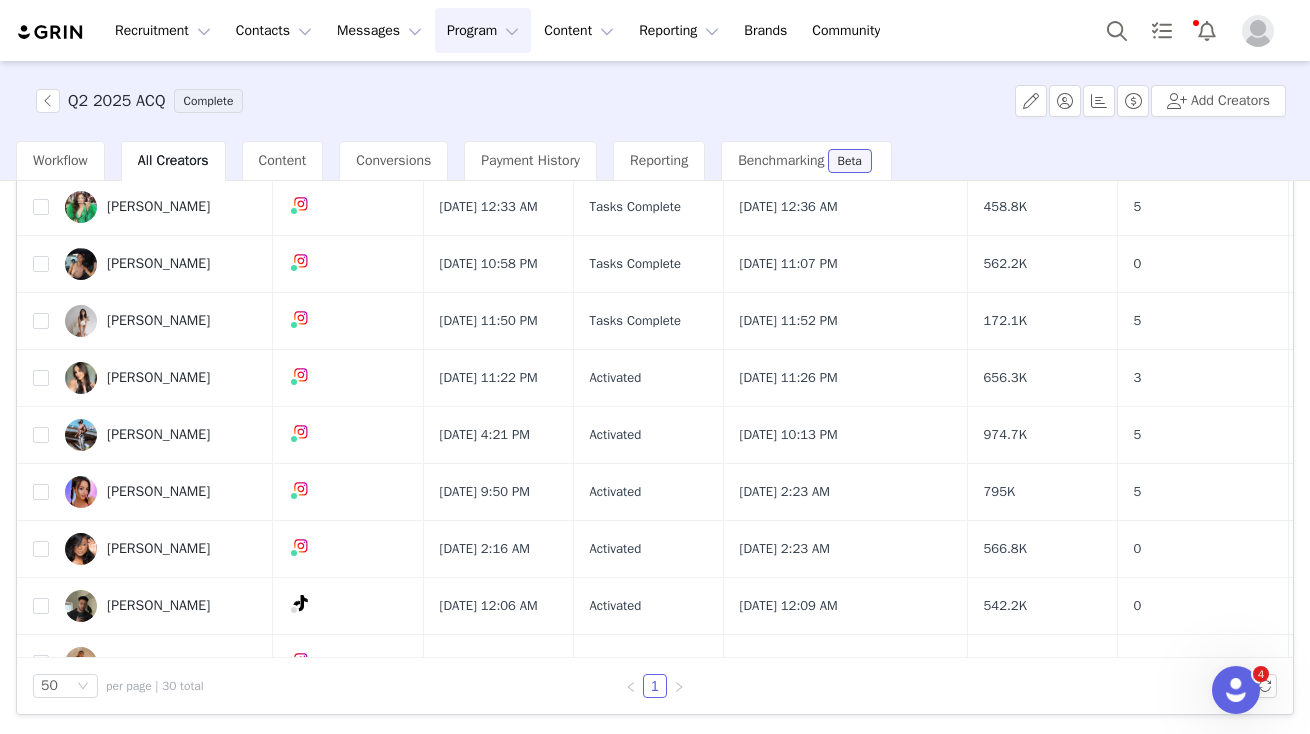 scroll, scrollTop: 793, scrollLeft: 0, axis: vertical 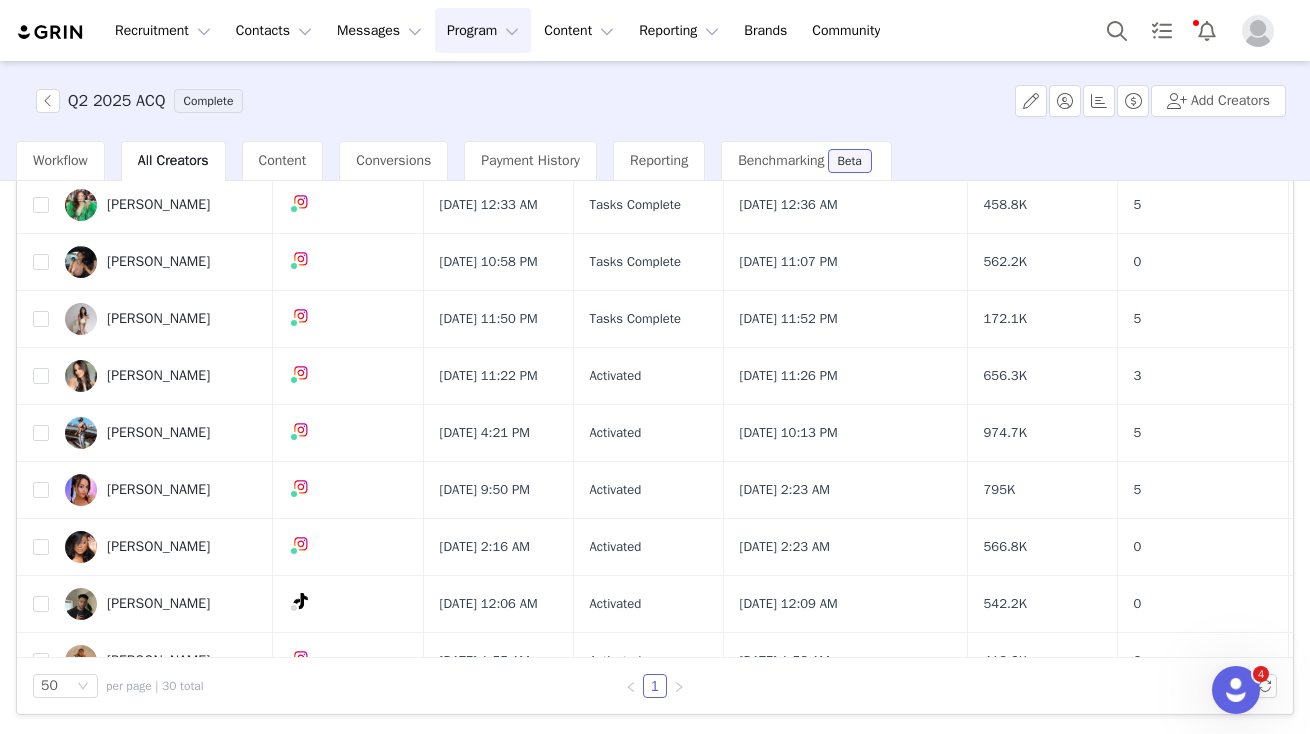 click on "Madison Chavez" at bounding box center [158, 376] 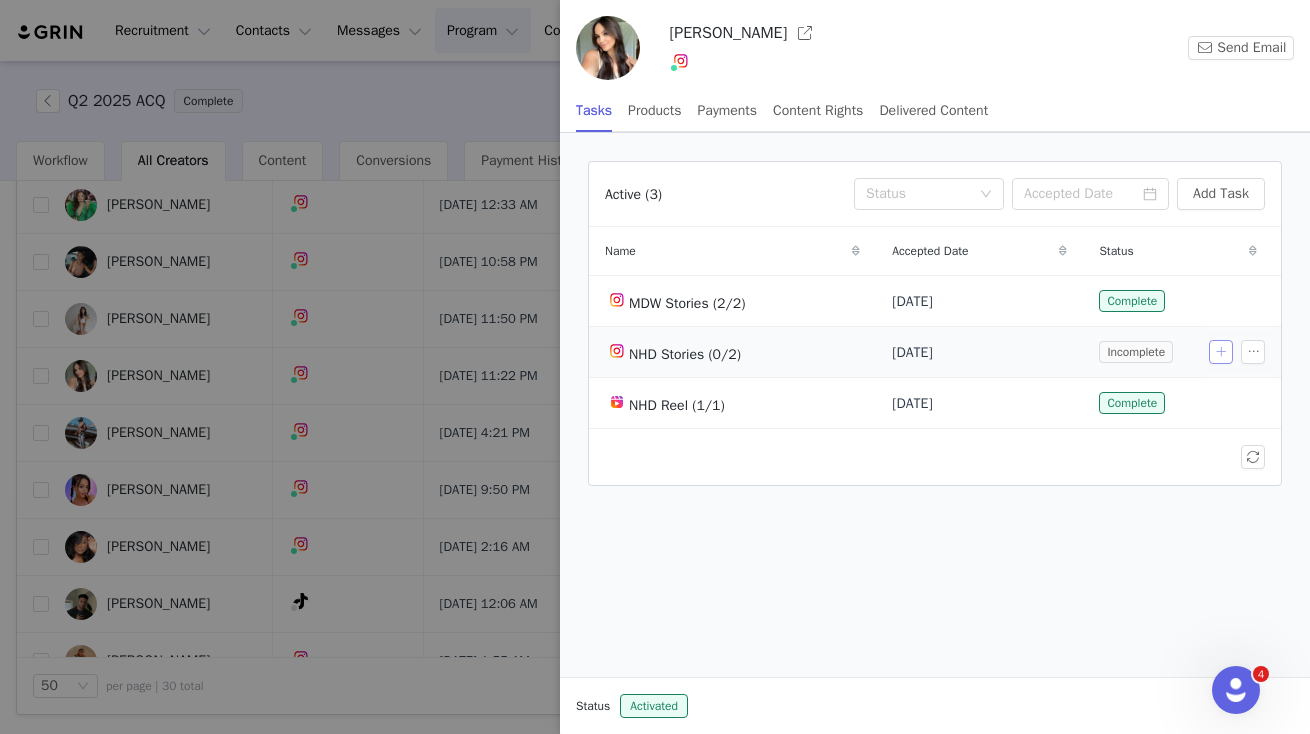 click at bounding box center (1221, 352) 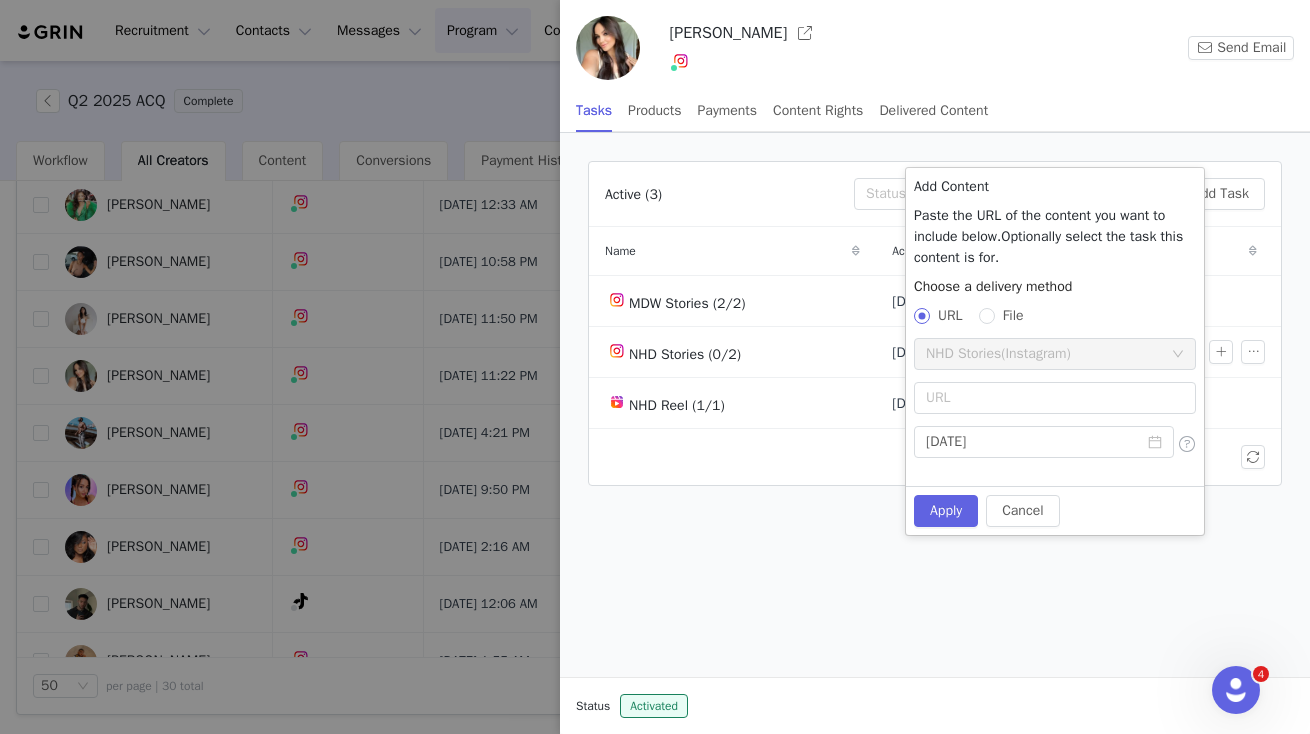 click on "File" at bounding box center (1013, 315) 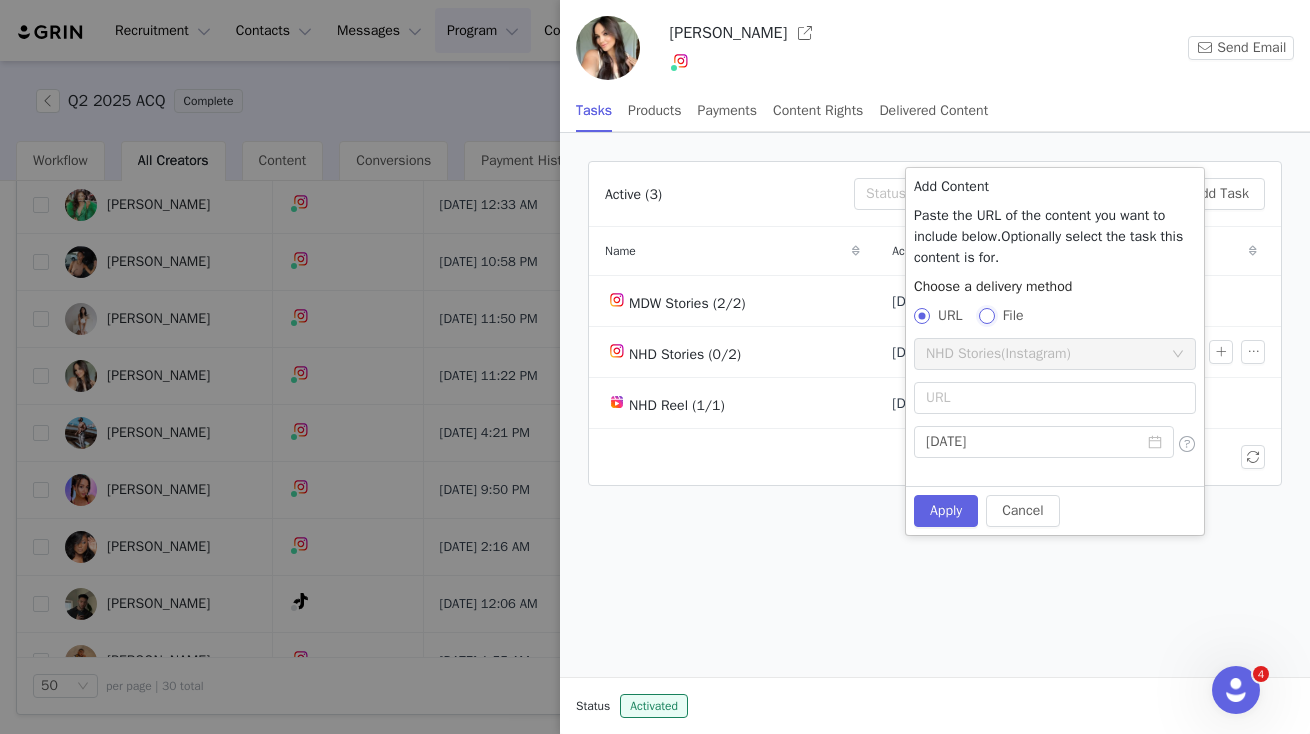 click on "File" at bounding box center (986, 315) 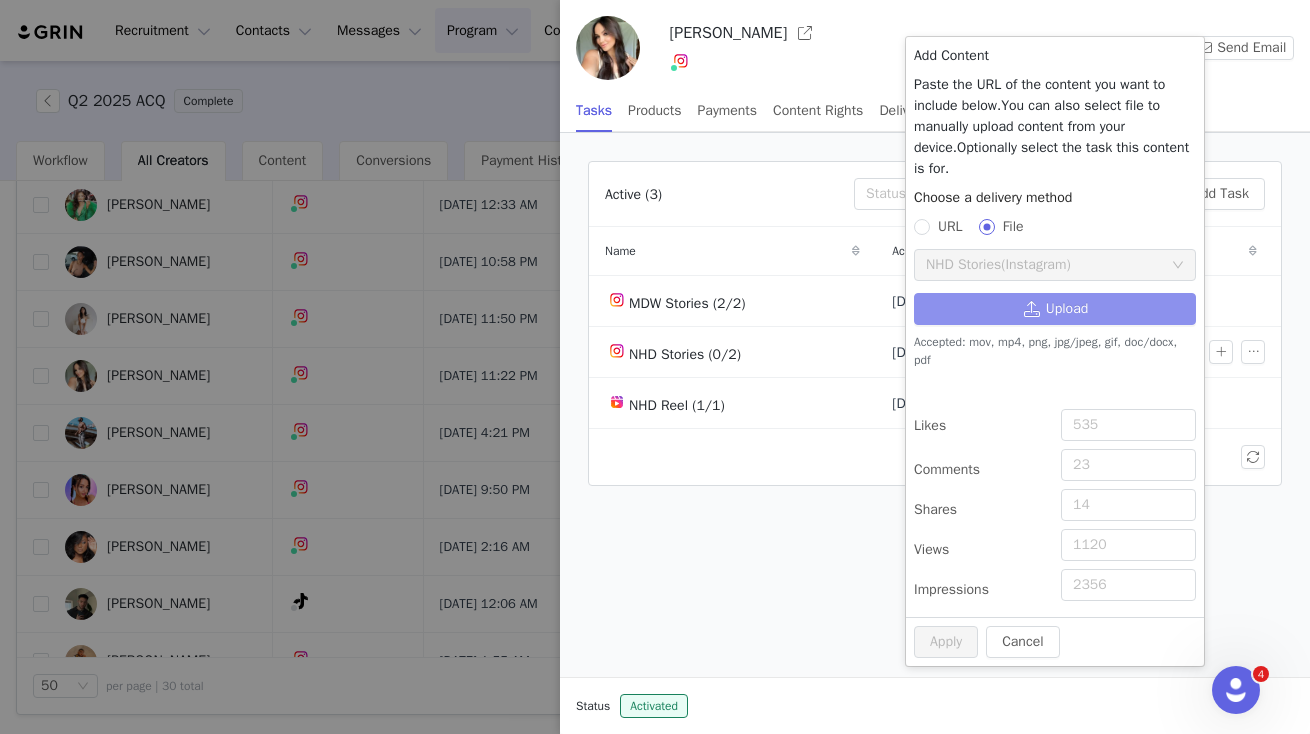 click on "Upload" at bounding box center (1055, 309) 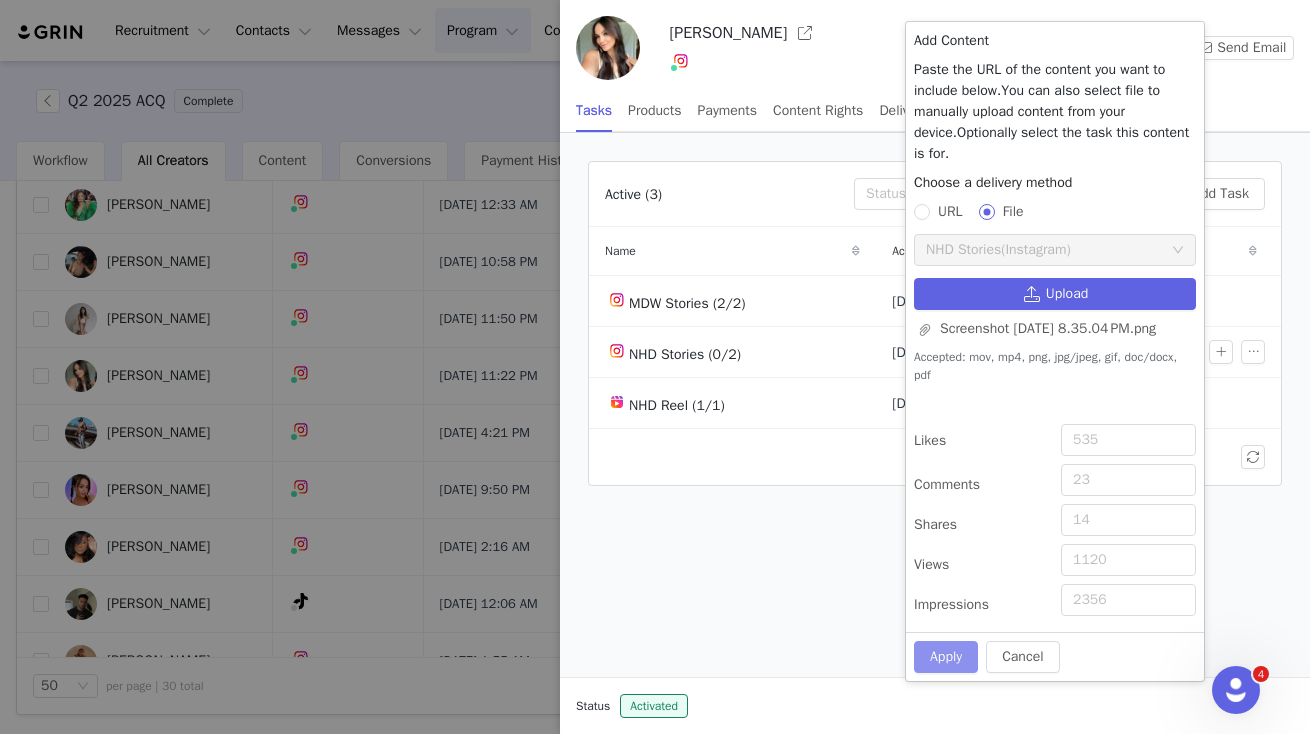 click on "Apply" at bounding box center [946, 657] 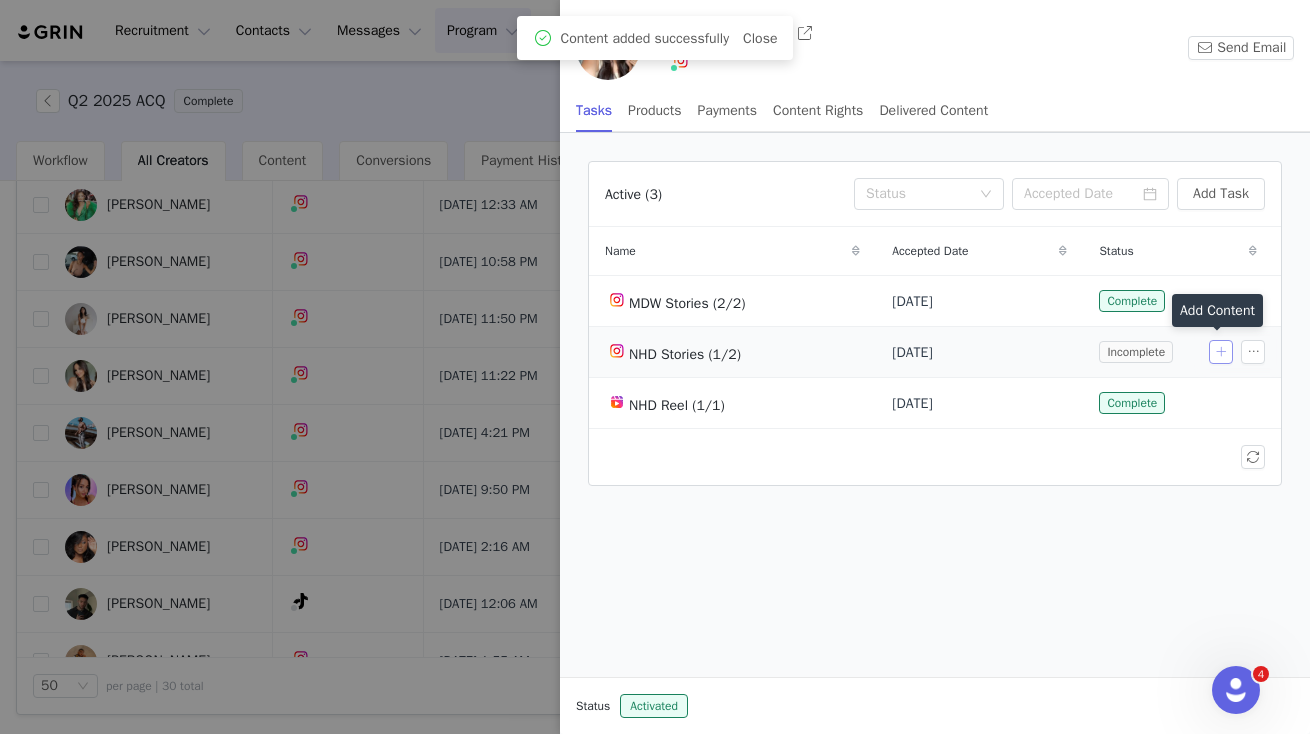 click at bounding box center (1221, 352) 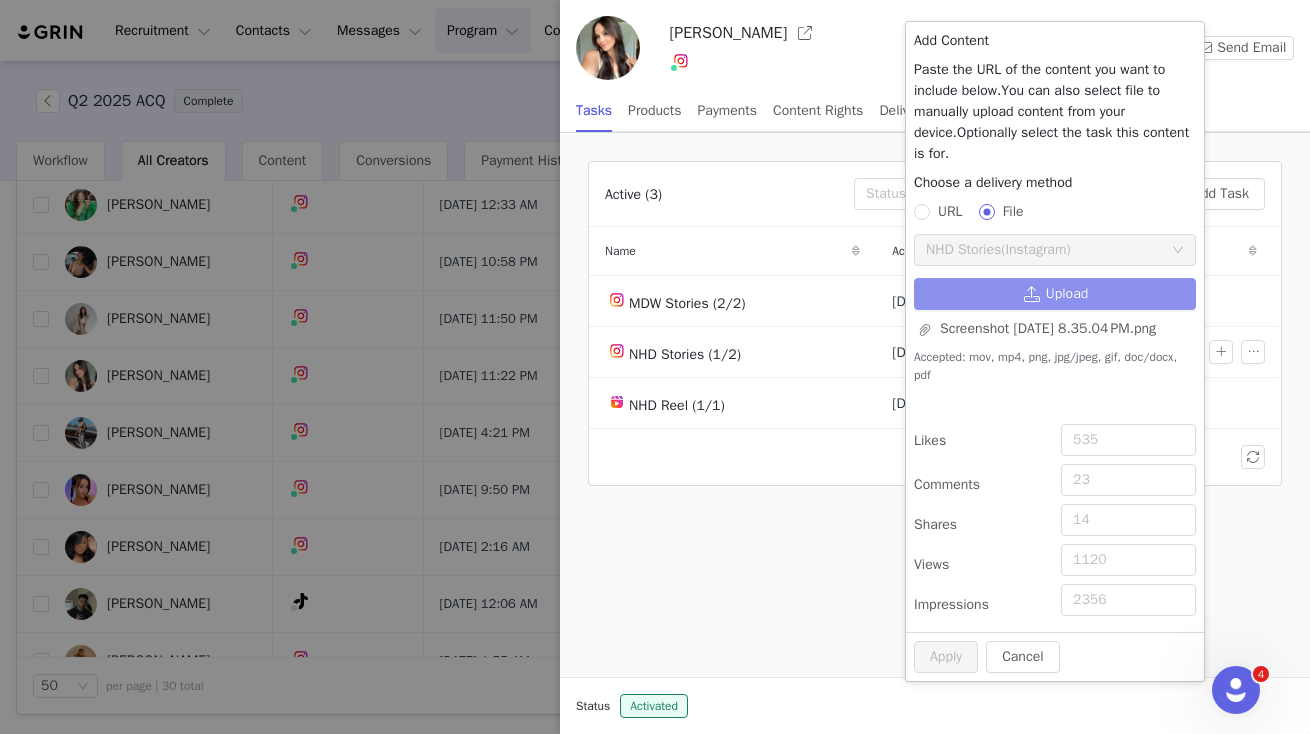 click on "Upload" at bounding box center [1055, 294] 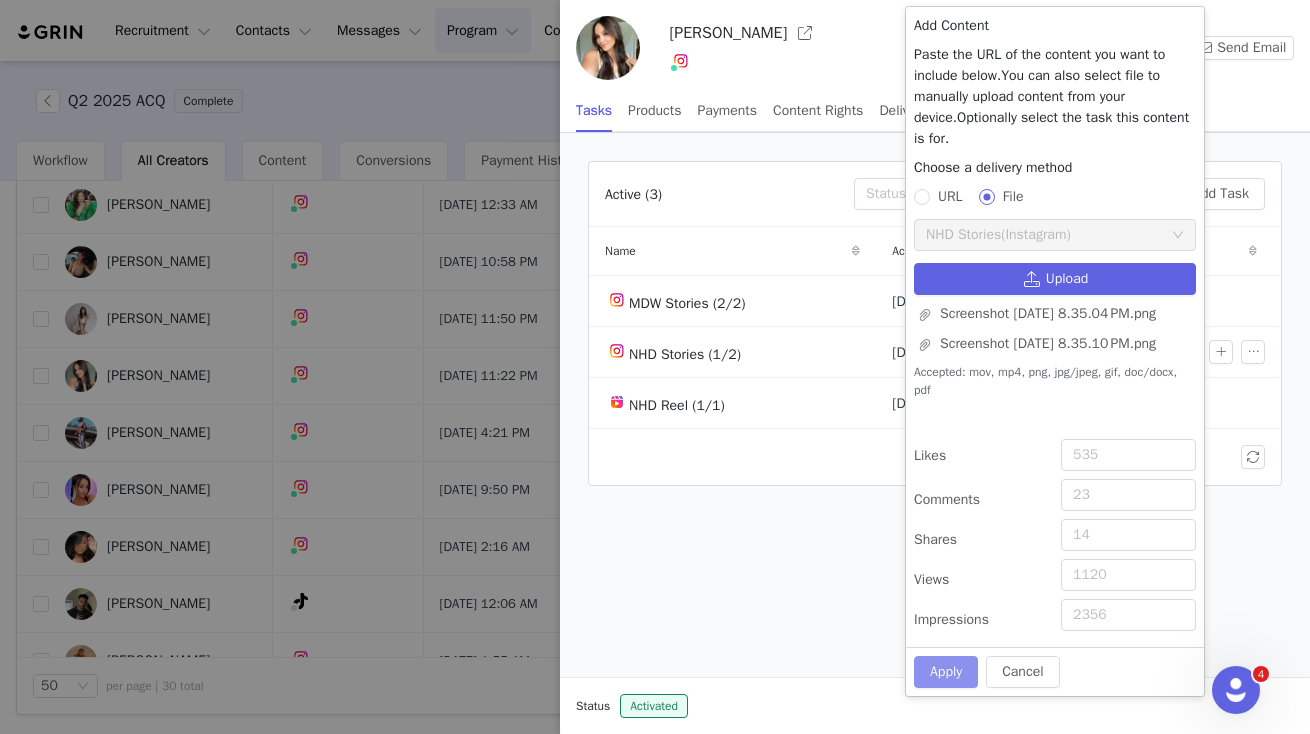 click on "Apply" at bounding box center [946, 672] 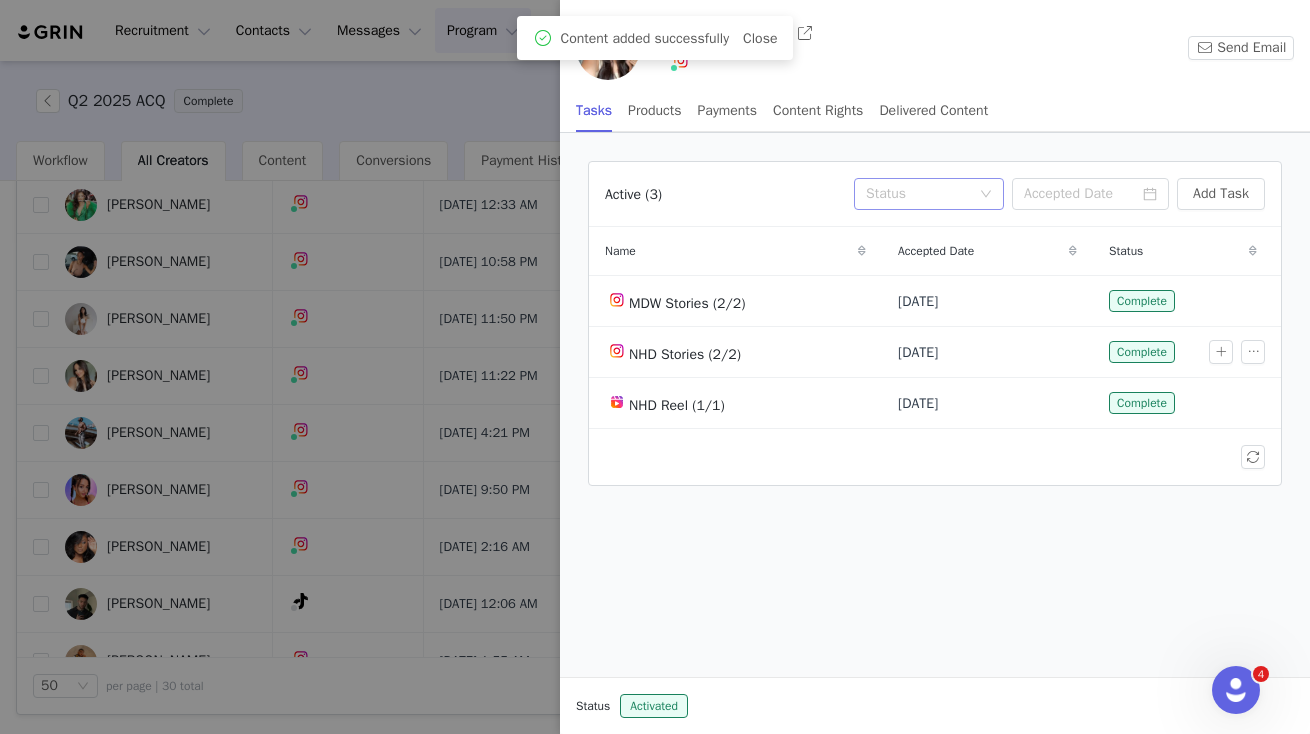click on "Status" at bounding box center (918, 194) 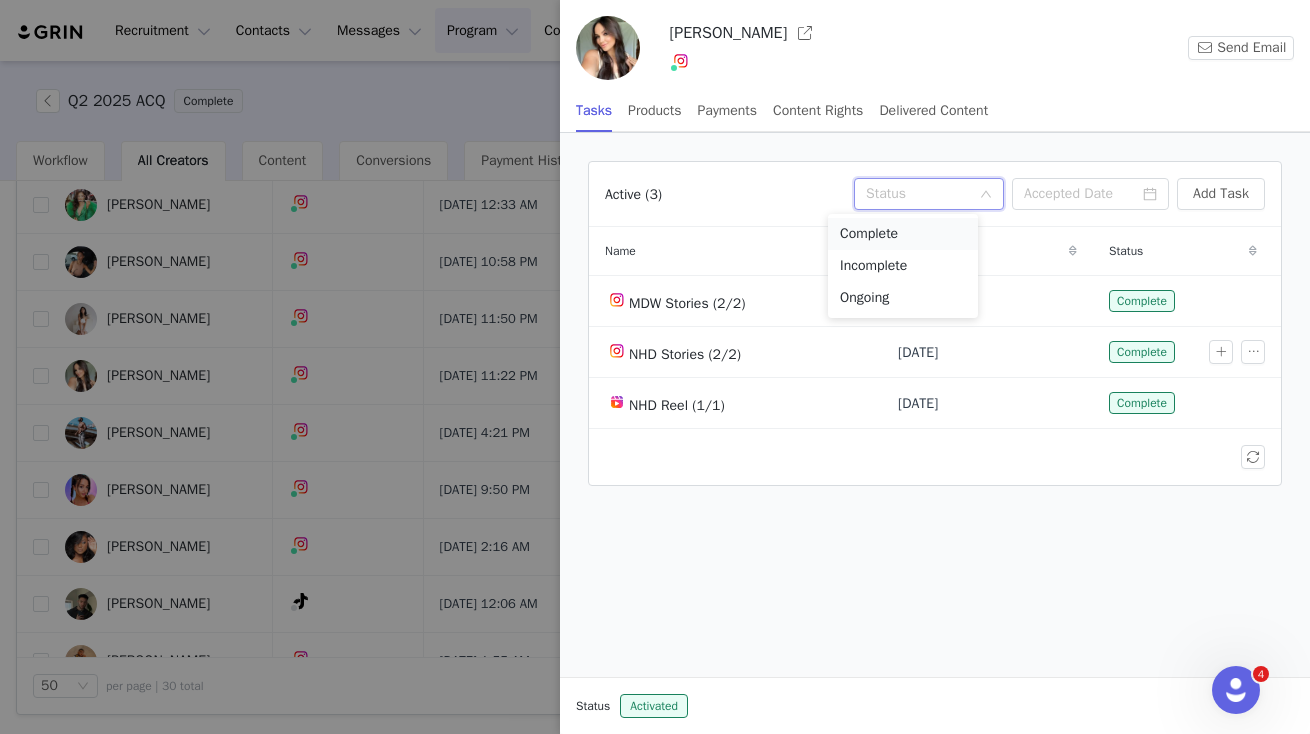 click on "Complete" at bounding box center [903, 234] 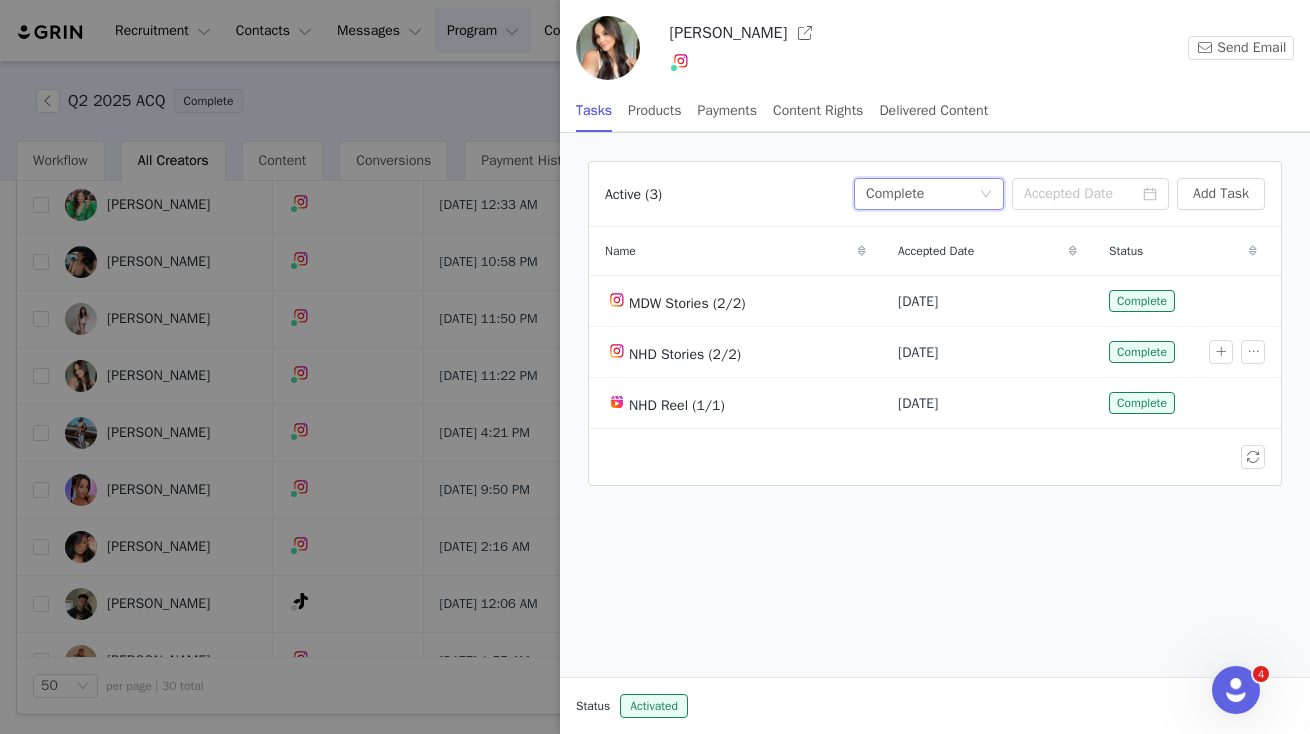 click at bounding box center [655, 367] 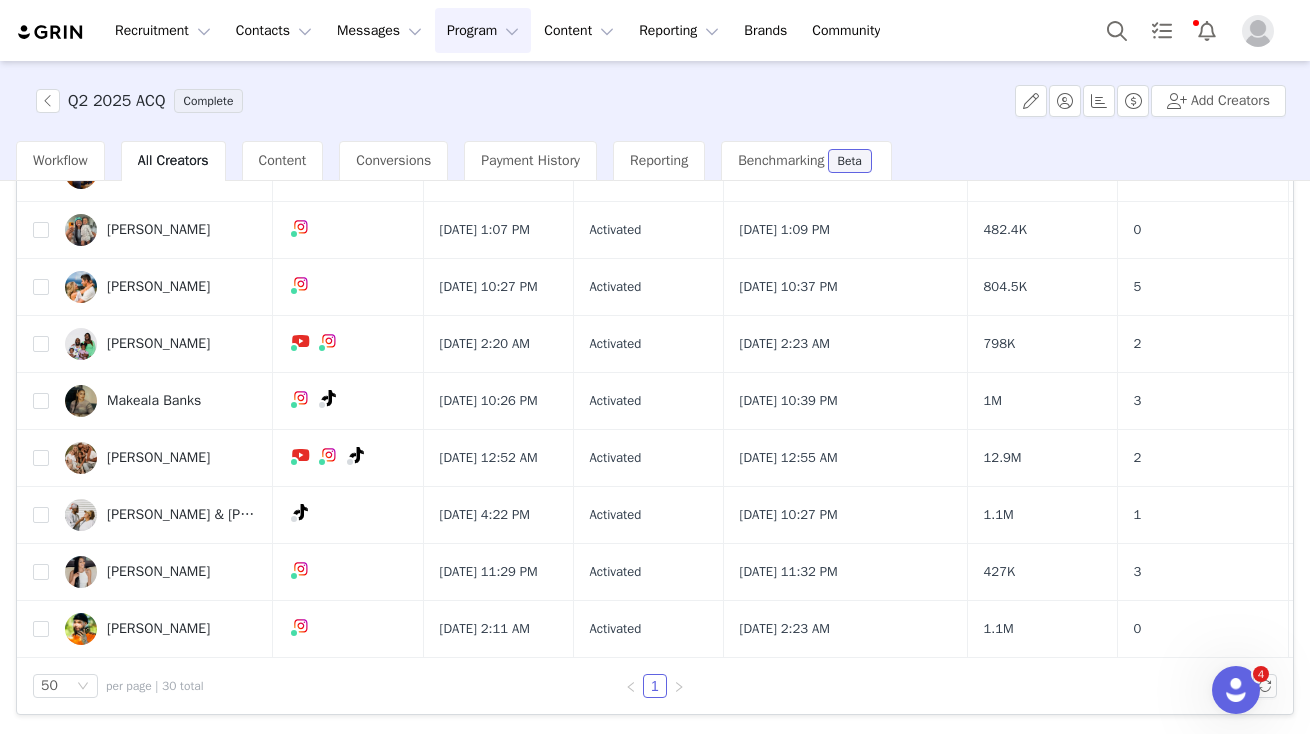 scroll, scrollTop: 941, scrollLeft: 0, axis: vertical 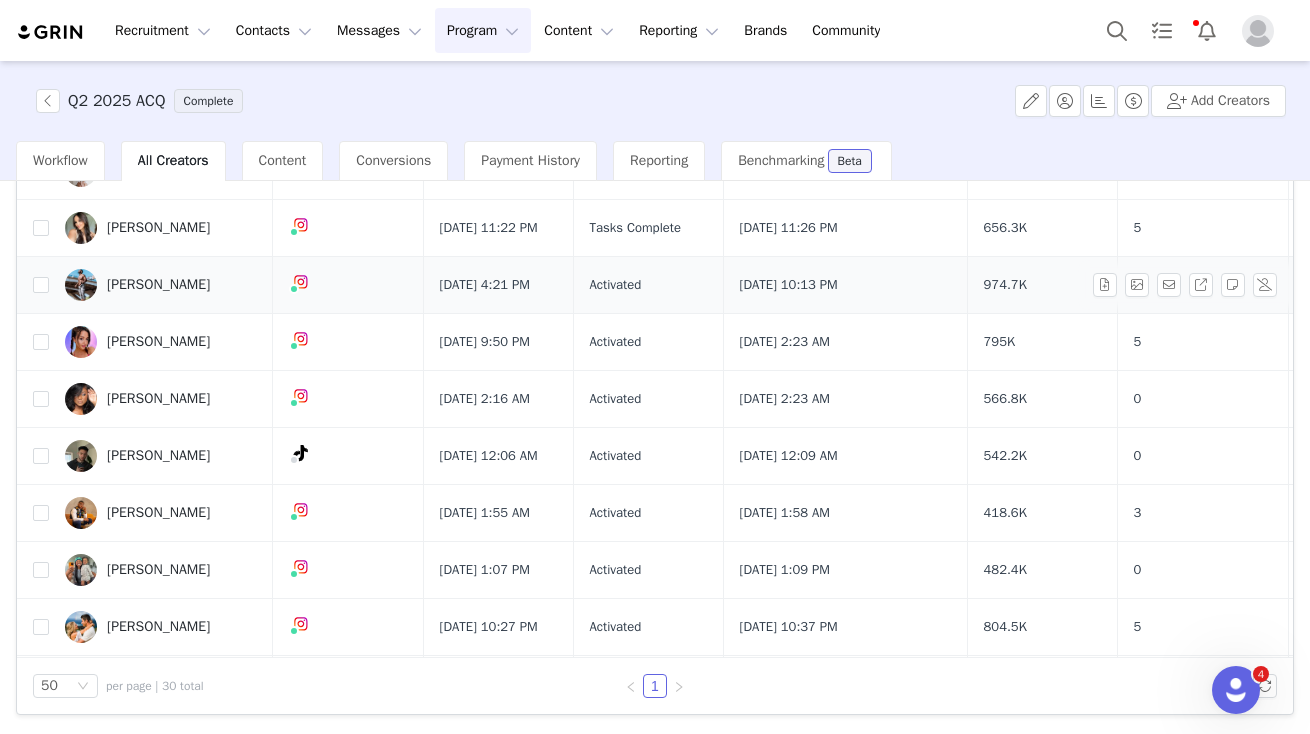click on "Dontrell Britton" at bounding box center (158, 285) 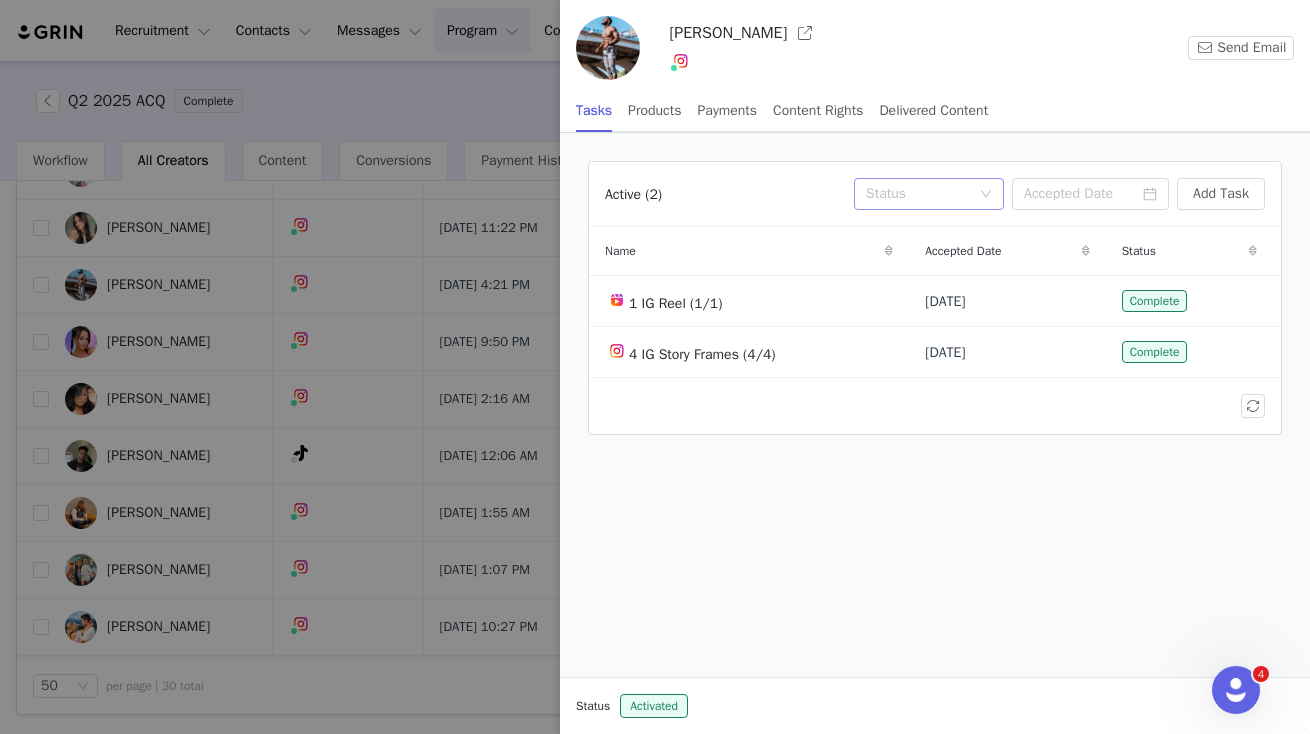 click on "Status" at bounding box center [918, 194] 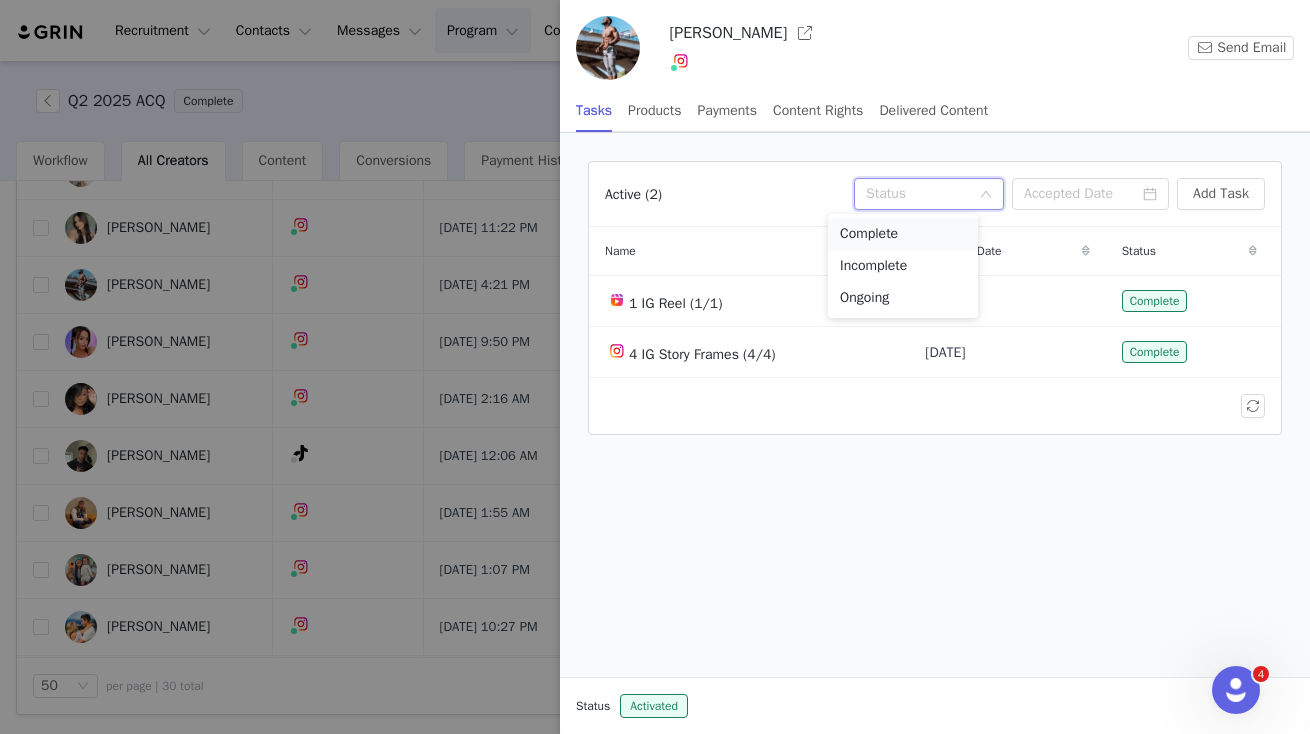 click on "Complete" at bounding box center (903, 234) 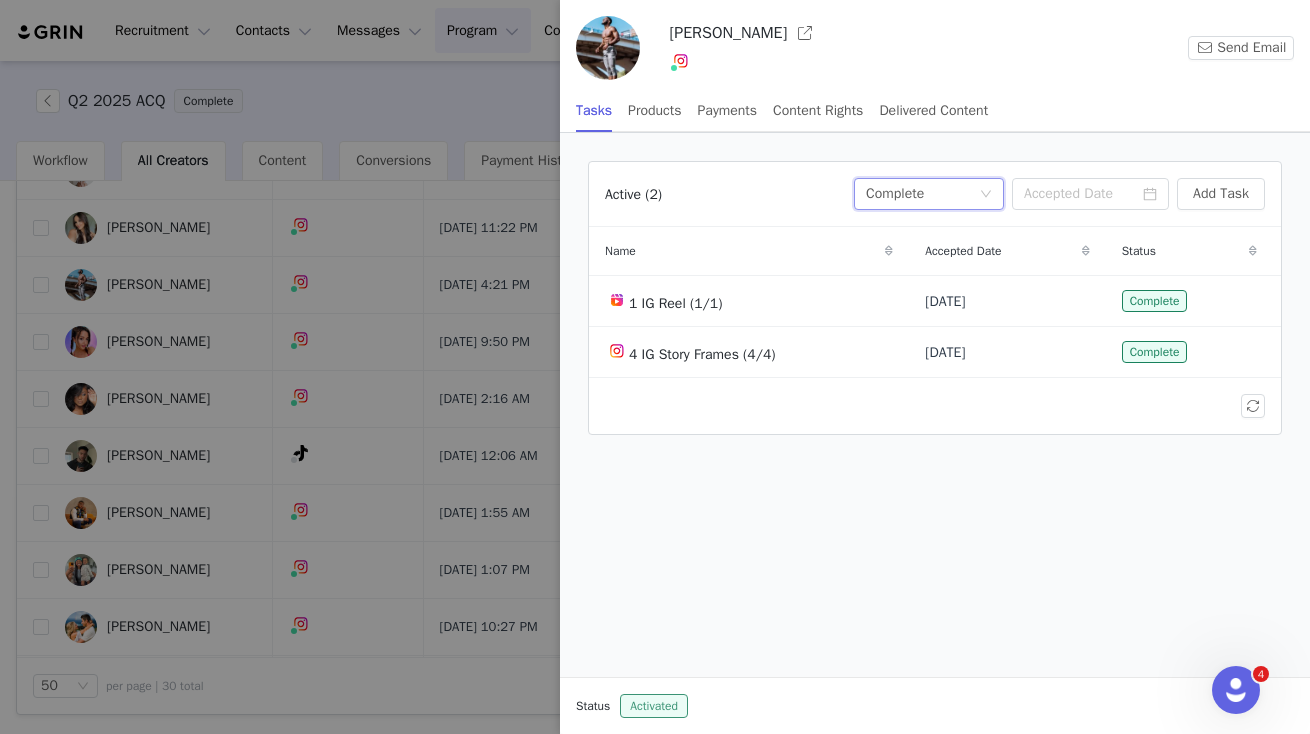 click on "Activated" at bounding box center (654, 706) 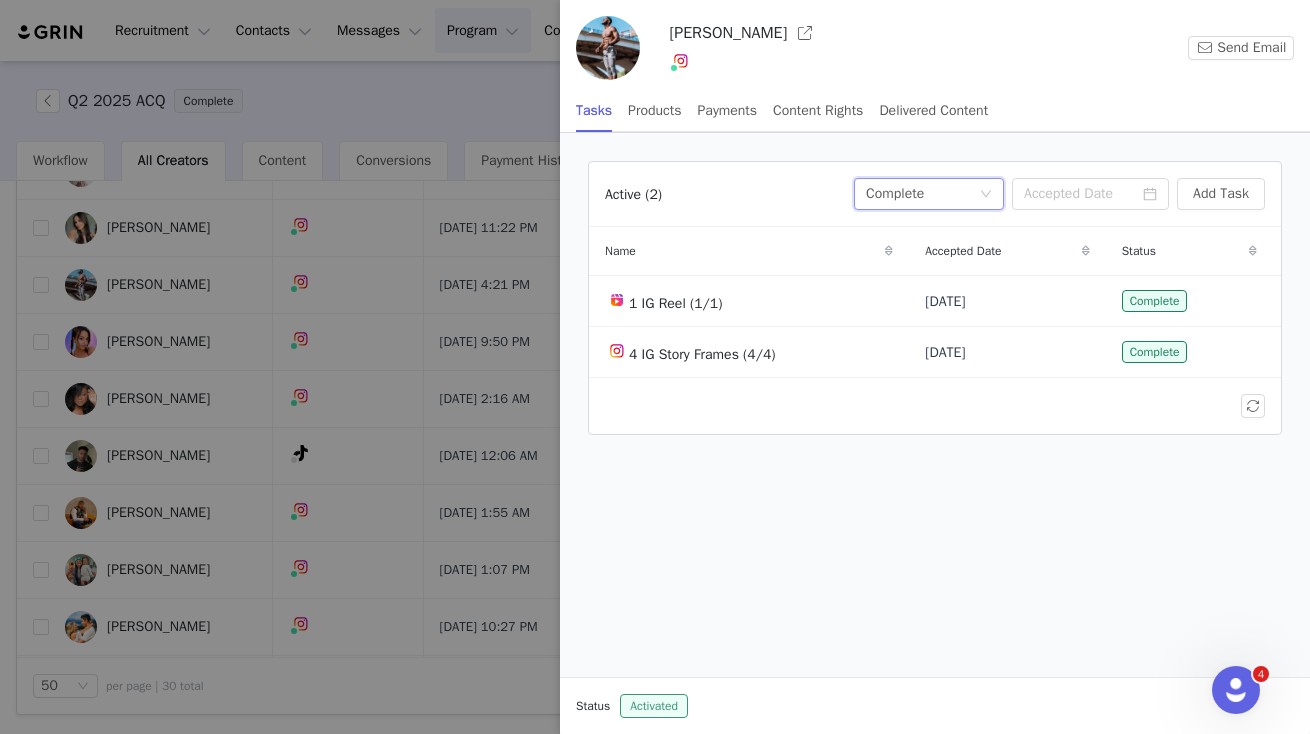 click on "Activated" at bounding box center (654, 706) 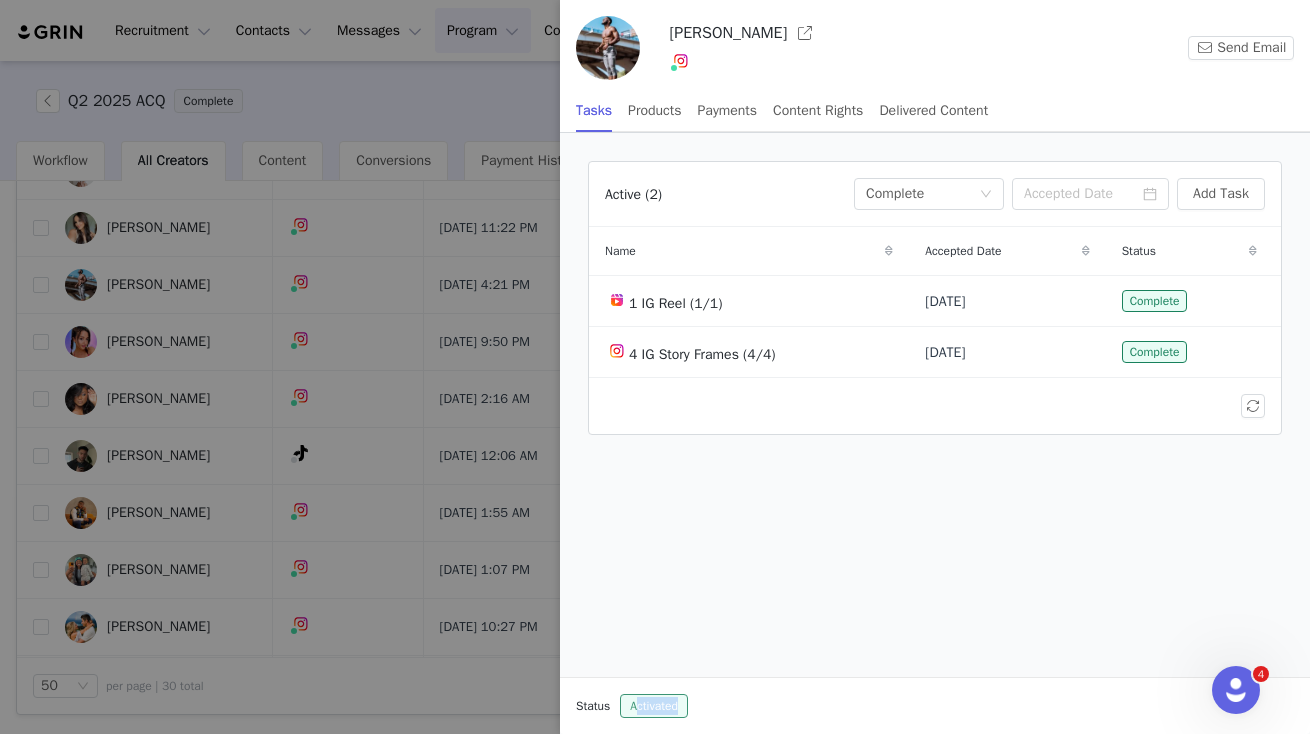 click on "Activated" at bounding box center (654, 706) 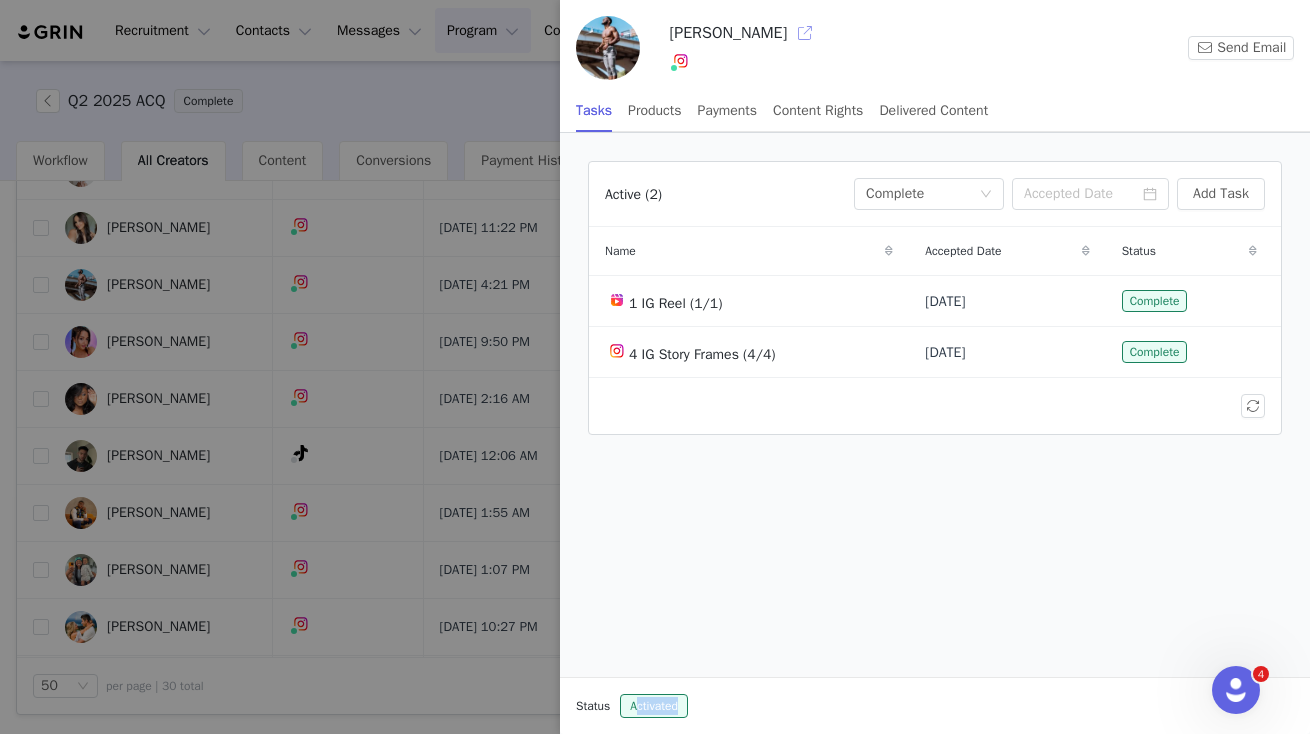 click at bounding box center [805, 33] 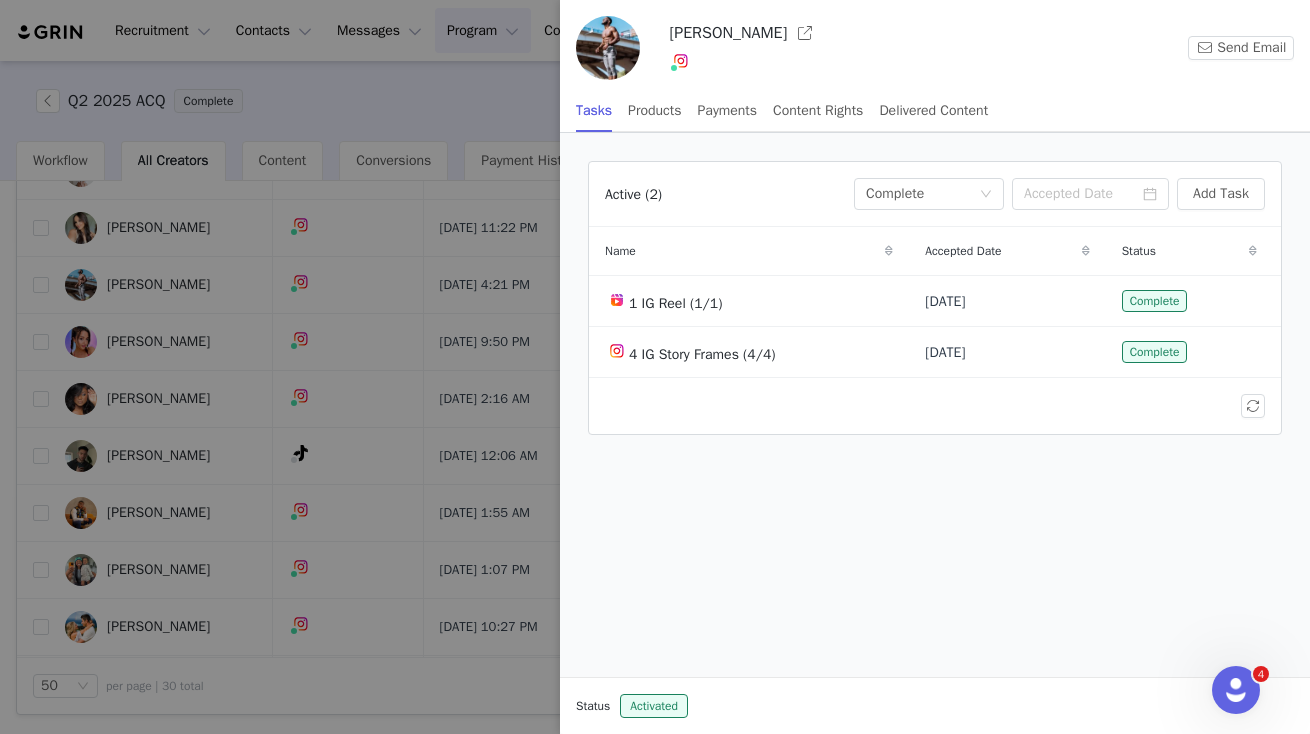click at bounding box center [655, 367] 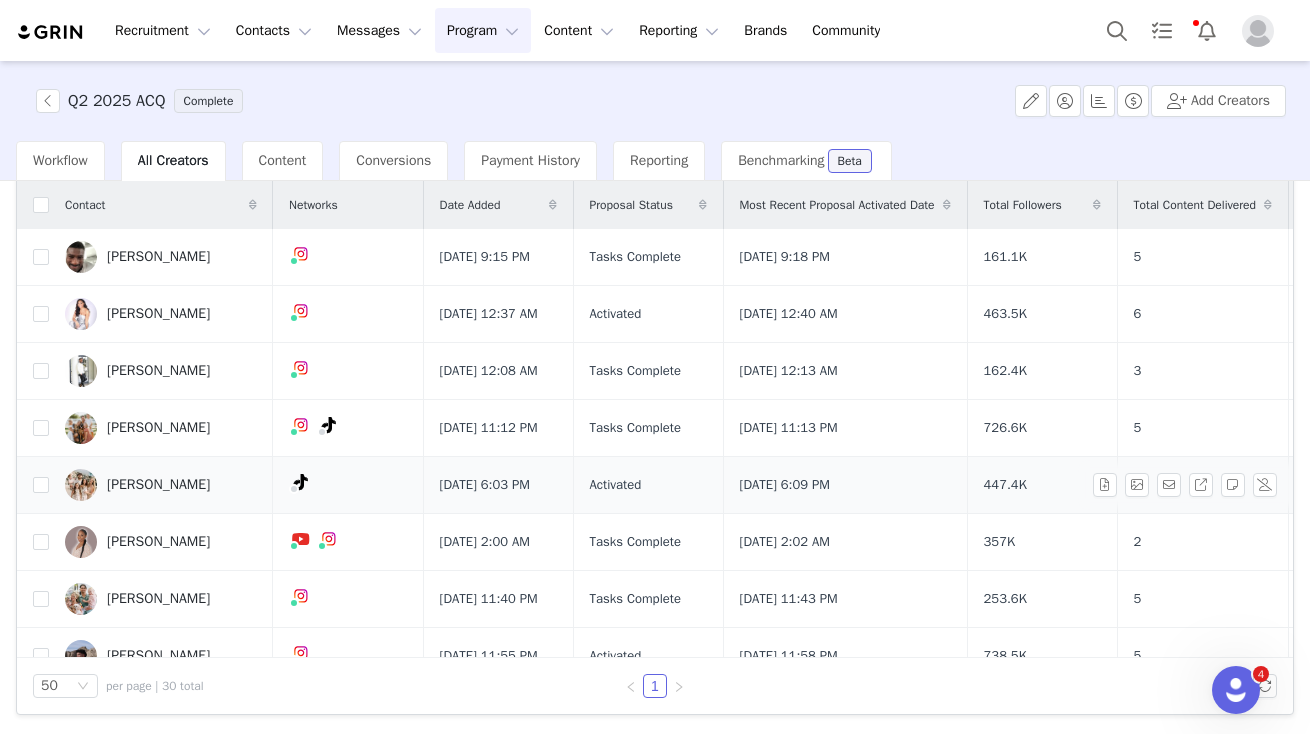 scroll, scrollTop: 41, scrollLeft: 0, axis: vertical 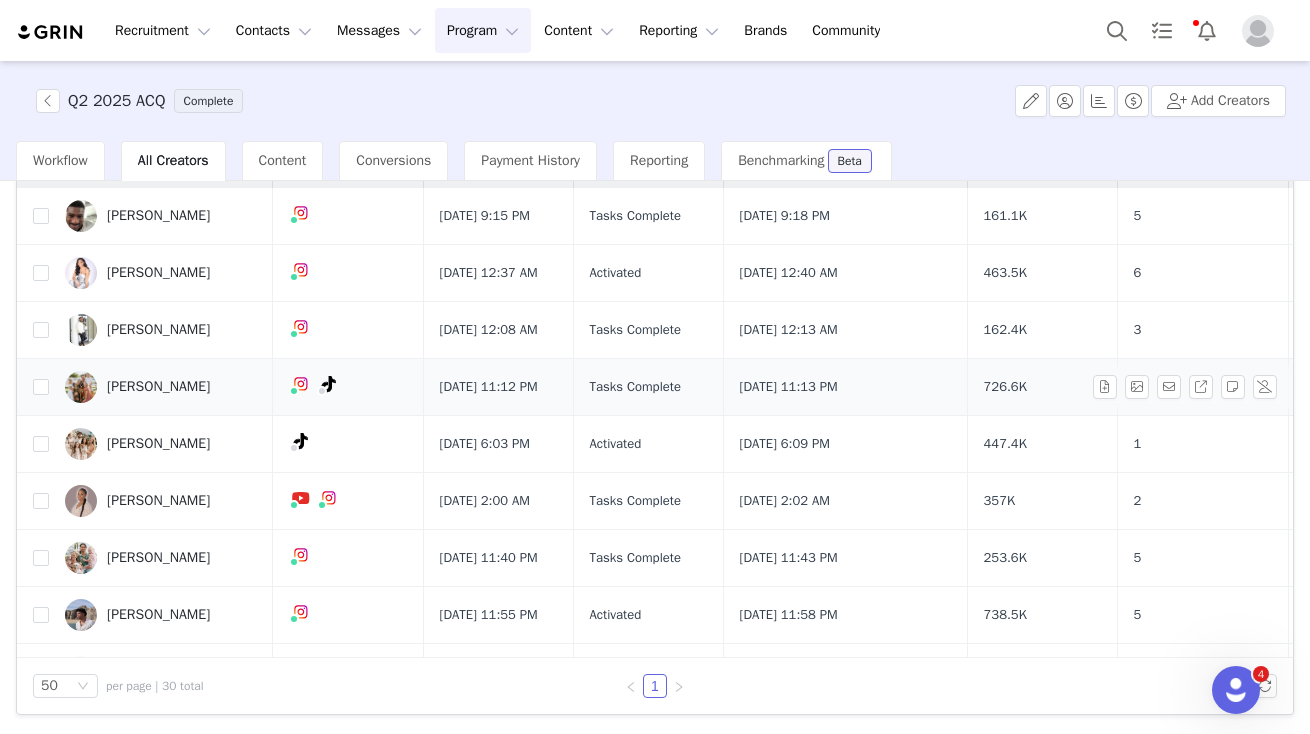 click on "Lauren Webb" at bounding box center [158, 387] 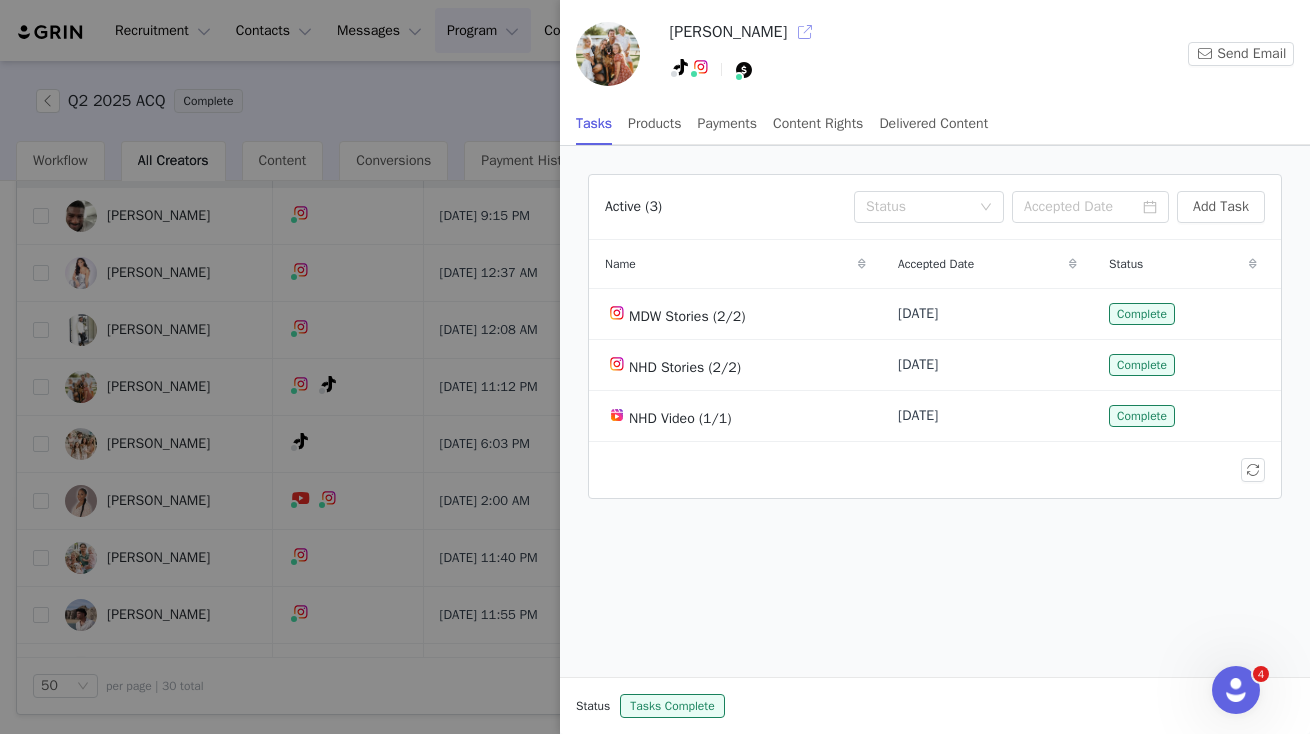 click at bounding box center [805, 32] 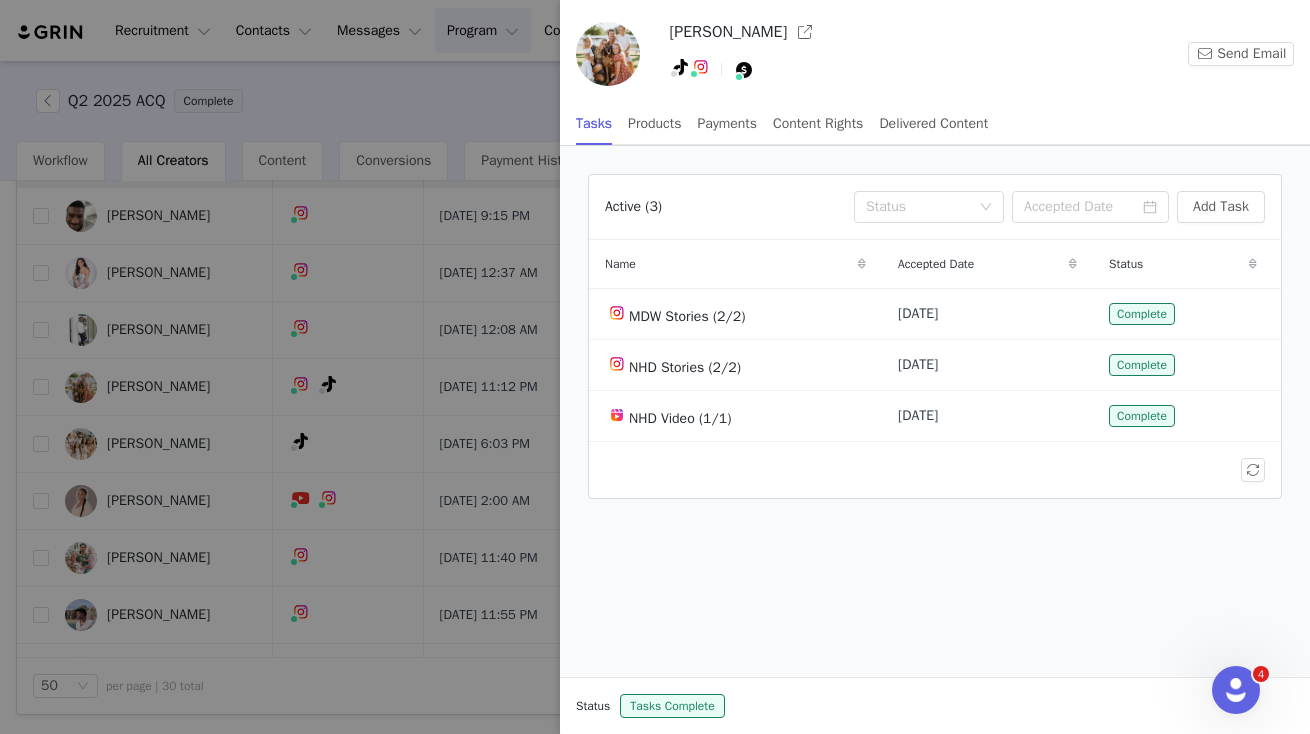 click at bounding box center (655, 367) 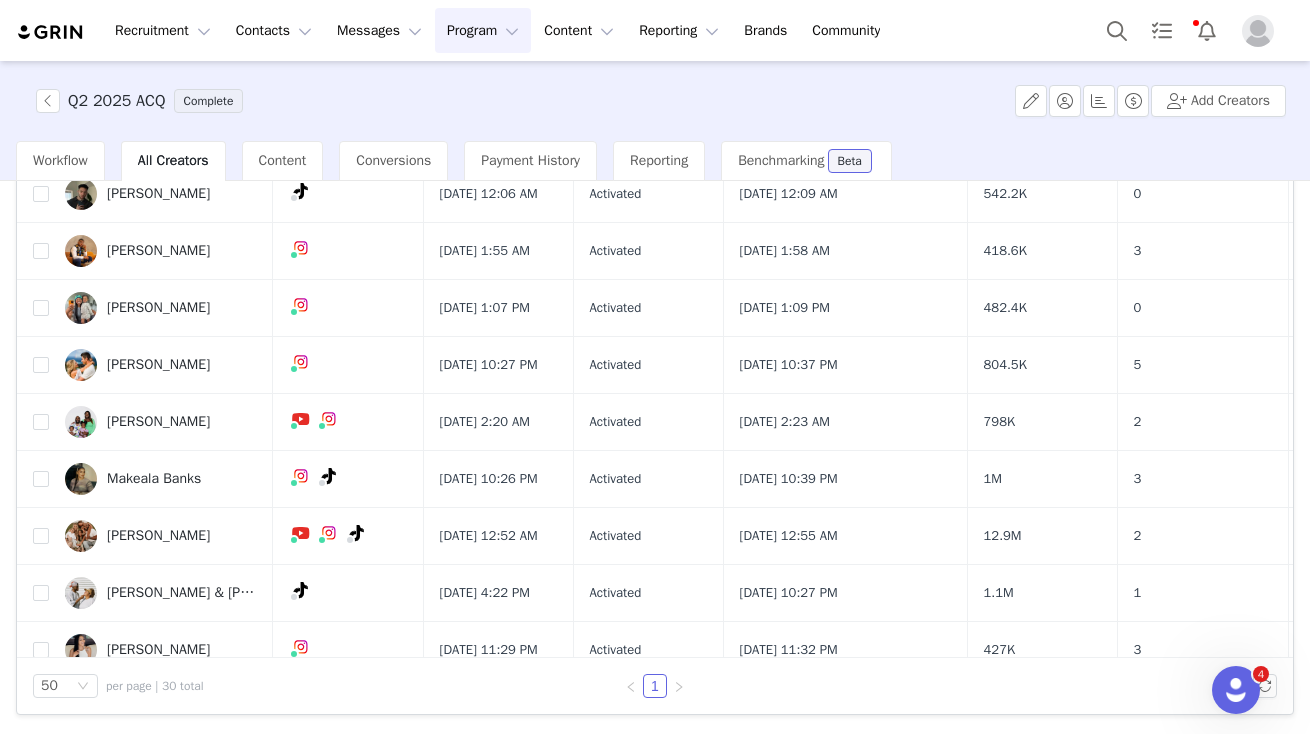 scroll, scrollTop: 1087, scrollLeft: 0, axis: vertical 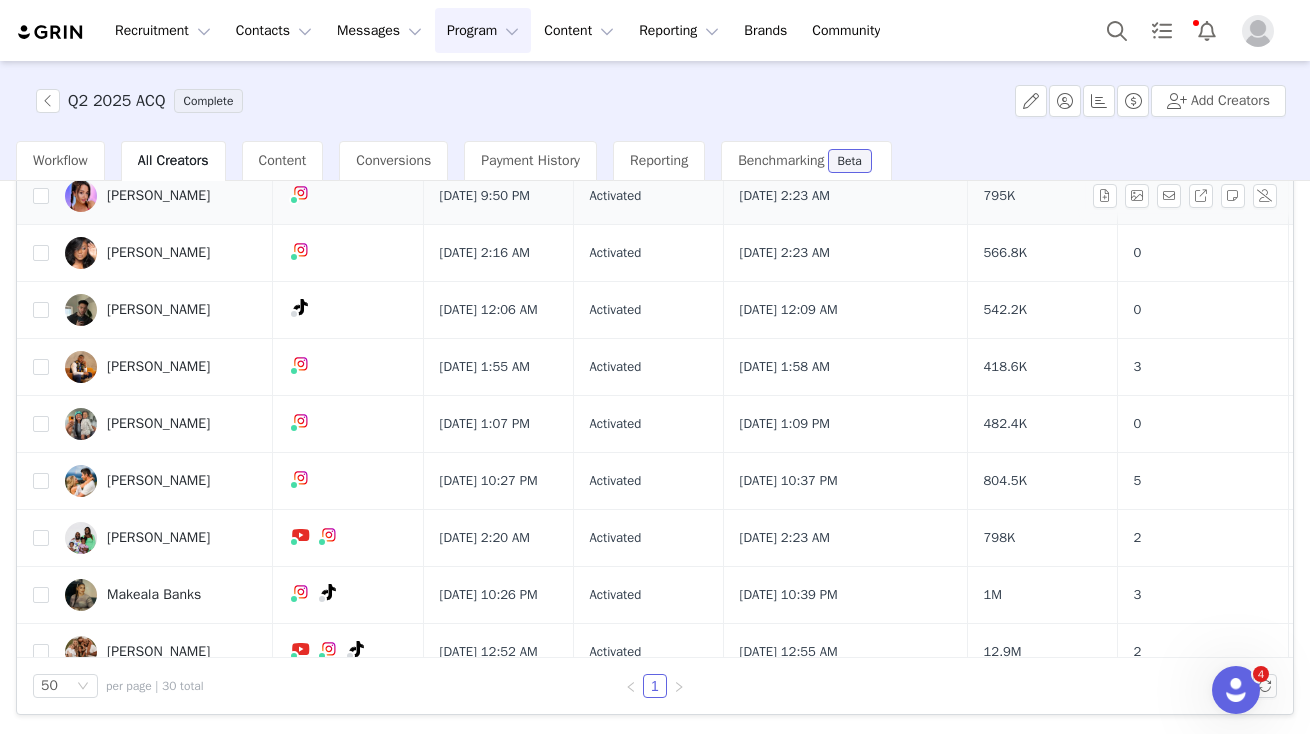 click at bounding box center (348, 196) 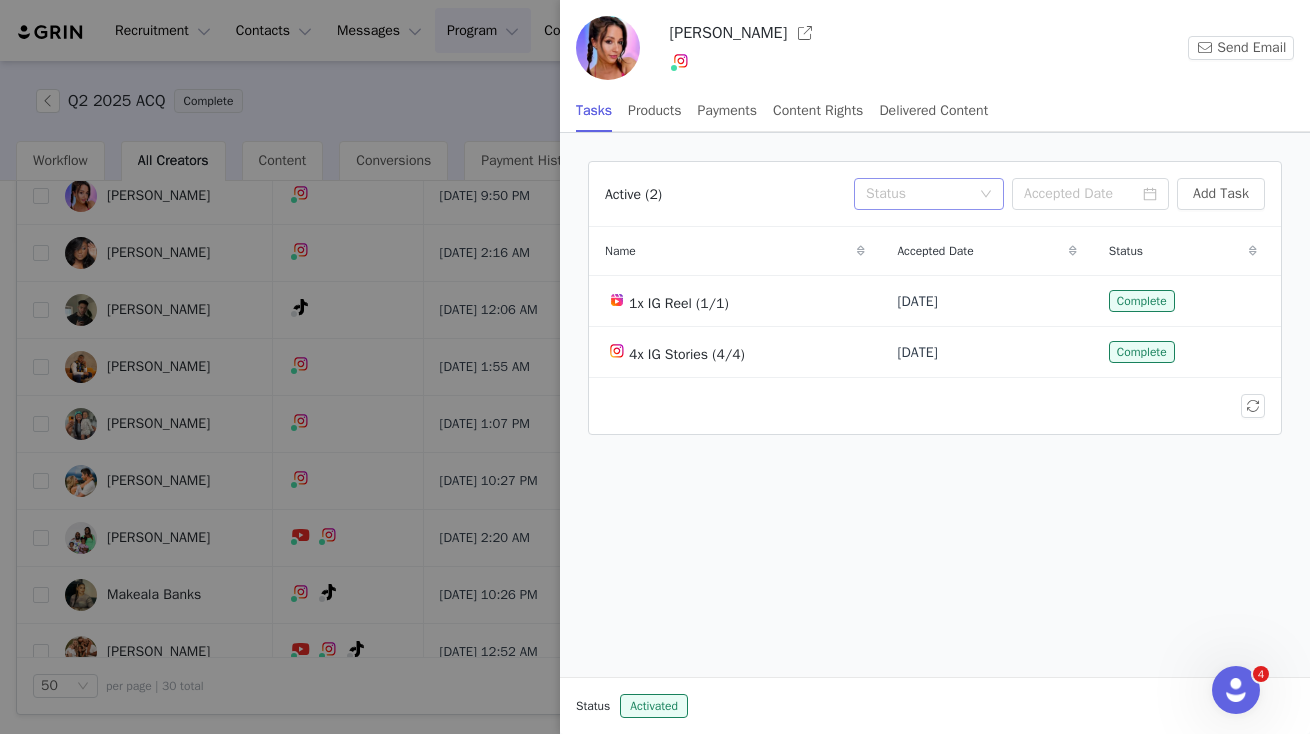 click on "Status" at bounding box center [922, 194] 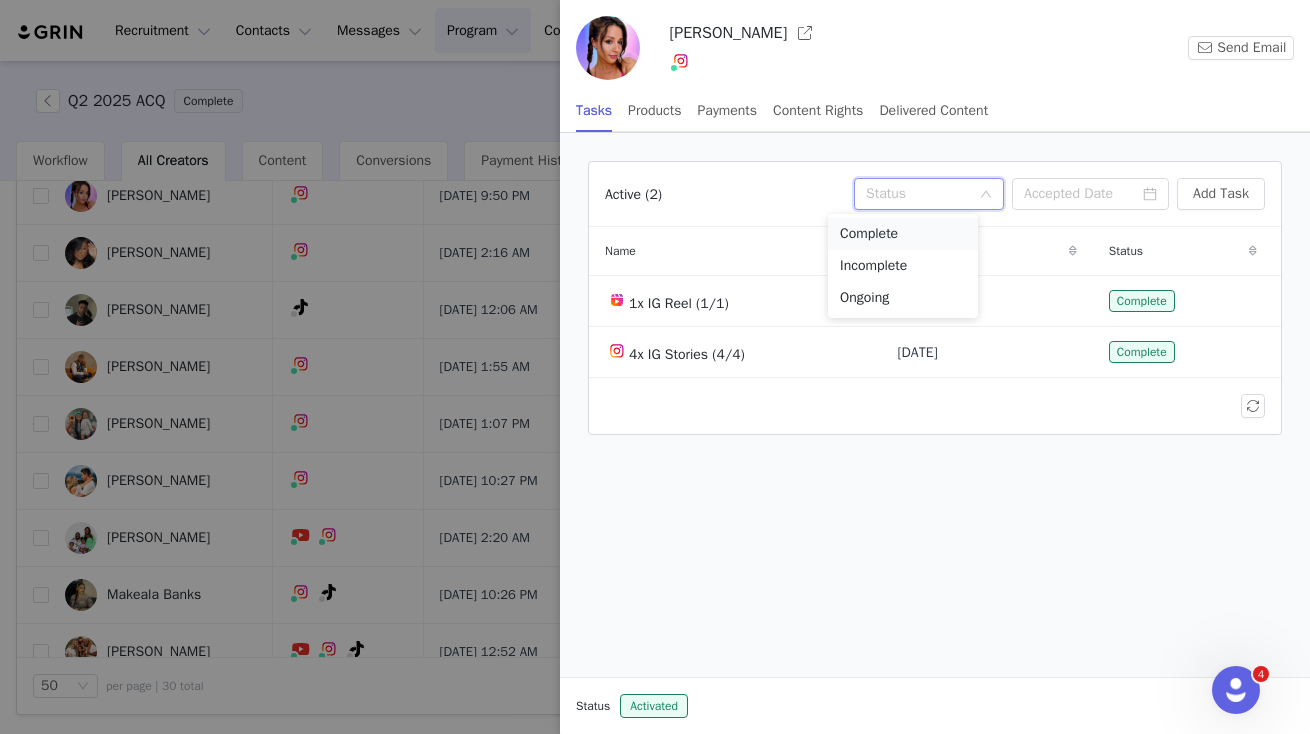 click on "Complete" at bounding box center (903, 234) 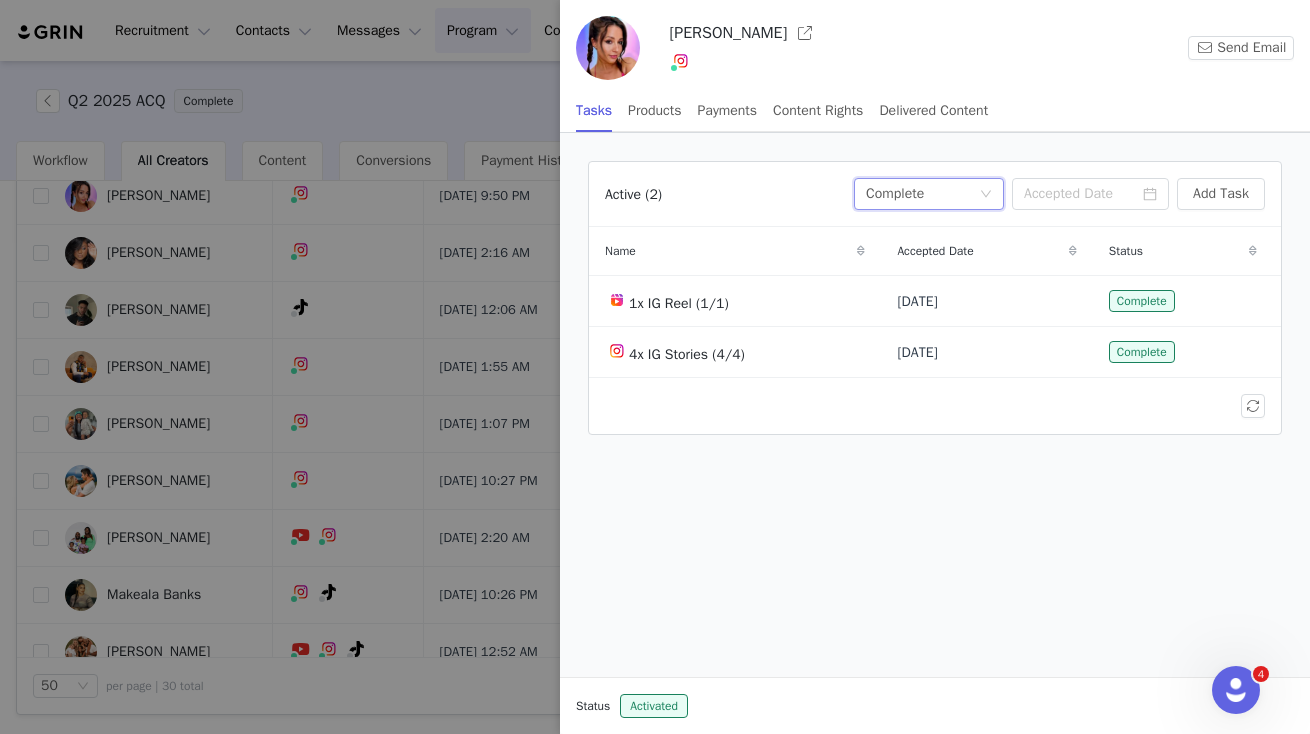click at bounding box center [655, 367] 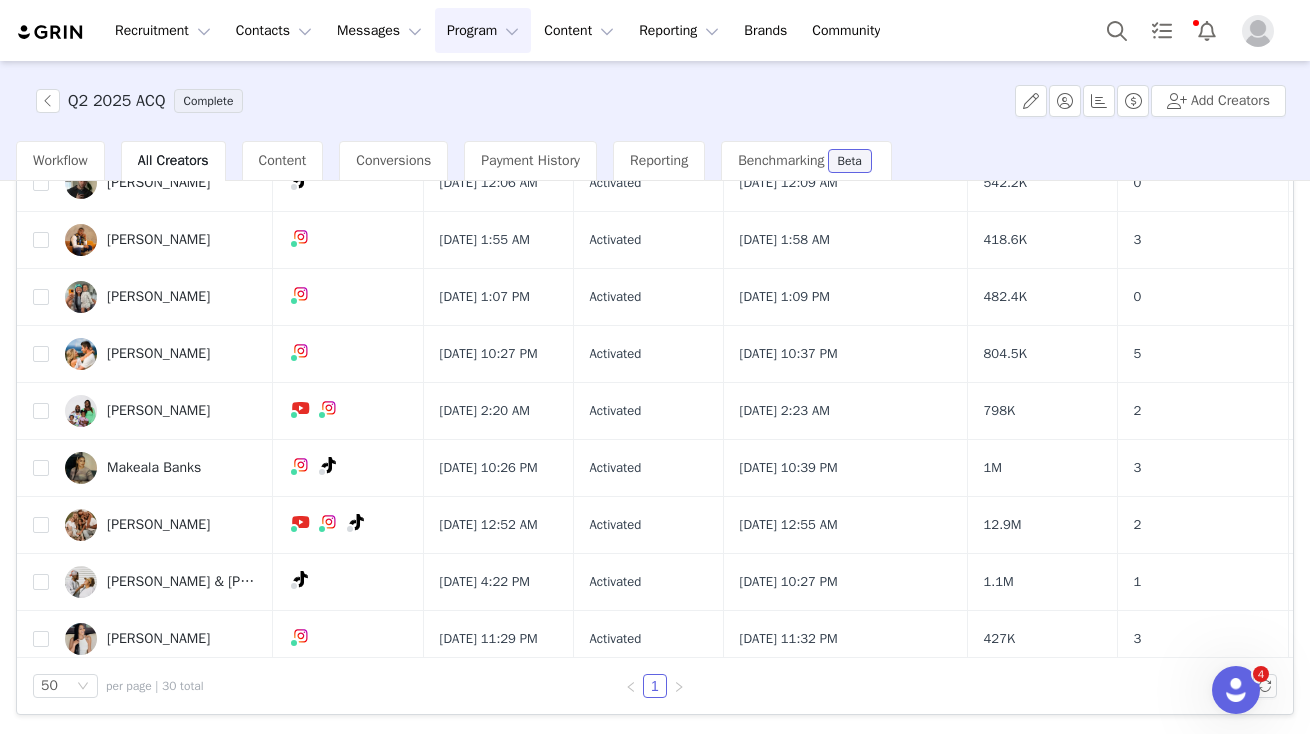 scroll, scrollTop: 1211, scrollLeft: 0, axis: vertical 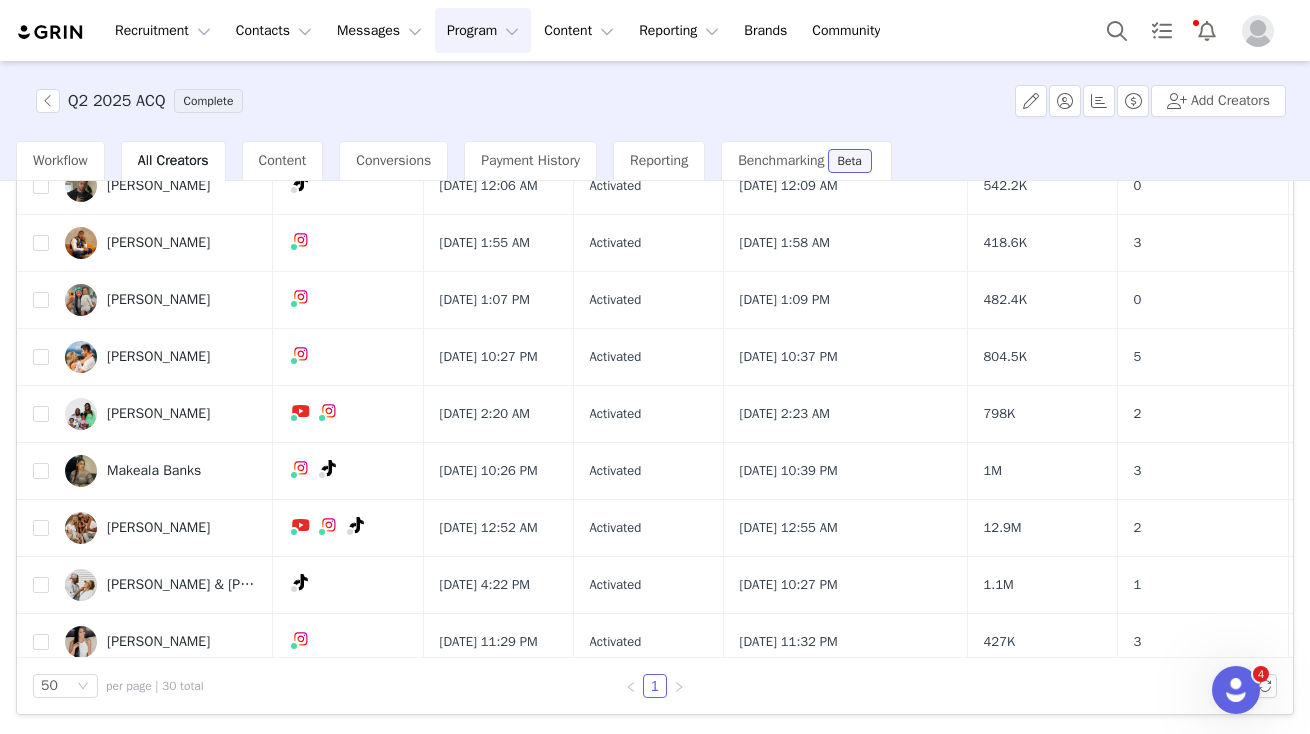 click on "Destene Sudduth" at bounding box center [161, 129] 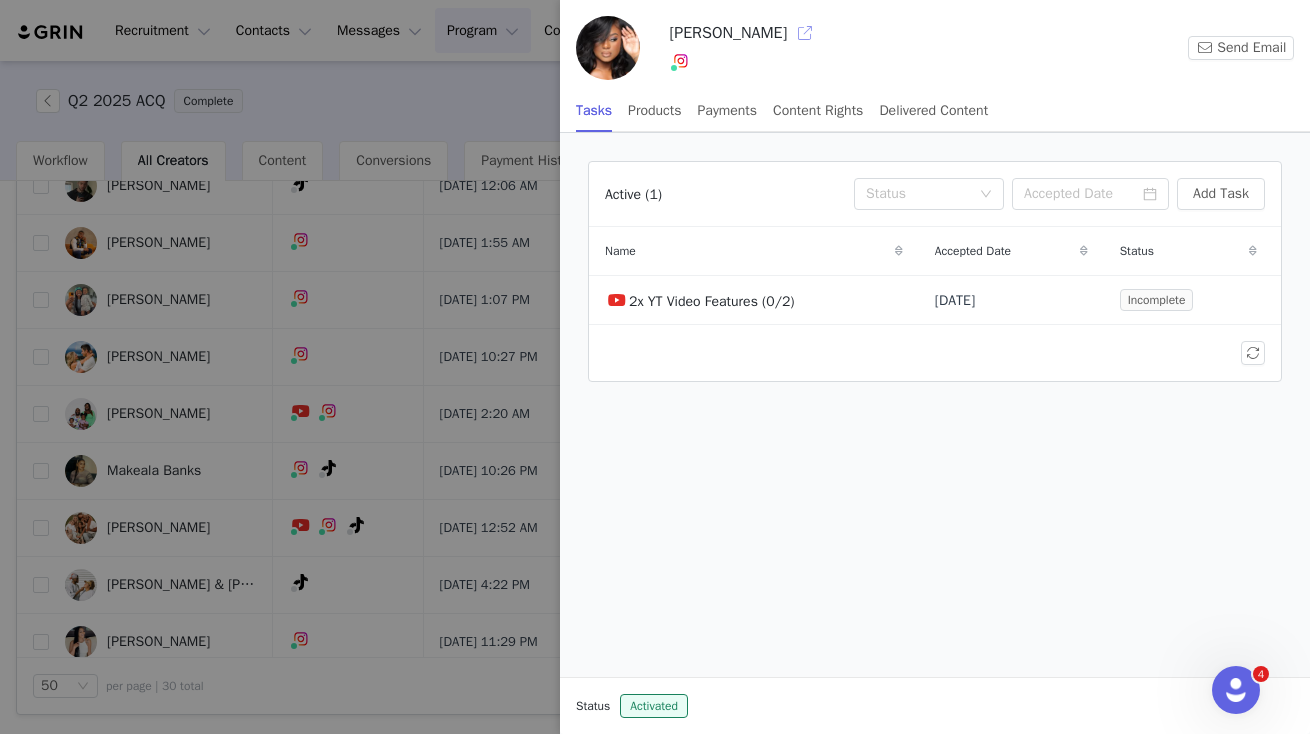 click at bounding box center [805, 33] 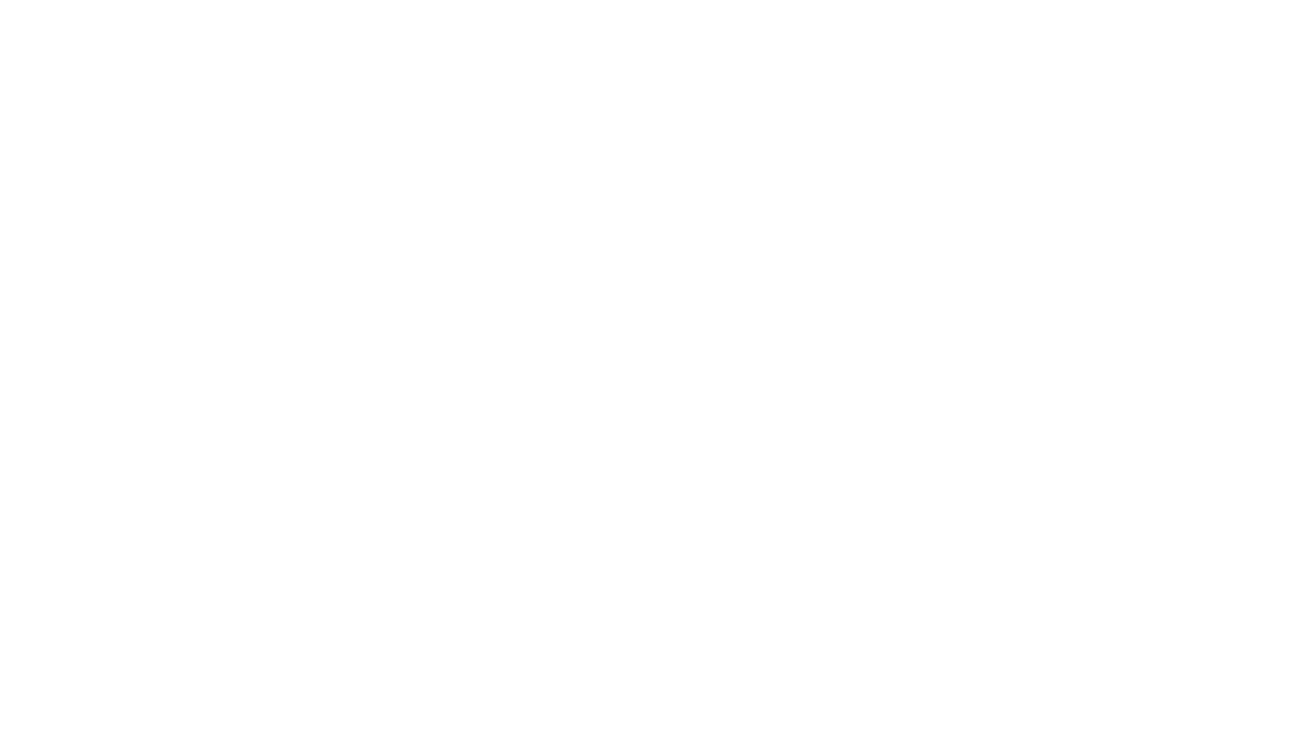scroll, scrollTop: 0, scrollLeft: 0, axis: both 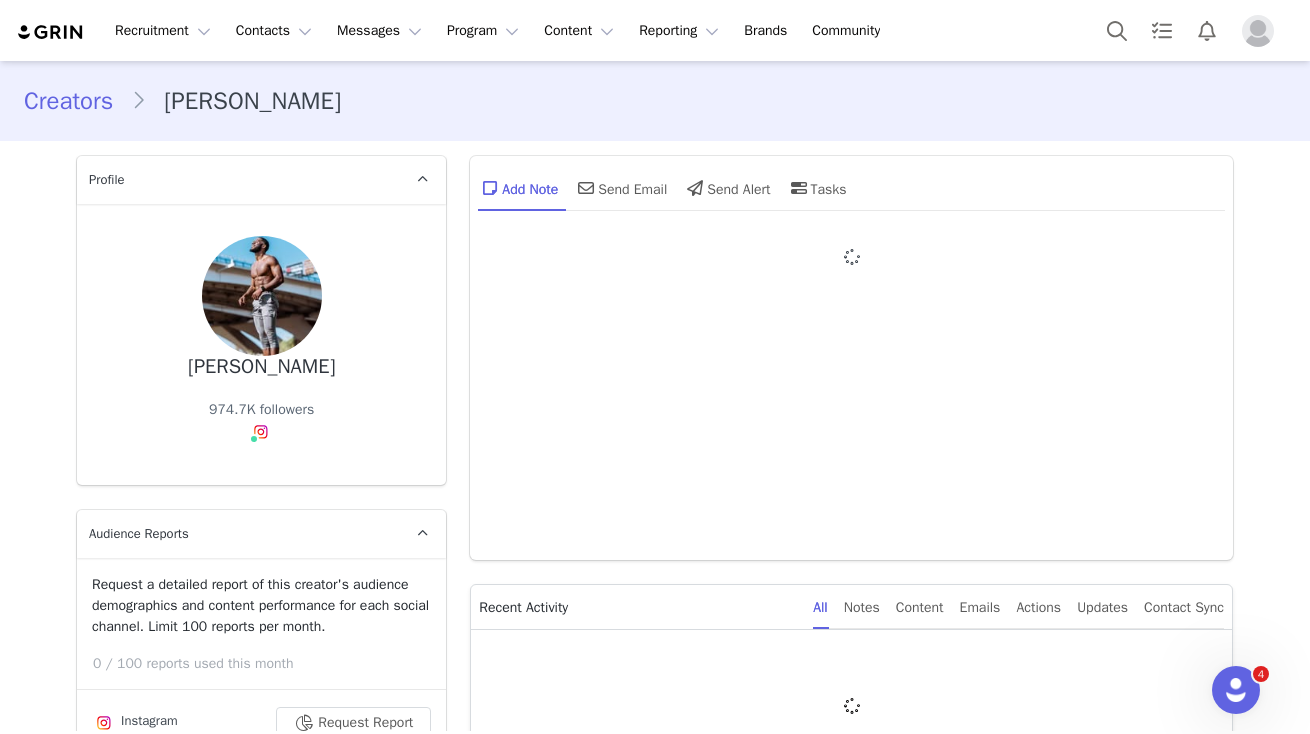 type on "+1 ([GEOGRAPHIC_DATA])" 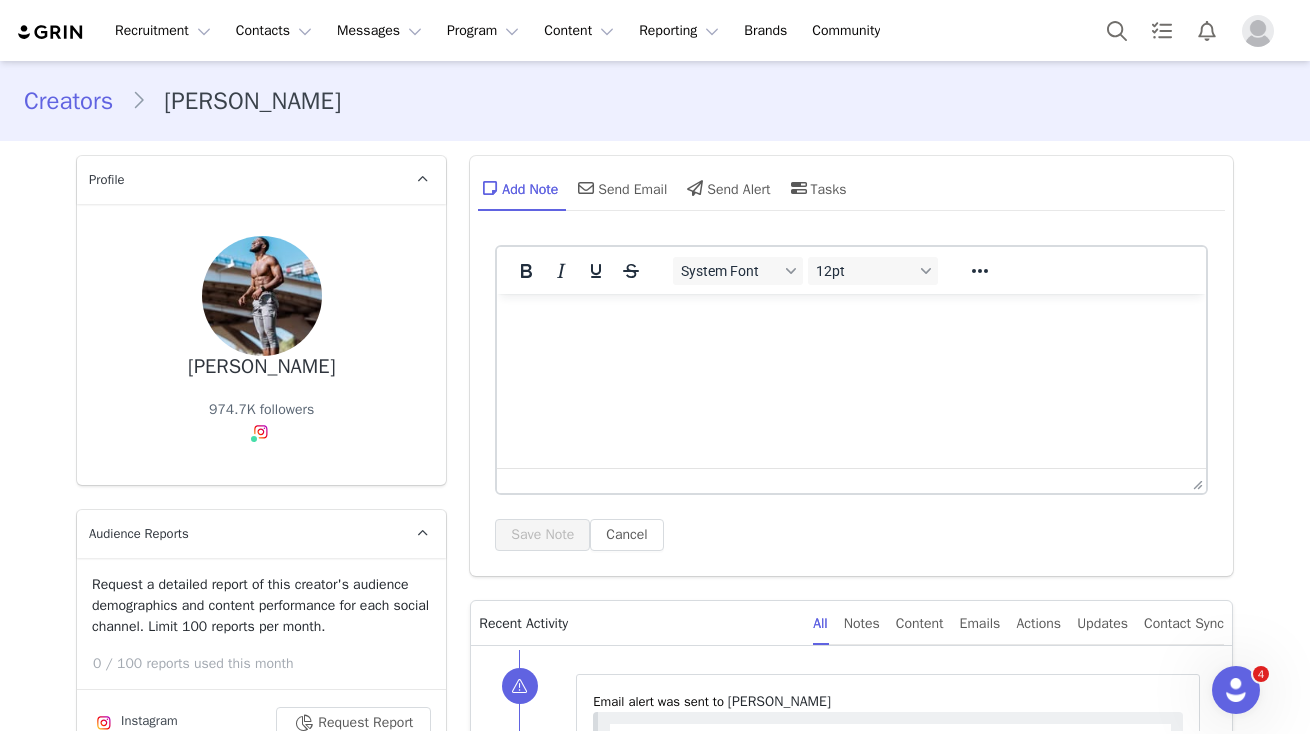 scroll, scrollTop: 0, scrollLeft: 0, axis: both 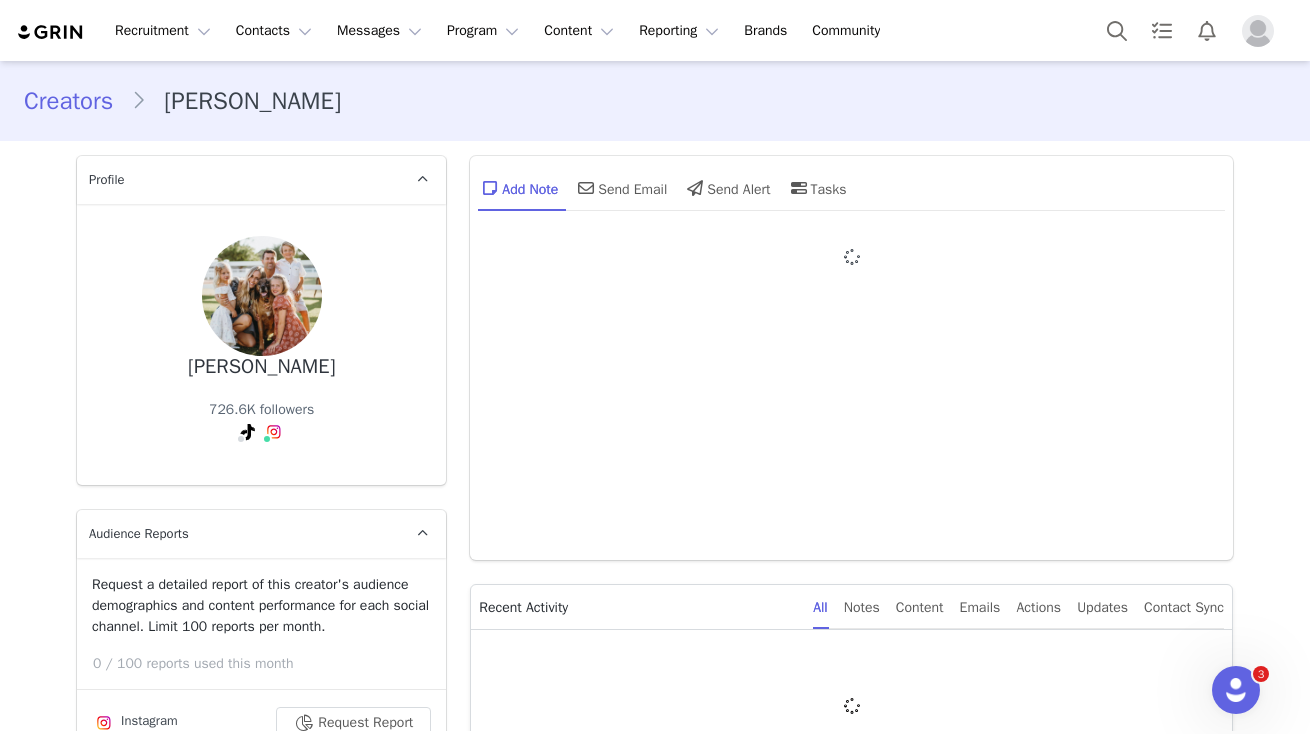 type on "+1 ([GEOGRAPHIC_DATA])" 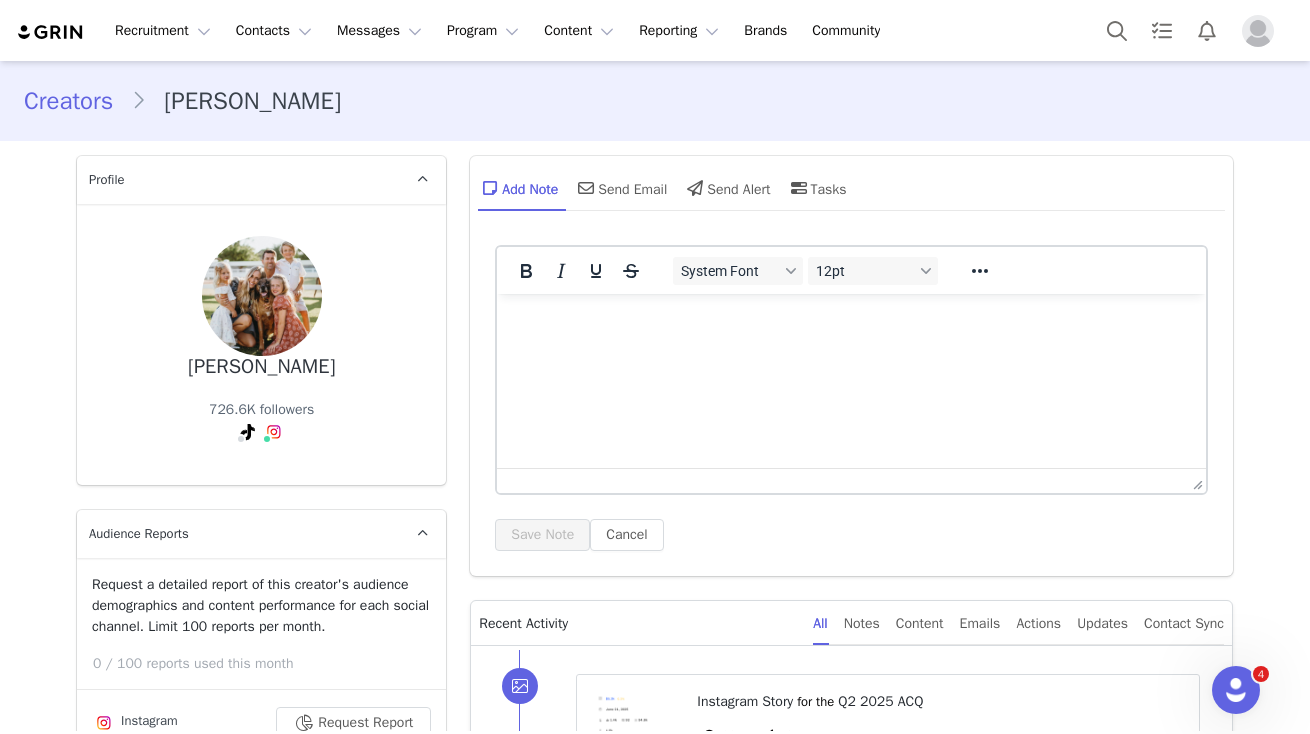 scroll, scrollTop: 0, scrollLeft: 0, axis: both 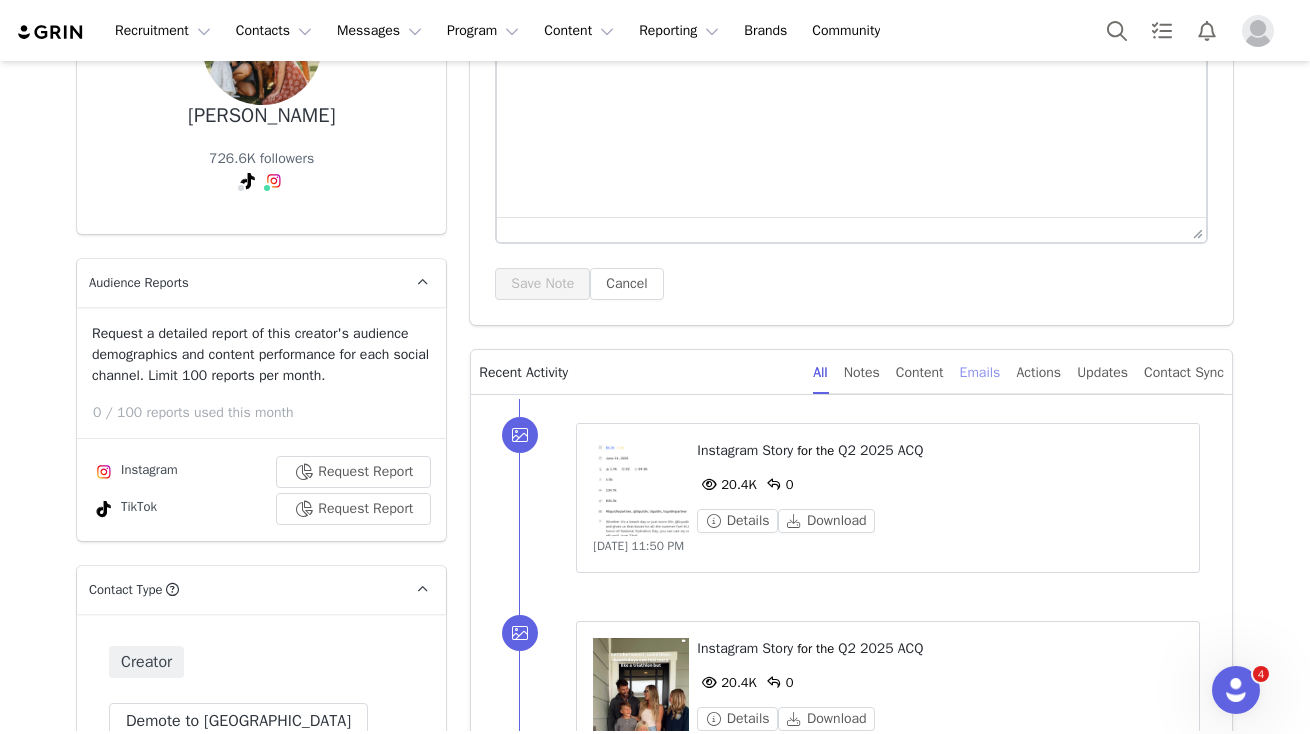 click on "Emails" at bounding box center [980, 372] 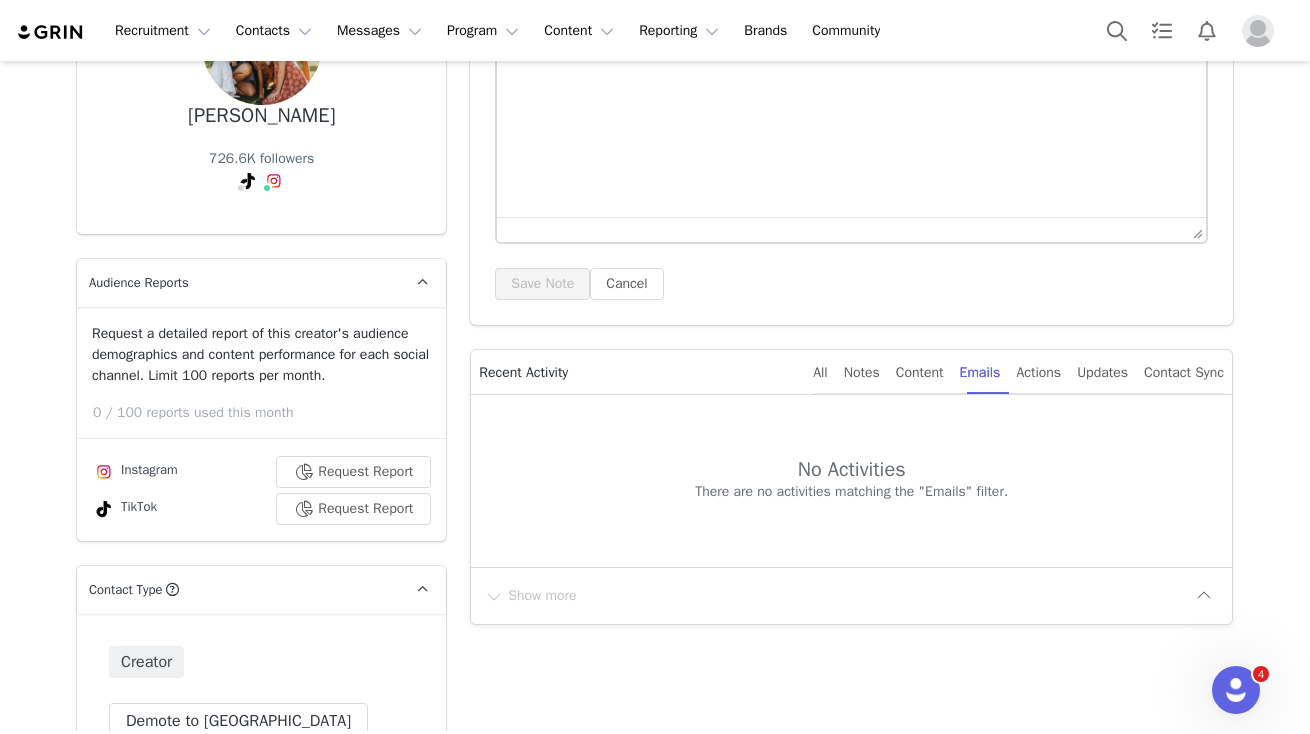 click on "All Notes Content Emails Actions Updates Contact Sync" at bounding box center (1010, 372) 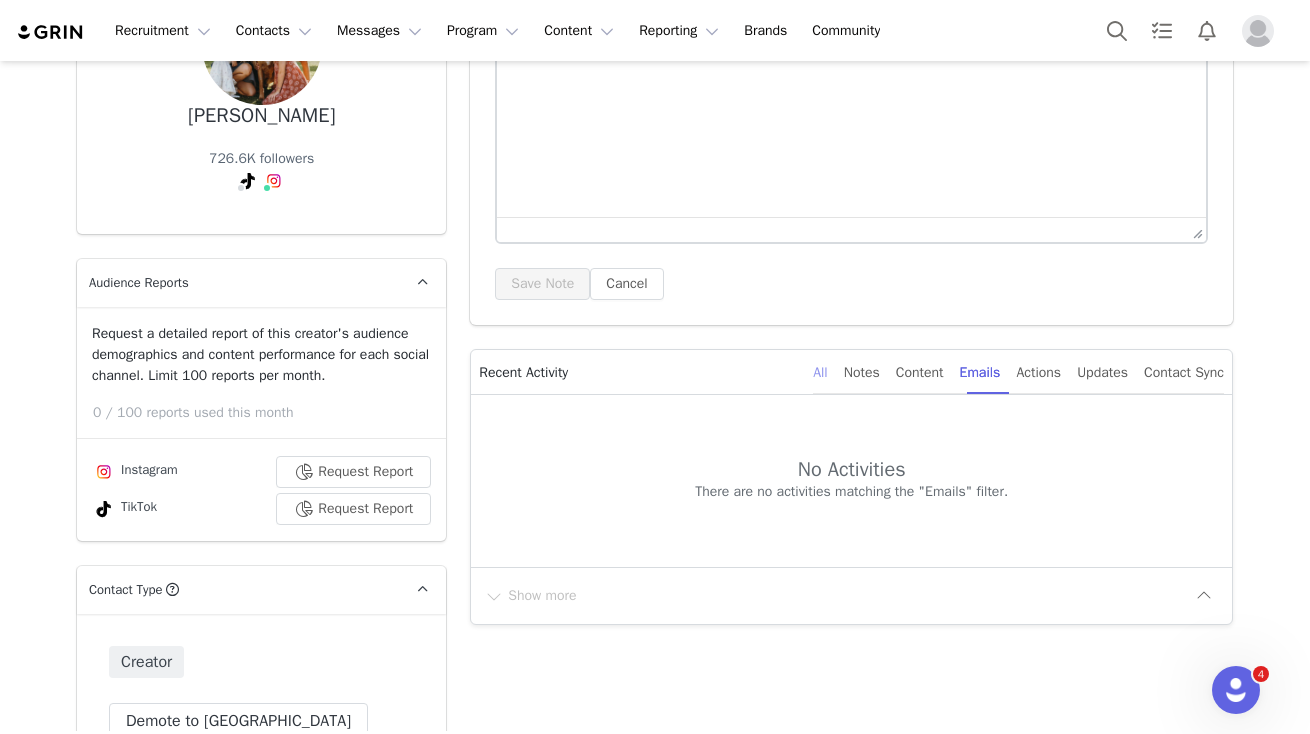 click on "All" at bounding box center [820, 372] 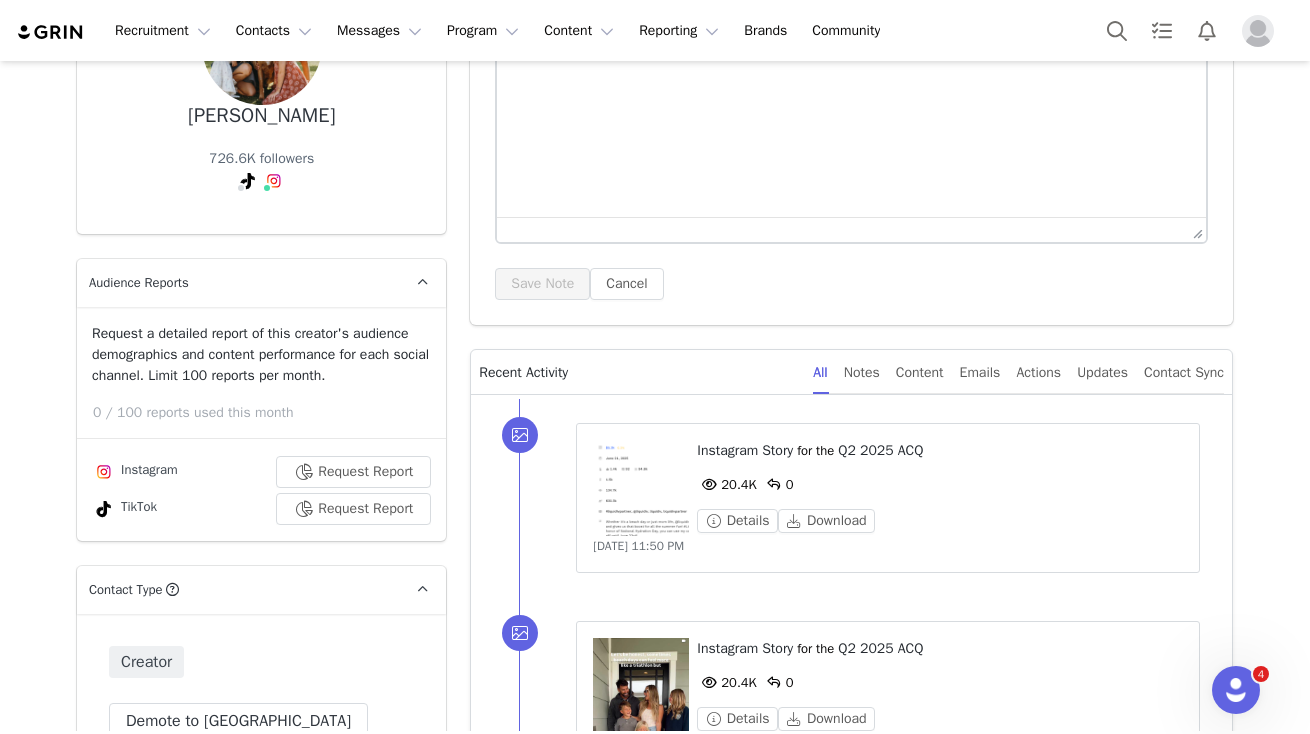 scroll, scrollTop: 0, scrollLeft: 0, axis: both 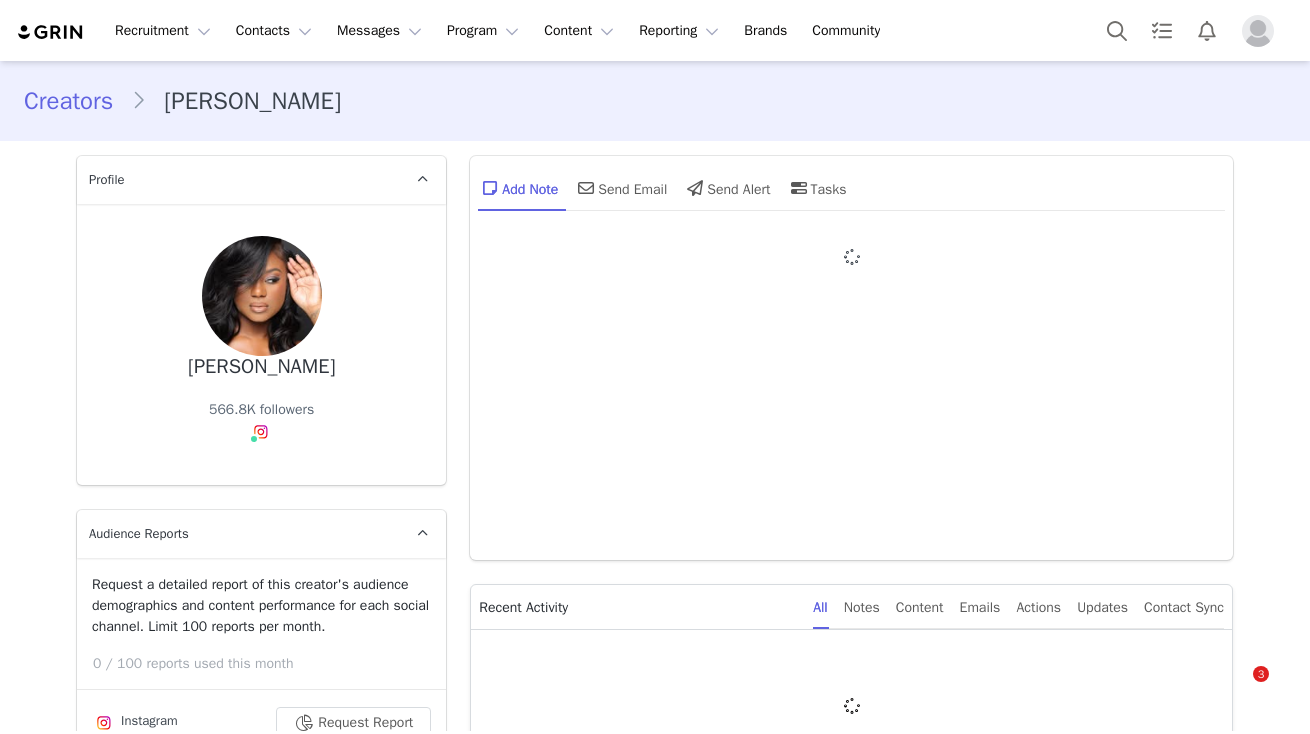 type on "+1 ([GEOGRAPHIC_DATA])" 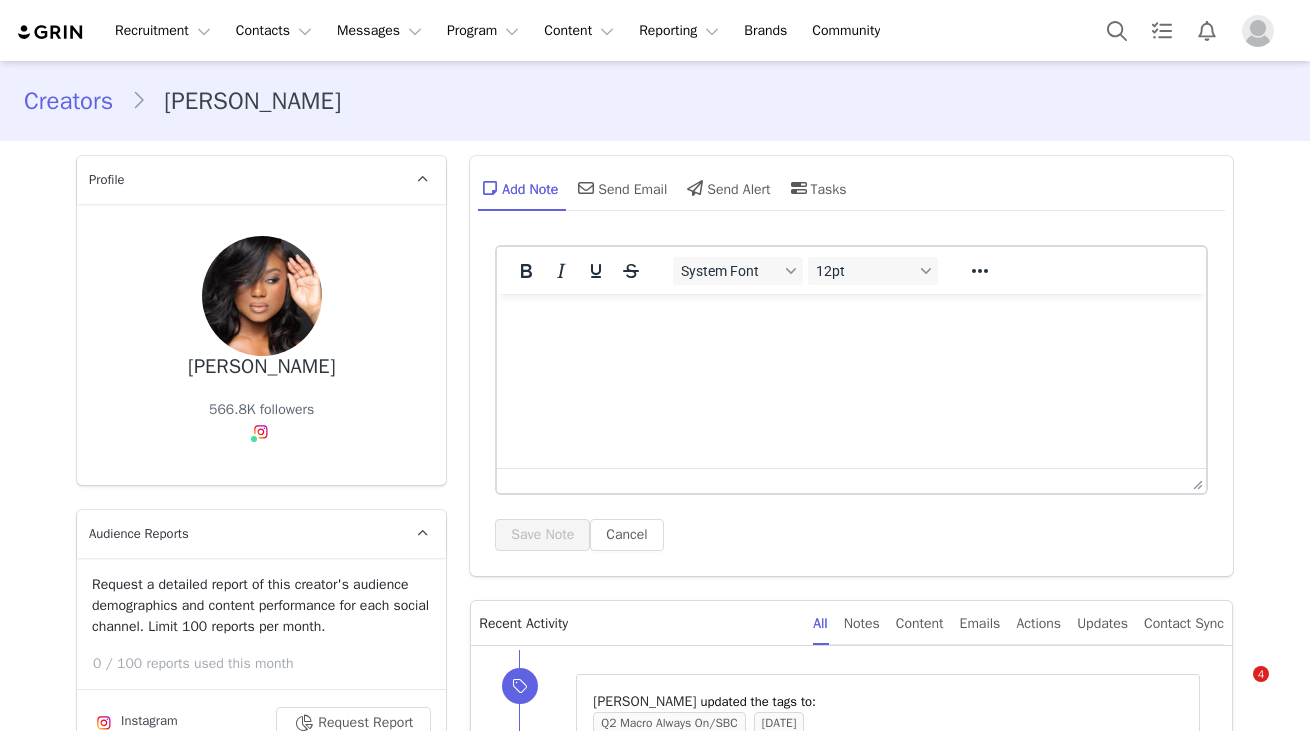 scroll, scrollTop: 0, scrollLeft: 0, axis: both 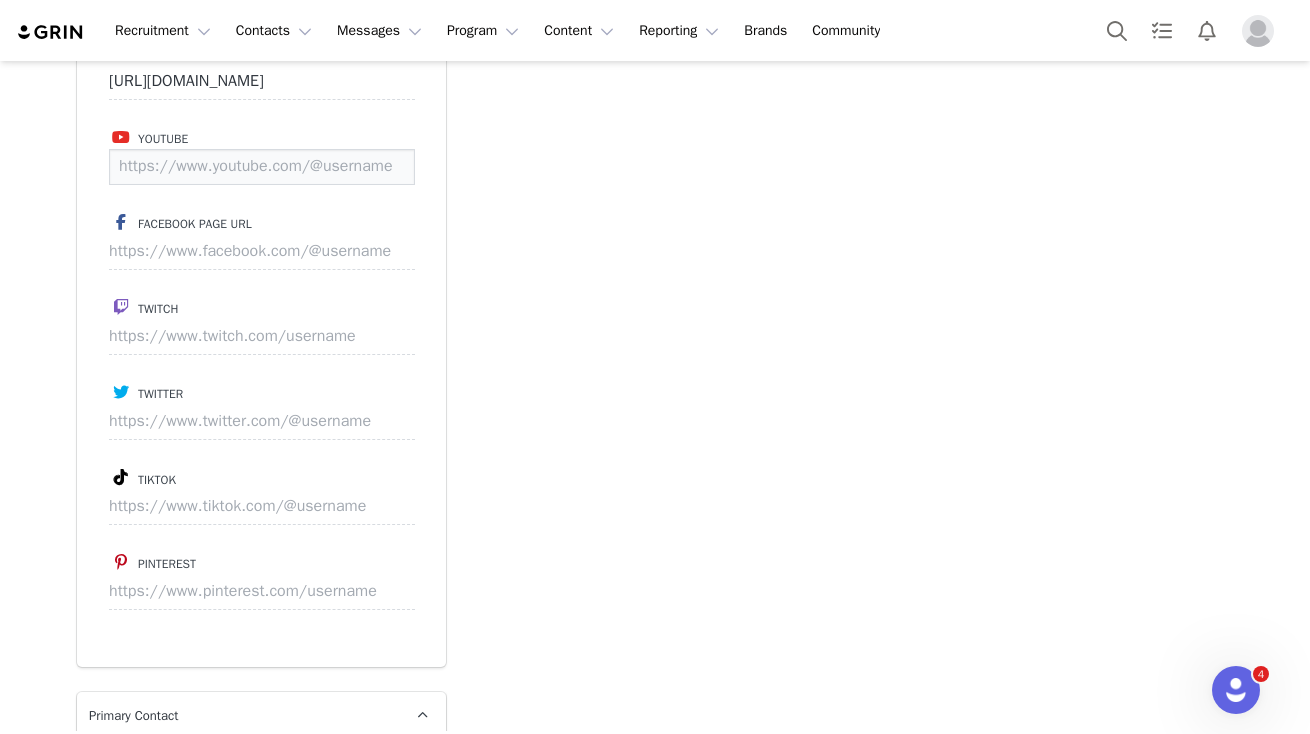 click at bounding box center [262, 167] 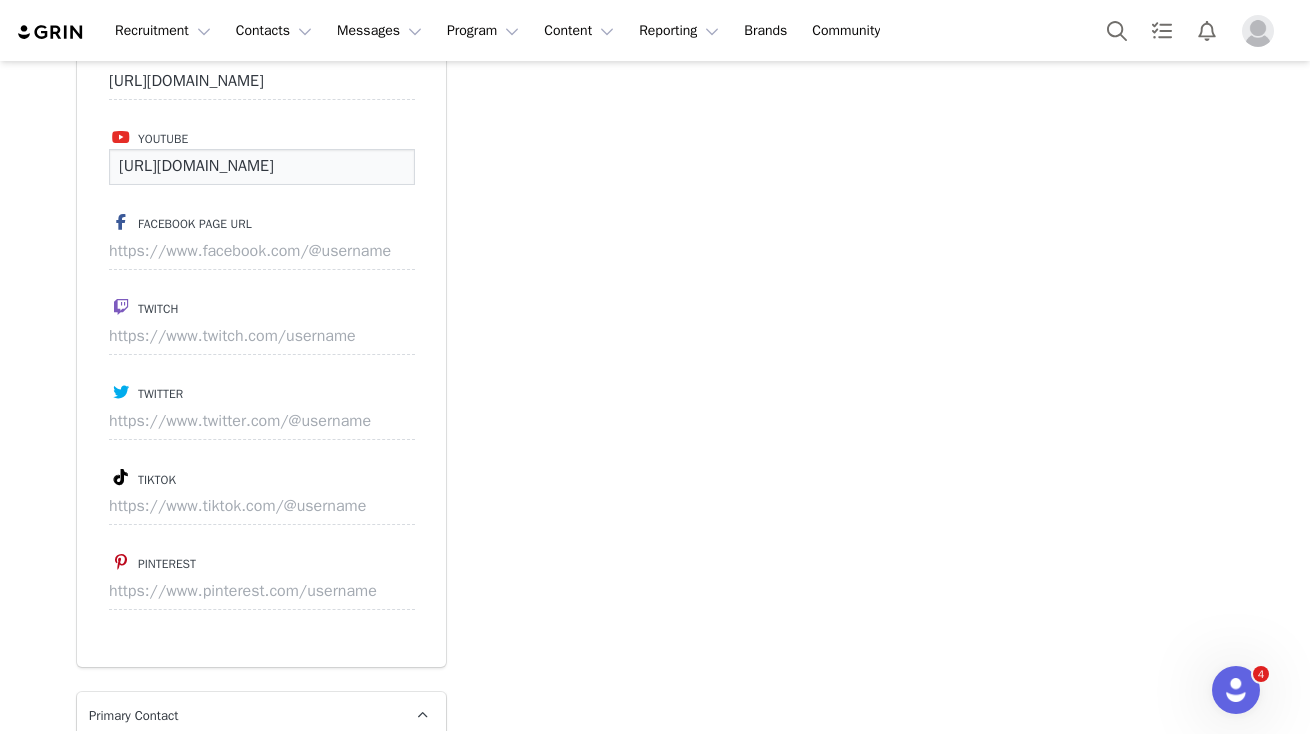 scroll, scrollTop: 0, scrollLeft: 262, axis: horizontal 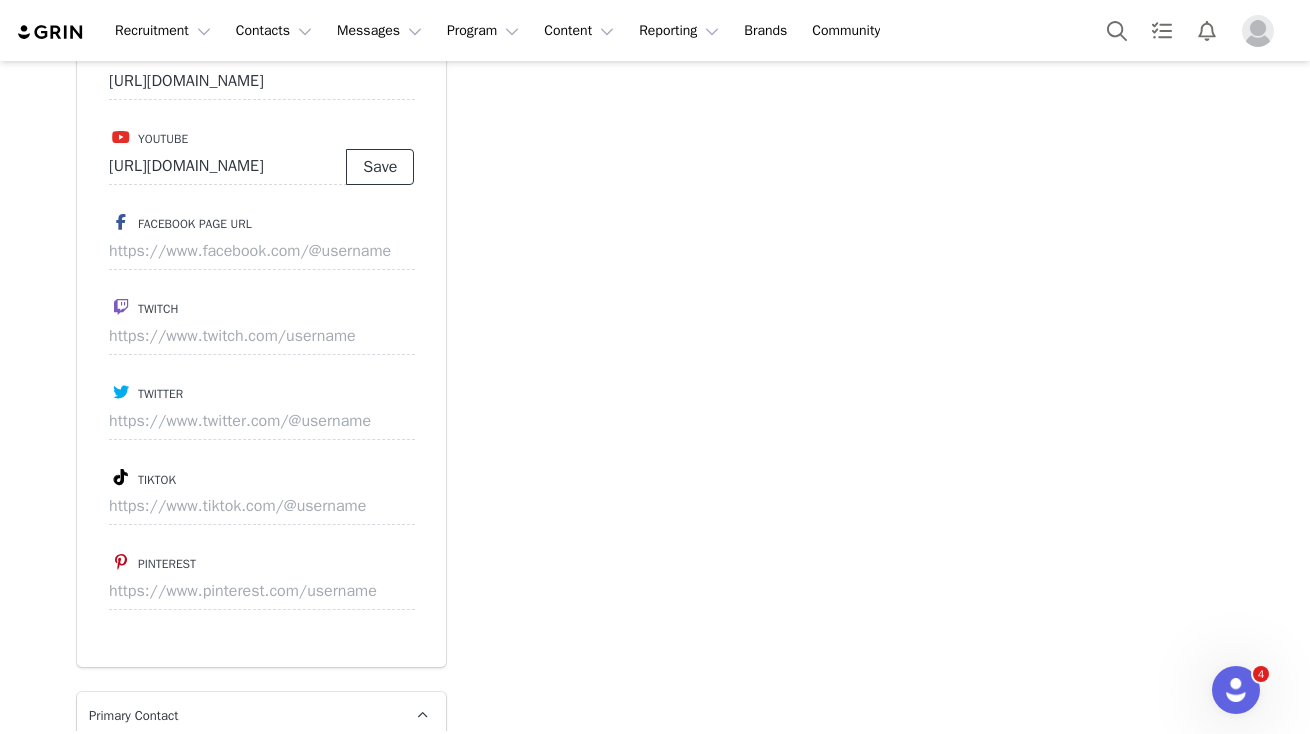 click on "Save" at bounding box center (380, 167) 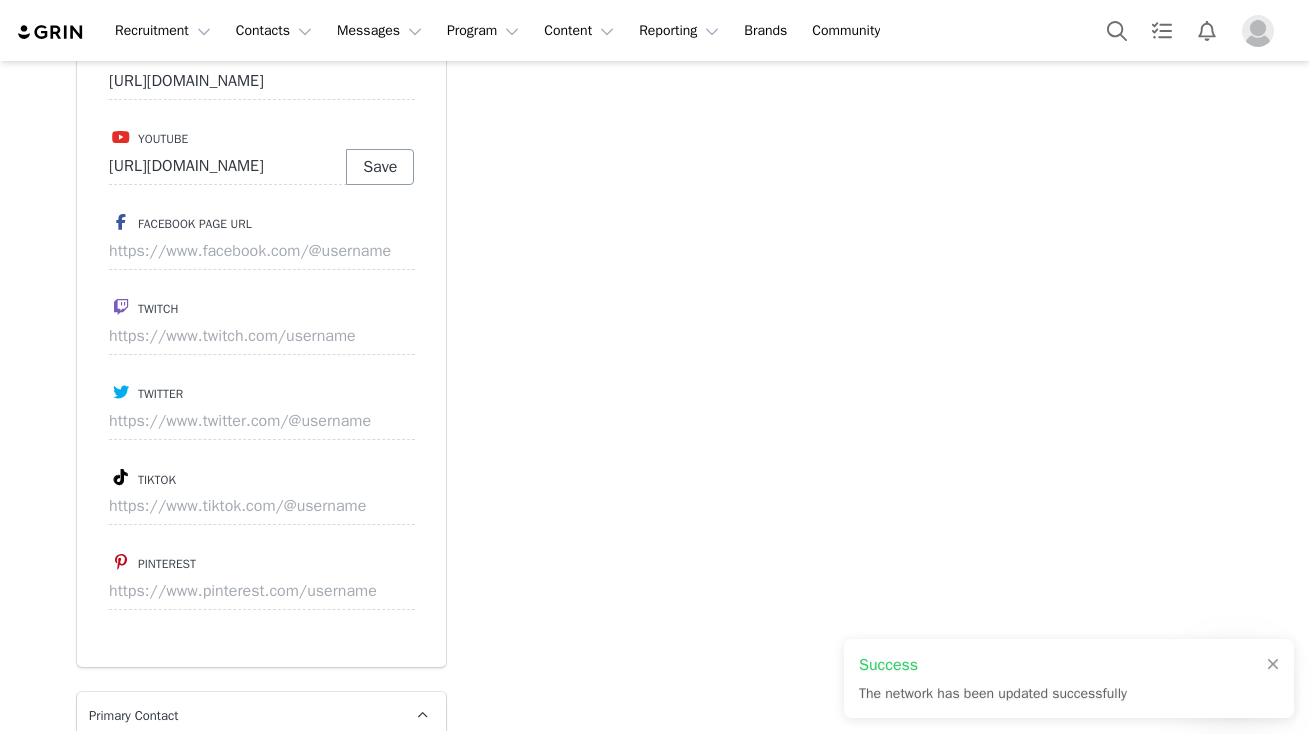 type on "https://www.youtube.com/@desteneandbrandon" 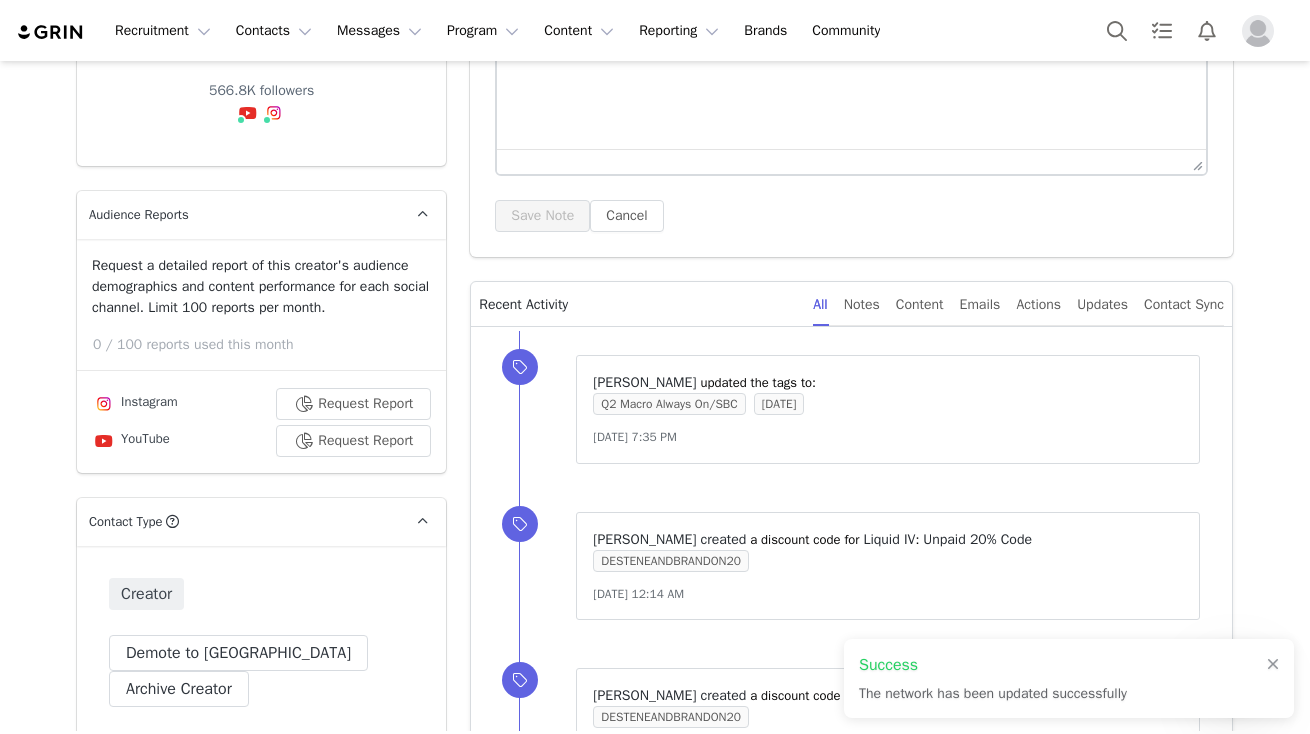 scroll, scrollTop: 0, scrollLeft: 0, axis: both 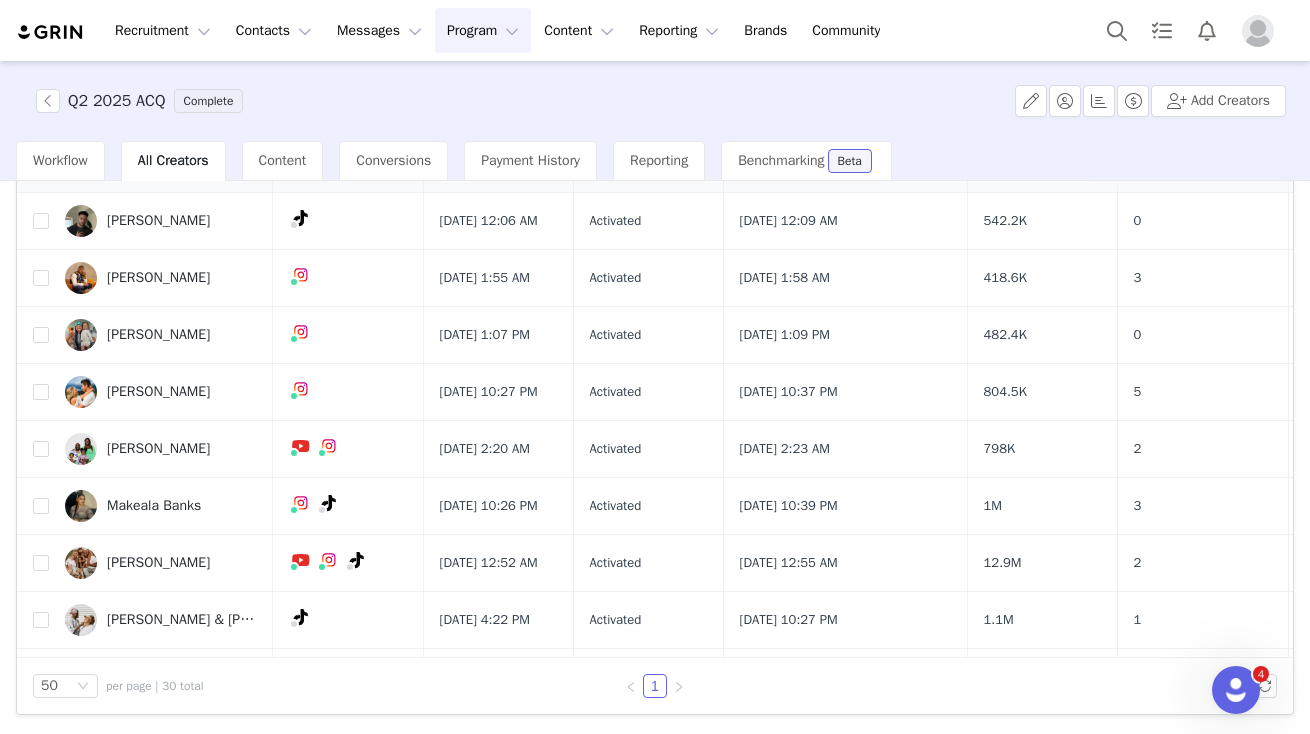 click on "[PERSON_NAME]" at bounding box center (161, 164) 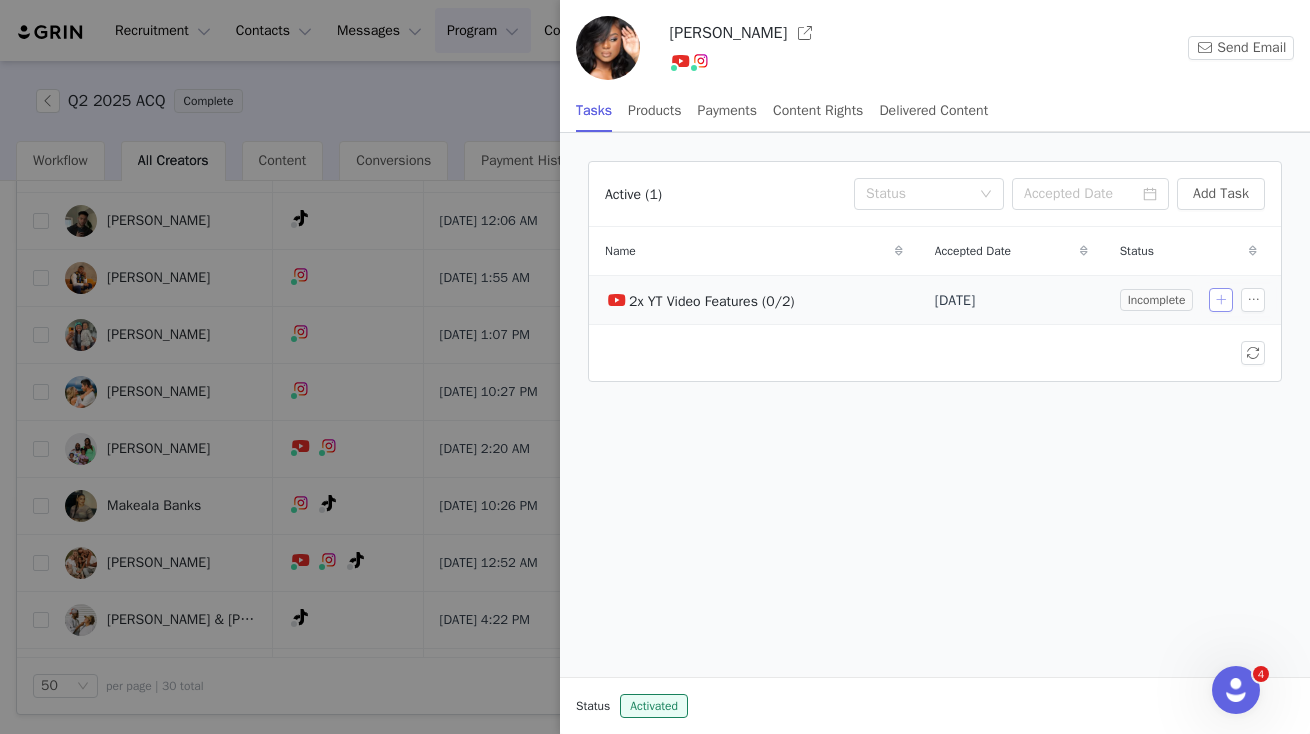 click at bounding box center (1221, 300) 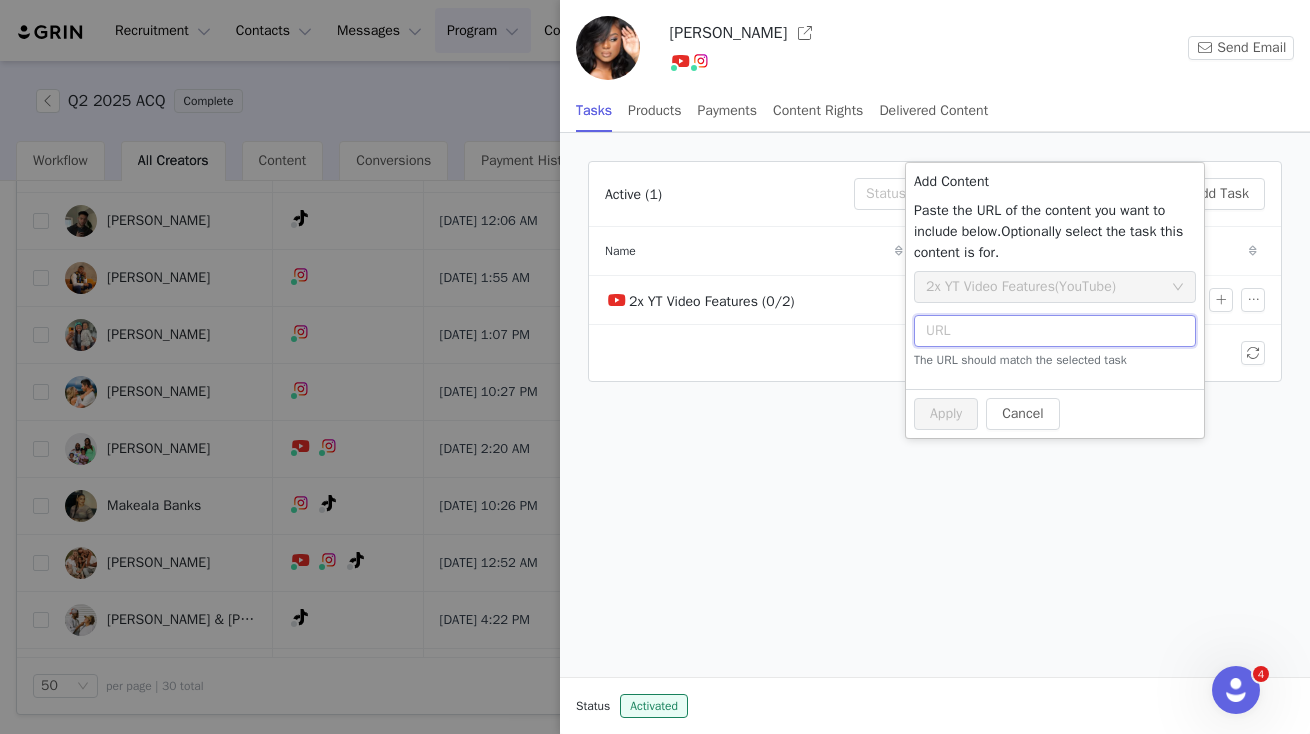 click at bounding box center [1055, 331] 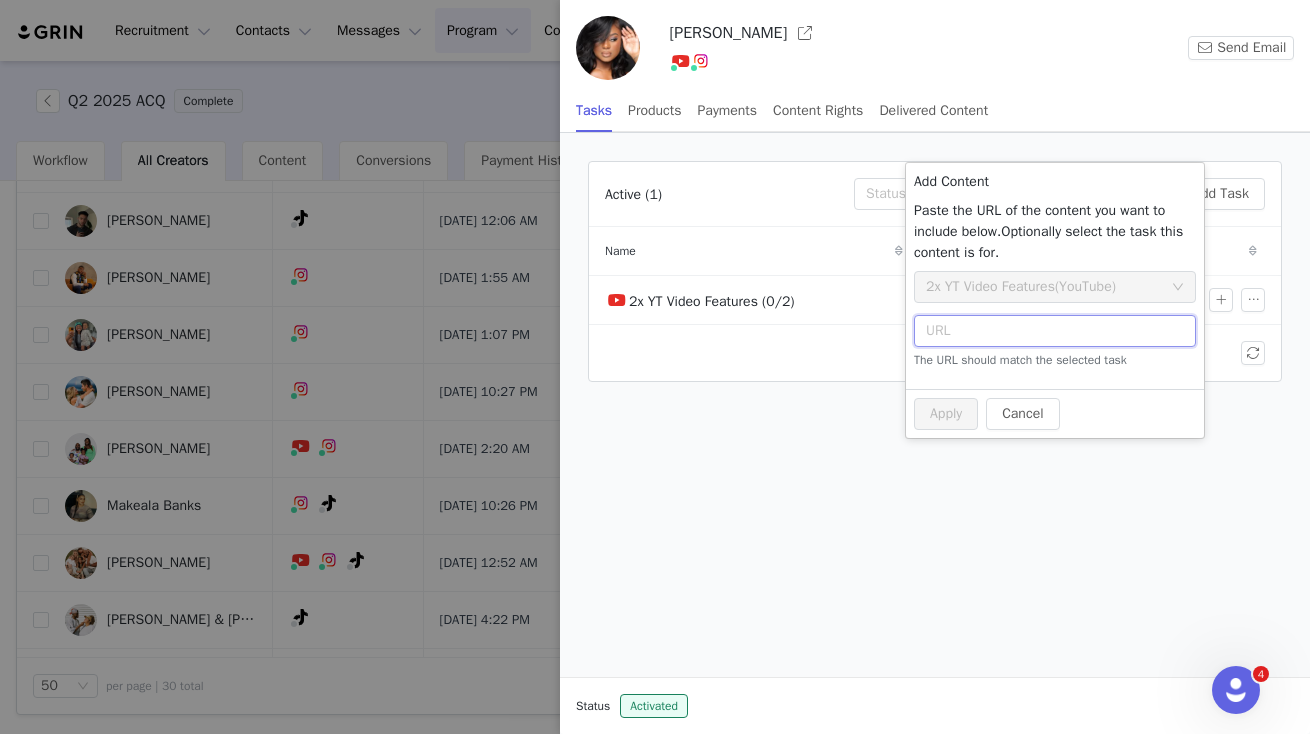 paste on "https://www.youtube.com/watch?v=QpXbs8EL8bo" 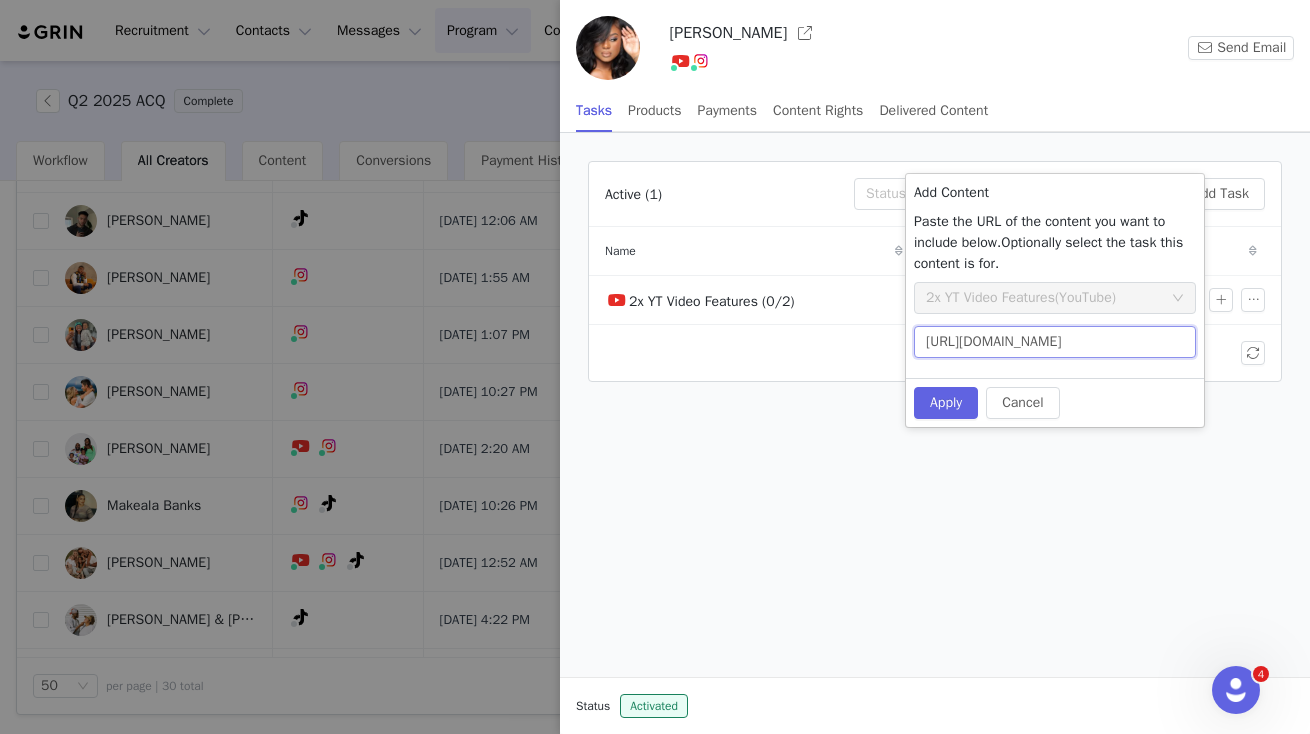 scroll, scrollTop: 0, scrollLeft: 64, axis: horizontal 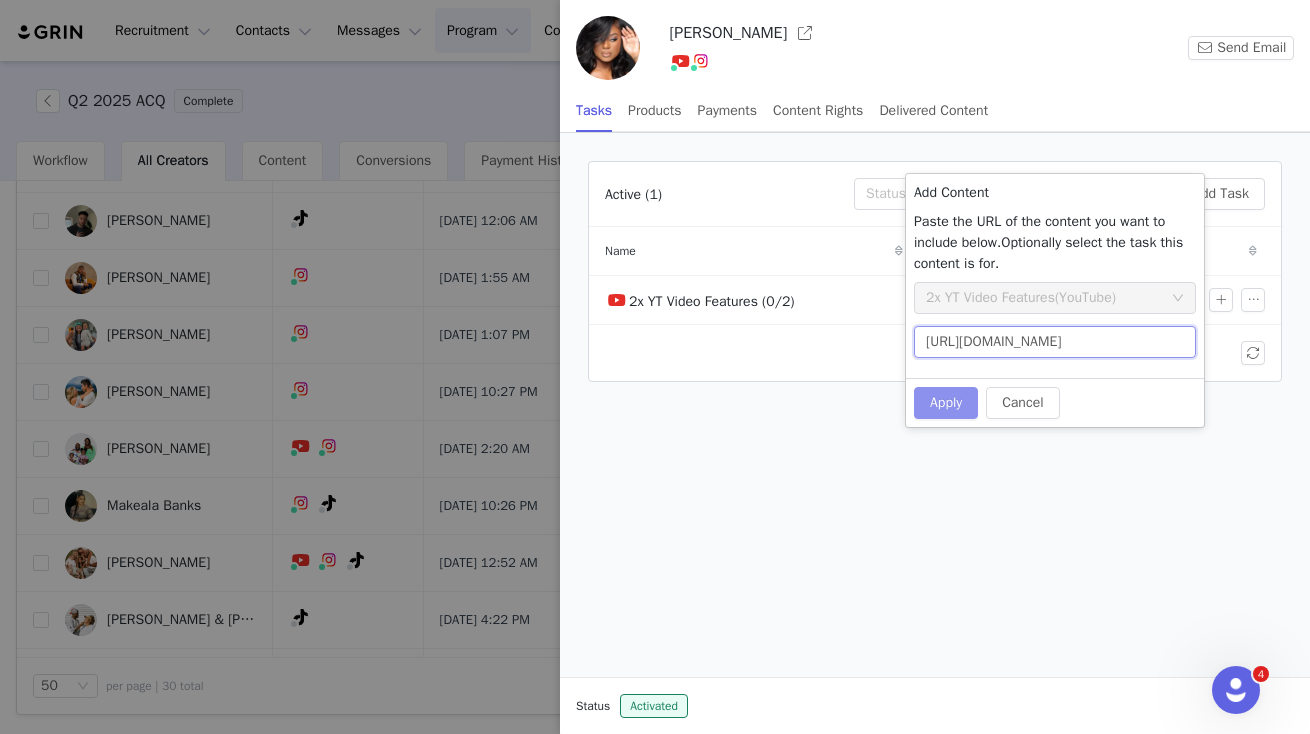 type on "https://www.youtube.com/watch?v=QpXbs8EL8bo" 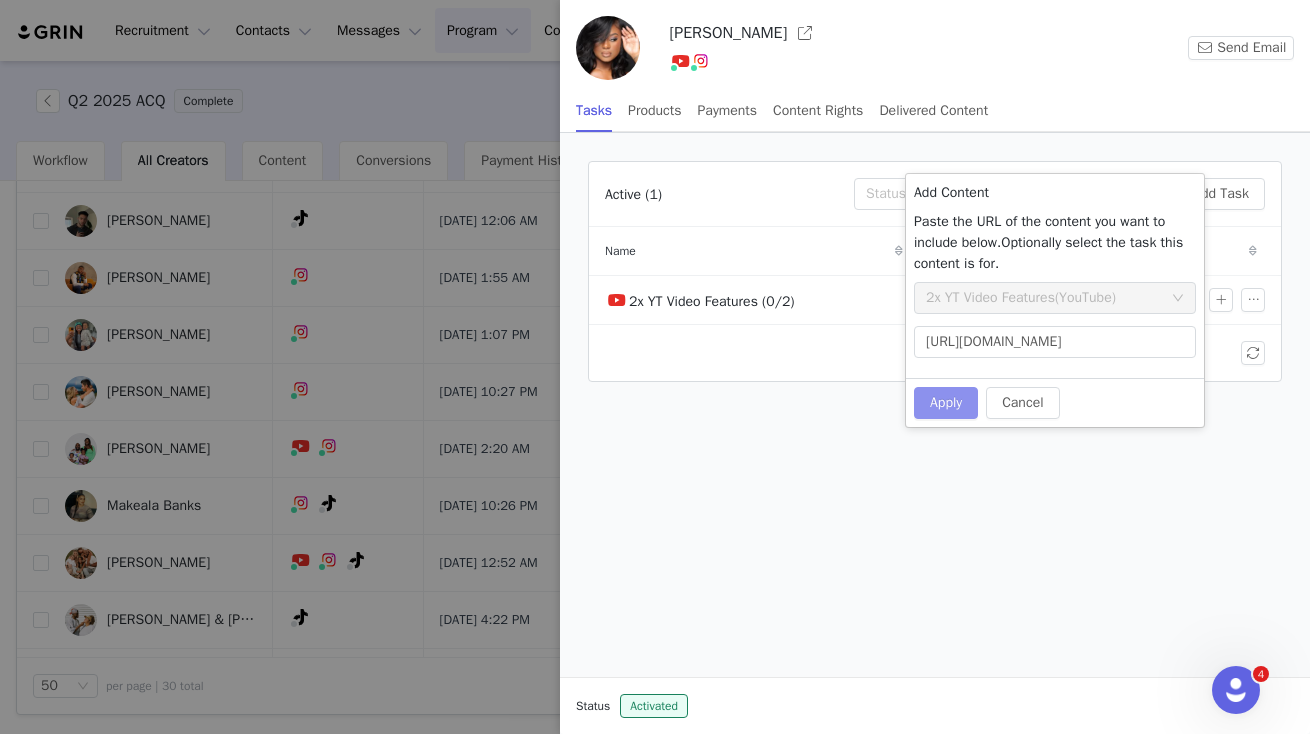 scroll, scrollTop: 0, scrollLeft: 0, axis: both 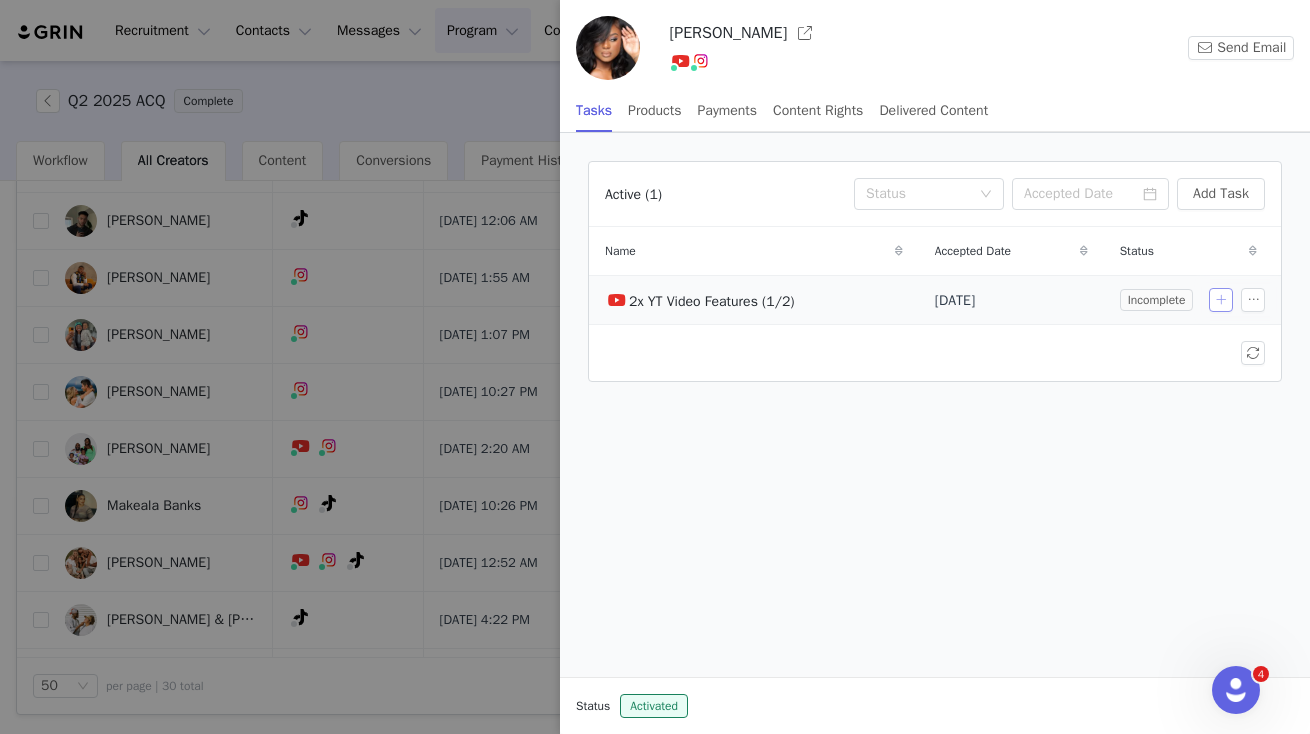 click at bounding box center [1221, 300] 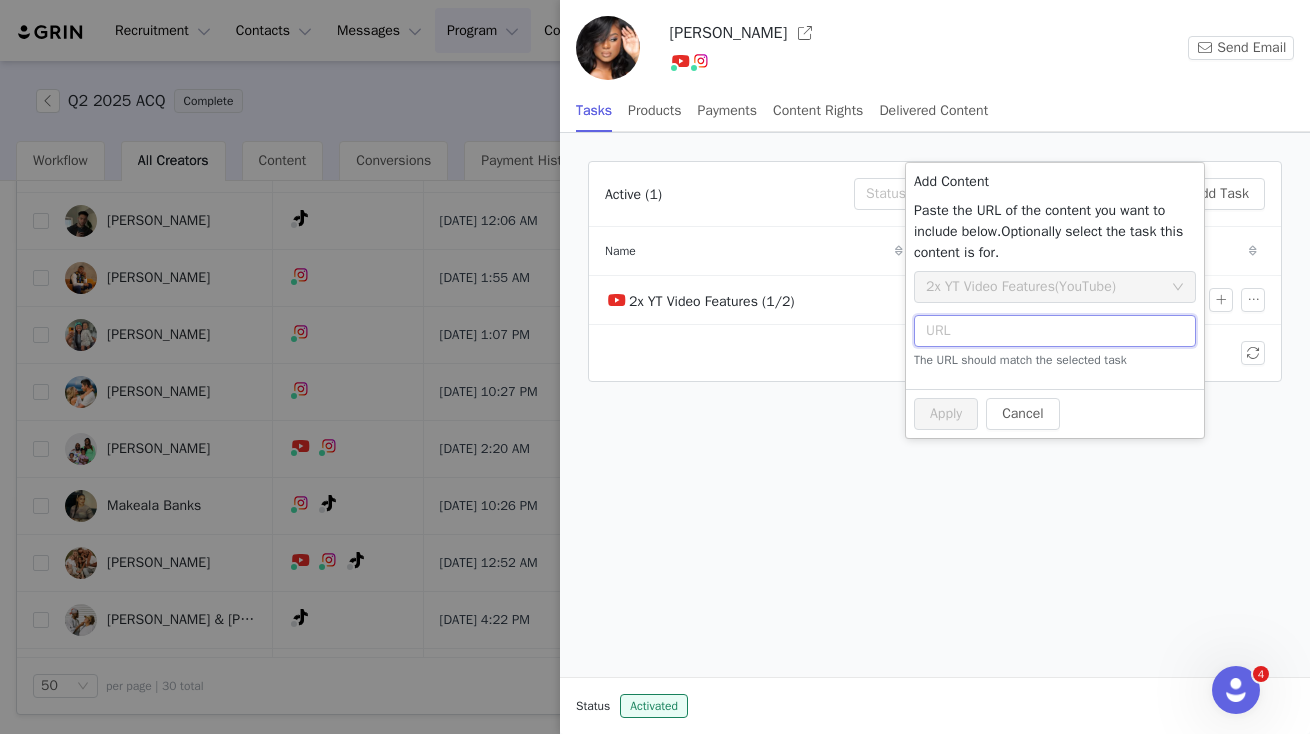 click at bounding box center [1055, 331] 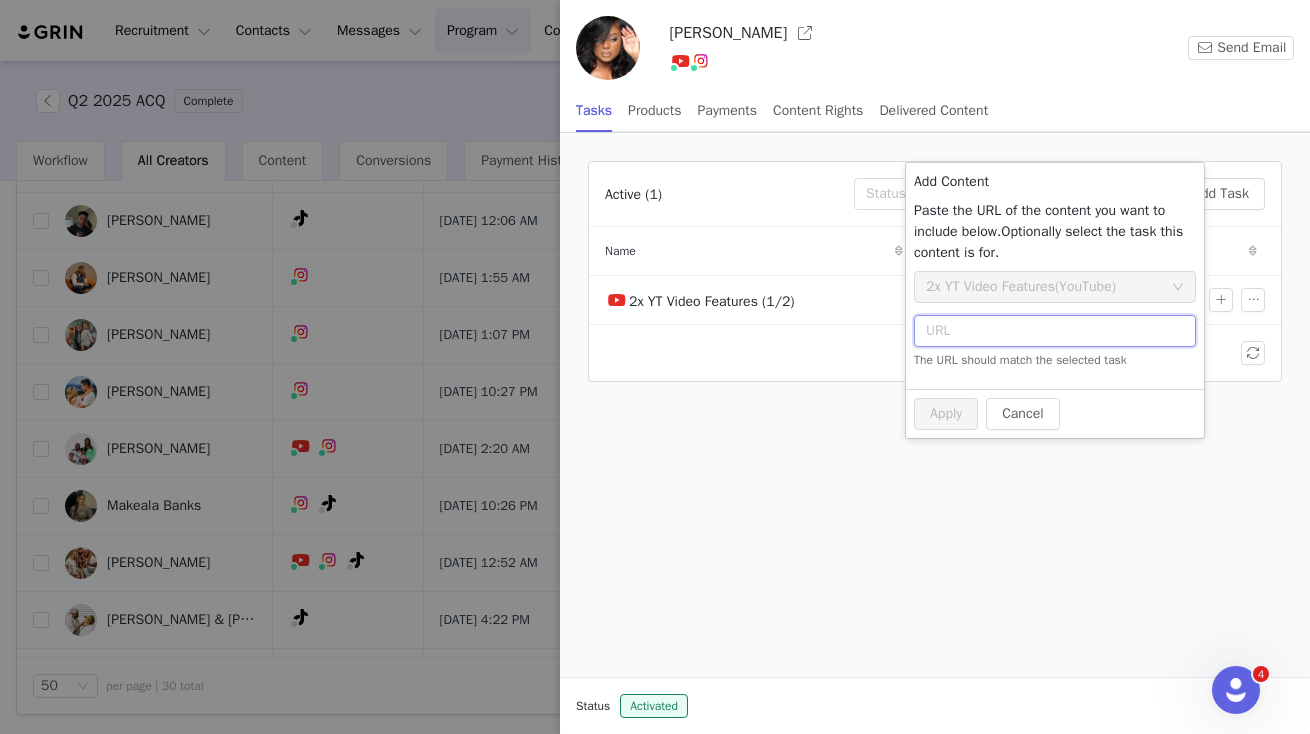 paste on "https://www.youtube.com/watch?v=hFAxQ0x3J-8" 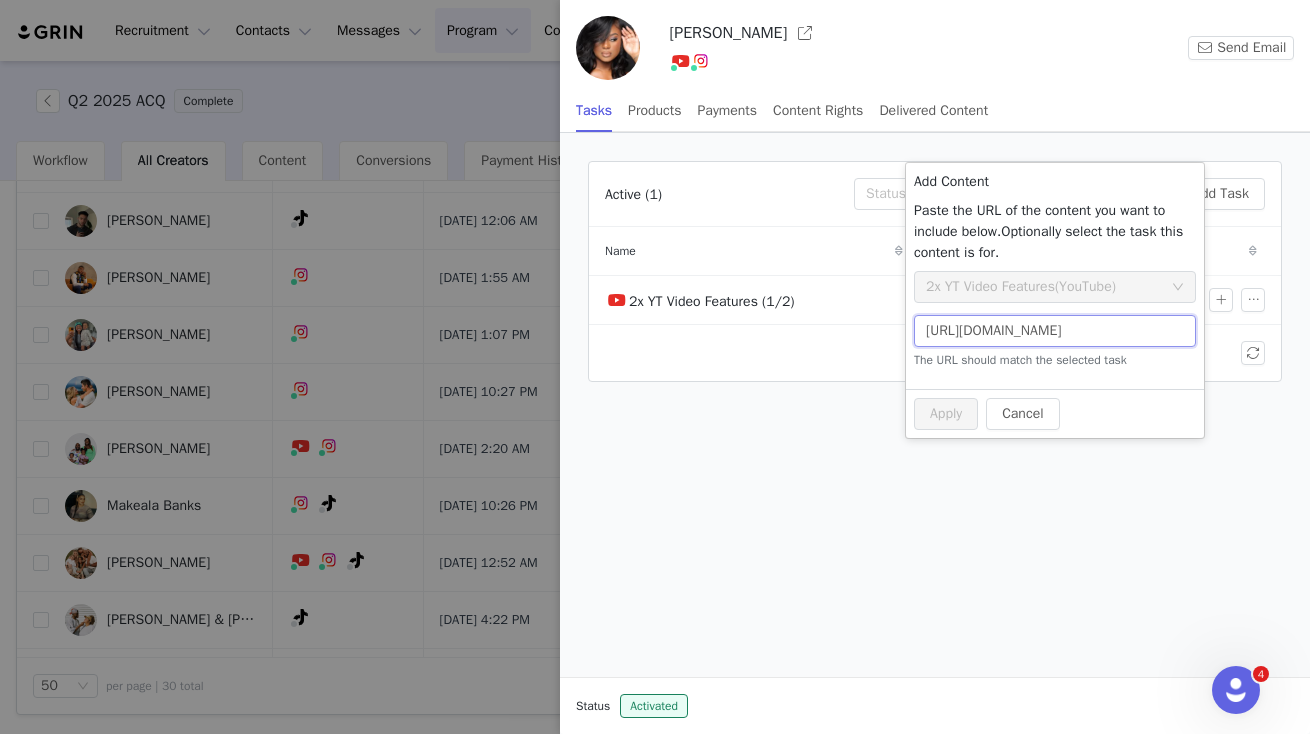 scroll, scrollTop: 0, scrollLeft: 60, axis: horizontal 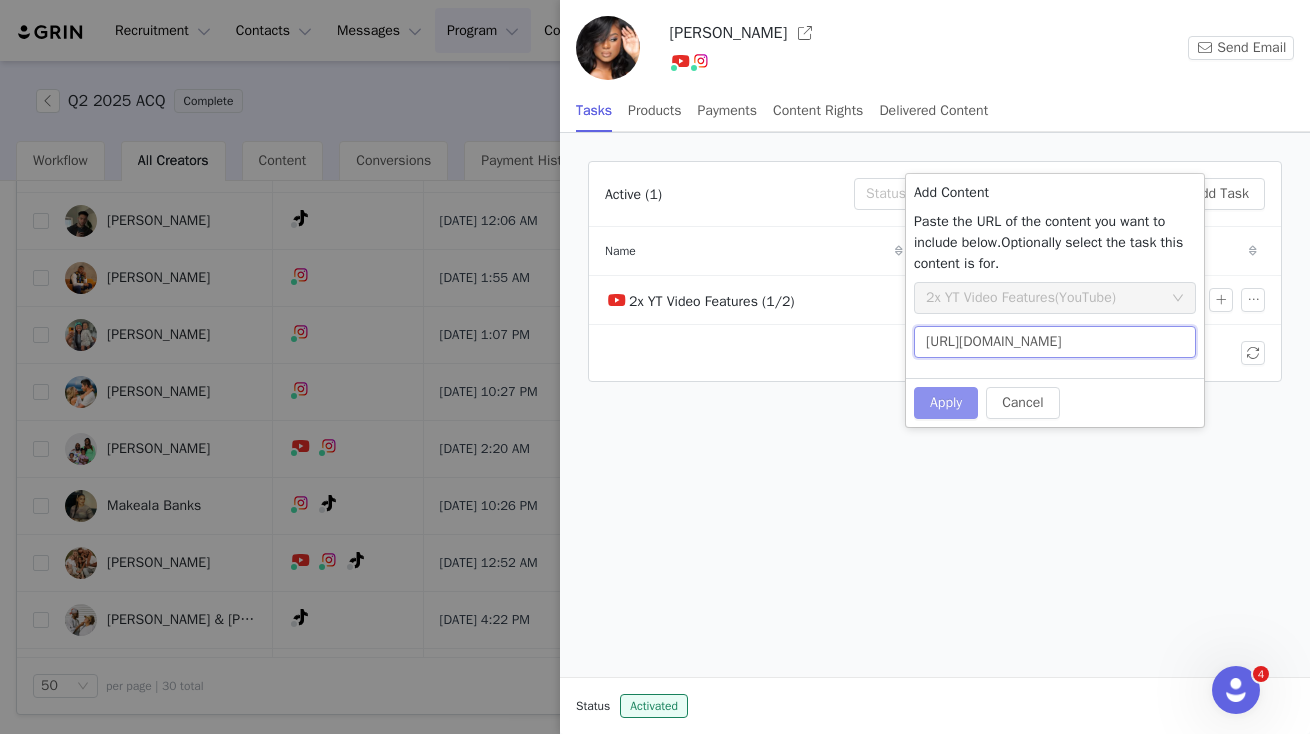 type on "https://www.youtube.com/watch?v=hFAxQ0x3J-8" 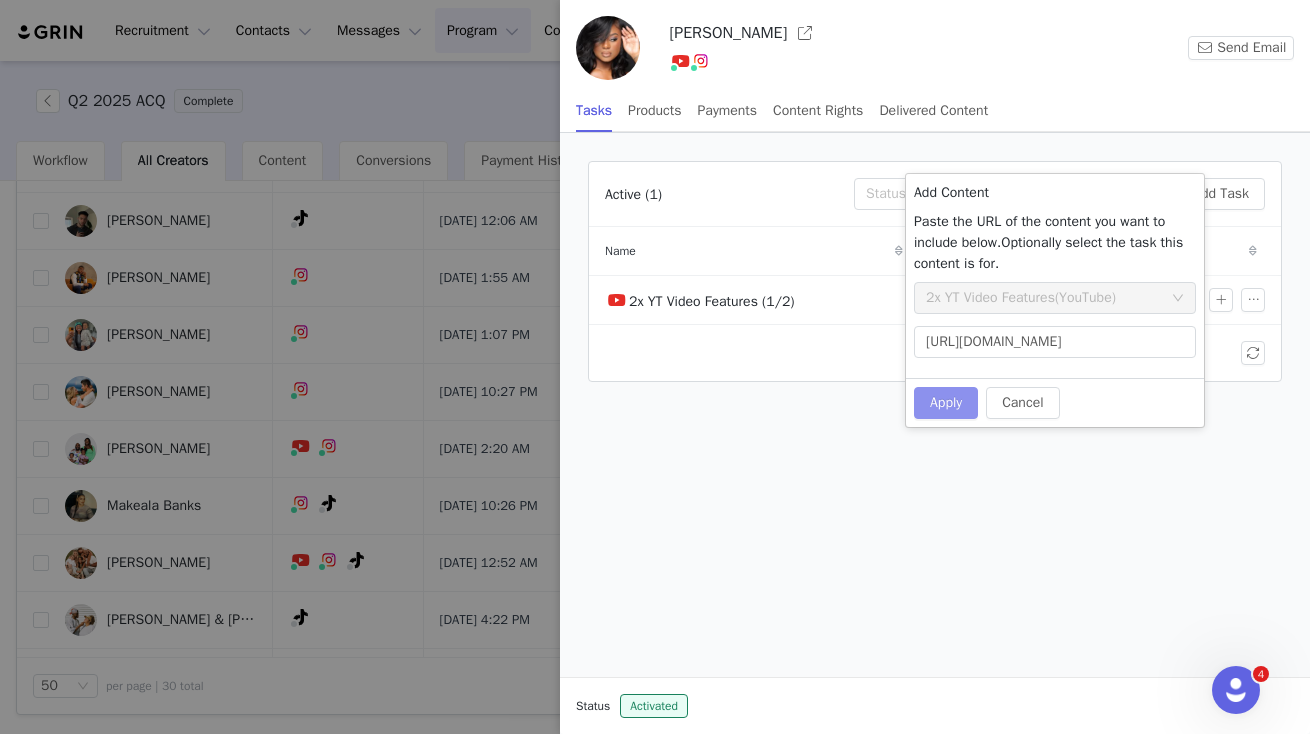 click on "Apply" at bounding box center [946, 403] 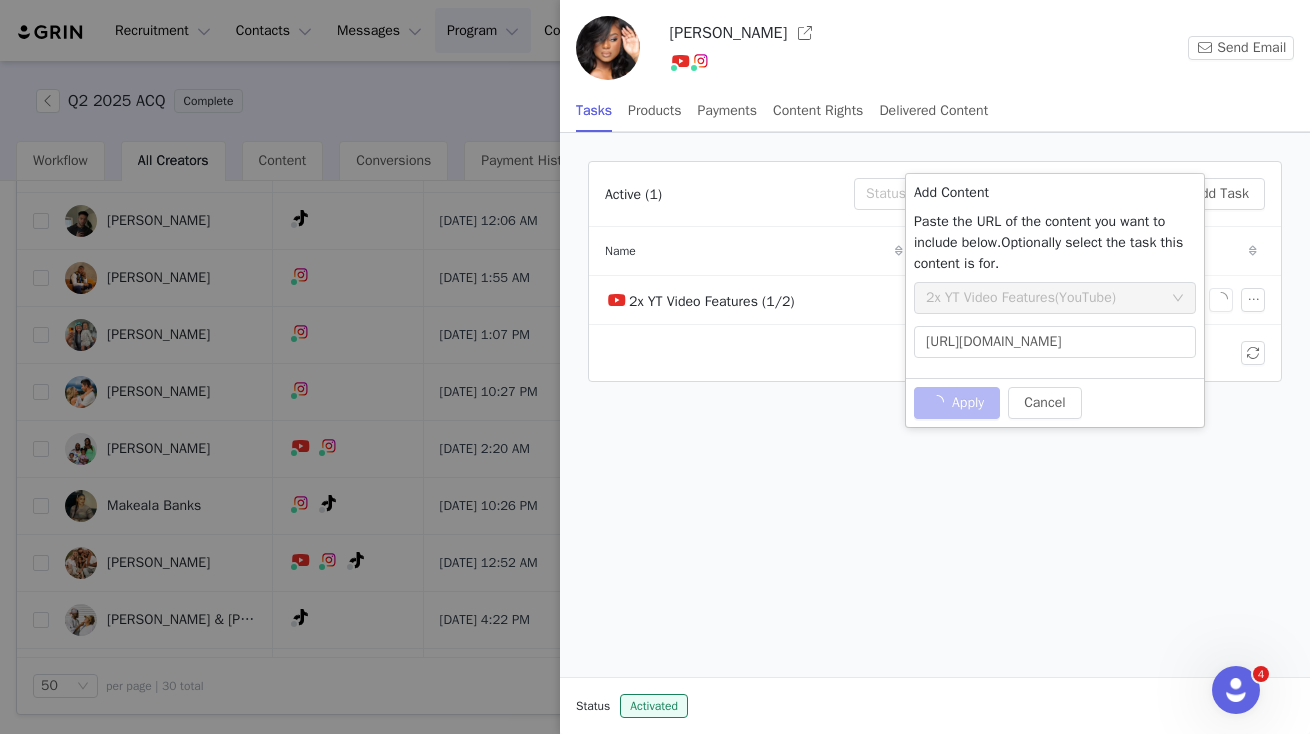 scroll, scrollTop: 0, scrollLeft: 0, axis: both 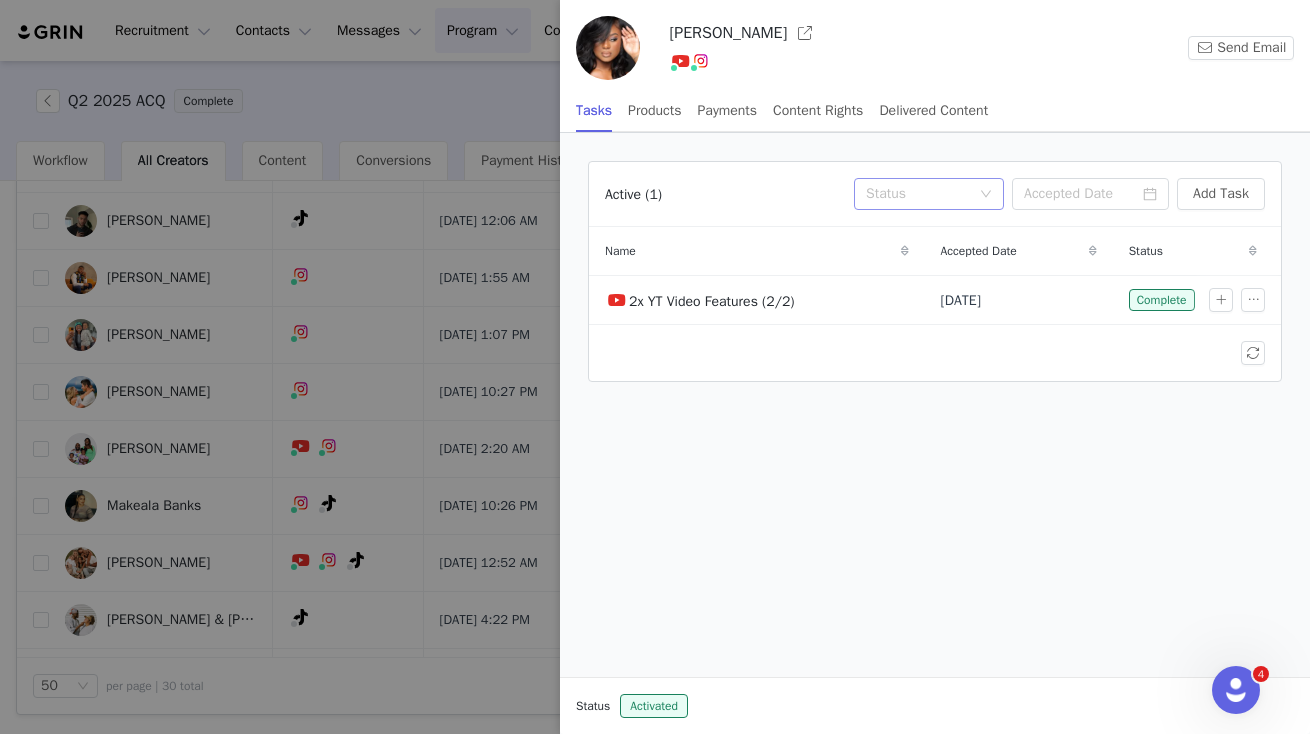 click on "Status" at bounding box center [918, 194] 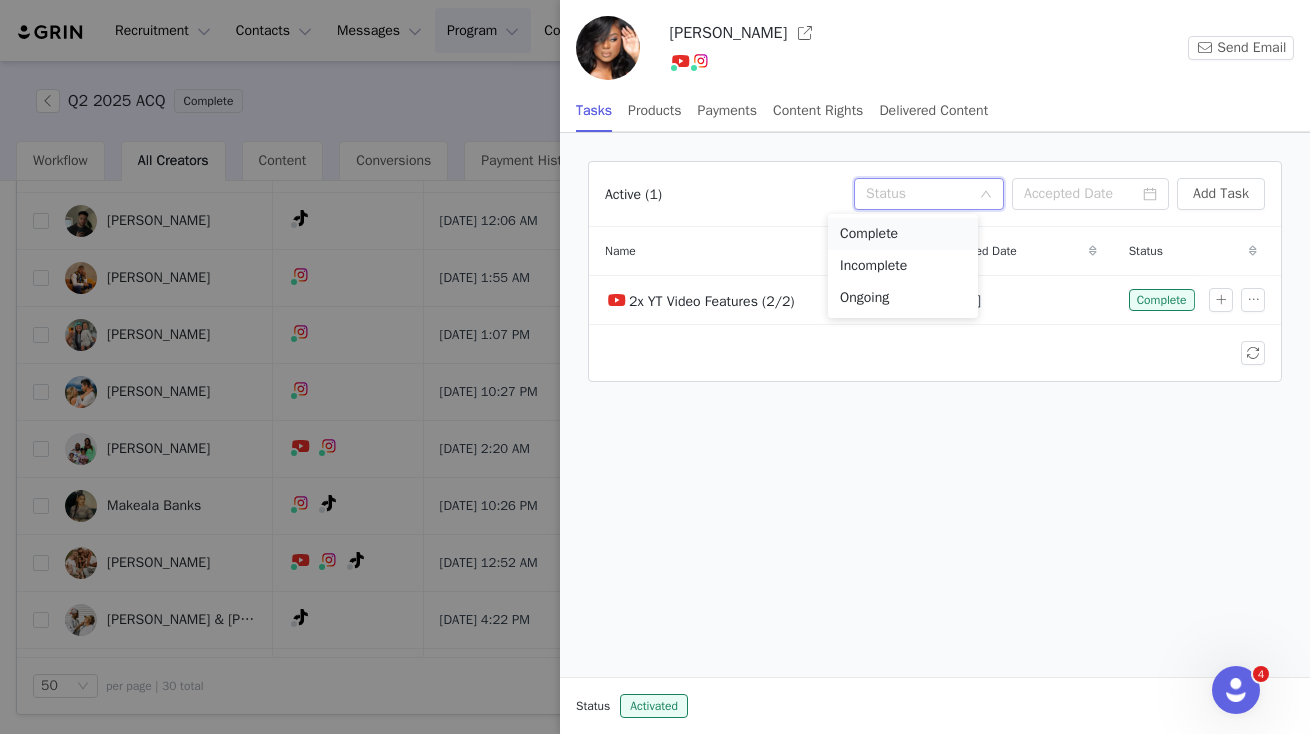 click on "Complete" at bounding box center [903, 234] 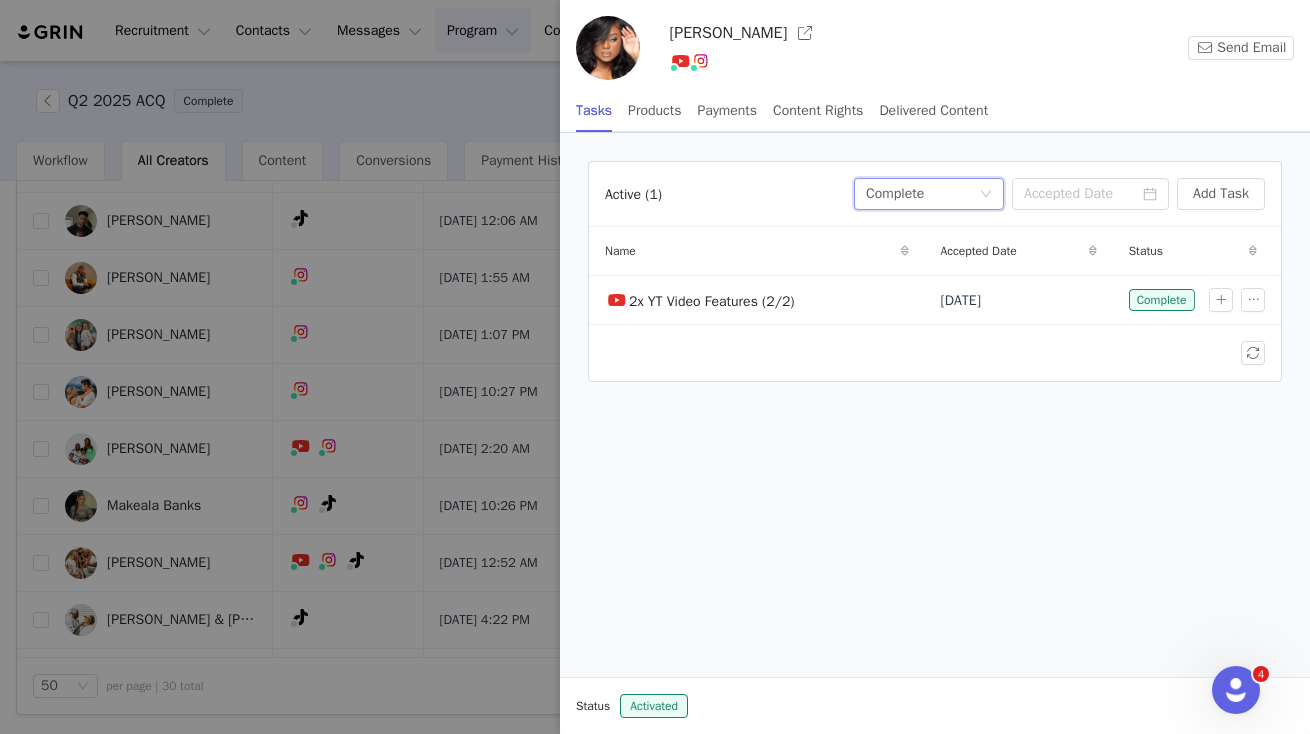 click on "Active (1)      Status Complete Add Task      Name   Accepted Date   Status  2x YT Video Features (2/2) May 19, 2025  Complete" at bounding box center [935, 405] 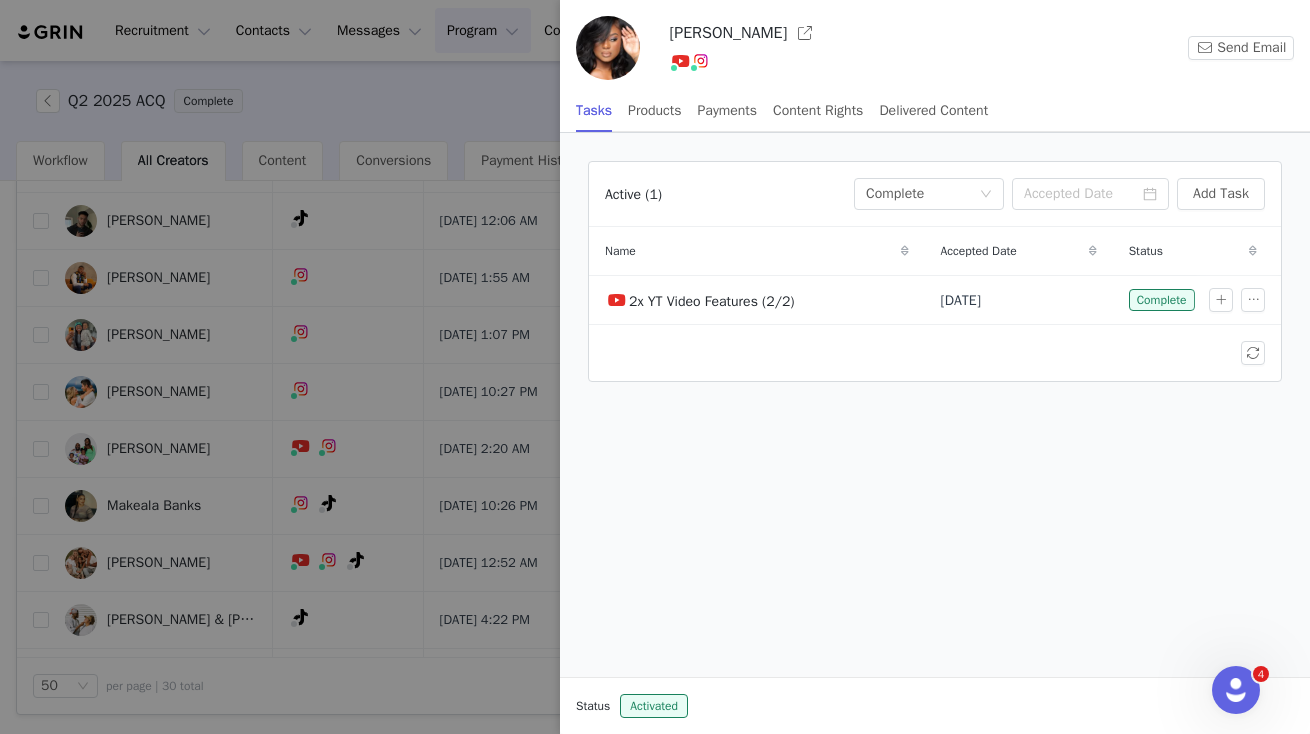 click at bounding box center (655, 367) 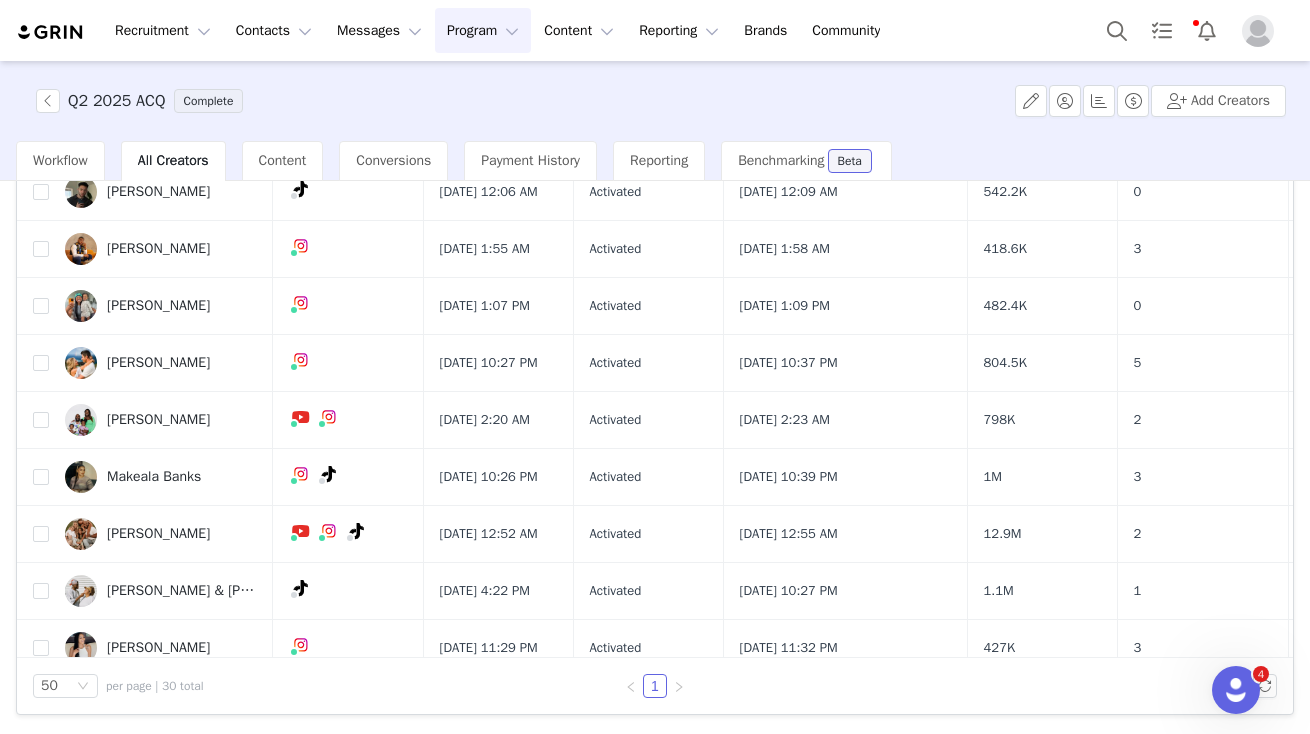scroll, scrollTop: 1197, scrollLeft: 0, axis: vertical 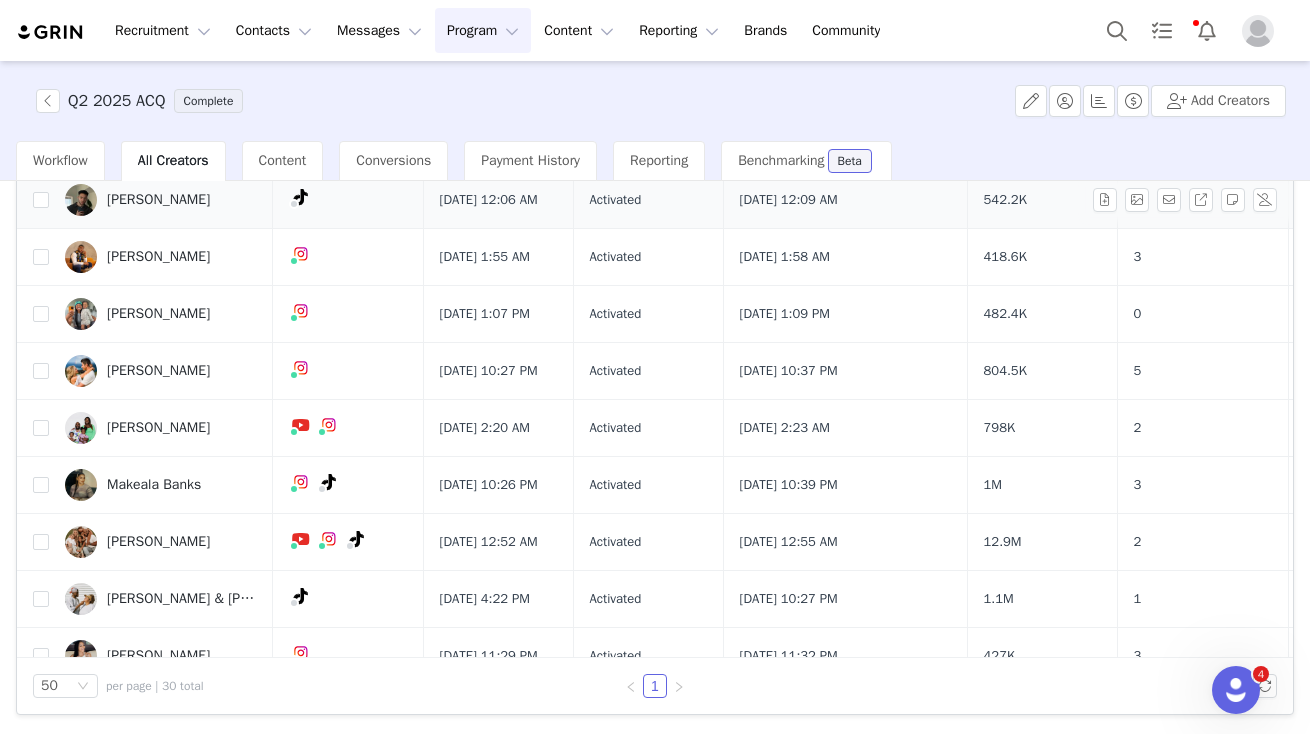 click on "[PERSON_NAME]" at bounding box center [158, 200] 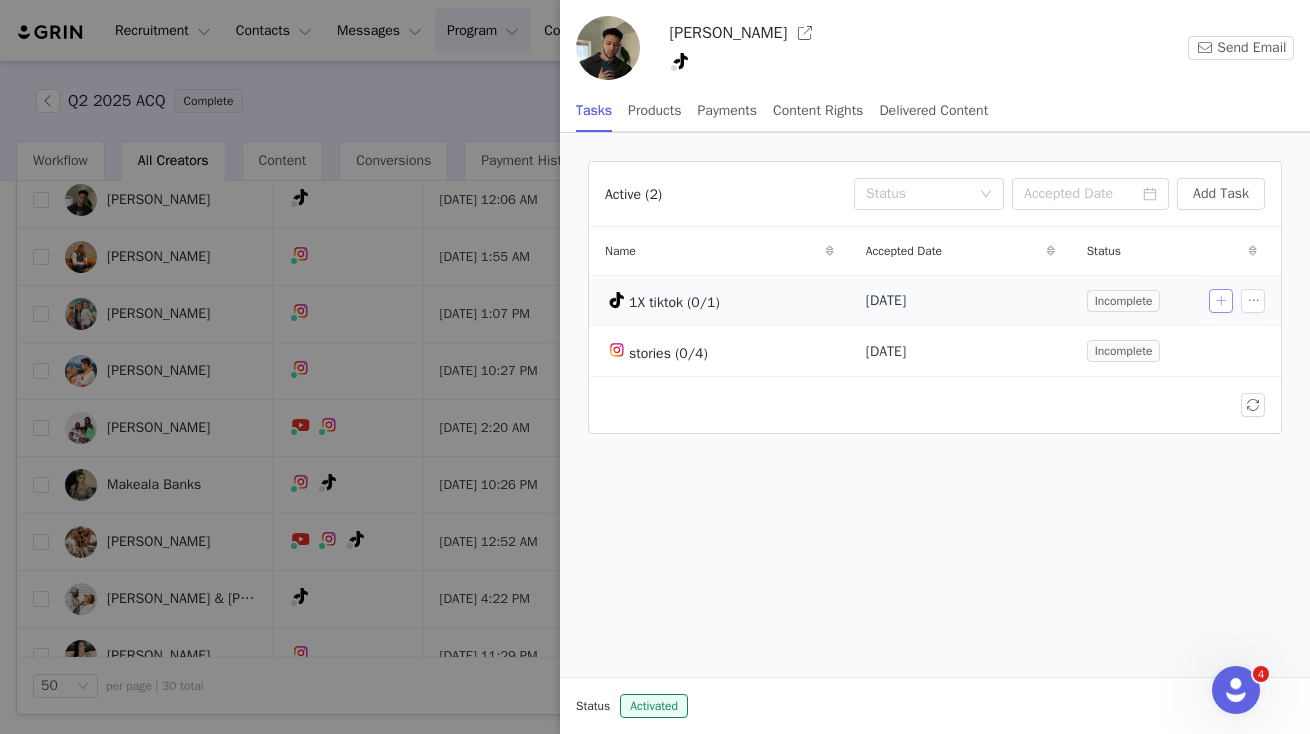 click at bounding box center [1221, 301] 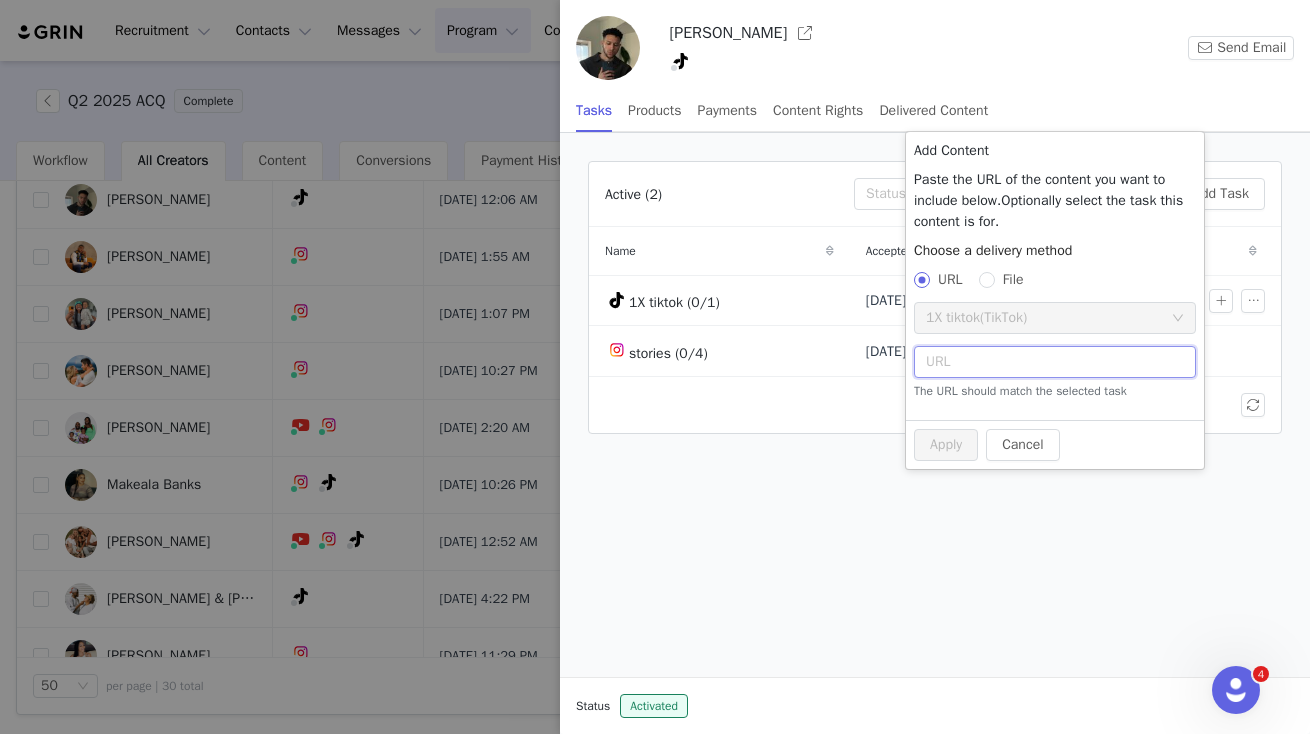 click at bounding box center (1055, 362) 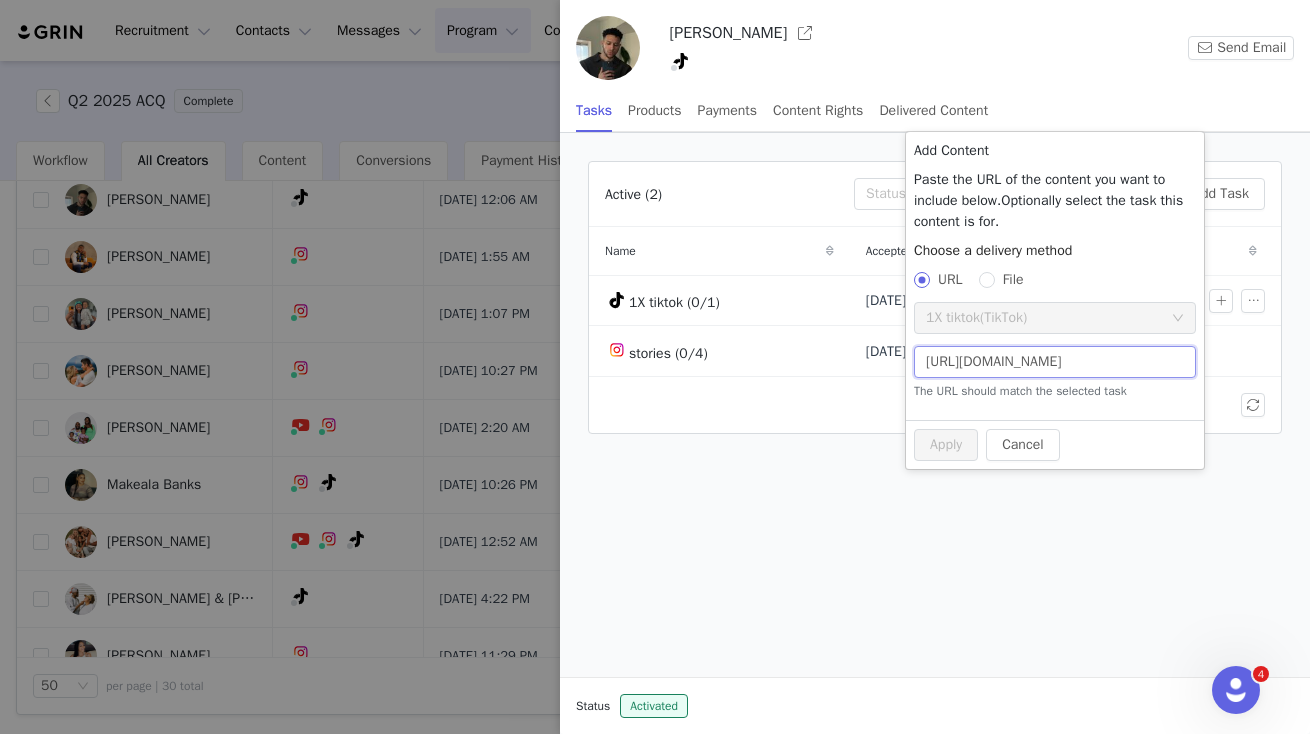 scroll, scrollTop: 0, scrollLeft: 244, axis: horizontal 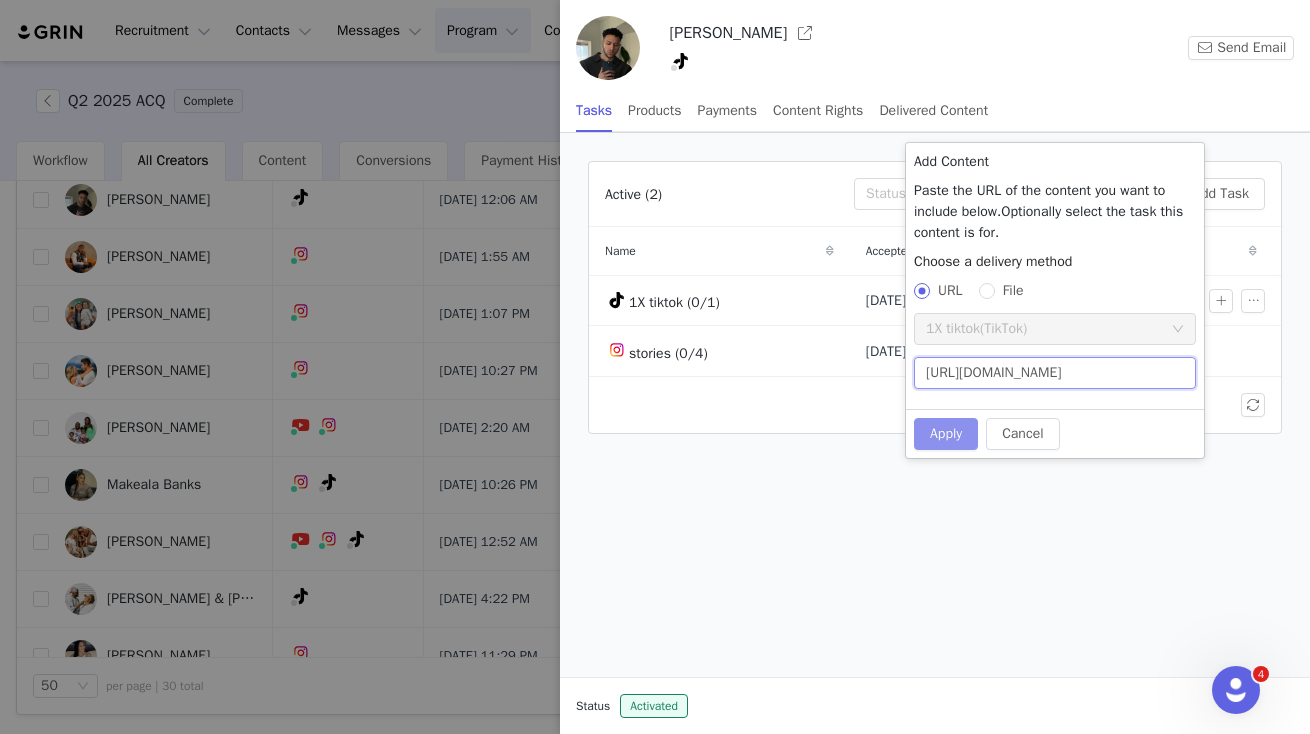 type on "https://www.tiktok.com/@terrencebjr/video/7521845870673808671?lang=en" 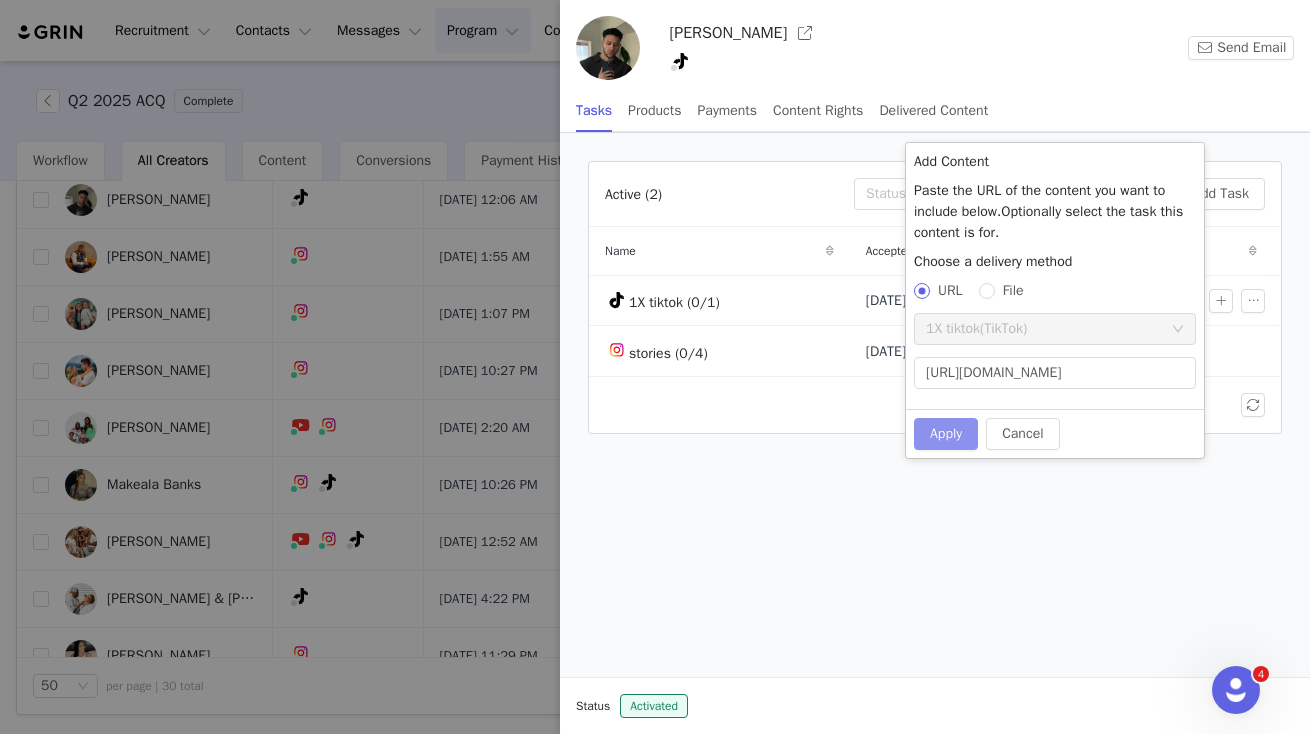 click on "Apply" at bounding box center [946, 434] 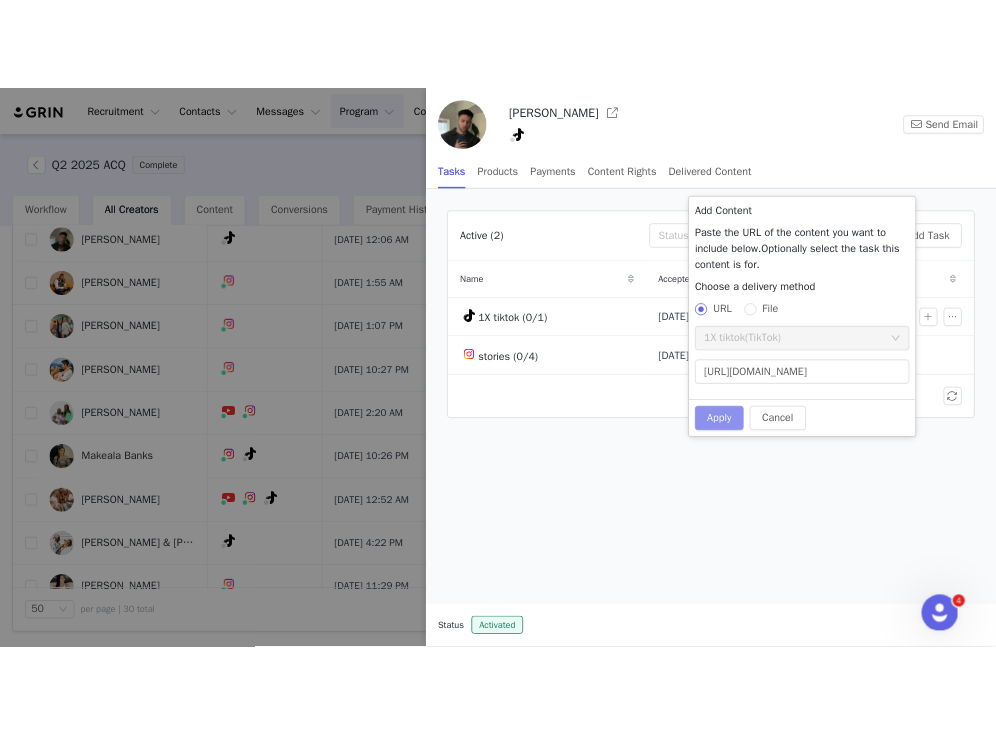 scroll, scrollTop: 0, scrollLeft: 0, axis: both 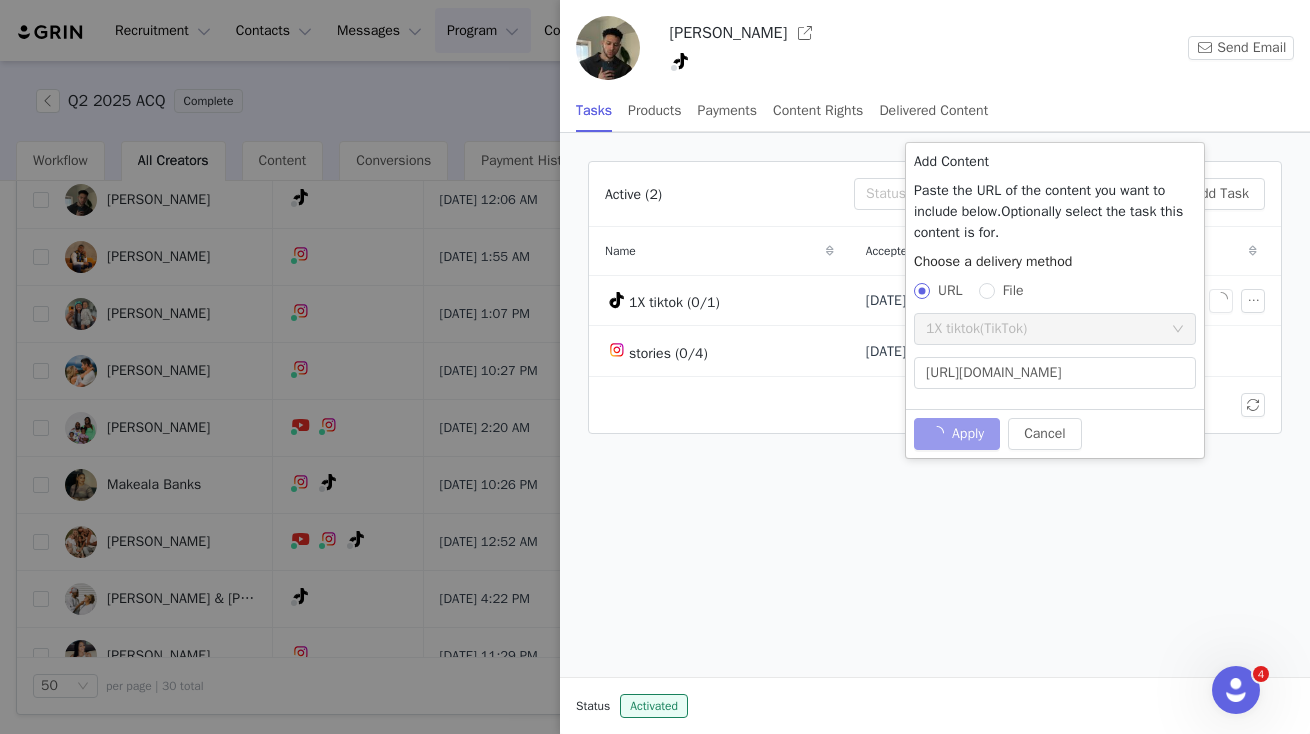 type 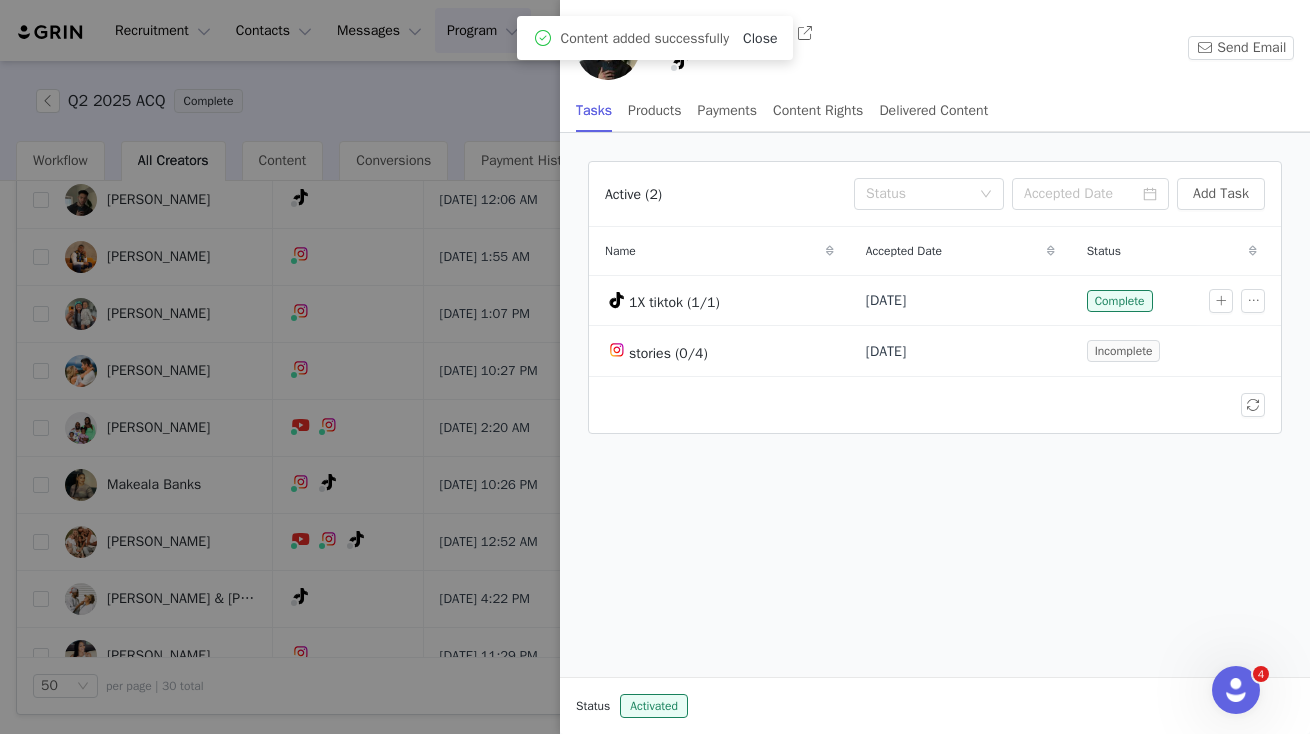 click on "Close" at bounding box center (760, 38) 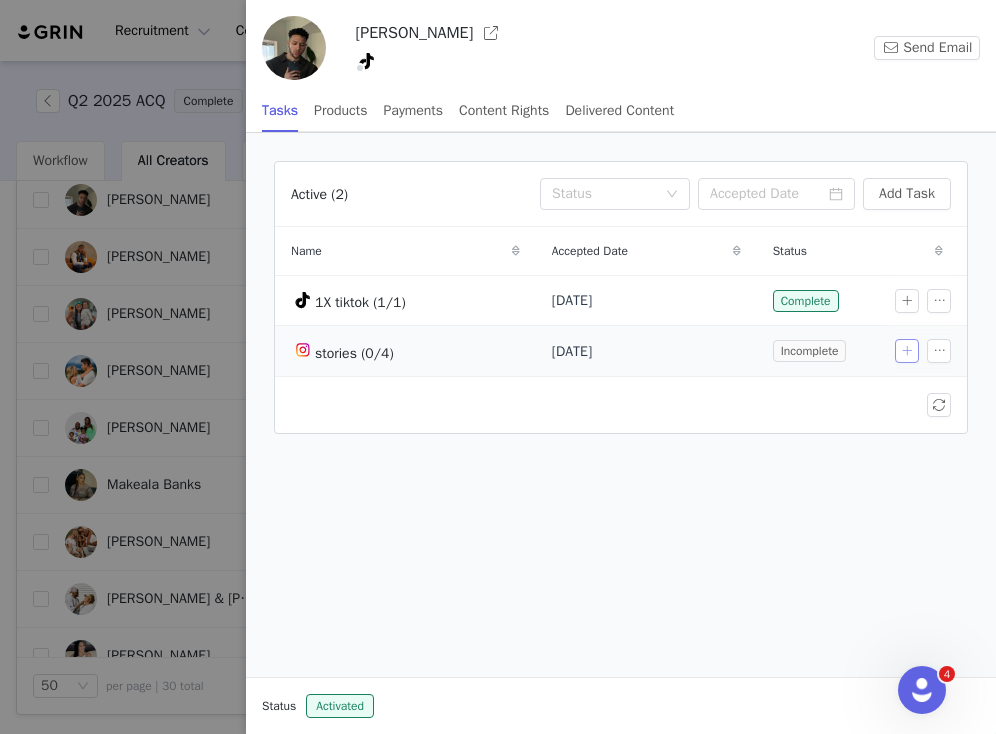 click at bounding box center [907, 351] 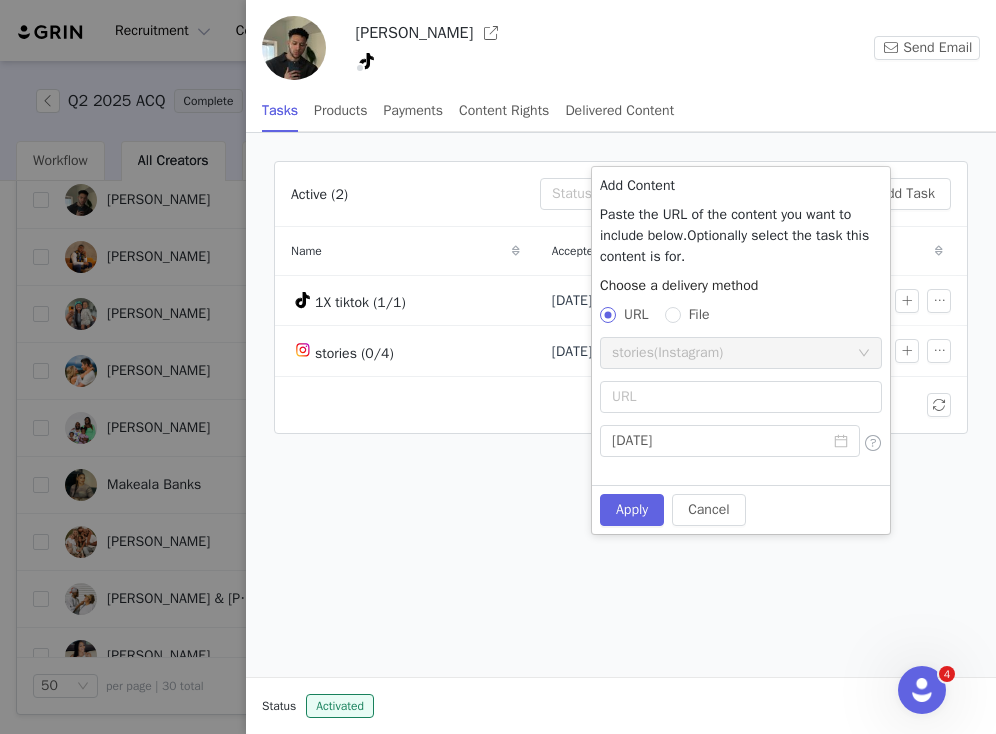 click on "File" at bounding box center (699, 314) 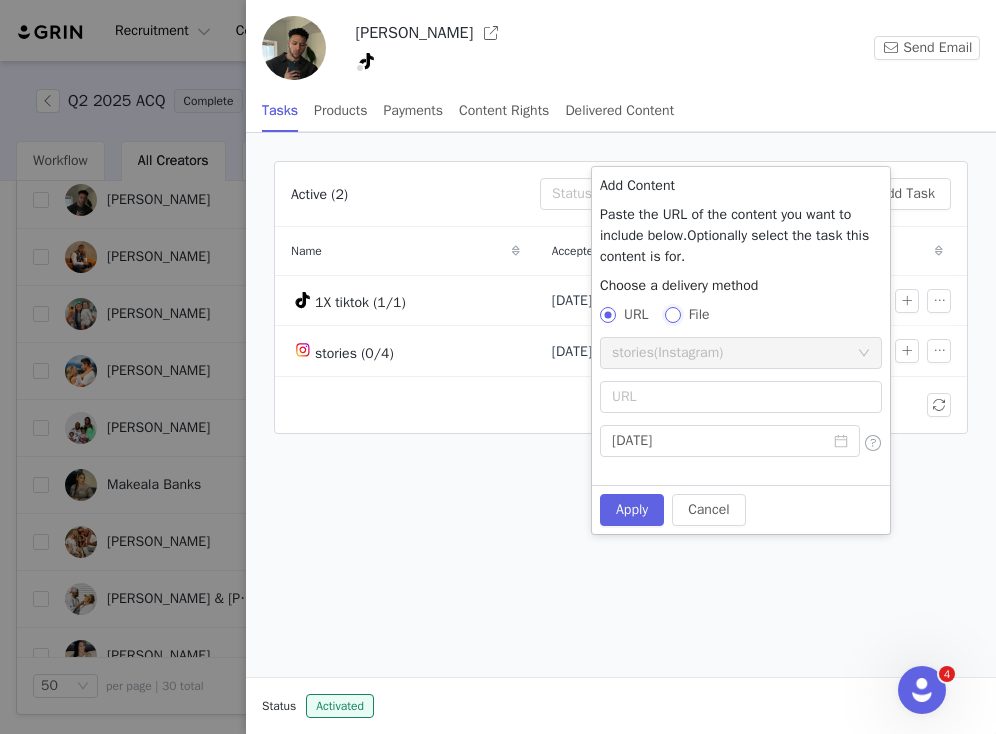 click on "File" at bounding box center [672, 314] 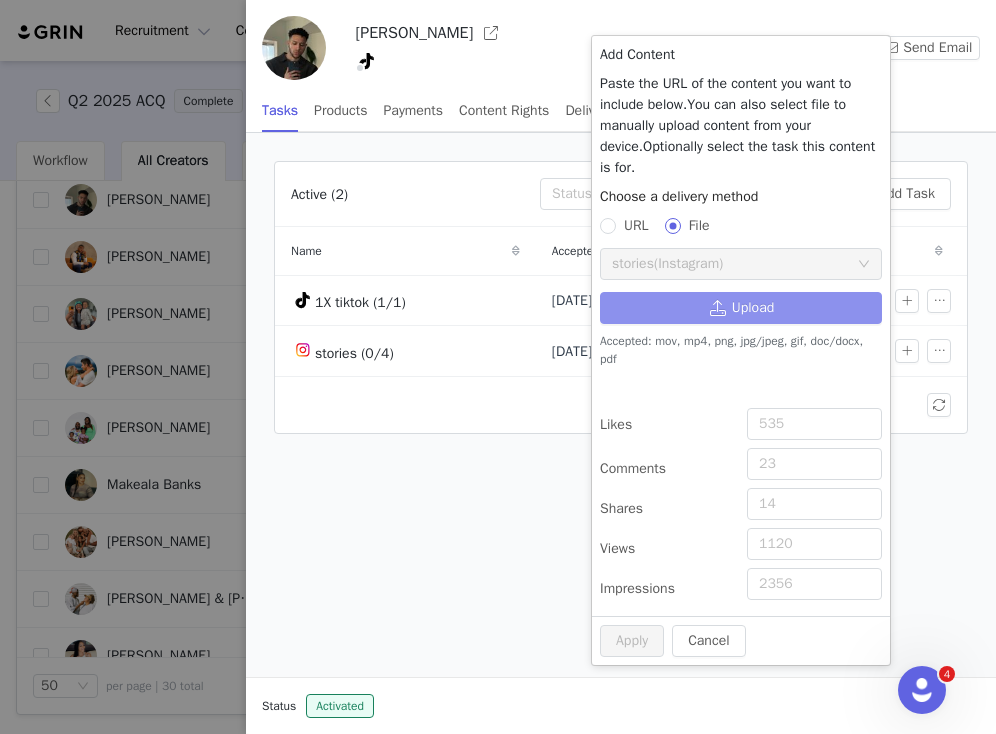 click on "Upload" at bounding box center [741, 308] 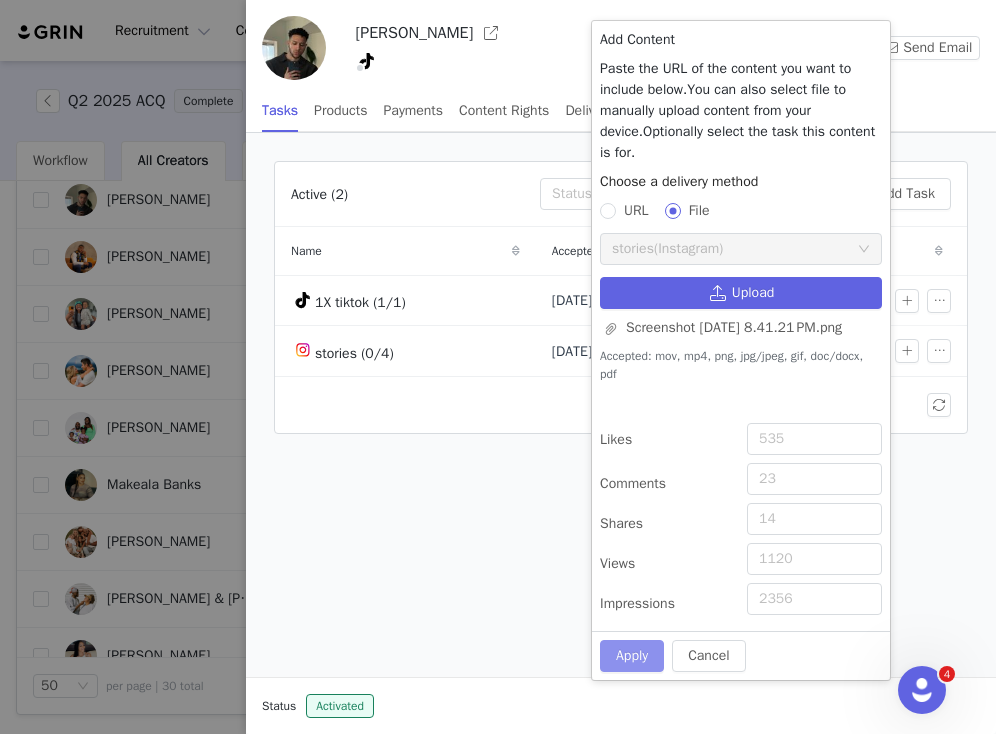 click on "Apply" at bounding box center (632, 656) 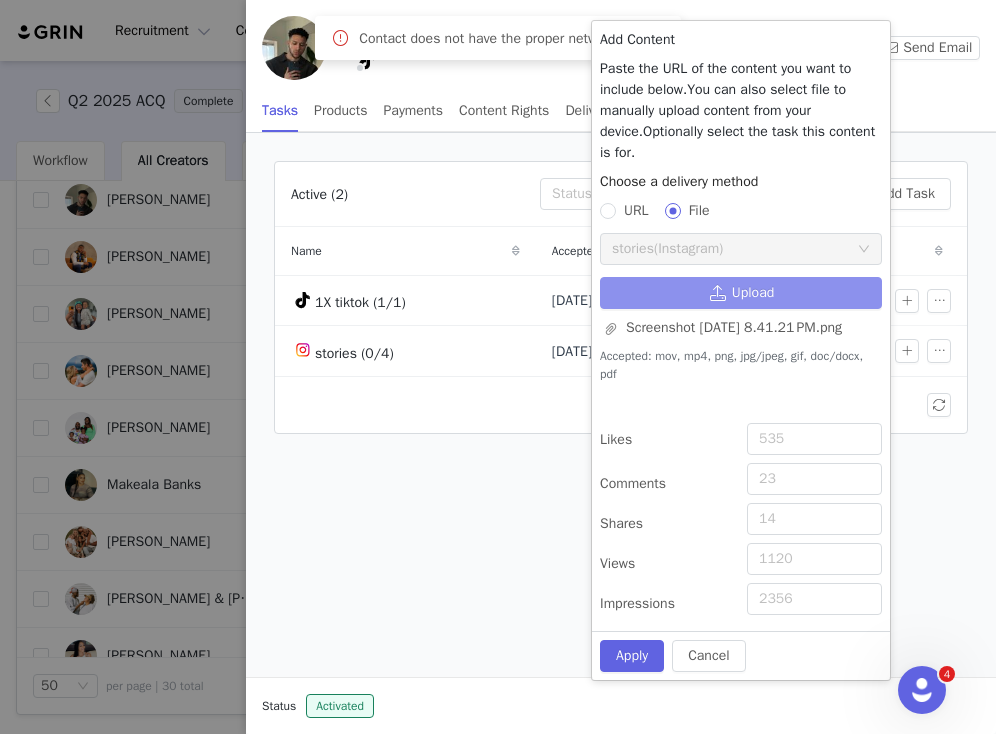 click on "Upload" at bounding box center [741, 293] 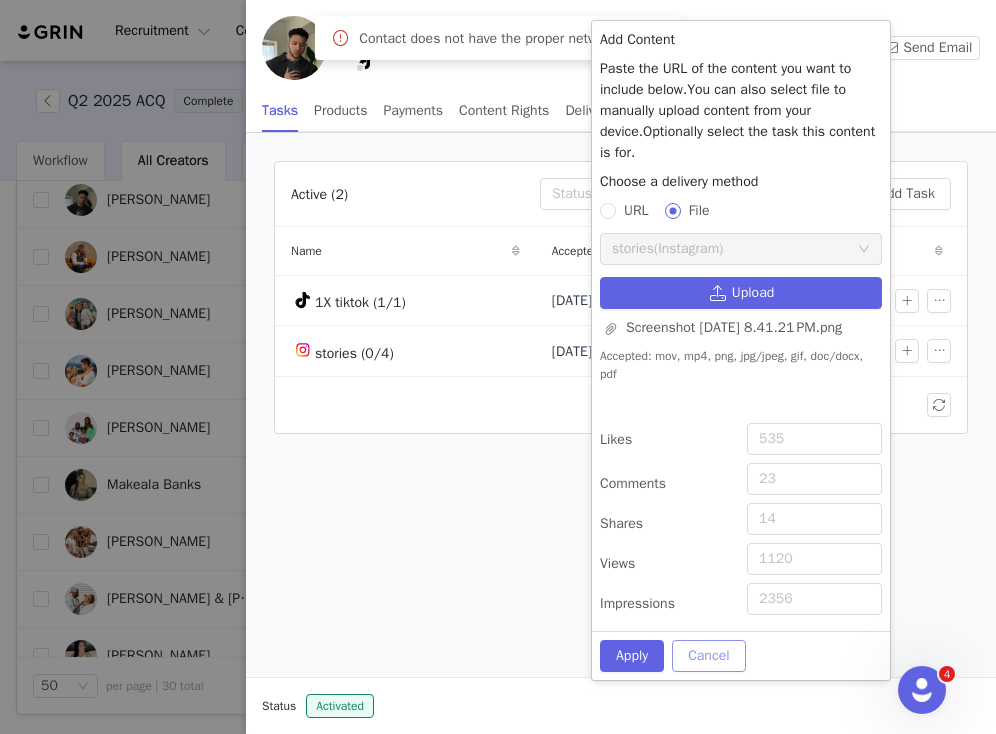 click on "Cancel" at bounding box center [708, 656] 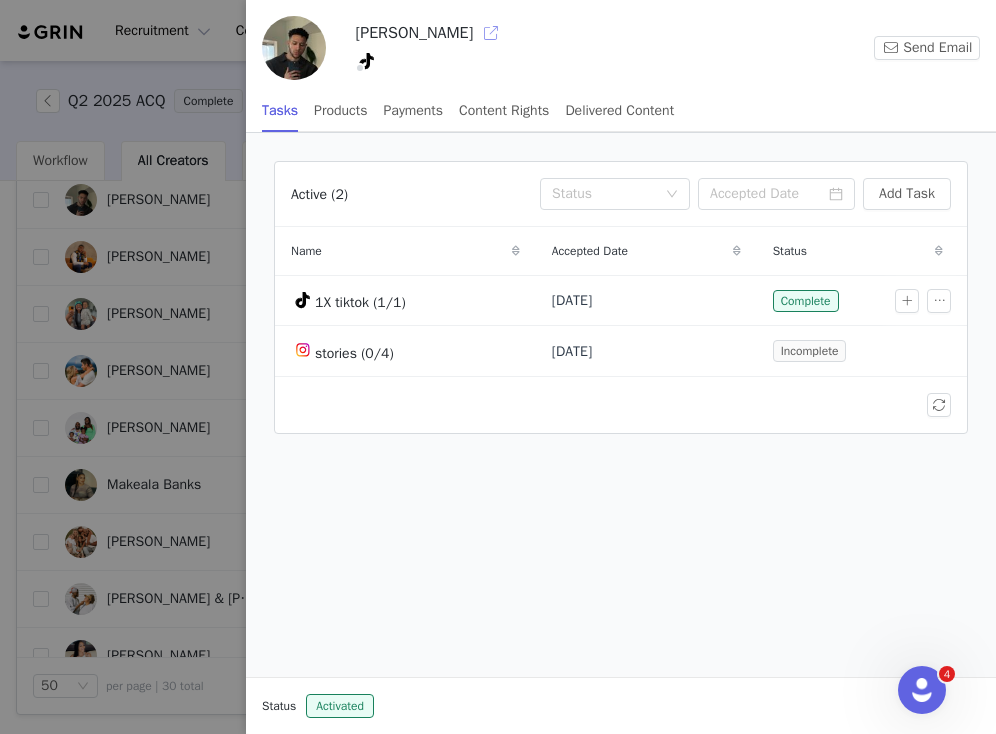 click at bounding box center (491, 33) 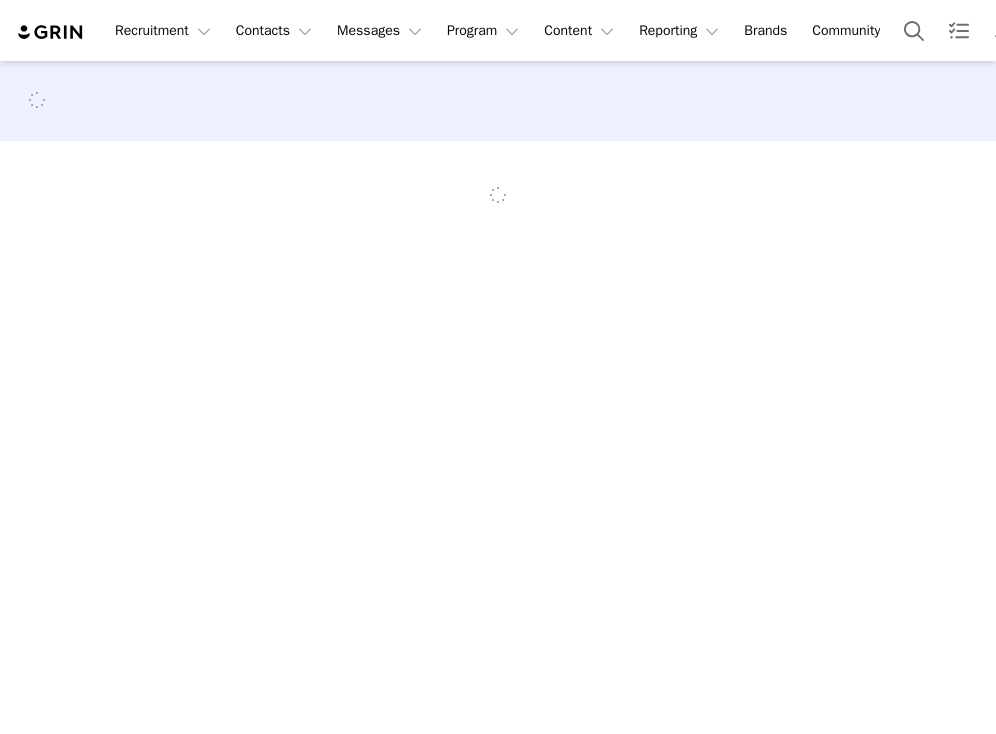 scroll, scrollTop: 0, scrollLeft: 0, axis: both 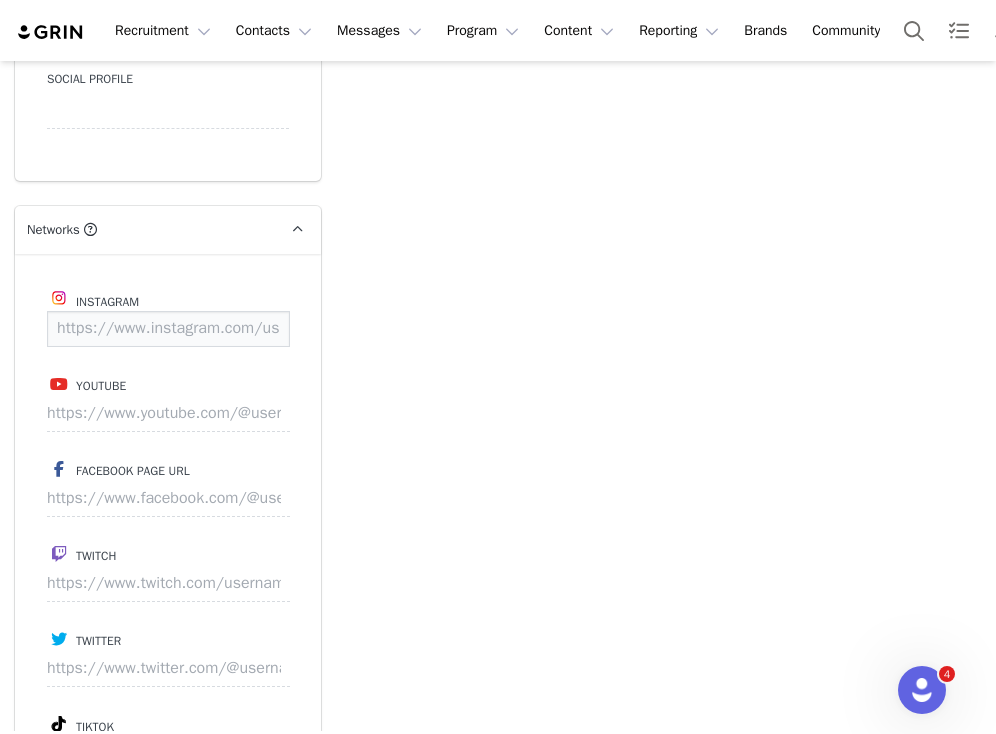 click at bounding box center [168, 329] 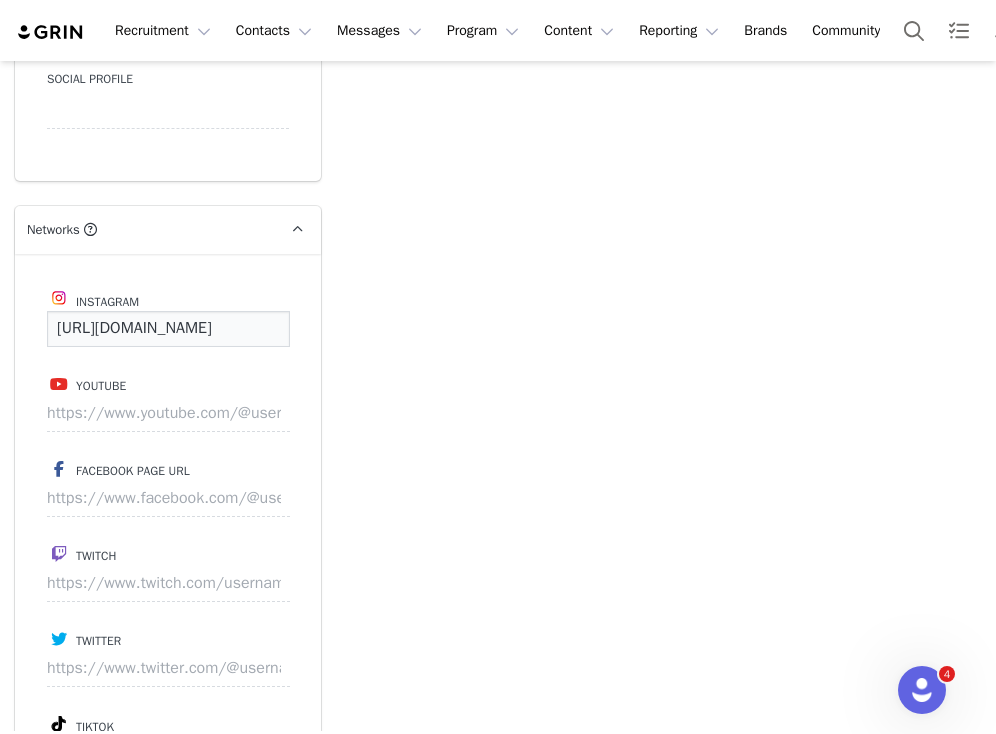 scroll, scrollTop: 0, scrollLeft: 140, axis: horizontal 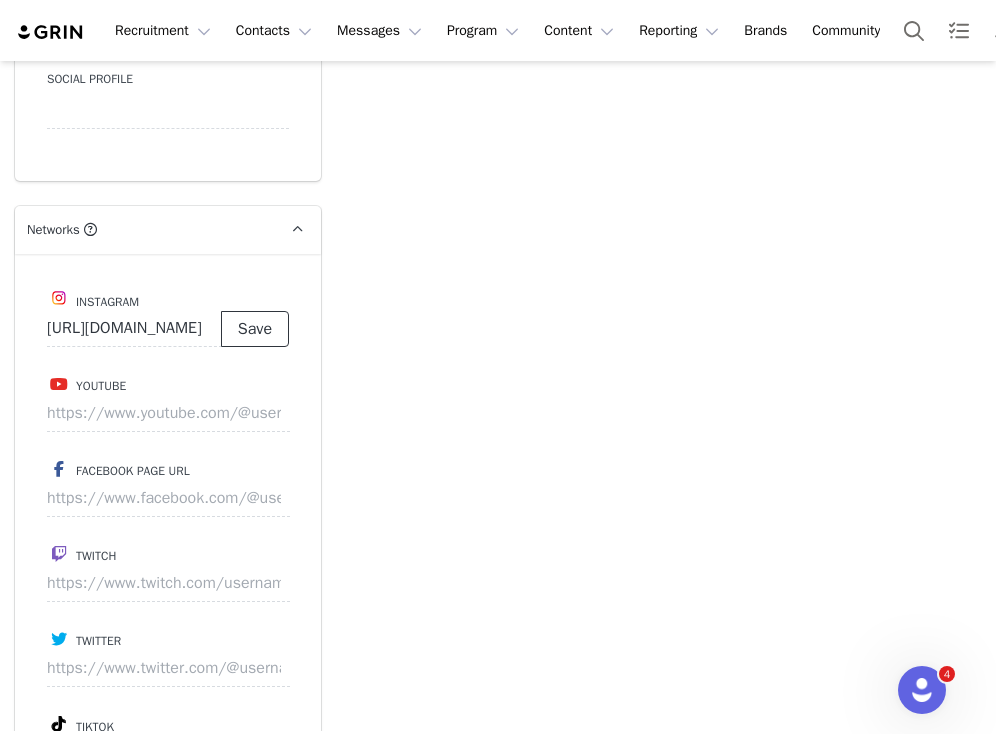 click on "Save" at bounding box center (255, 329) 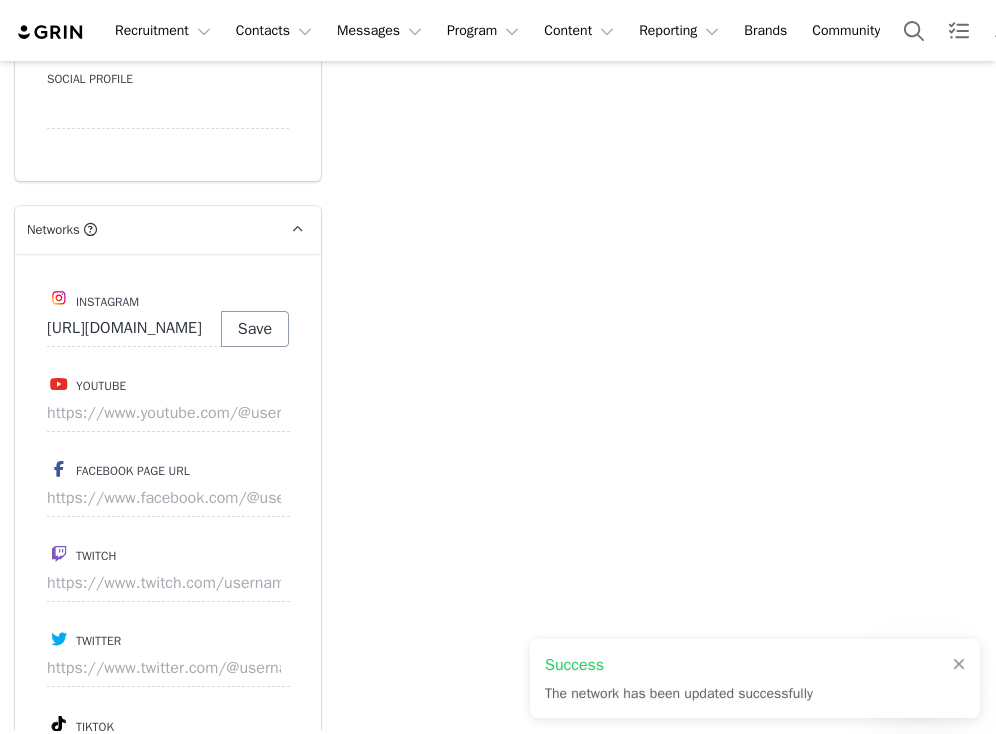 type on "https://www.instagram.com/xterrencebjr" 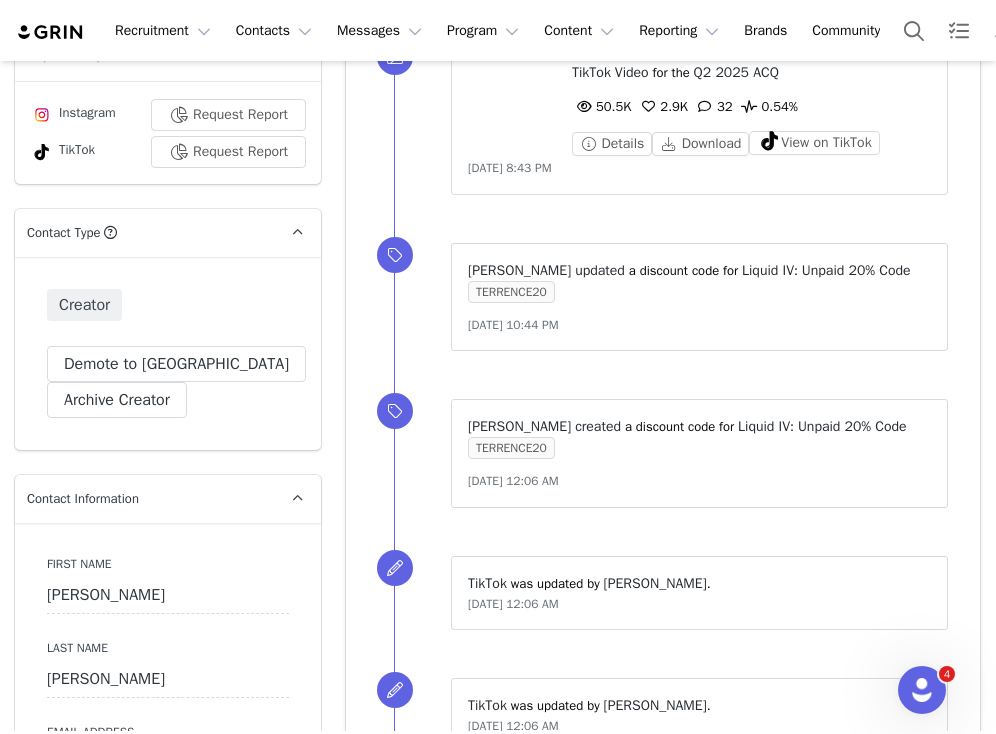 scroll, scrollTop: 0, scrollLeft: 0, axis: both 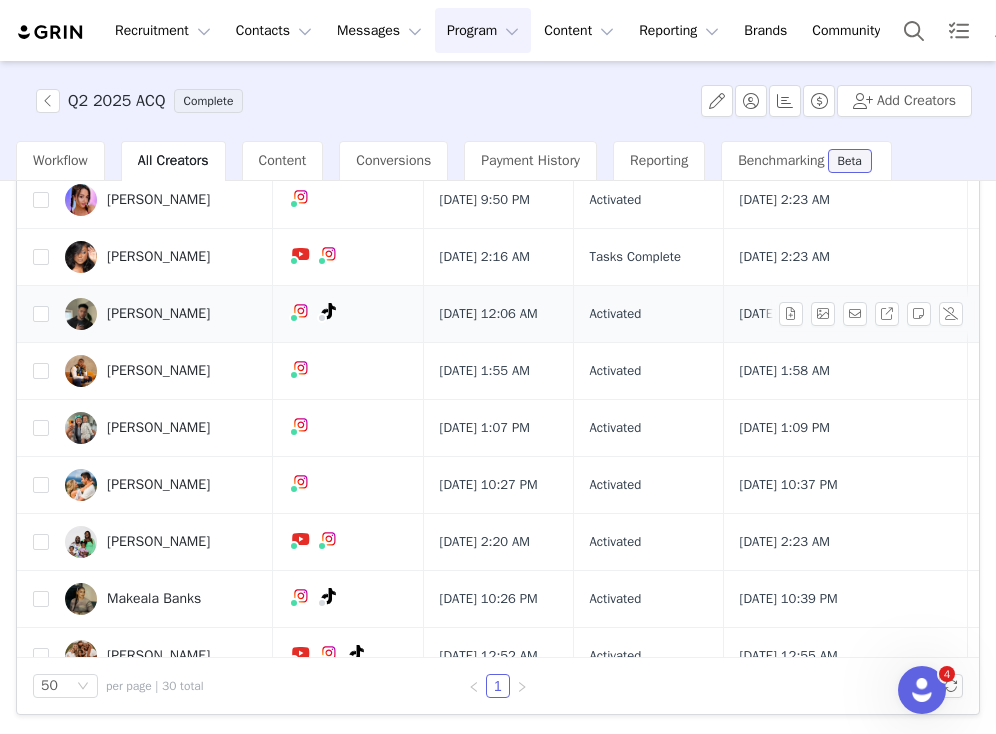 click on "[PERSON_NAME]" at bounding box center [158, 314] 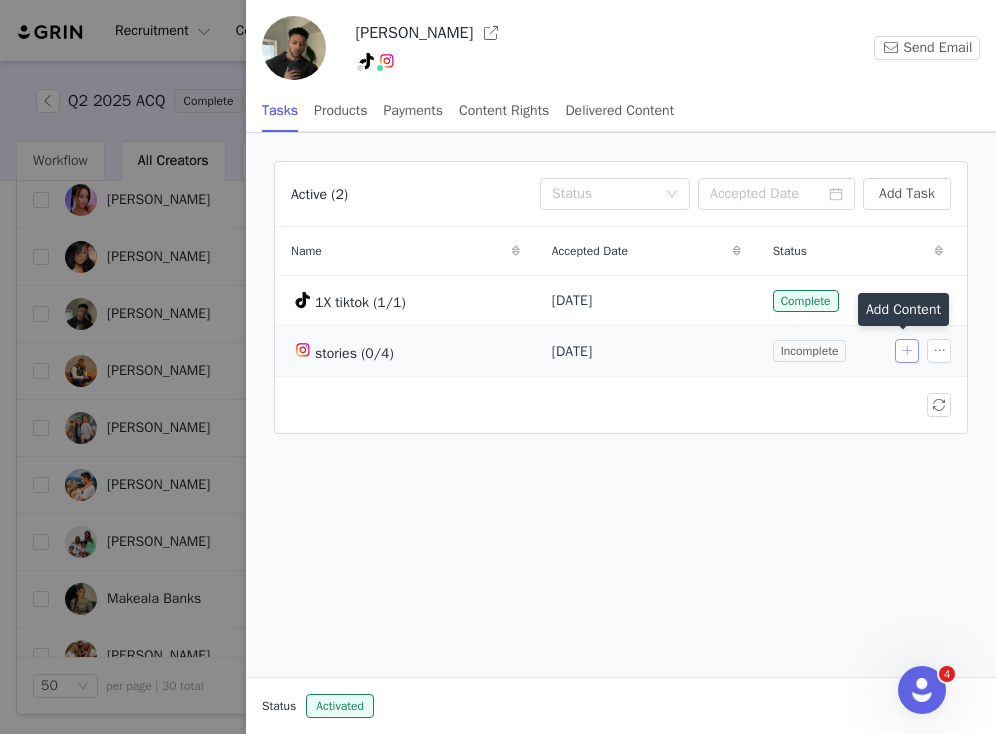 click at bounding box center [907, 351] 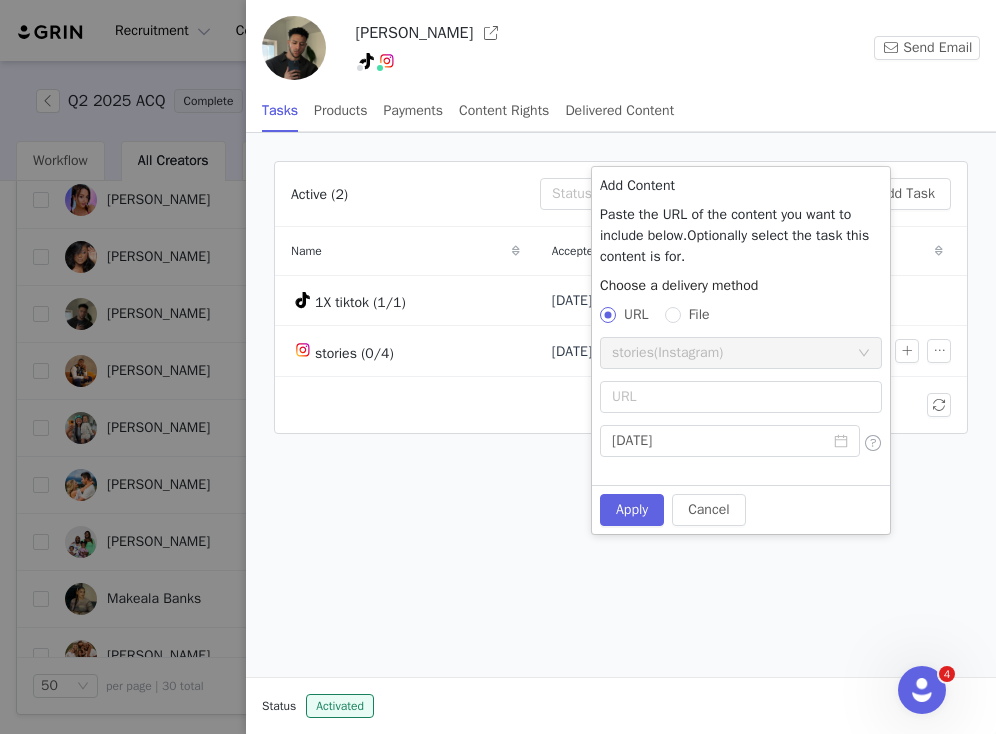 click on "File" at bounding box center [699, 314] 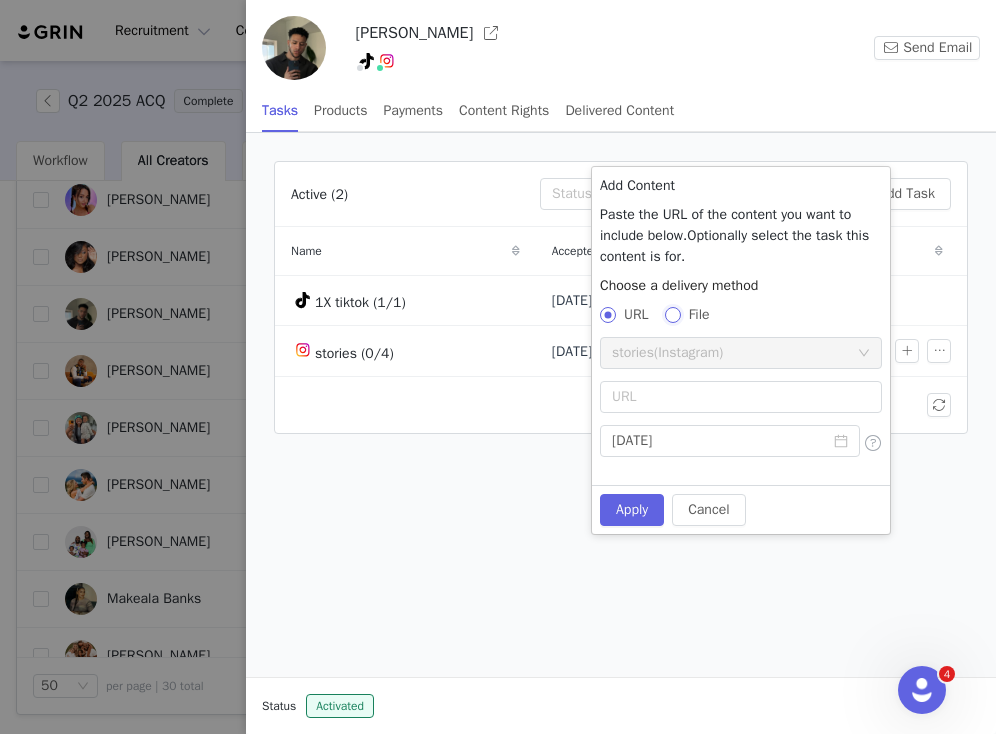 click on "File" at bounding box center (672, 314) 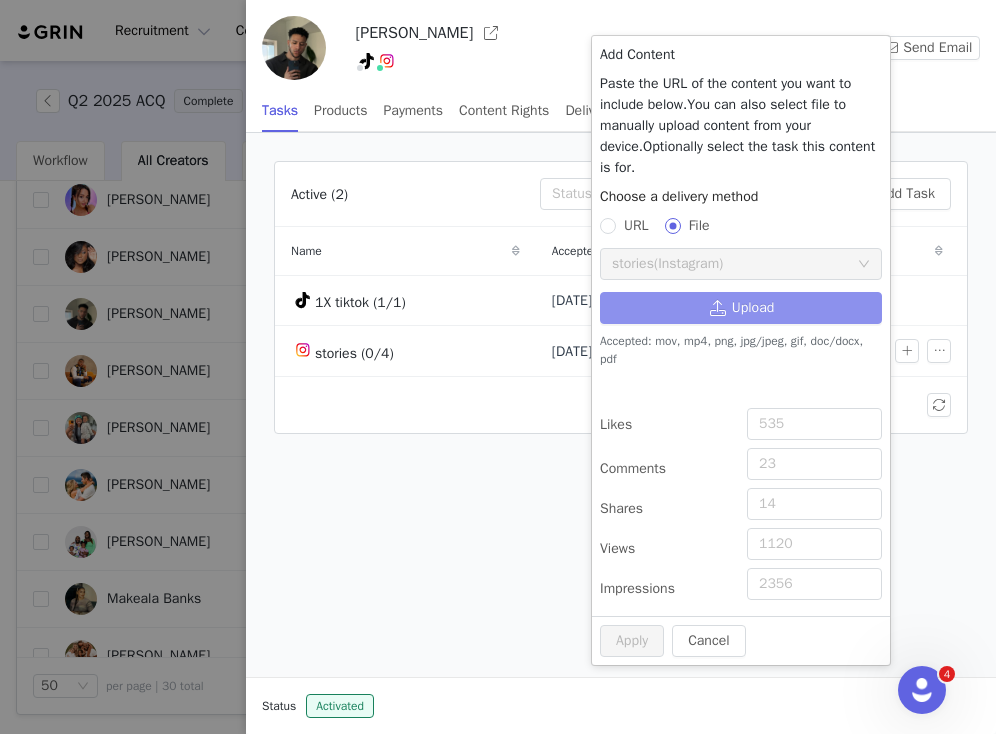 click on "Upload" at bounding box center [741, 308] 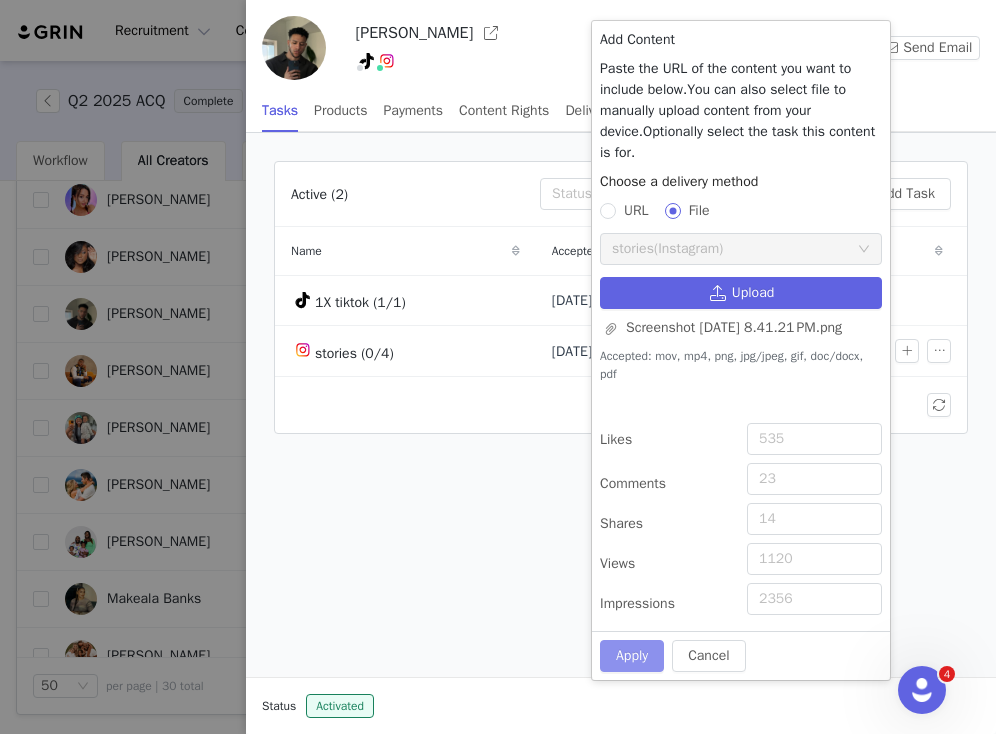 click on "Apply" at bounding box center (632, 656) 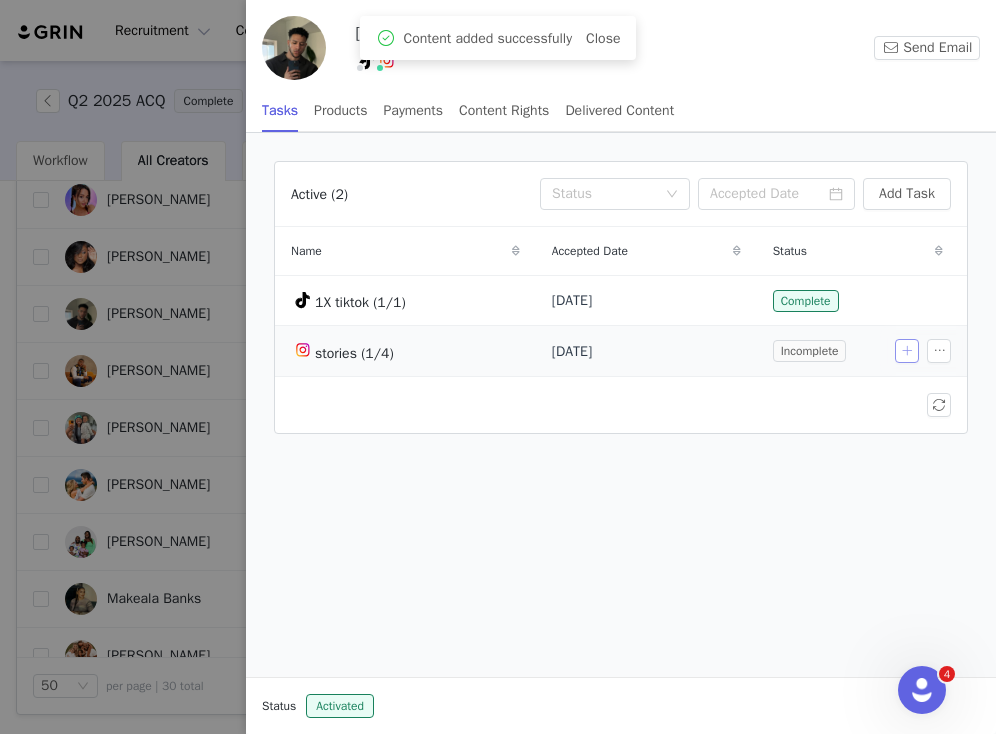 click at bounding box center (907, 351) 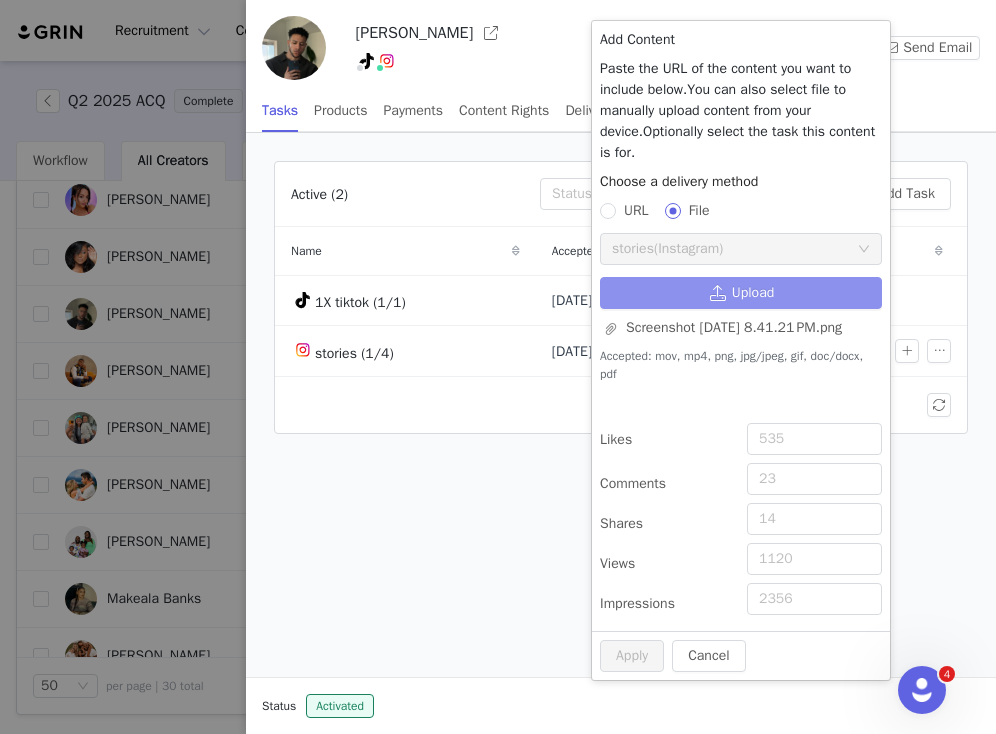 click on "Upload" at bounding box center (741, 293) 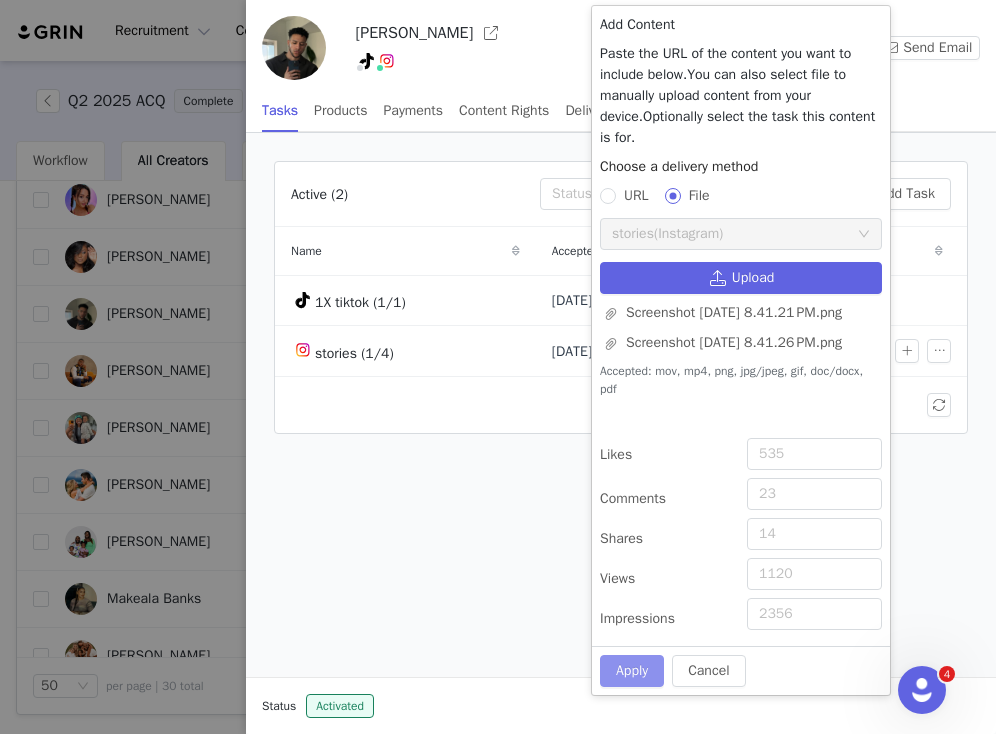 click on "Apply" at bounding box center (632, 671) 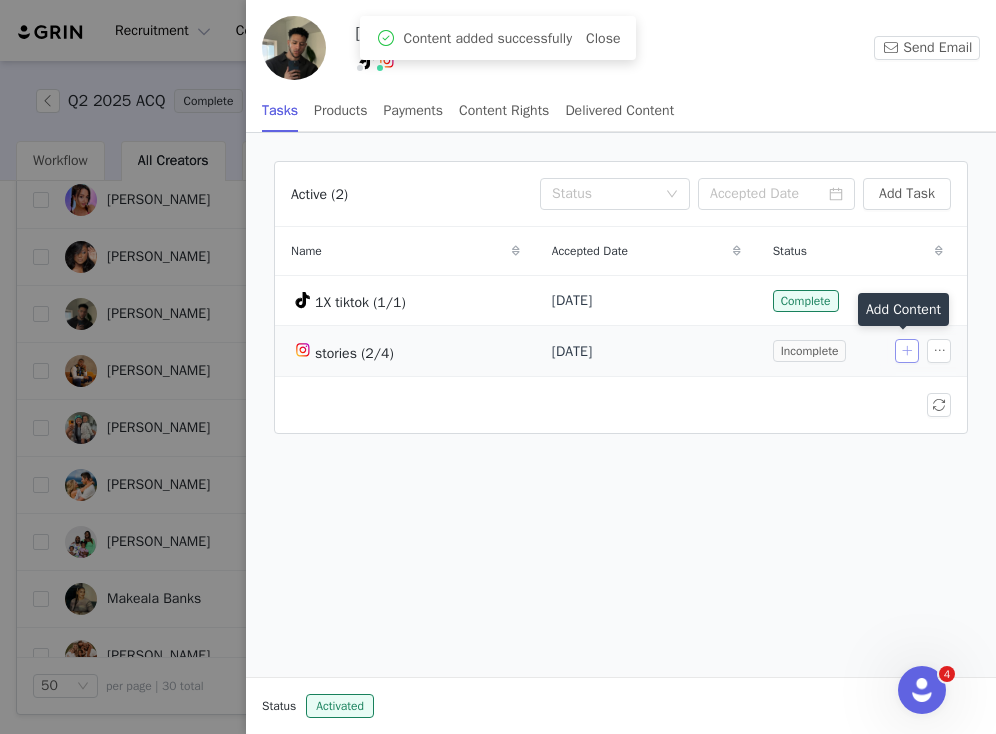 click at bounding box center [907, 351] 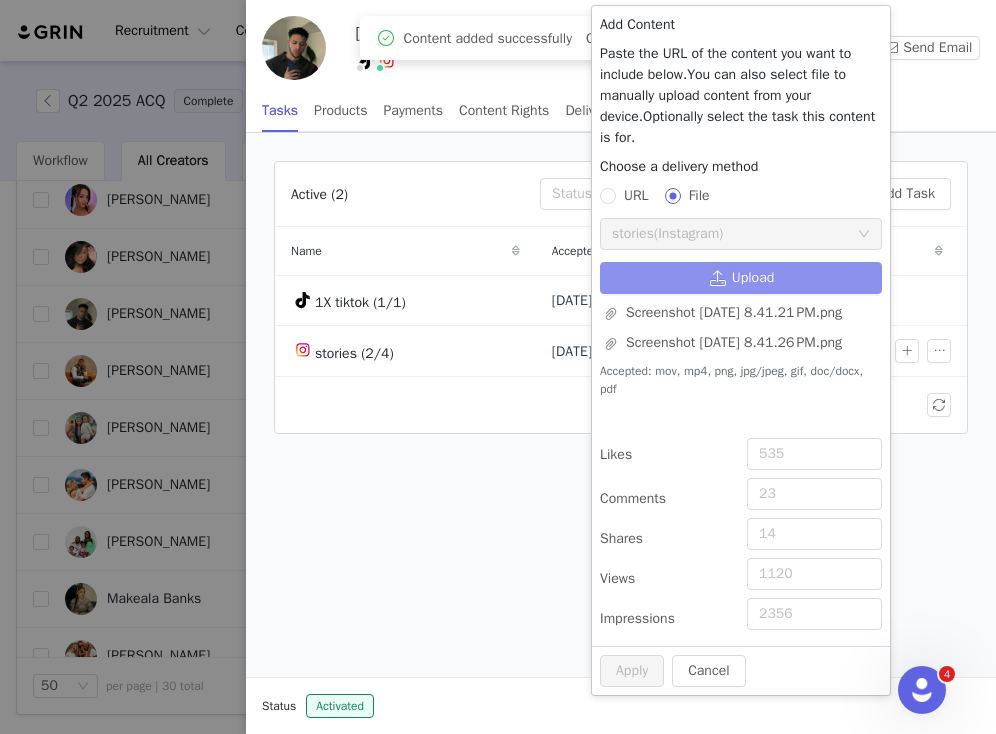 click on "Upload" at bounding box center (741, 278) 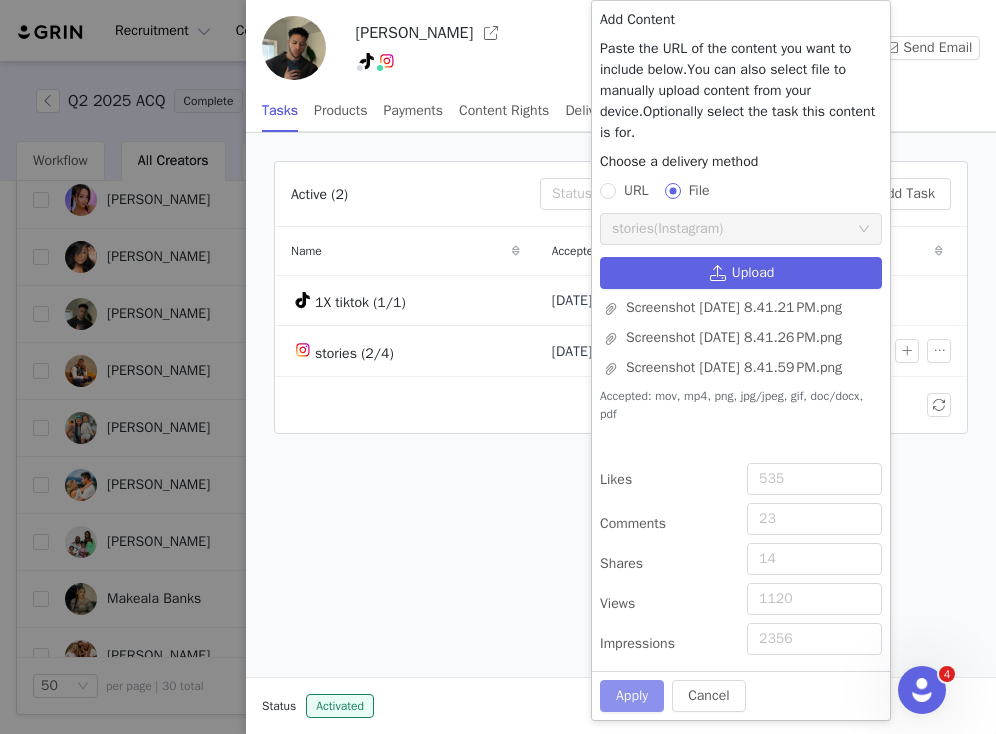 click on "Apply" at bounding box center [632, 696] 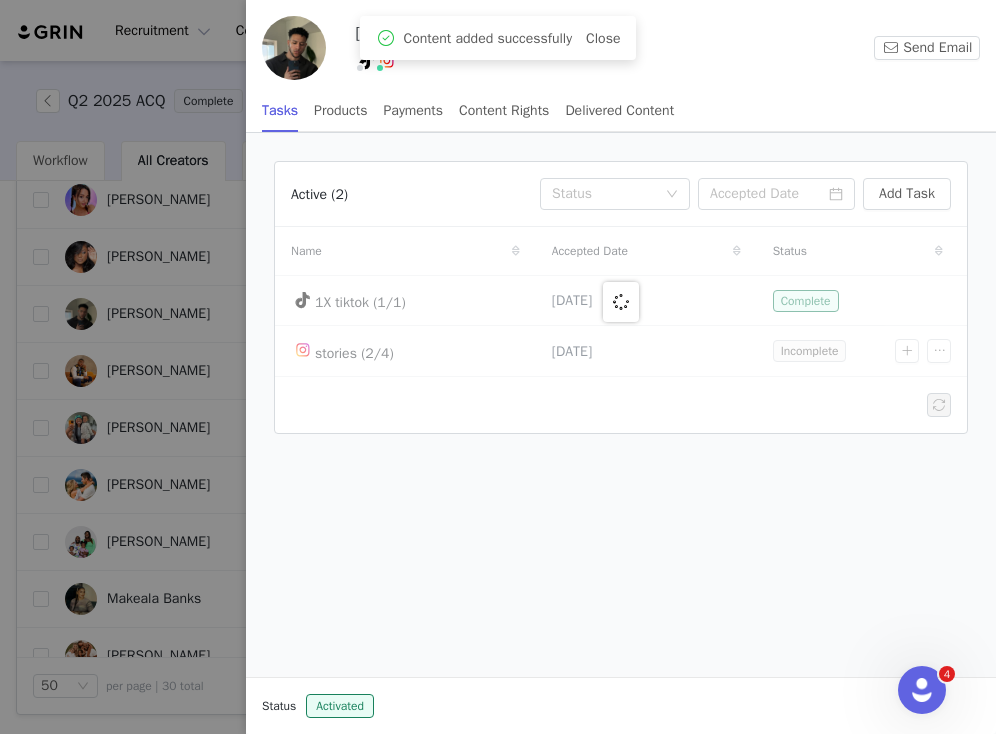 radio on "true" 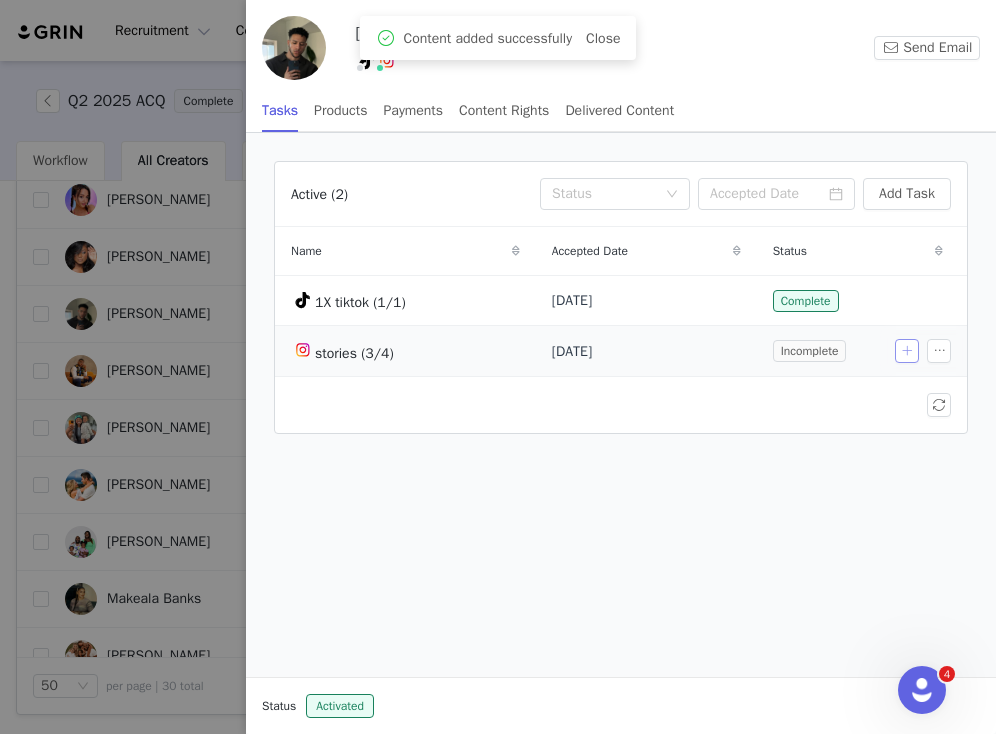 click at bounding box center [907, 351] 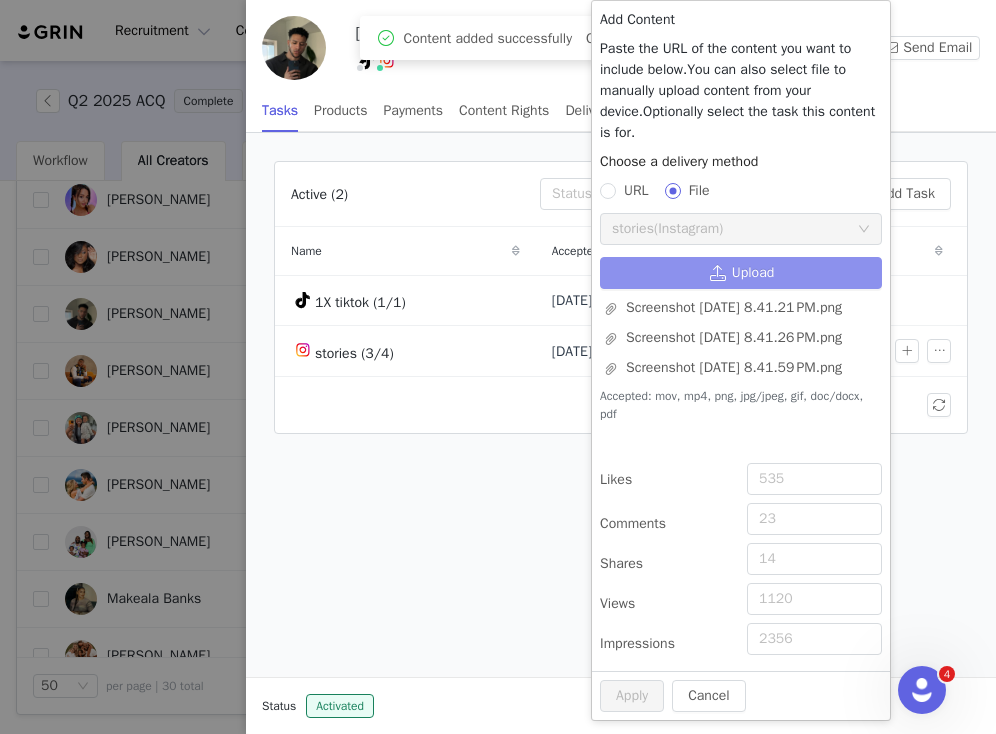 click on "Upload" at bounding box center [741, 273] 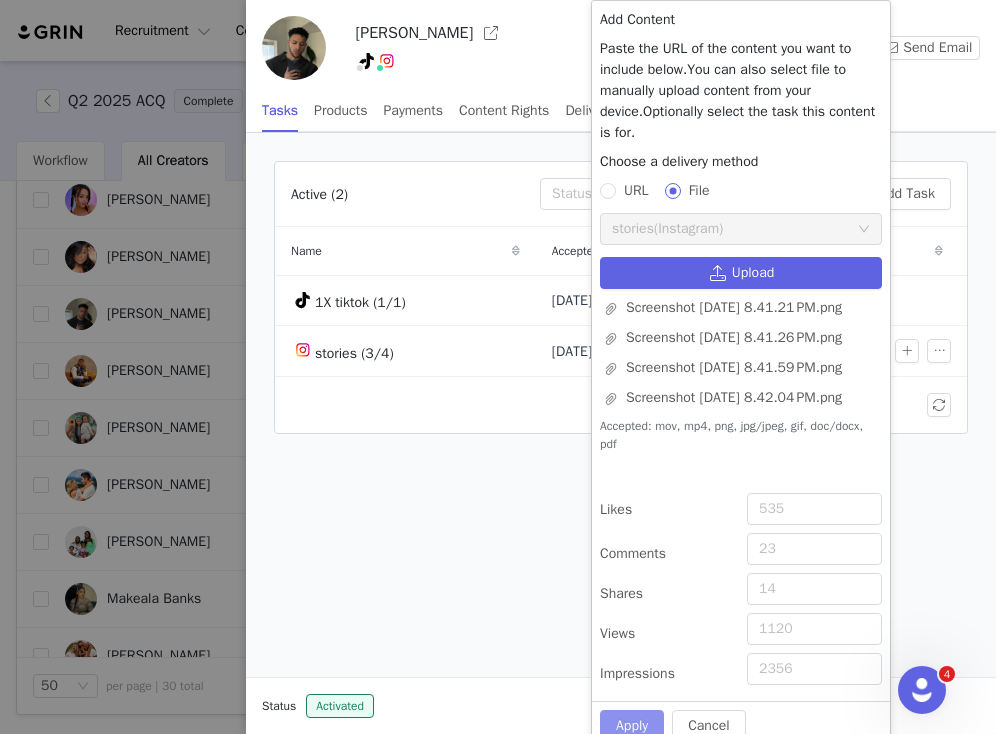 click on "Apply" at bounding box center [632, 726] 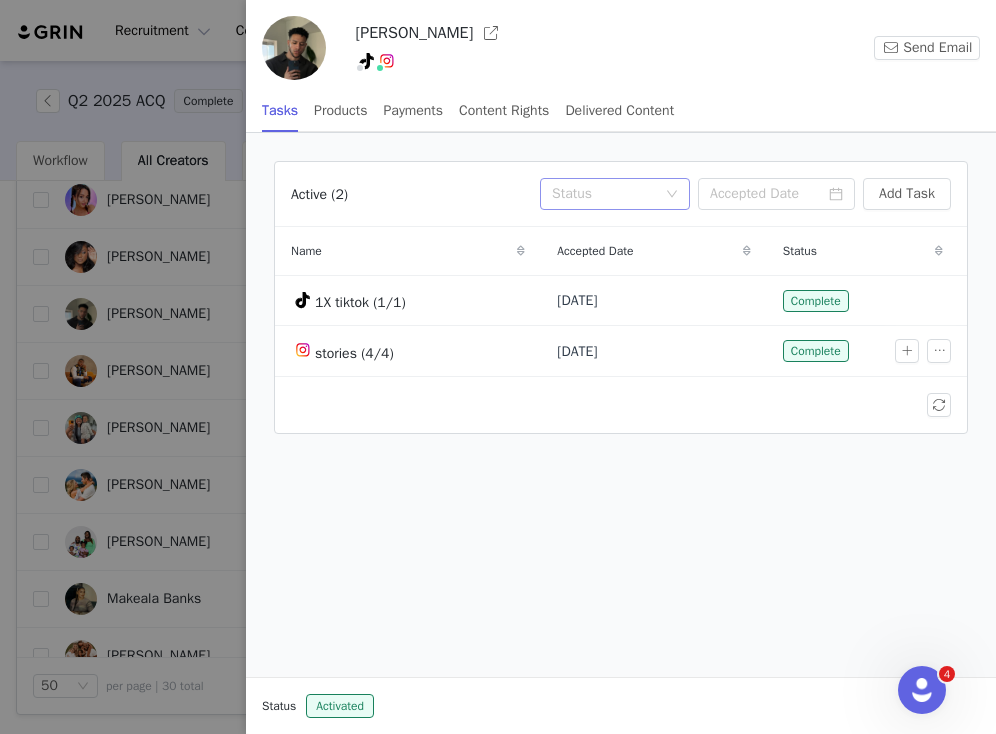 click on "Status" at bounding box center [604, 194] 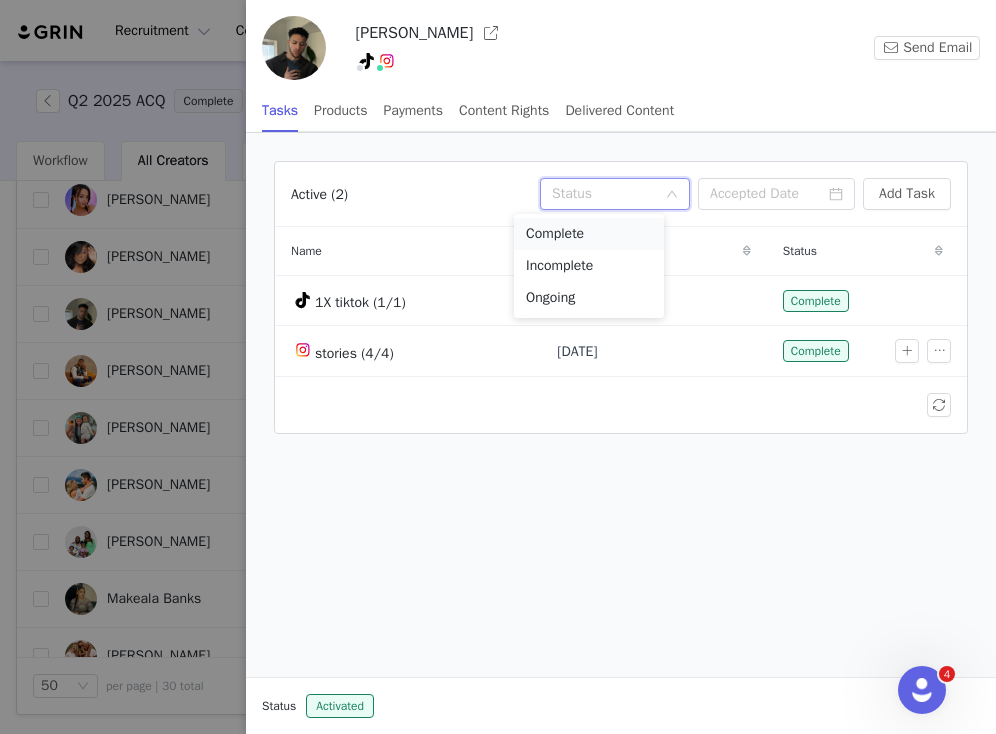 click on "Complete" at bounding box center [589, 234] 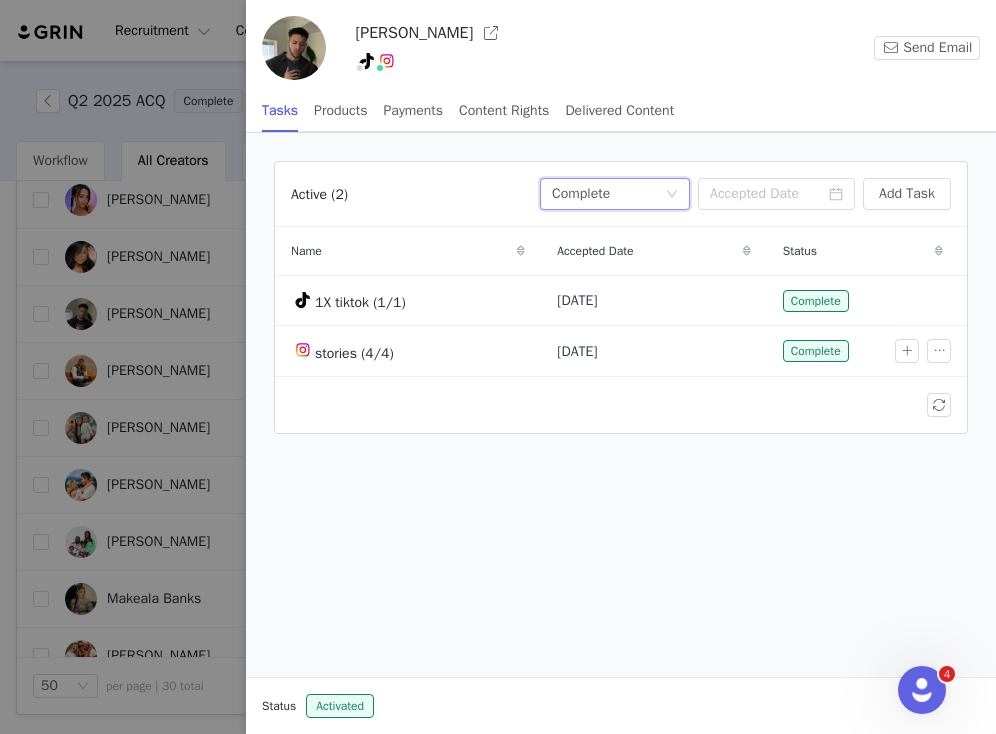 click at bounding box center [498, 367] 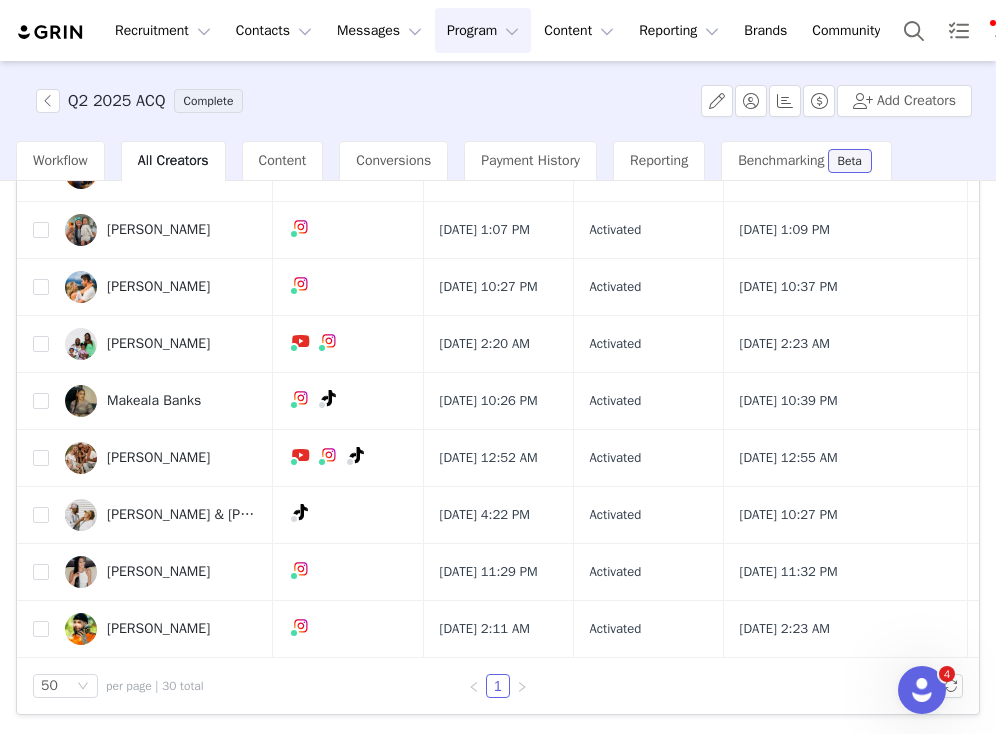 scroll, scrollTop: 1320, scrollLeft: 0, axis: vertical 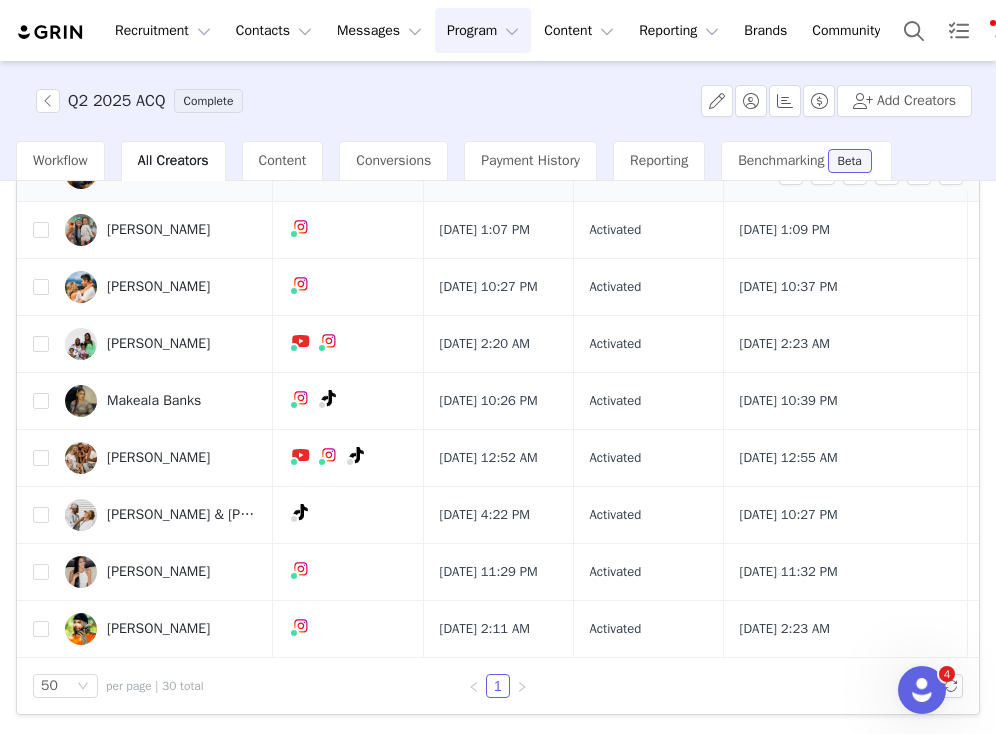 click on "[PERSON_NAME]" at bounding box center (158, 173) 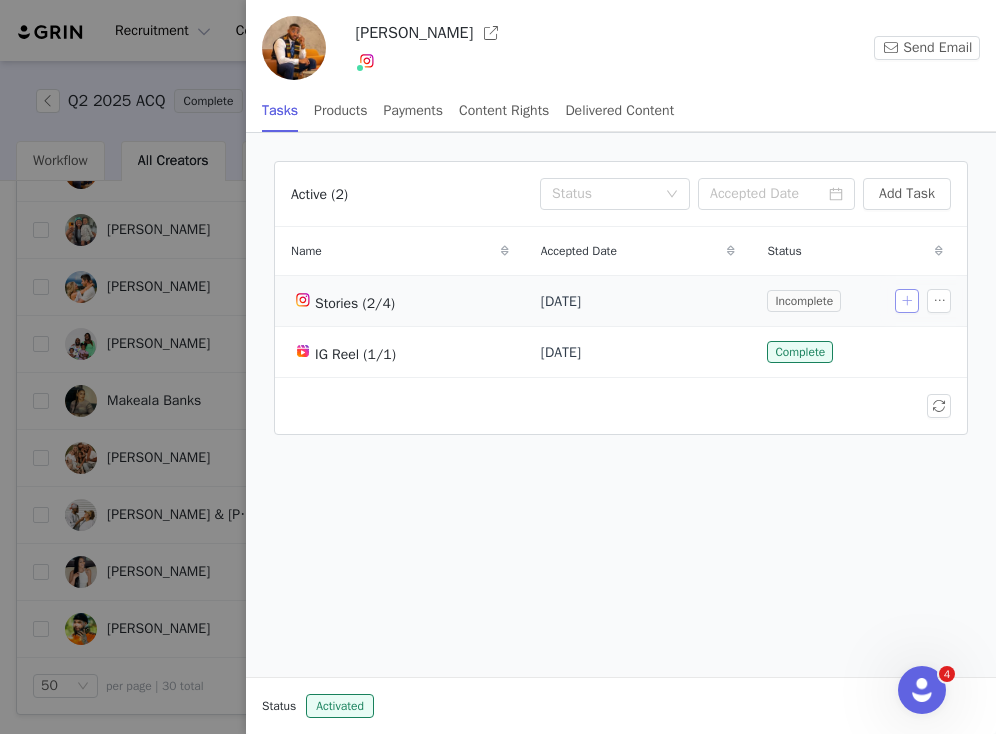 click at bounding box center [907, 301] 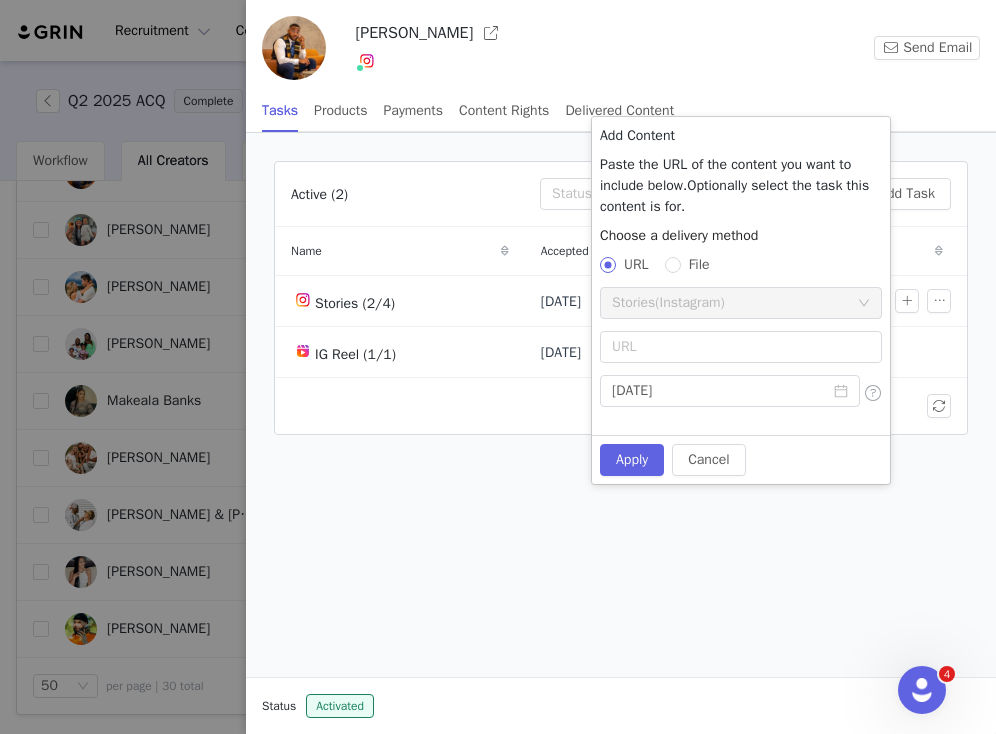 click on "Active (2)      Status Add Task      Name   Accepted Date   Status  Stories (2/4) May 14, 2025  Incomplete  IG Reel (1/1) May 14, 2025  Complete" at bounding box center [621, 405] 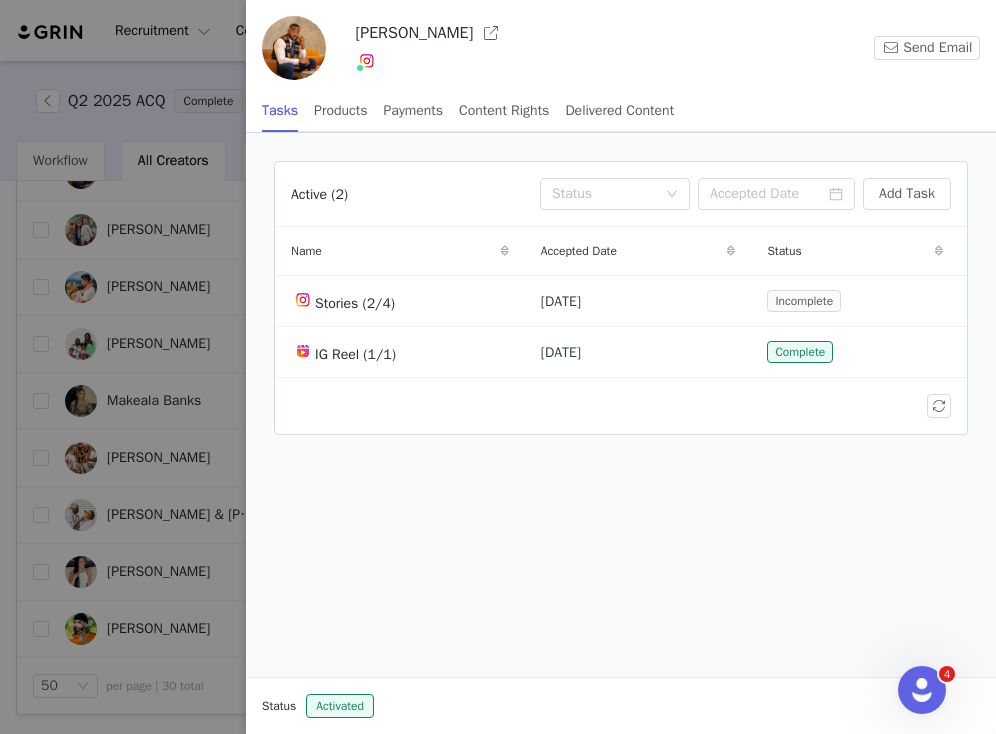 click at bounding box center (498, 367) 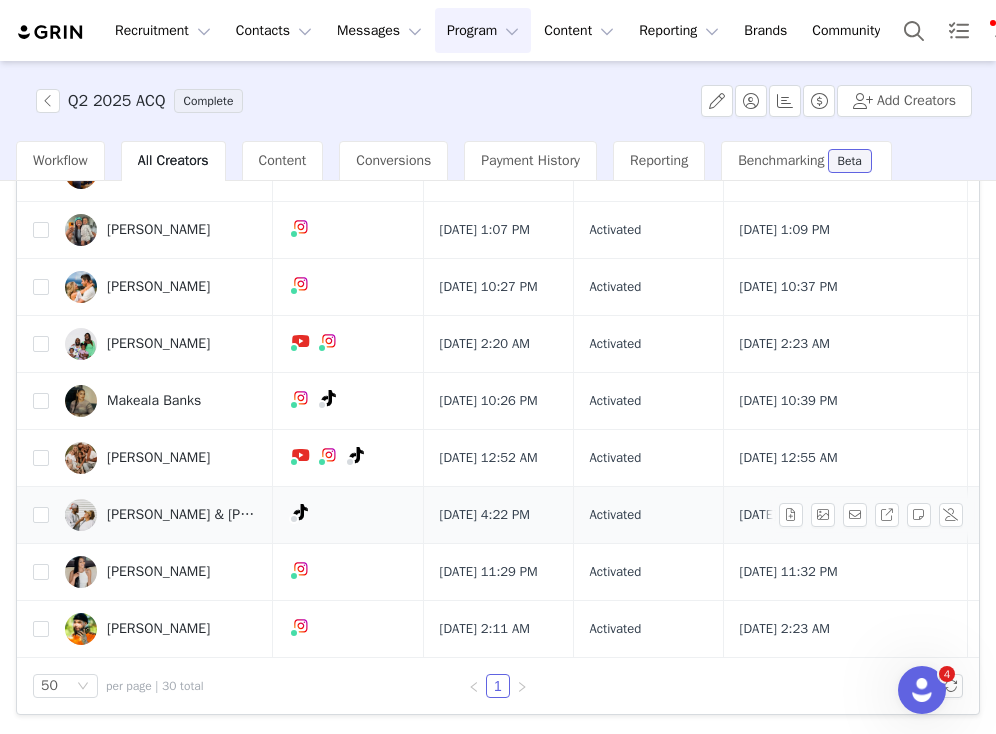 scroll, scrollTop: 1344, scrollLeft: 0, axis: vertical 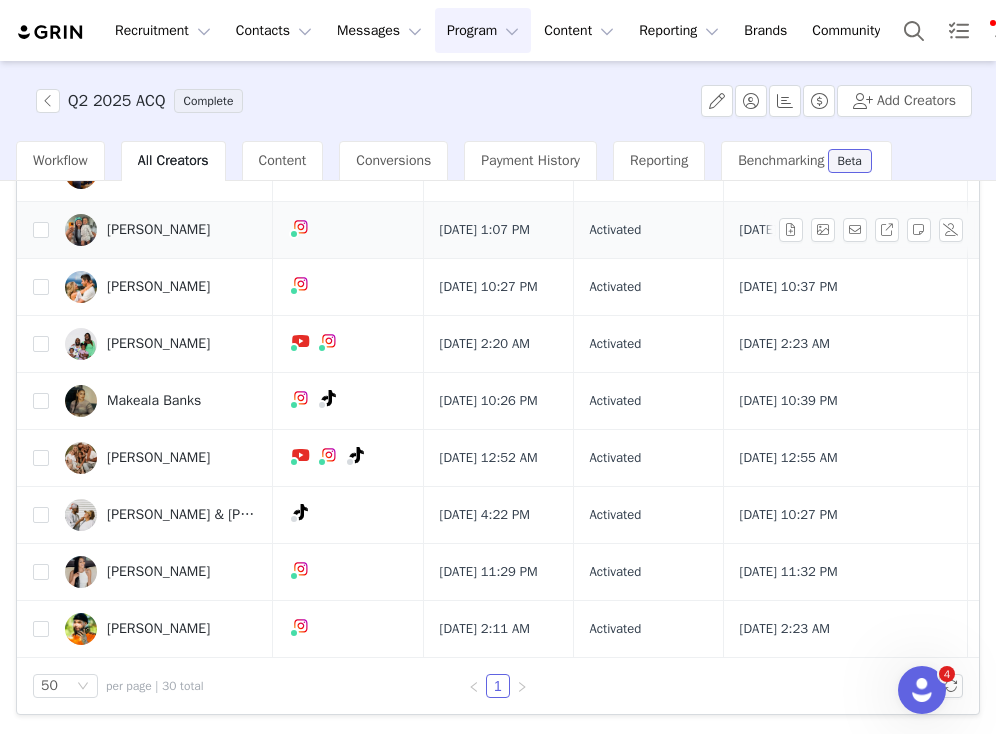 click on "Laitiana Williams" at bounding box center (158, 230) 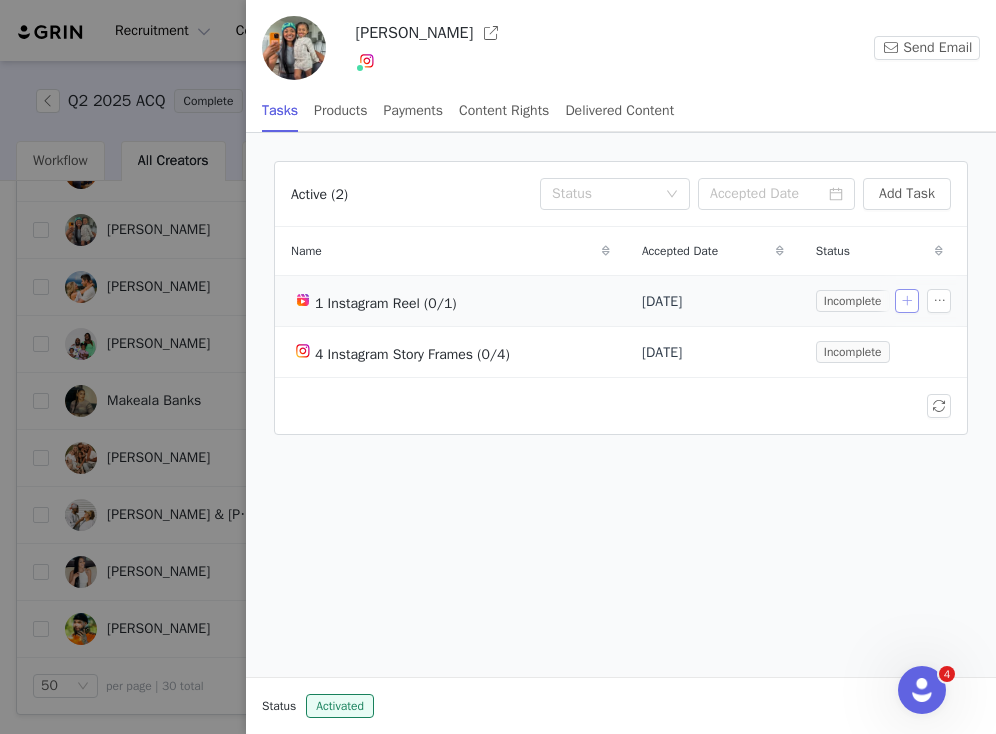 click at bounding box center [907, 301] 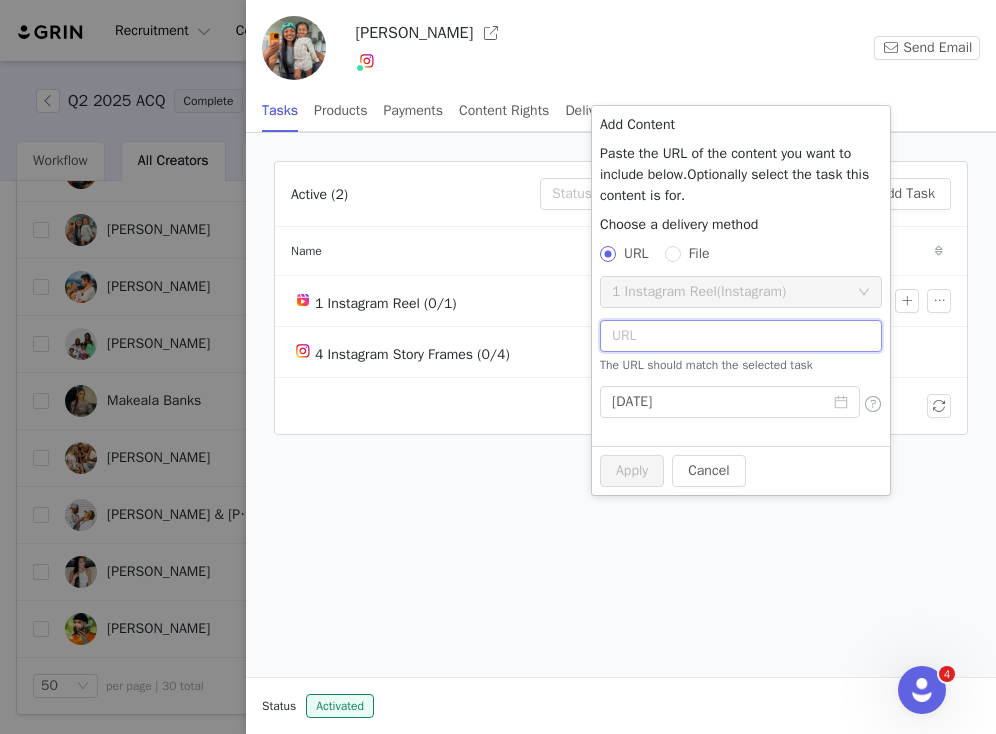 click at bounding box center (741, 336) 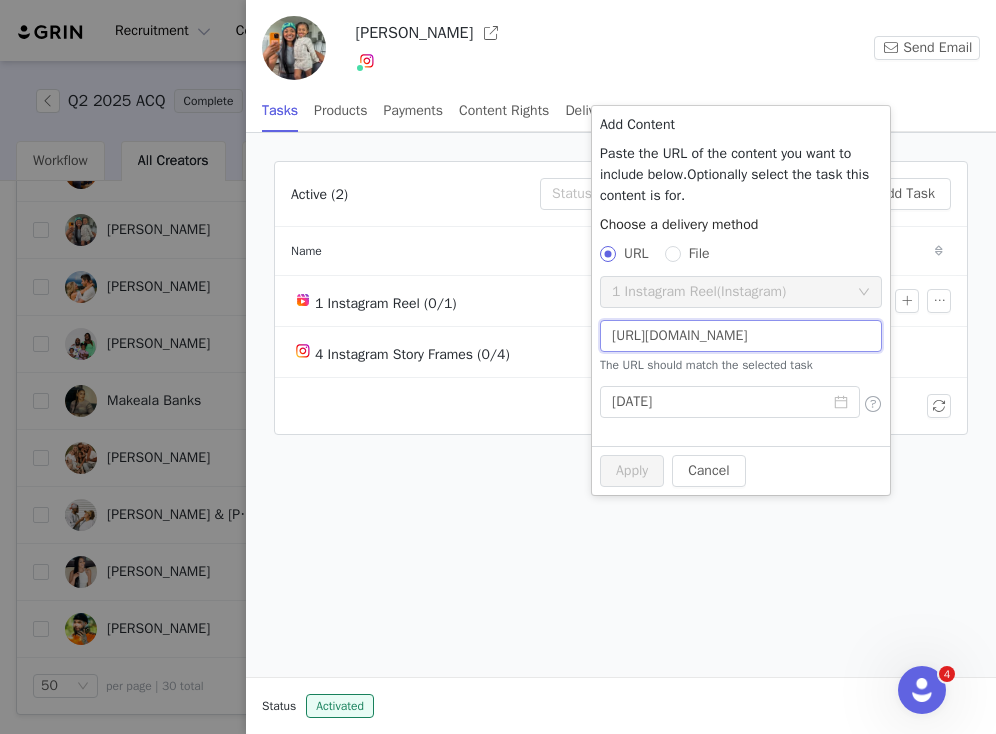 scroll, scrollTop: 0, scrollLeft: 64, axis: horizontal 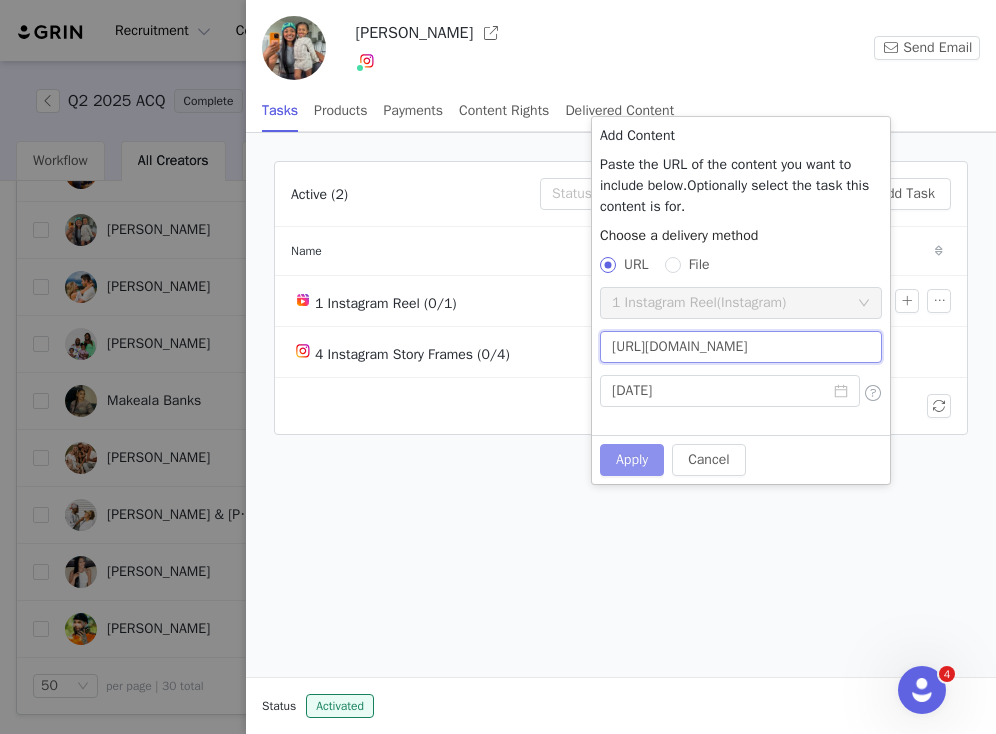 type on "https://www.instagram.com/p/DLicbsYvxEa/?hl=en" 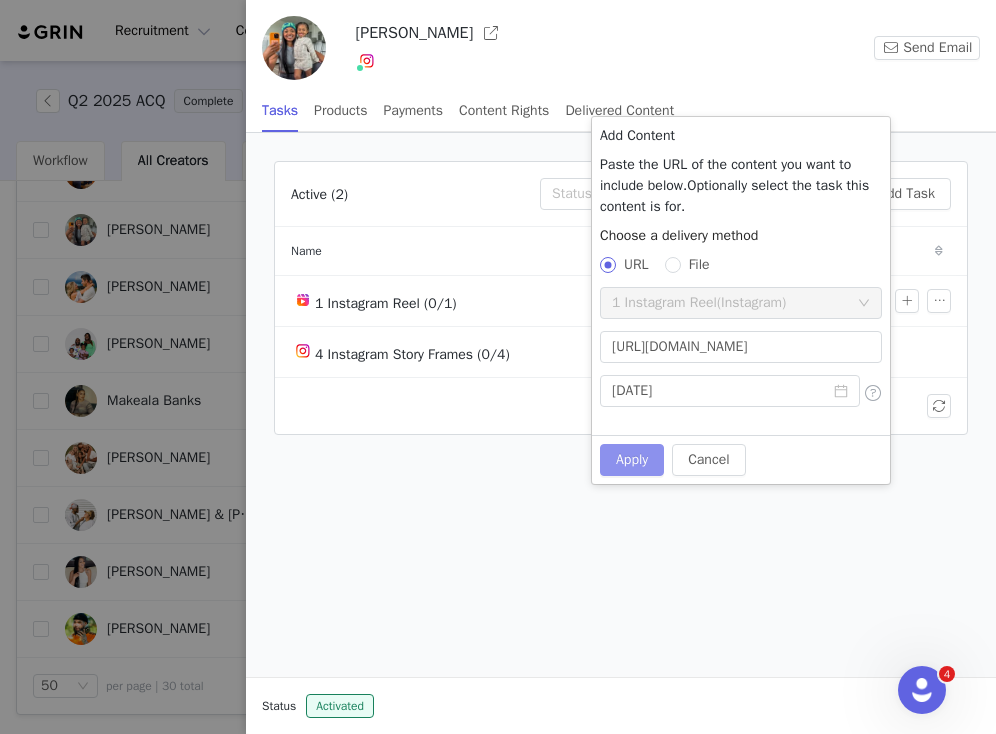 scroll, scrollTop: 0, scrollLeft: 0, axis: both 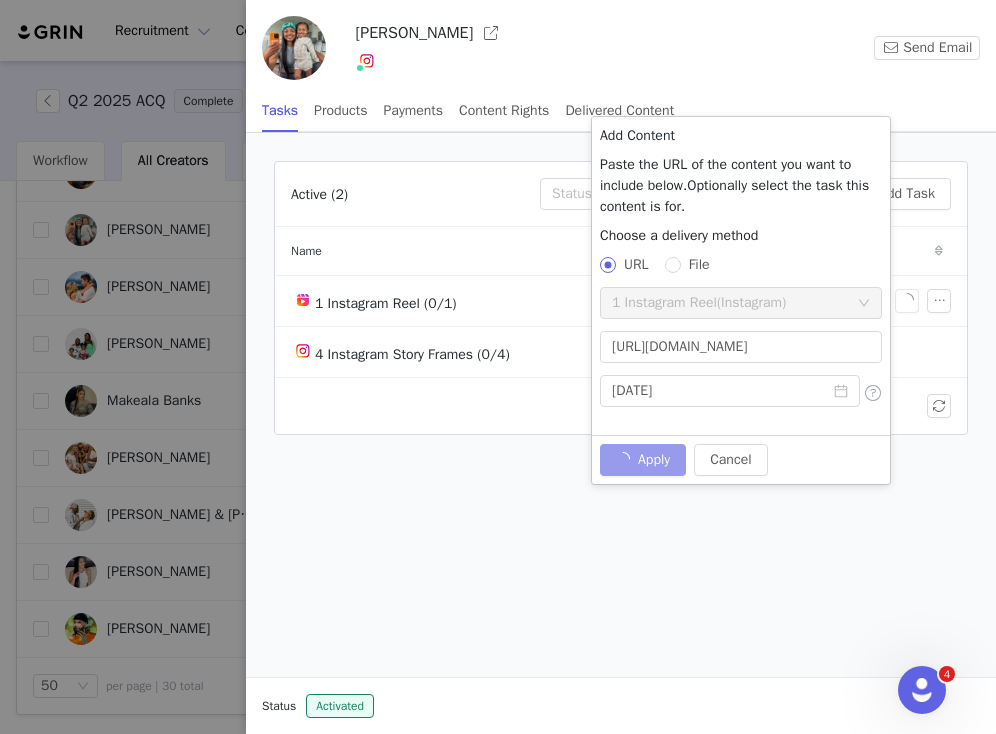 radio on "false" 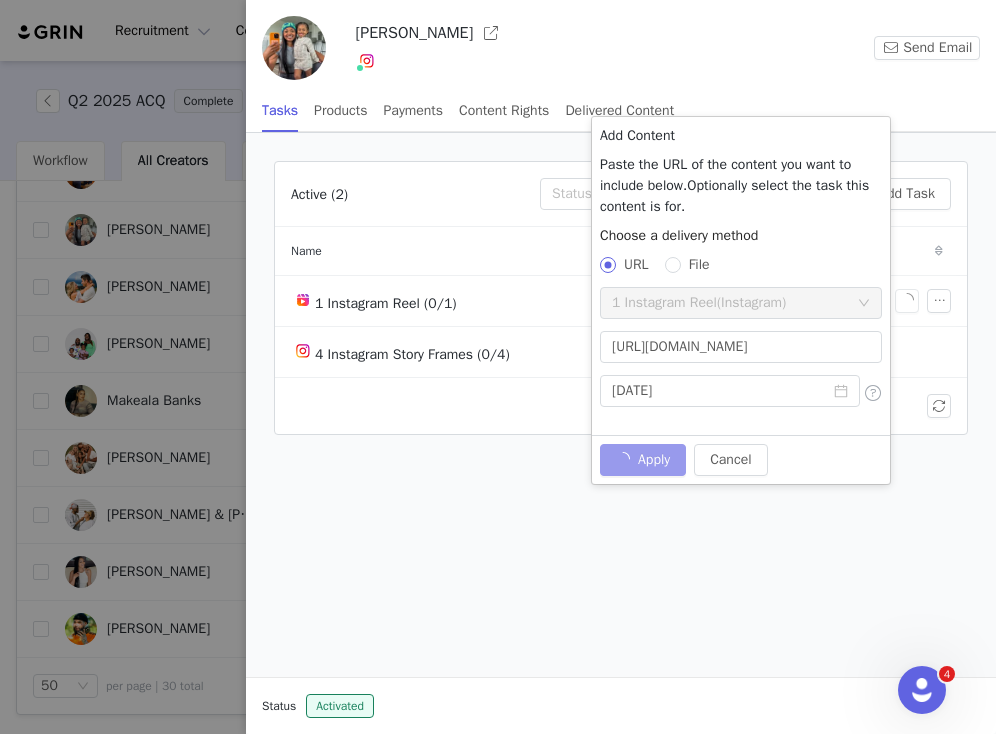 type 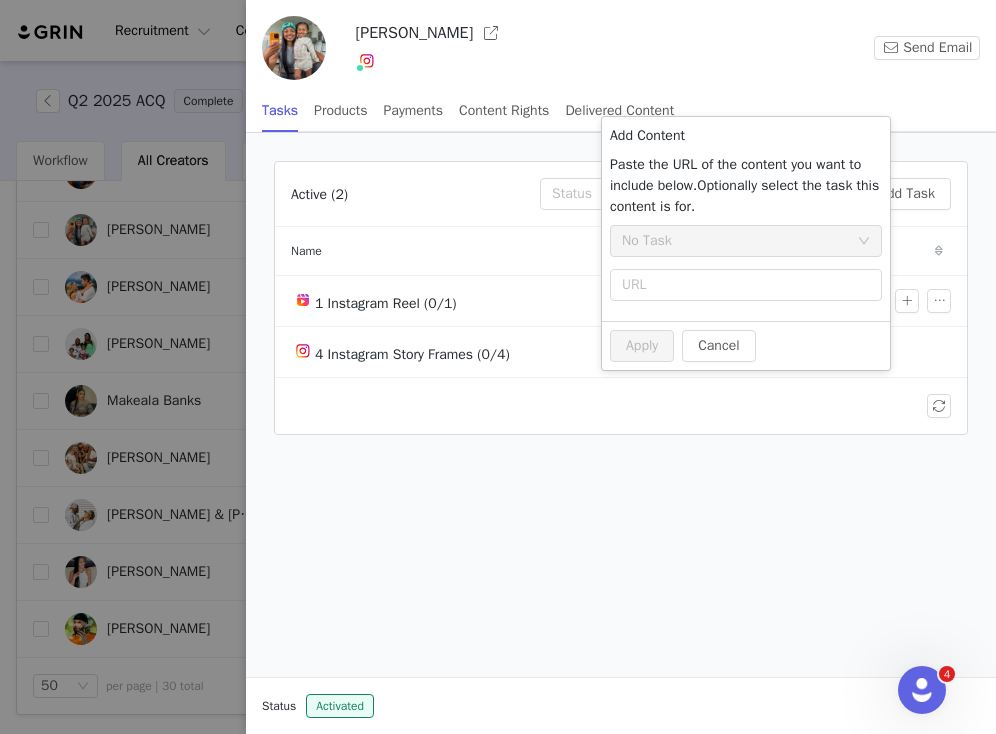 radio on "true" 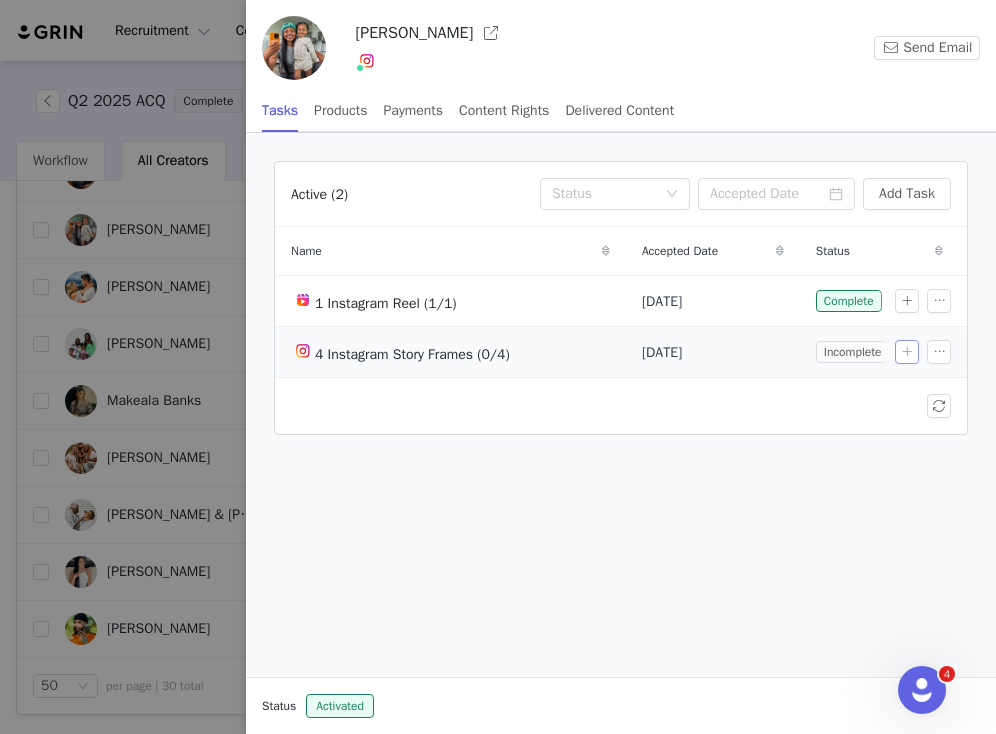 click at bounding box center (907, 352) 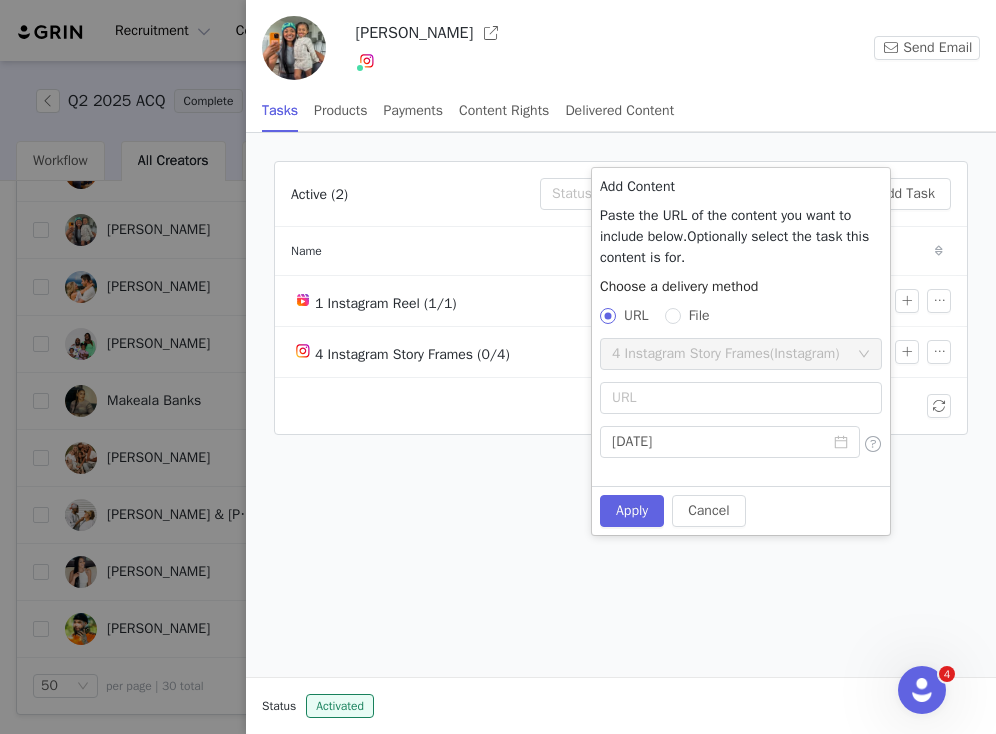 click on "File" at bounding box center (691, 315) 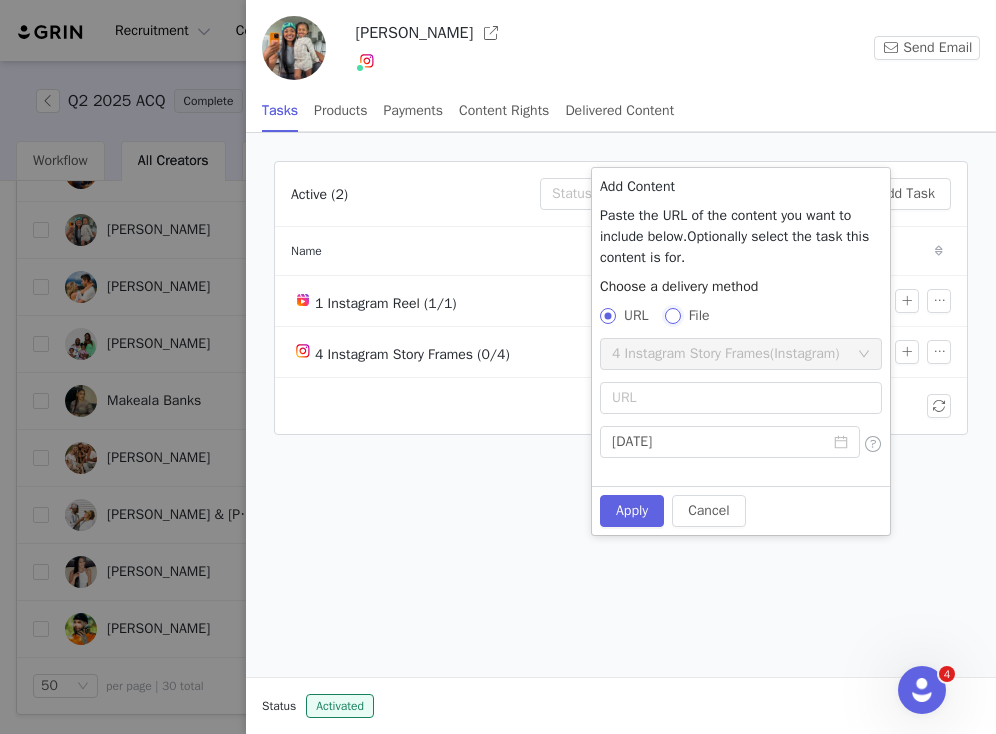click on "File" at bounding box center (672, 315) 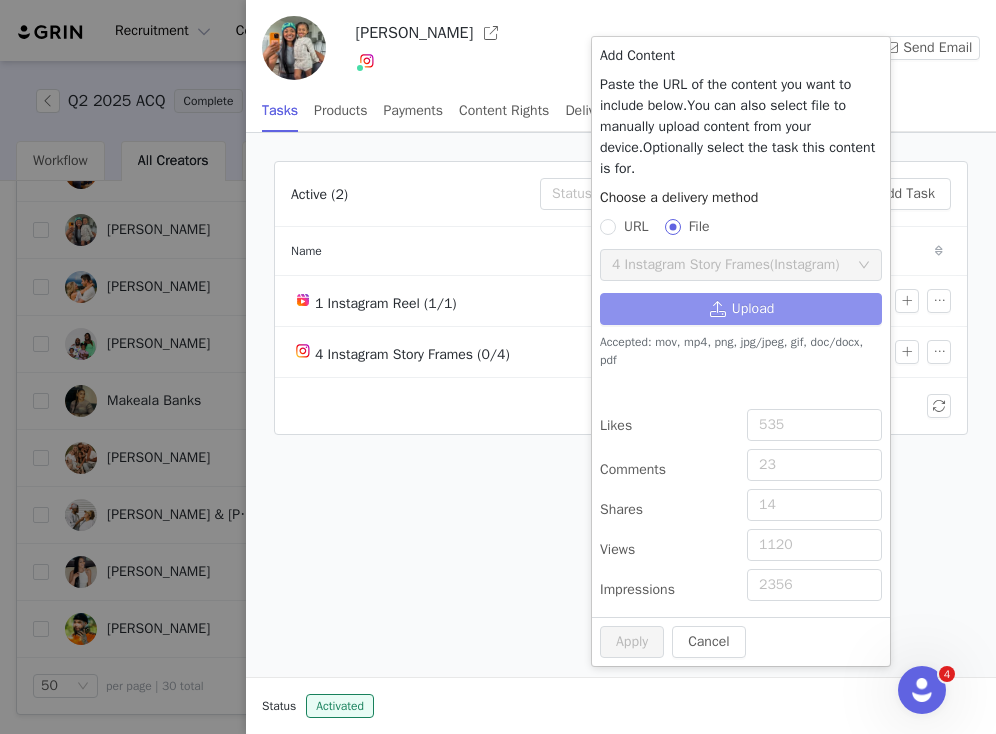 click on "Upload" at bounding box center (741, 309) 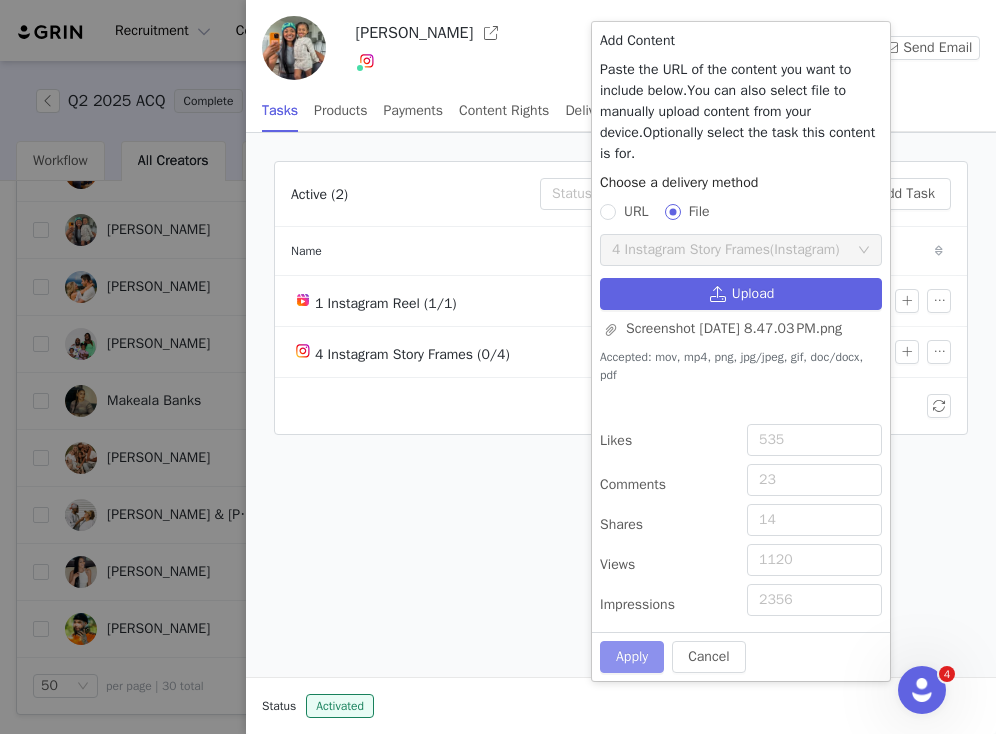 click on "Apply" at bounding box center (632, 657) 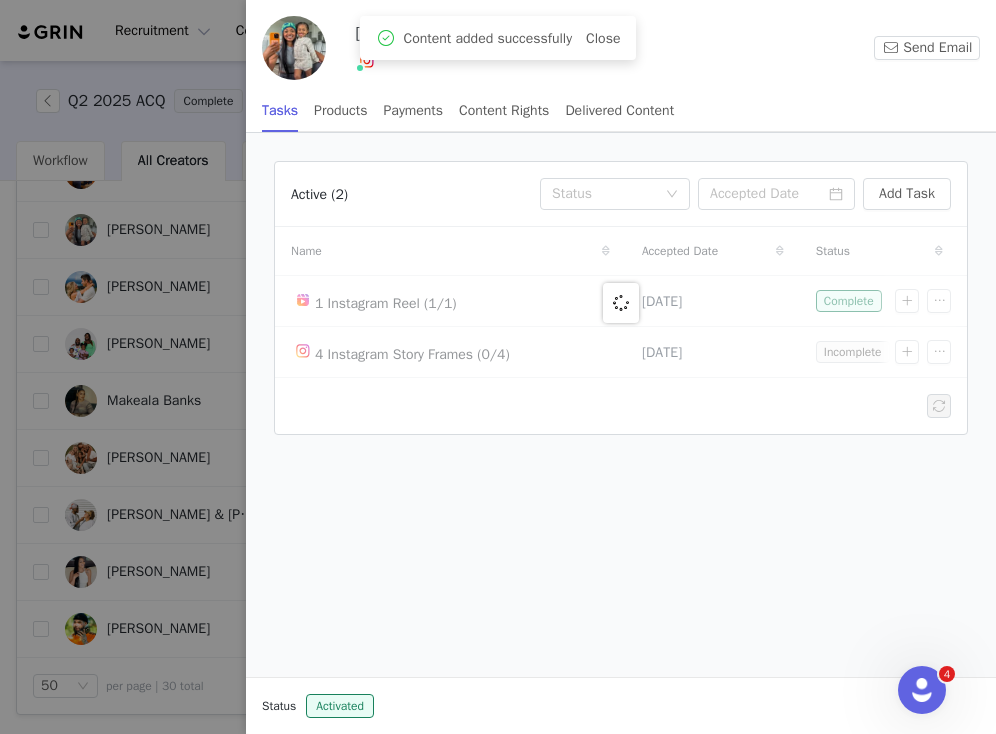 radio on "true" 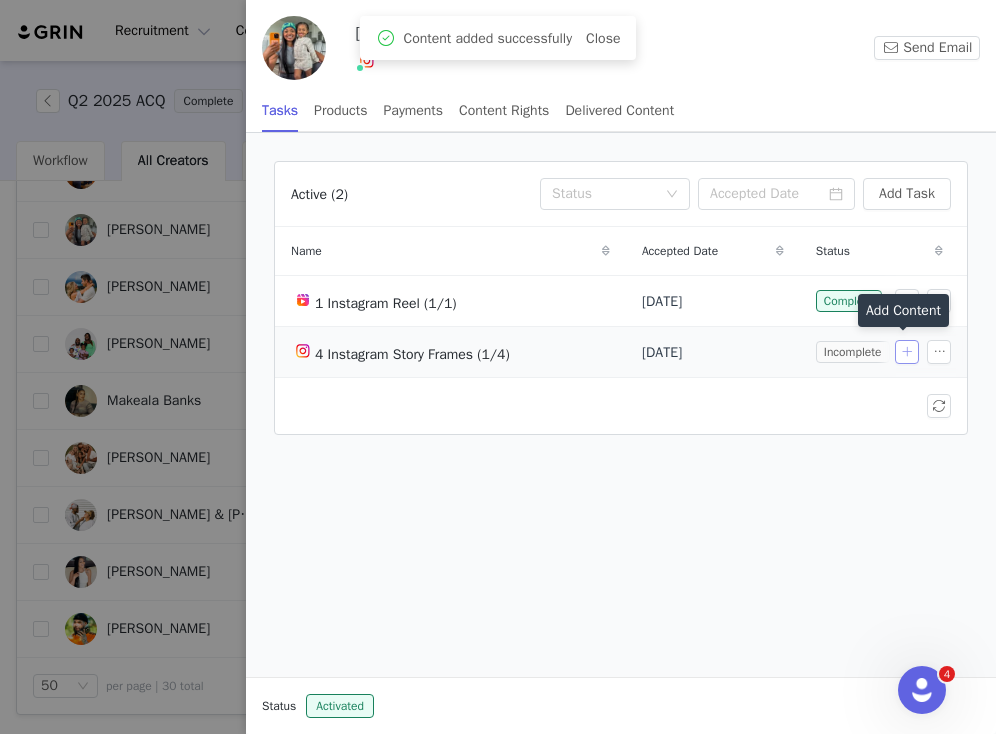 click at bounding box center (907, 352) 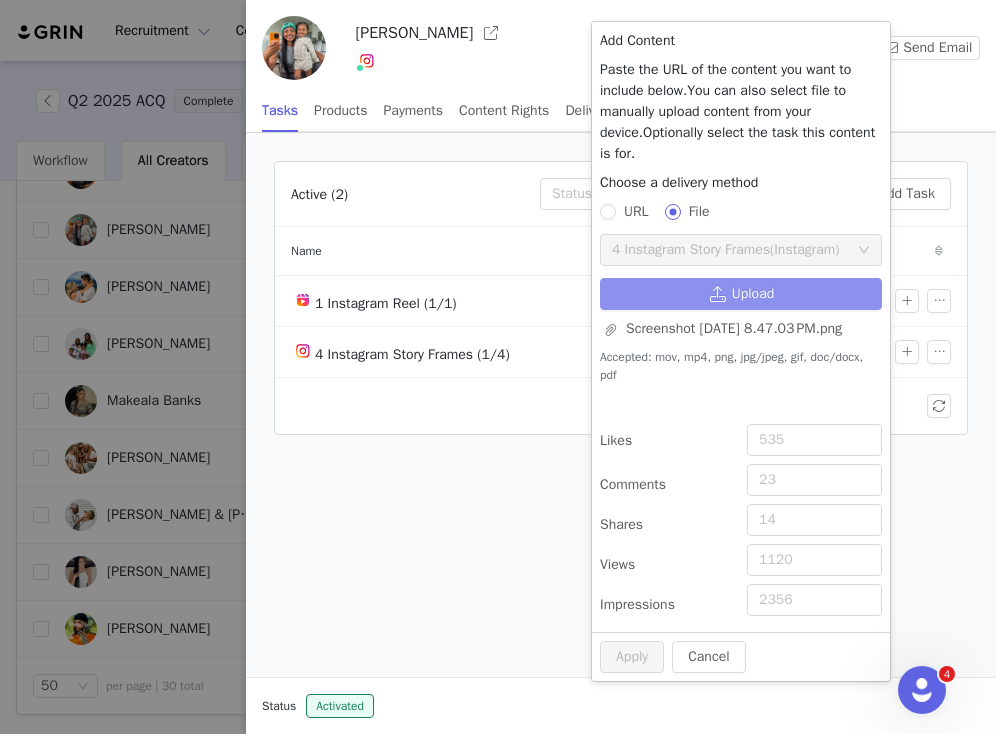 click on "Upload" at bounding box center (741, 294) 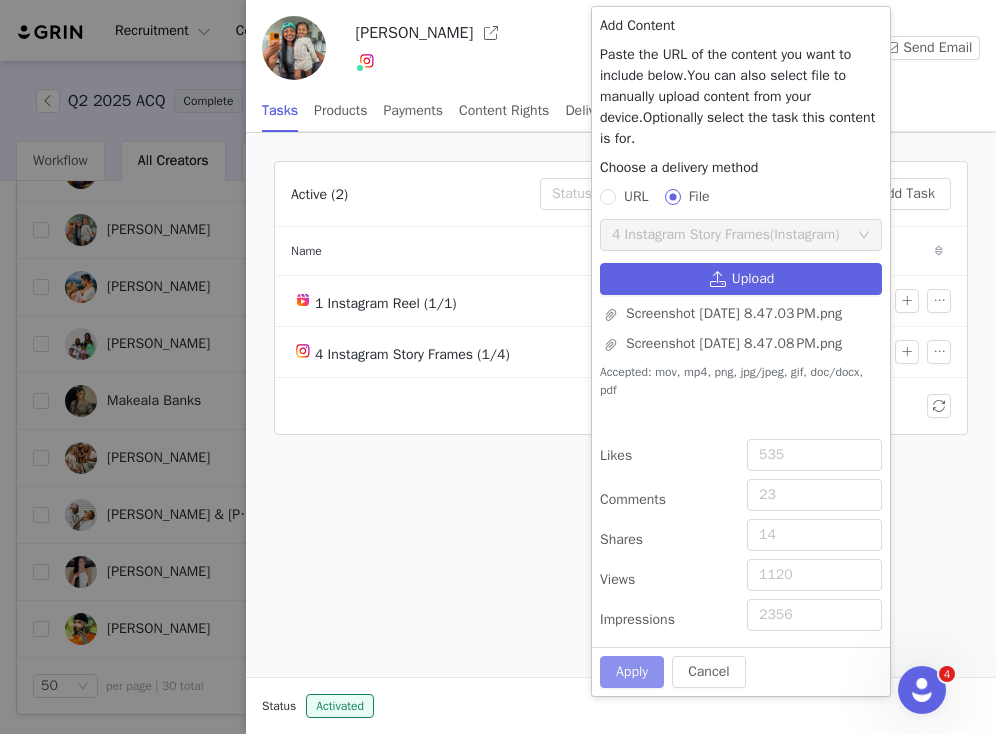 click on "Apply" at bounding box center (632, 672) 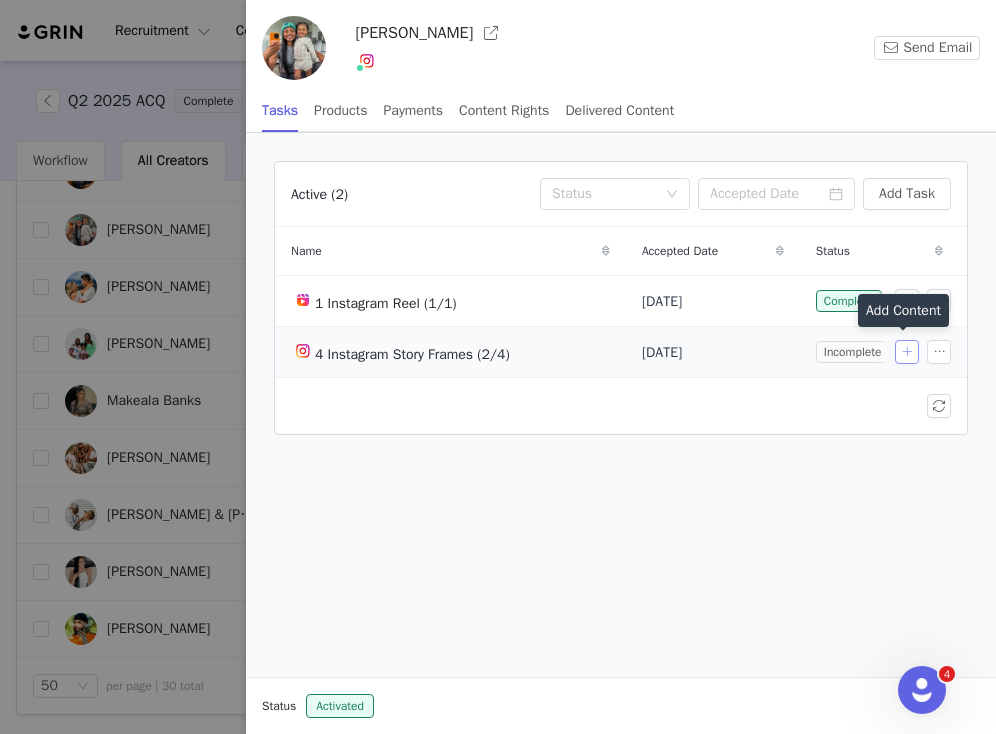click at bounding box center (907, 352) 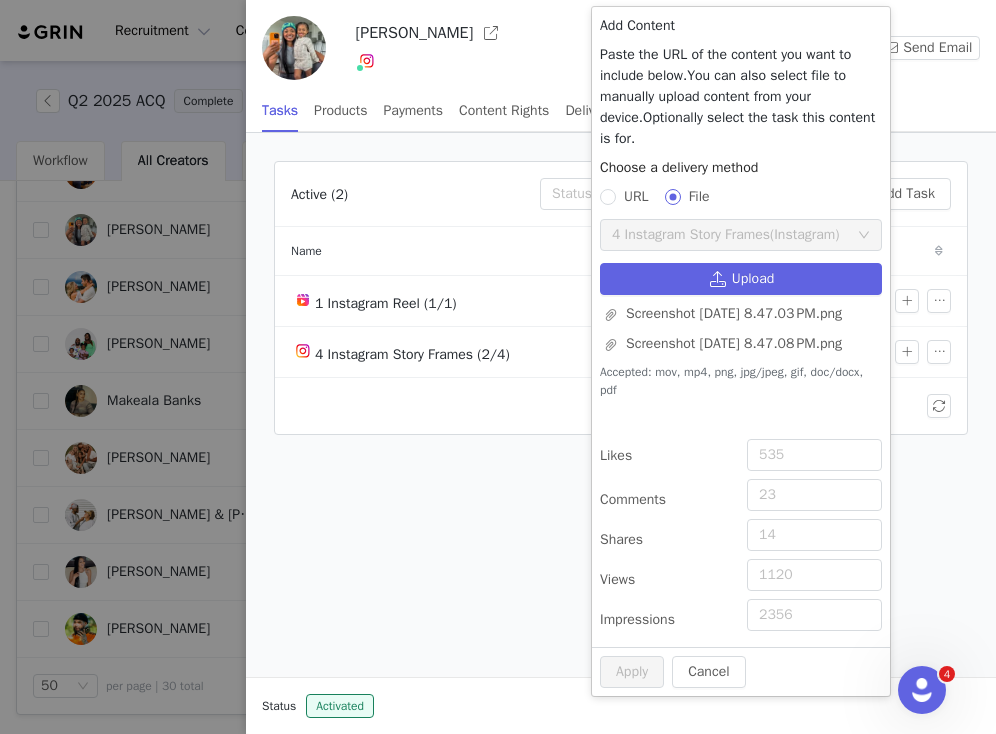 click on "Screenshot 2025-07-09 at 8.47.03 PM.png Screenshot 2025-07-09 at 8.47.08 PM.png" at bounding box center [741, 325] 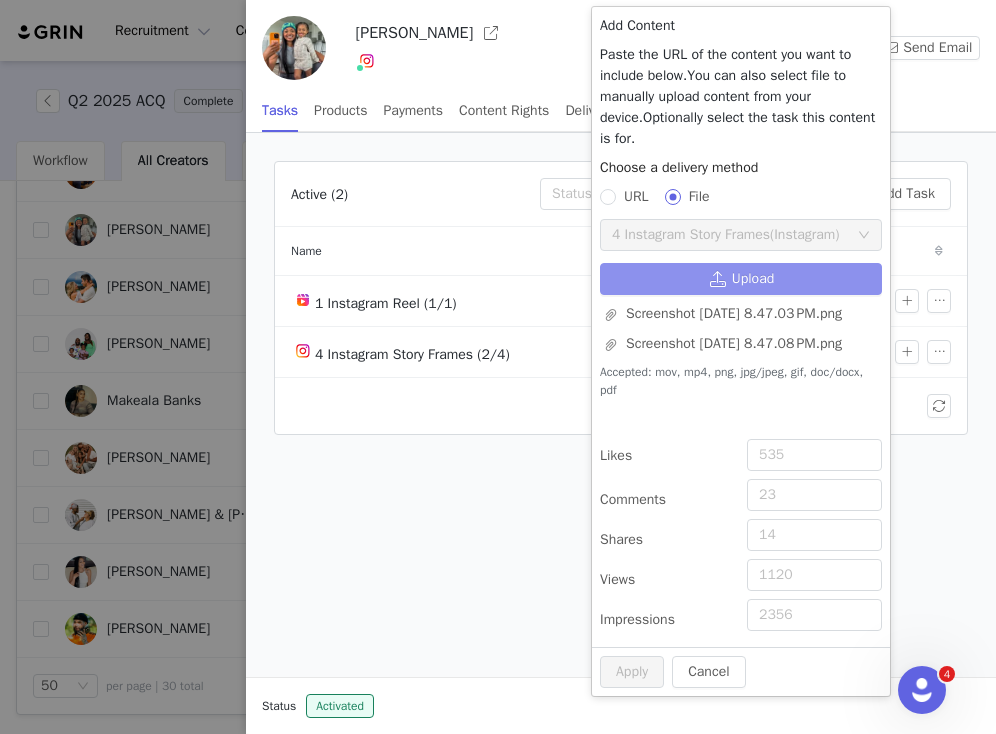 click on "Upload" at bounding box center [741, 279] 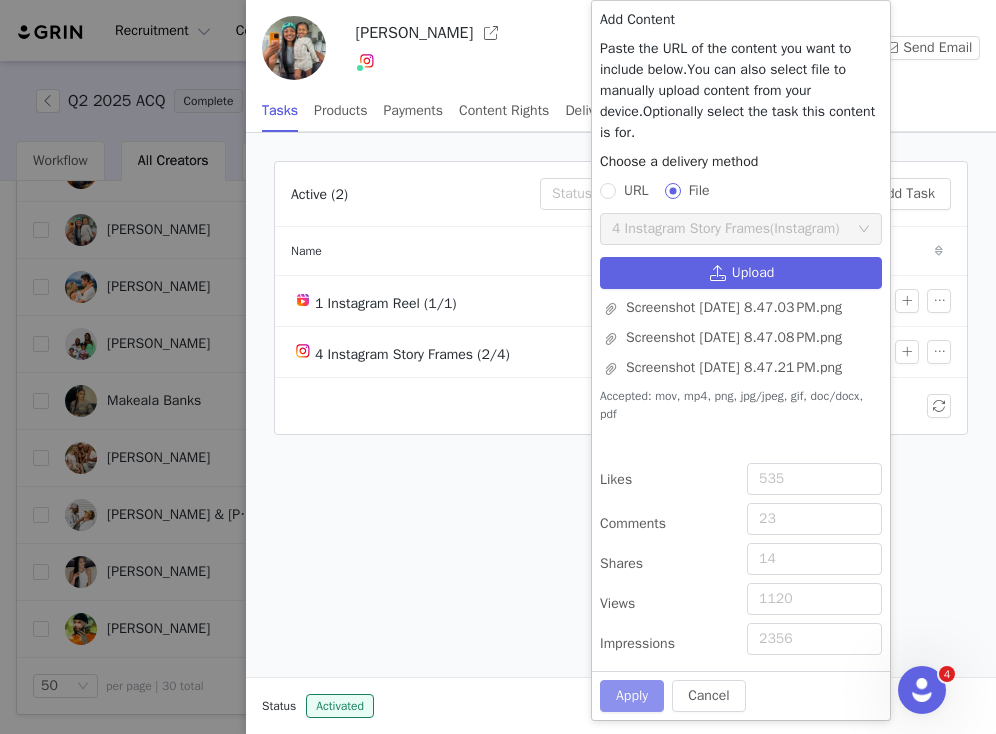 click on "Apply" at bounding box center [632, 696] 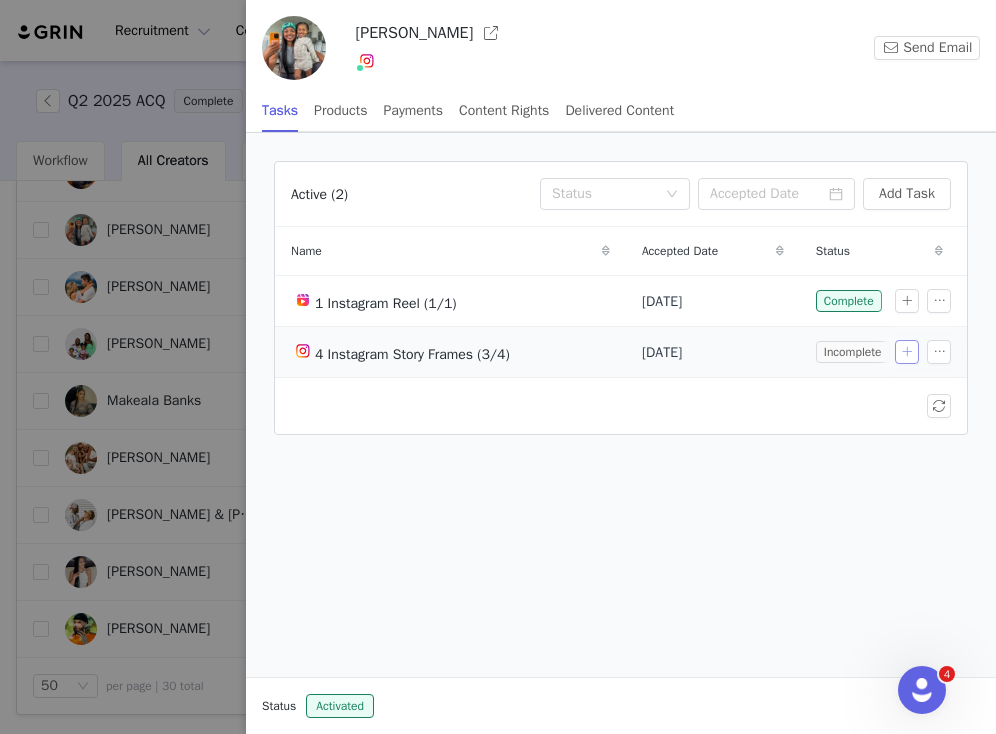 click at bounding box center [907, 352] 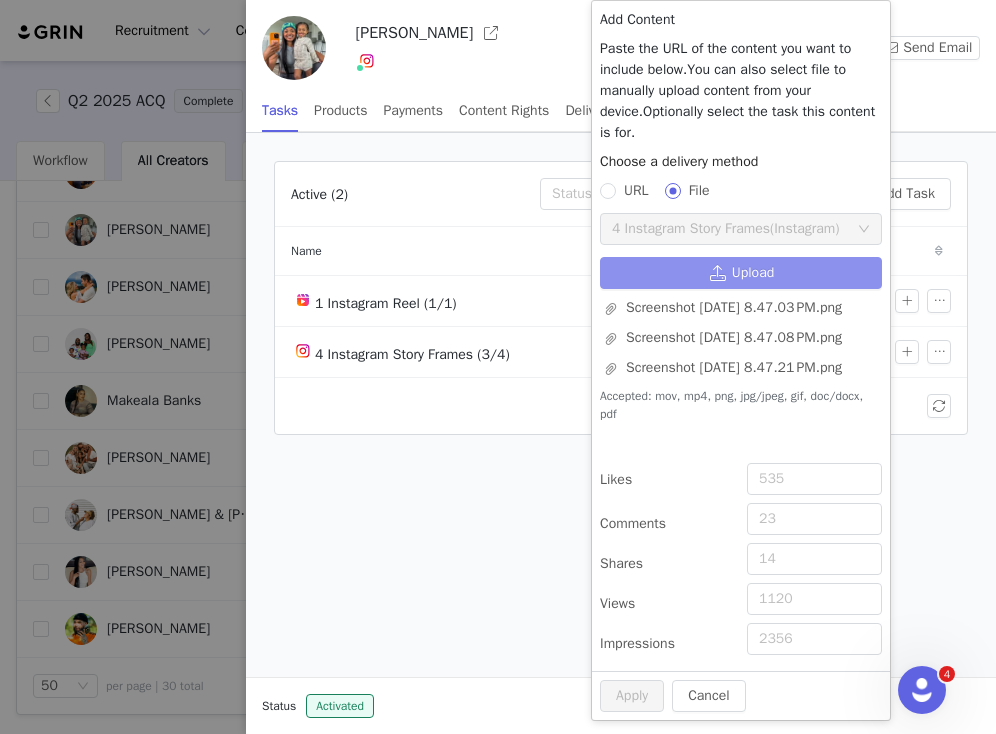 click on "Upload" at bounding box center [741, 273] 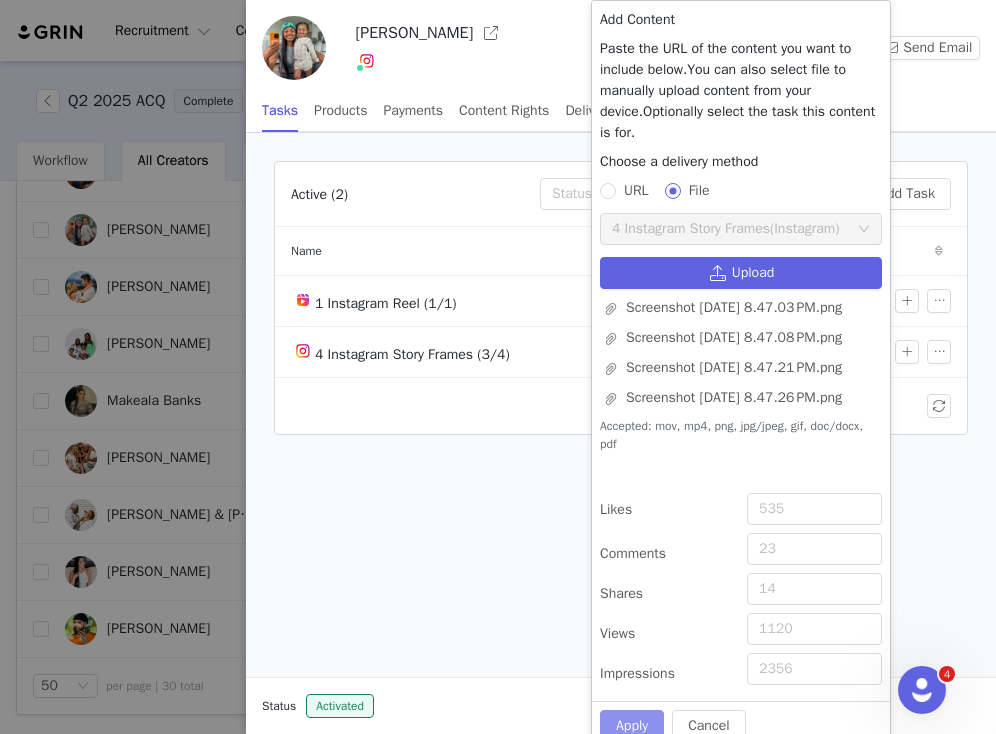 click on "Apply" at bounding box center (632, 726) 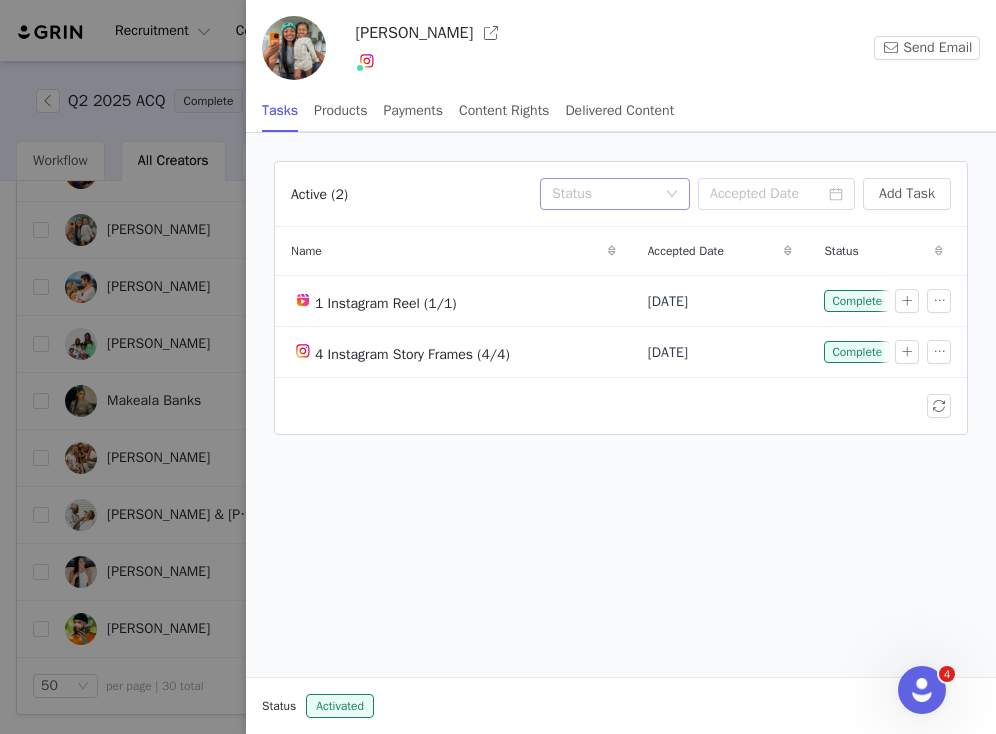 click on "Status" at bounding box center [604, 194] 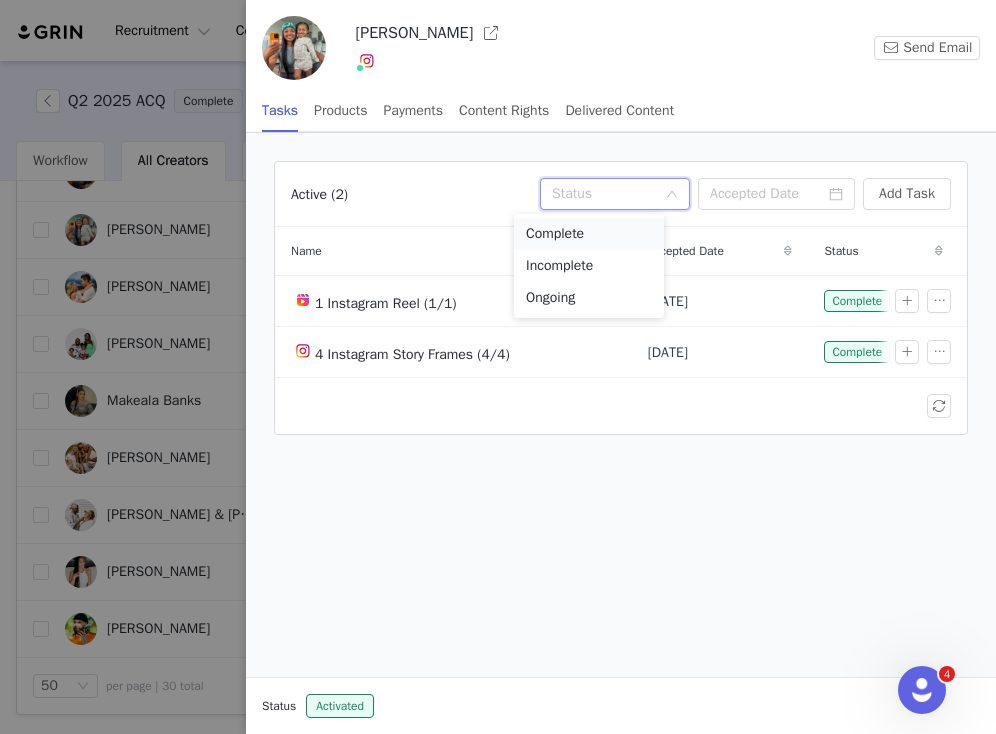 click on "Complete" at bounding box center [589, 234] 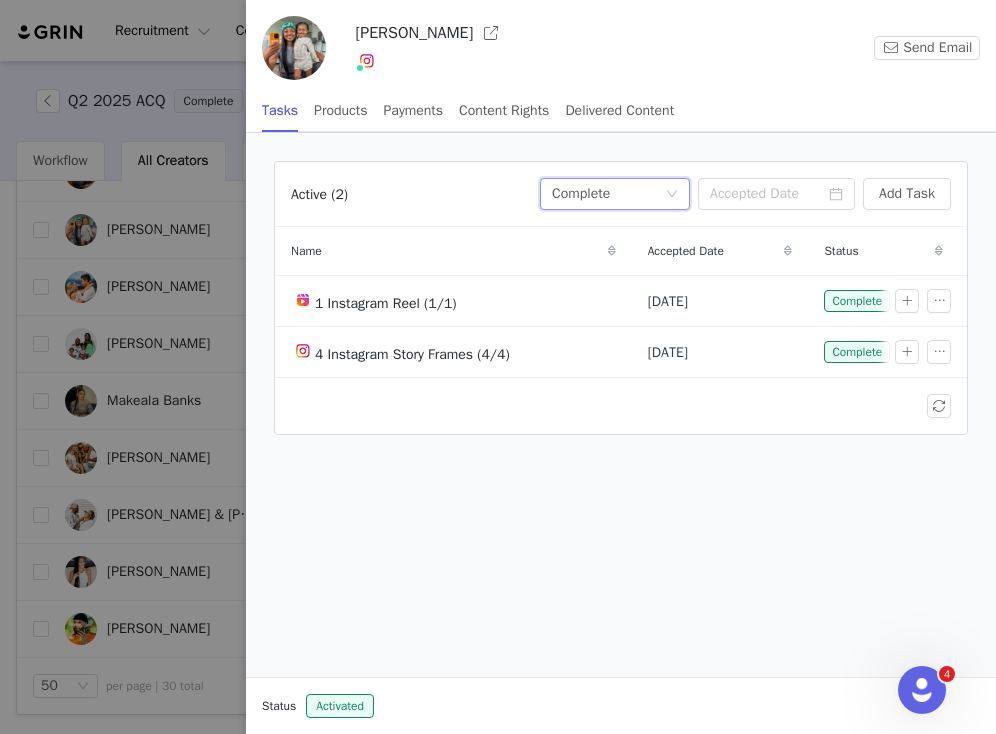 click at bounding box center (498, 367) 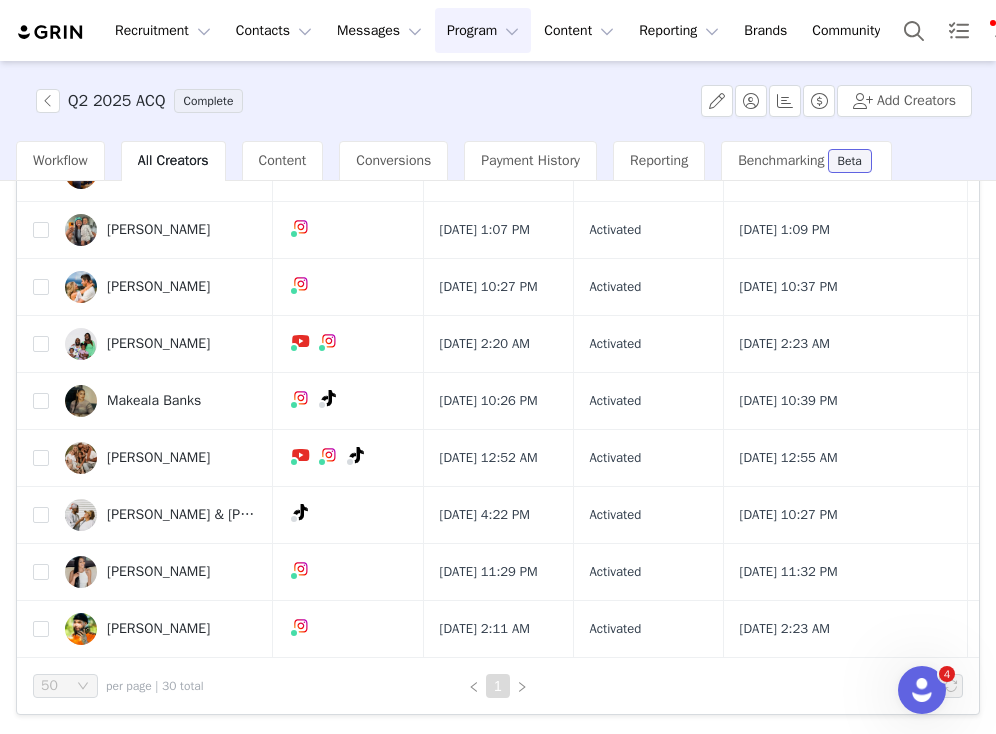 scroll, scrollTop: 0, scrollLeft: 0, axis: both 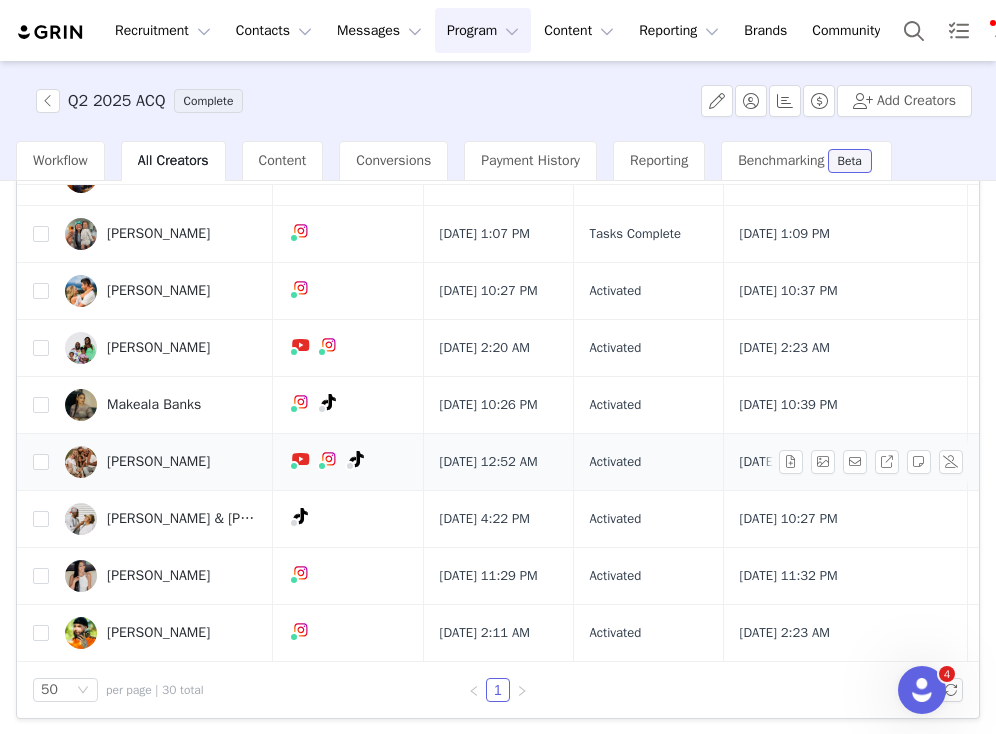 click on "Alyssa Fluellen" at bounding box center (158, 462) 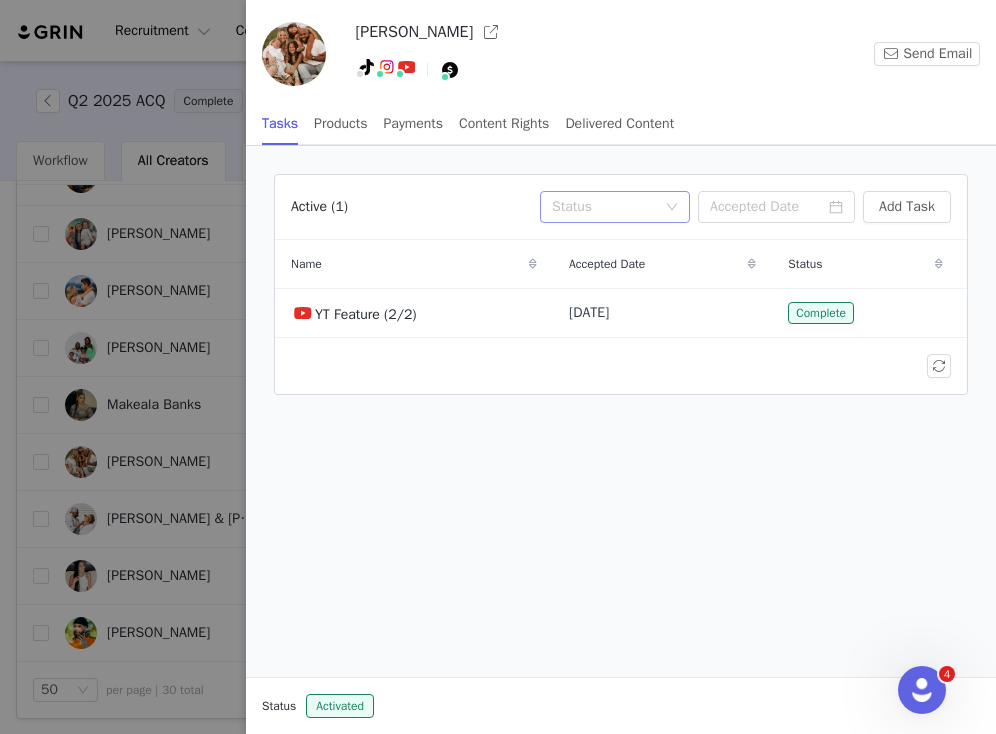 click on "Status" at bounding box center (608, 207) 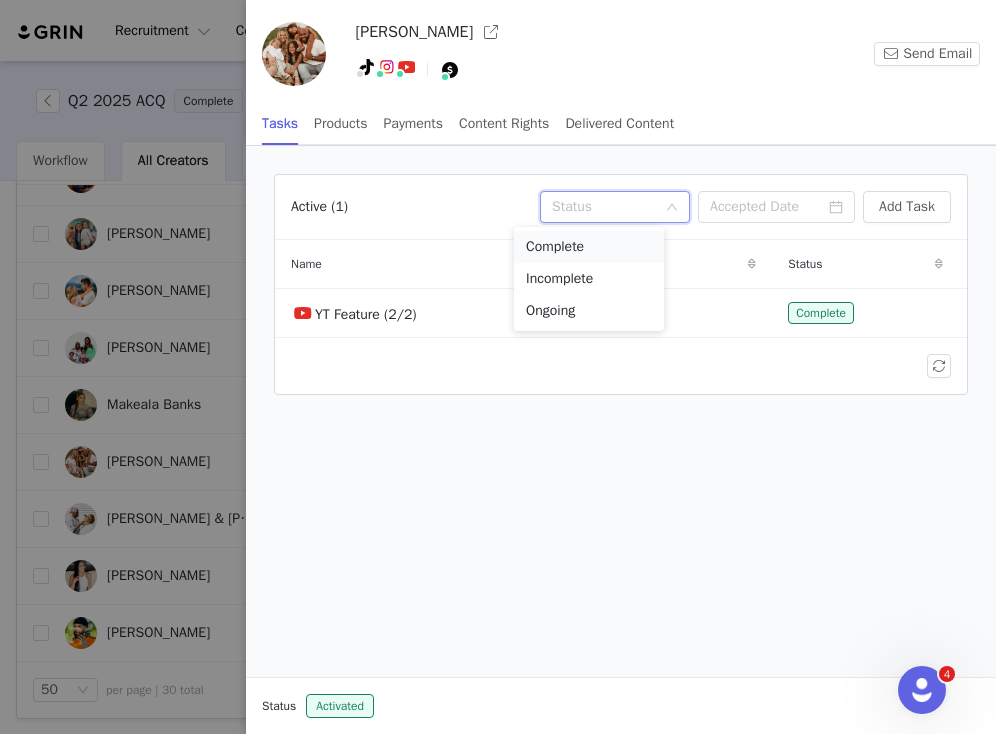 click on "Complete" at bounding box center [589, 247] 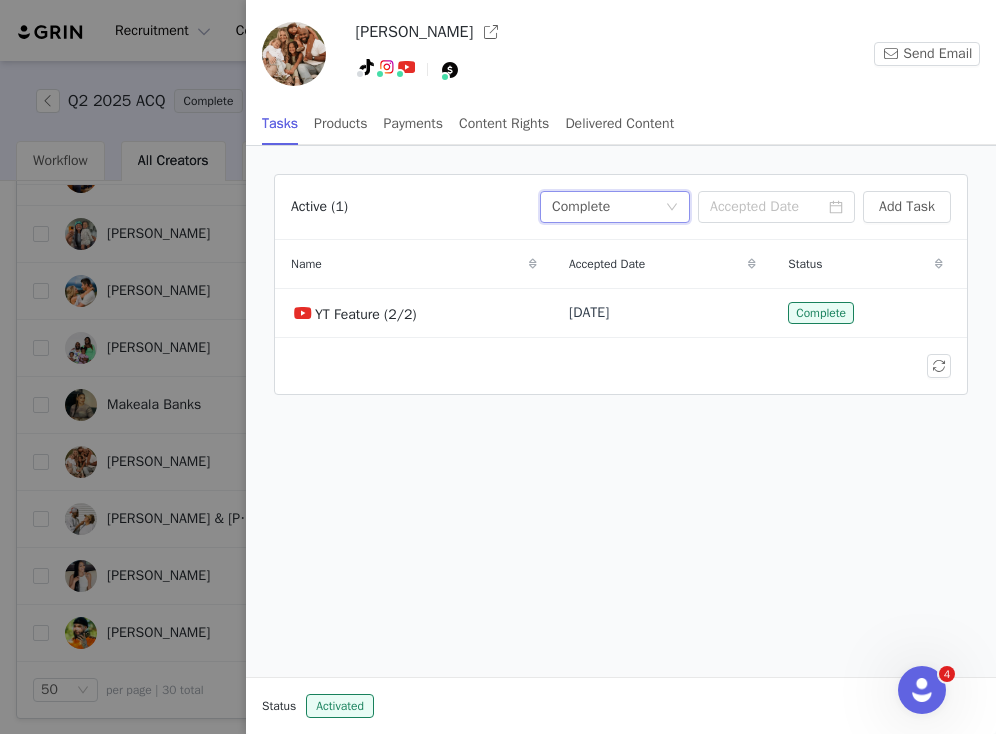 click at bounding box center (498, 367) 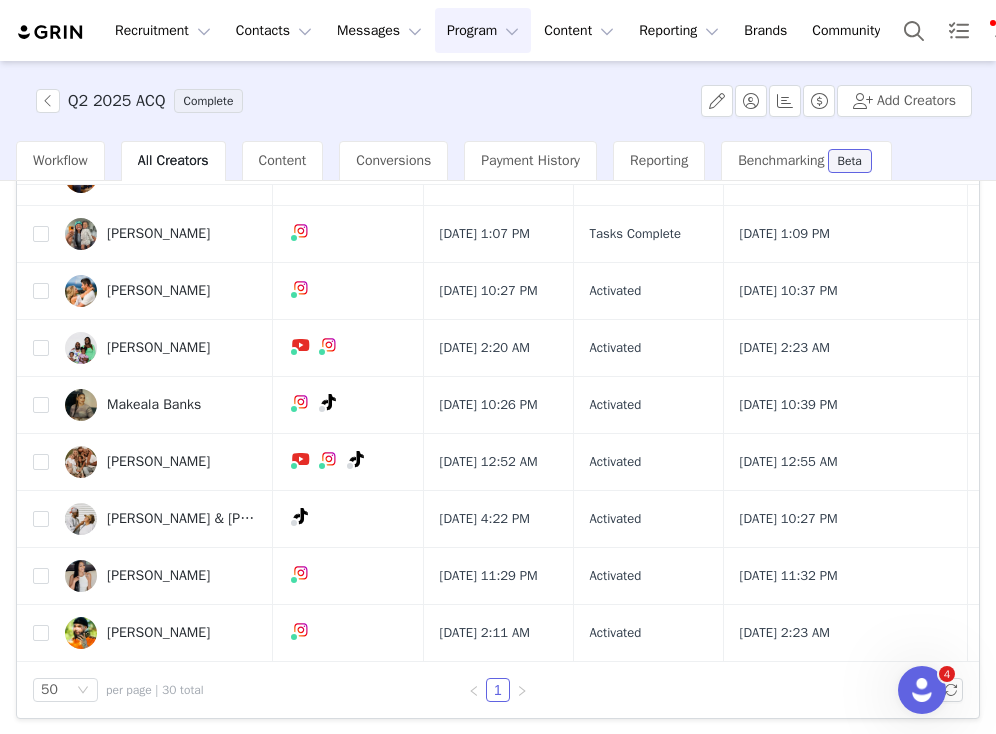 scroll, scrollTop: 1491, scrollLeft: 0, axis: vertical 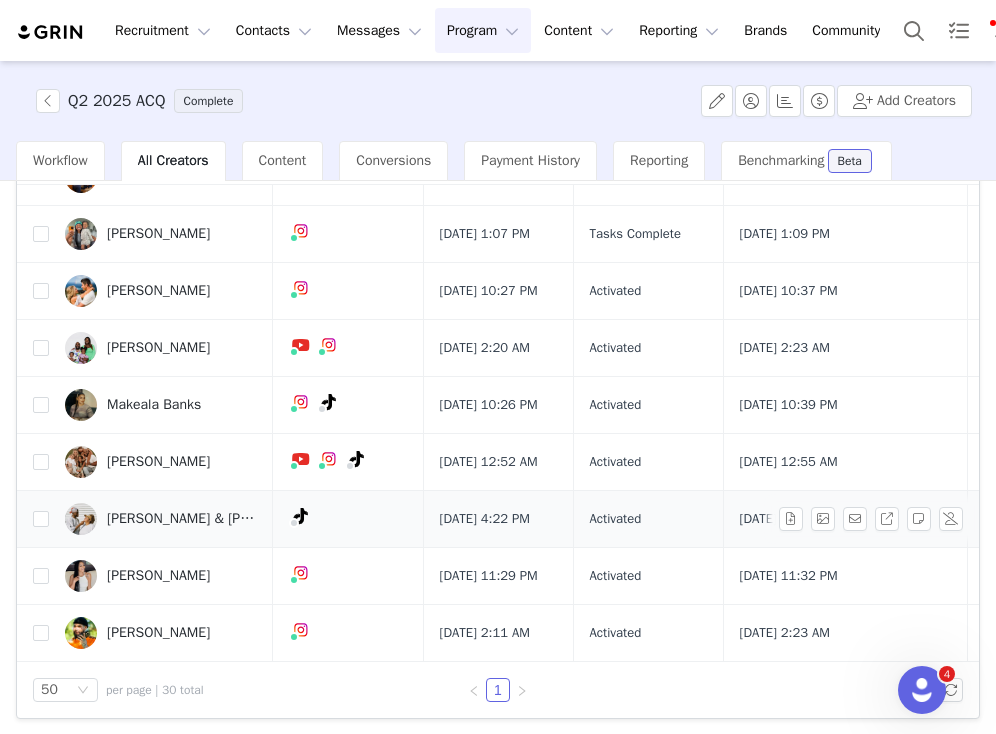 click on "Kalyl & Taeler Silva Watson" at bounding box center (182, 519) 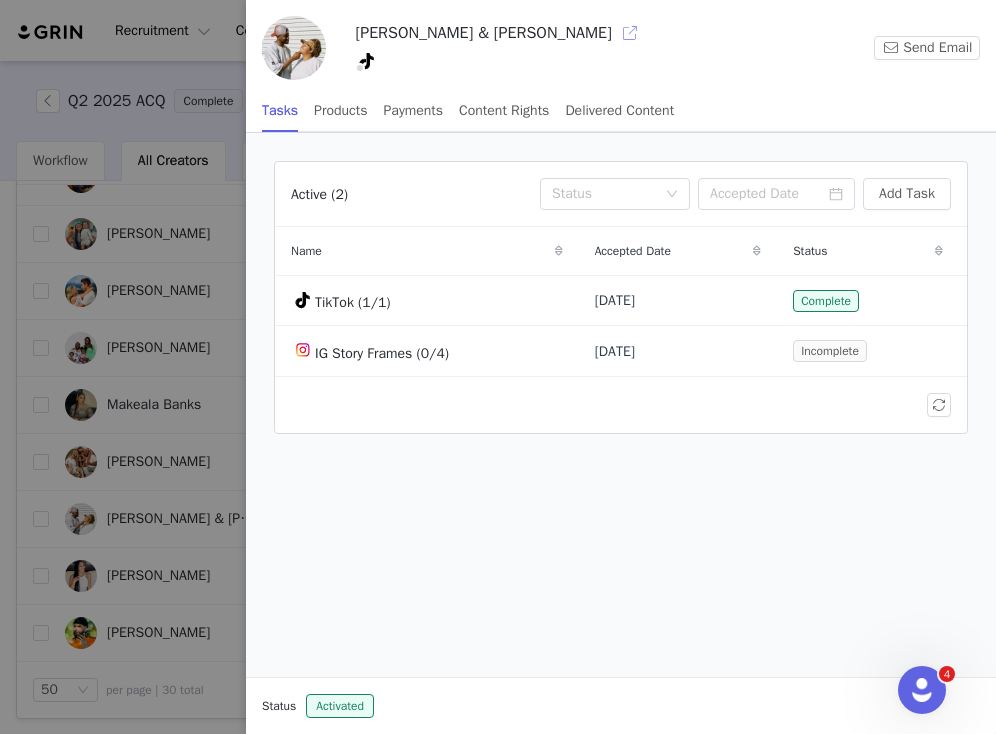 click at bounding box center [630, 33] 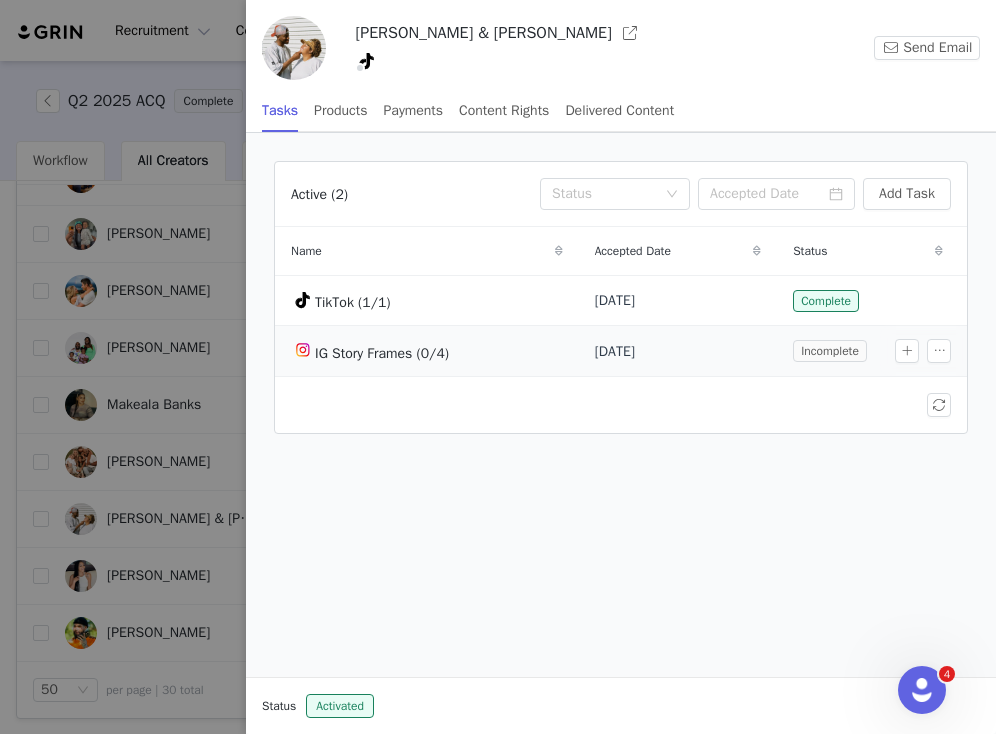 click at bounding box center (927, 351) 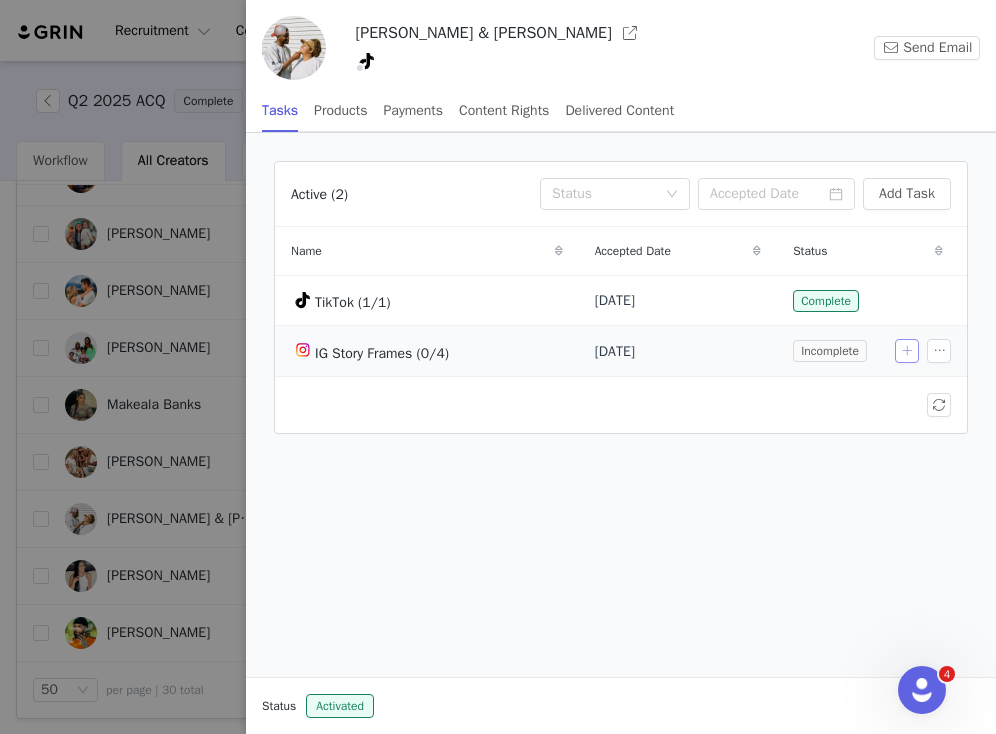 click at bounding box center [907, 351] 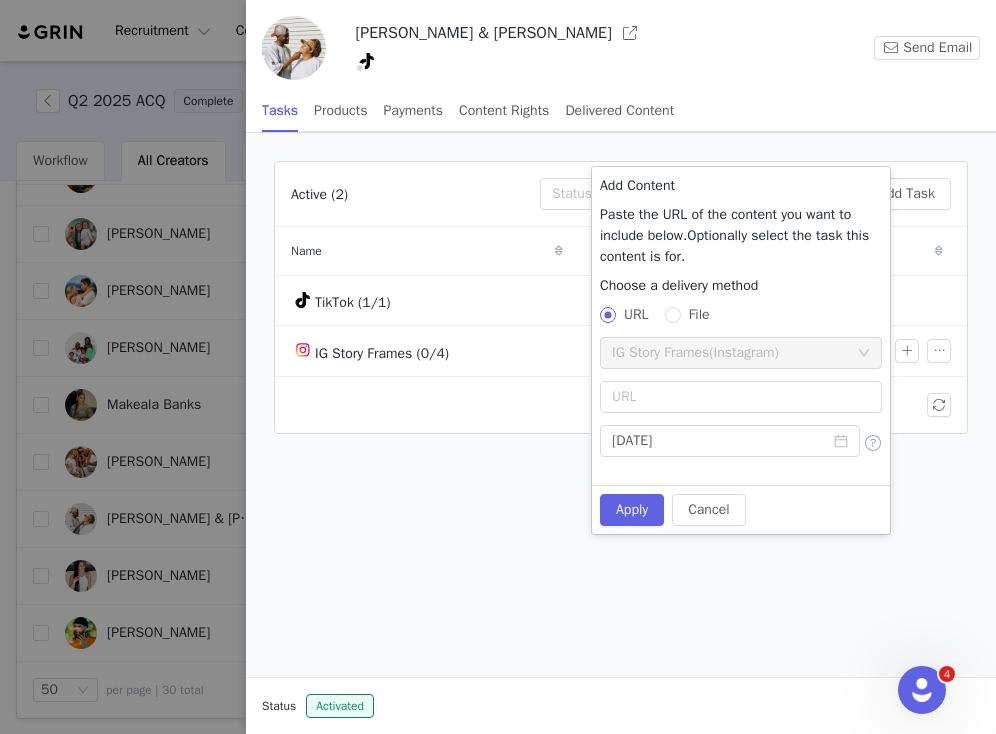 click on "File" at bounding box center [699, 314] 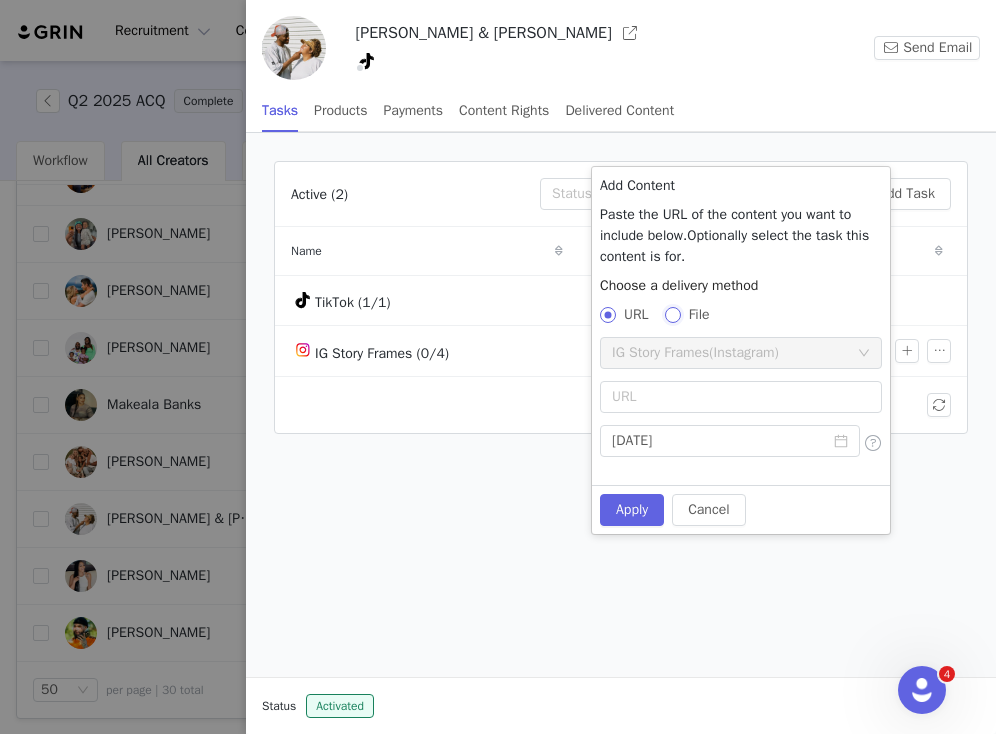 click on "File" at bounding box center (672, 314) 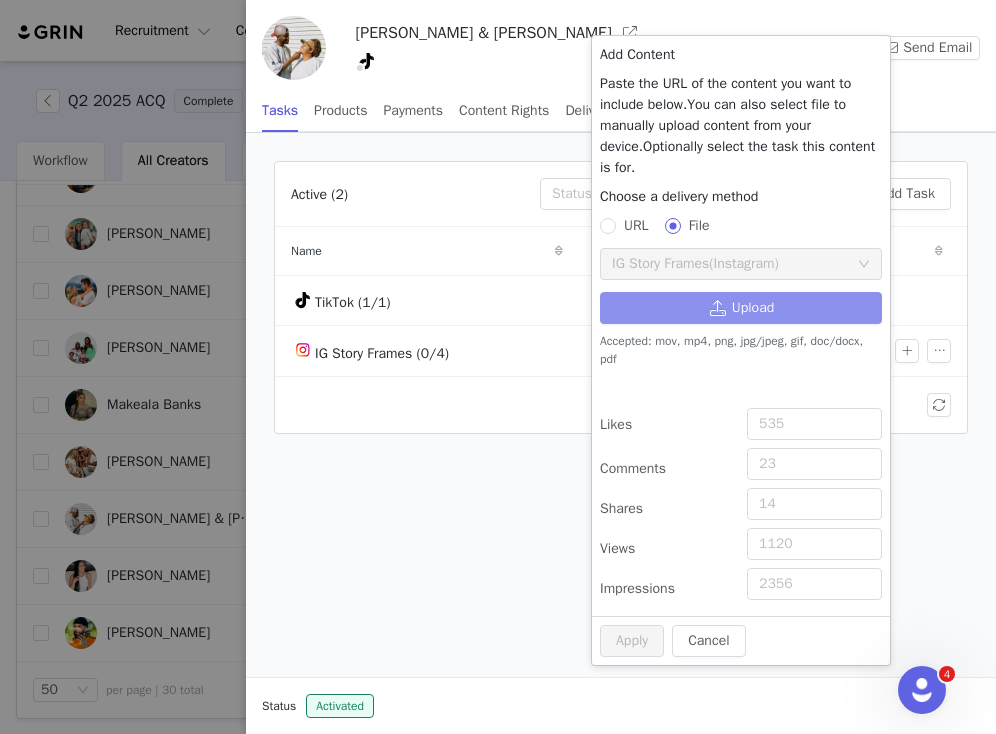 click on "Upload" at bounding box center [741, 308] 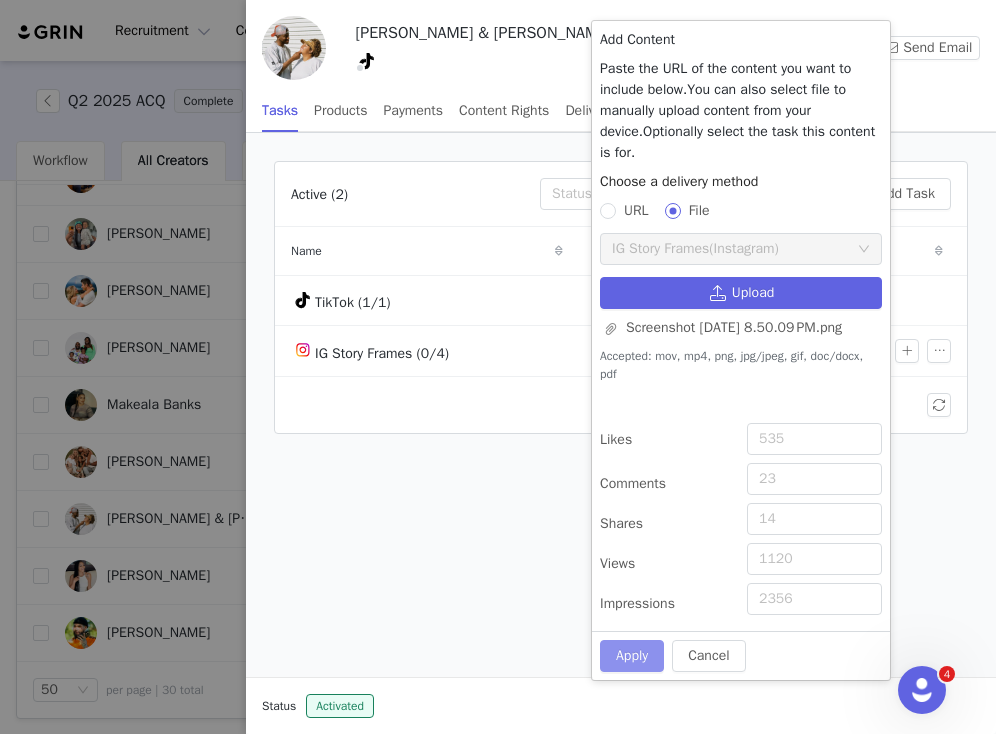 click on "Apply" at bounding box center (632, 656) 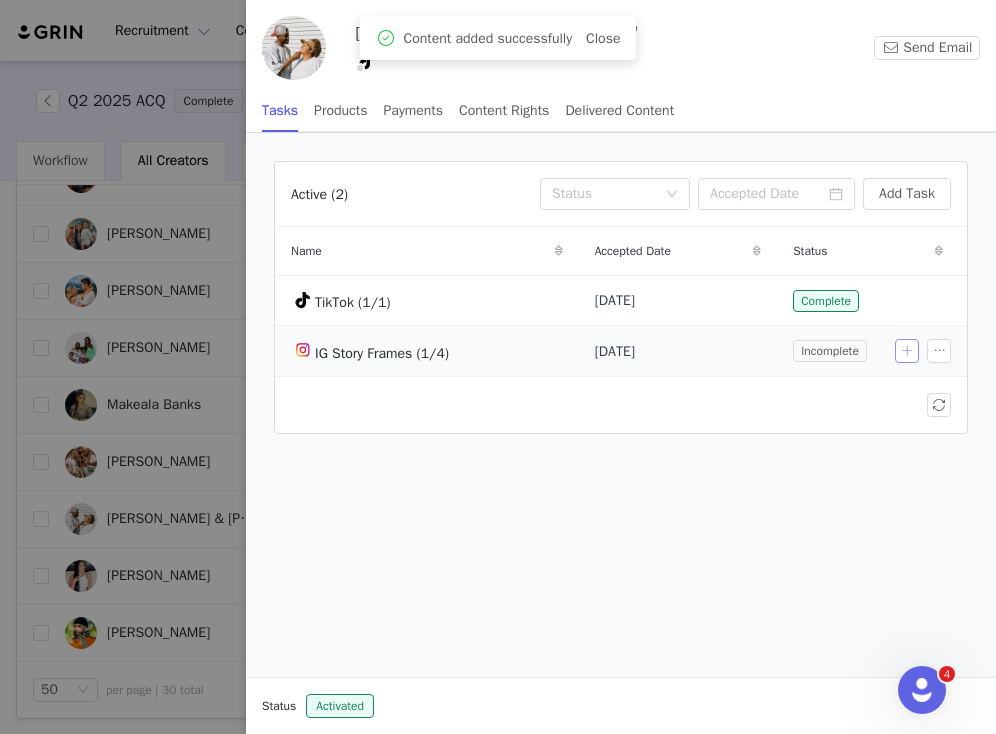 click at bounding box center [907, 351] 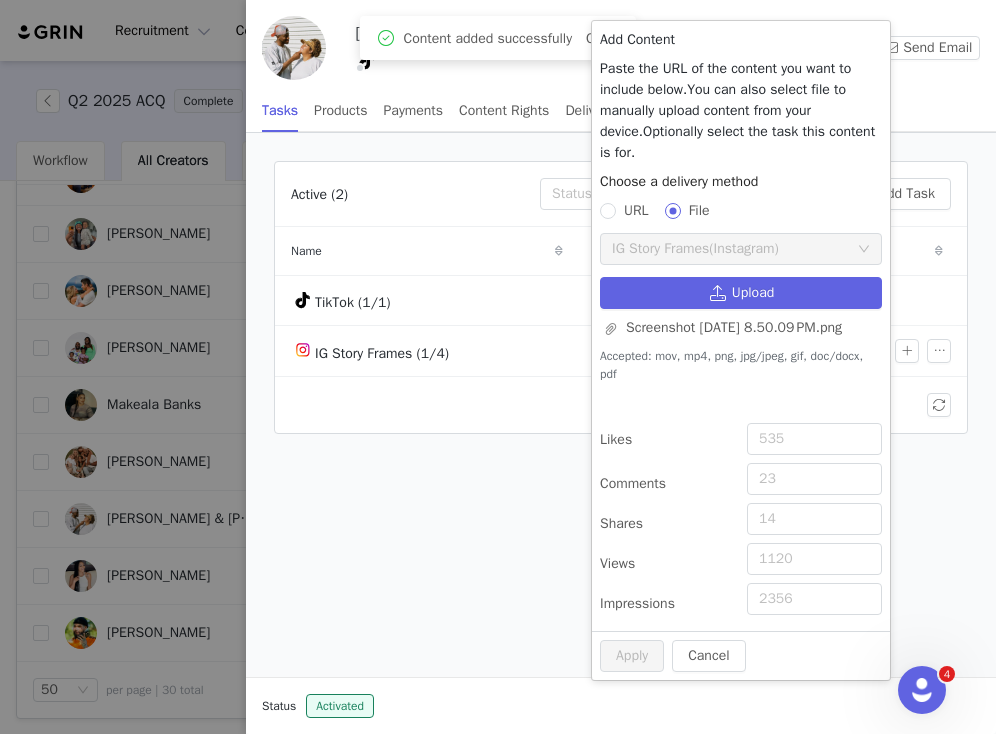 click on "Screenshot 2025-07-09 at 8.50.09 PM.png" at bounding box center (741, 324) 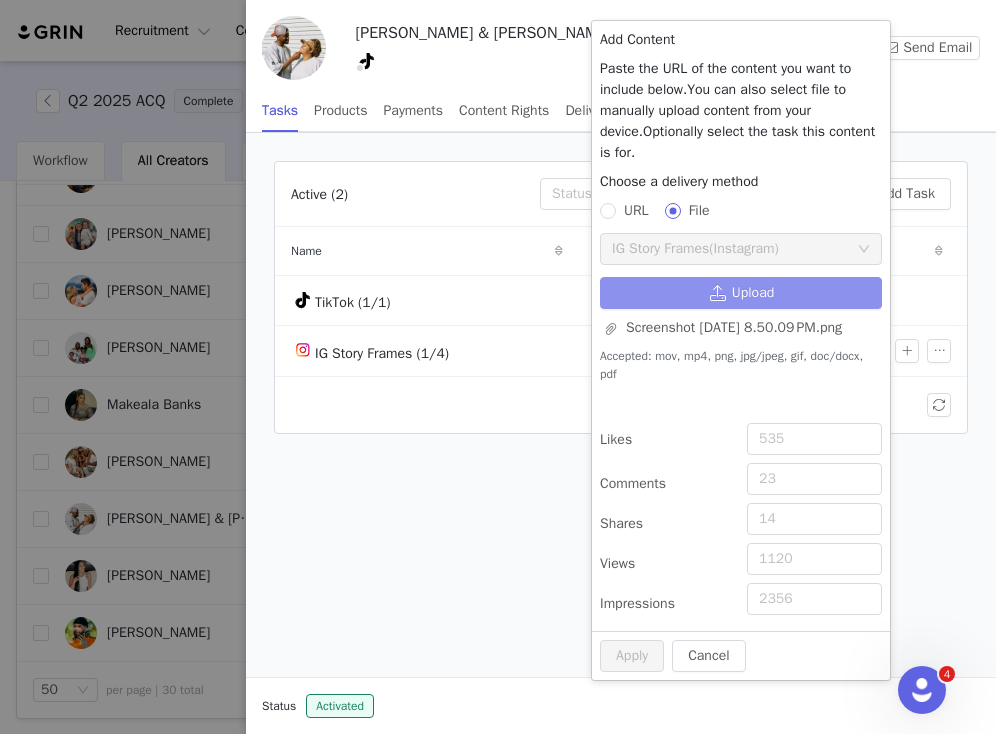 click on "Upload" at bounding box center [741, 293] 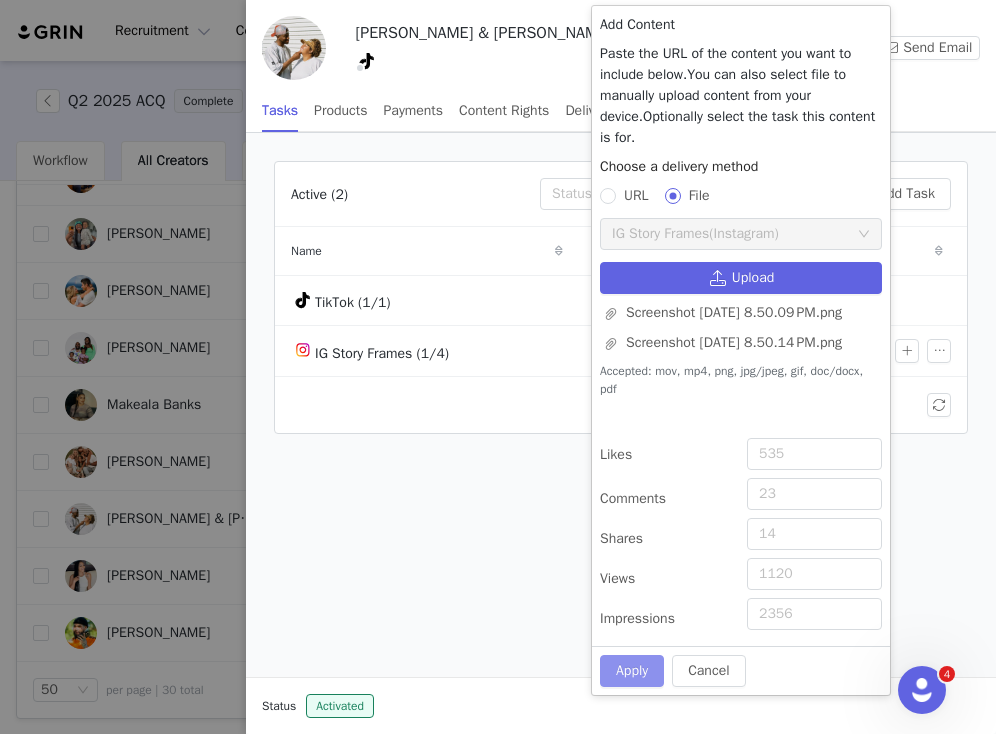 click on "Apply" at bounding box center [632, 671] 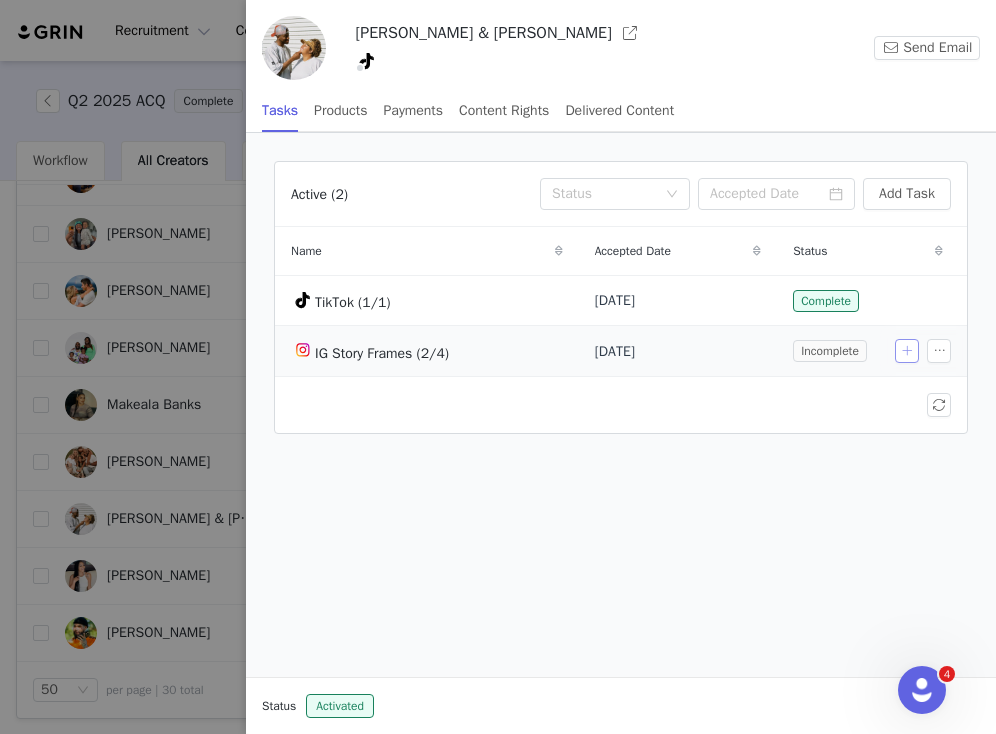 click at bounding box center (907, 351) 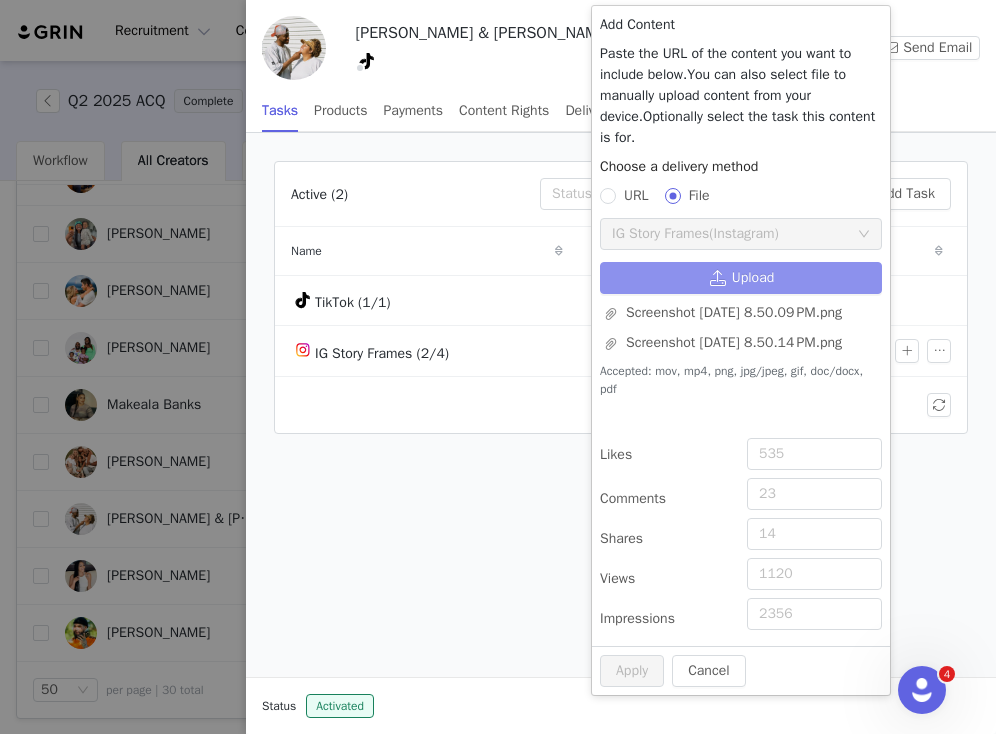 click on "Upload" at bounding box center (741, 278) 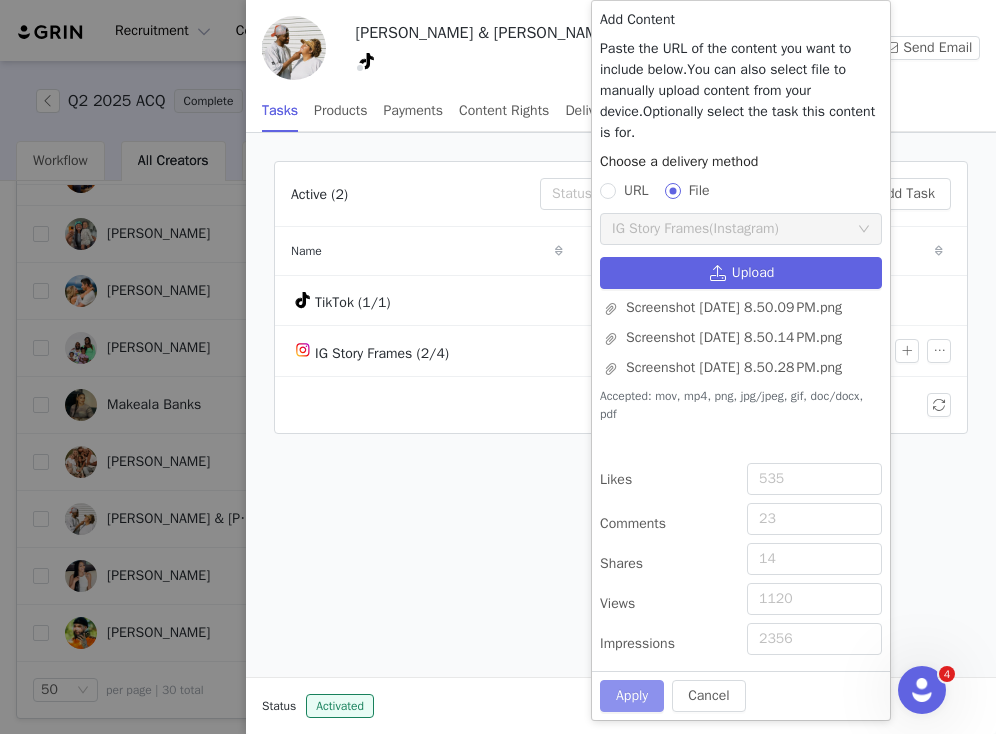 click on "Apply" at bounding box center [632, 696] 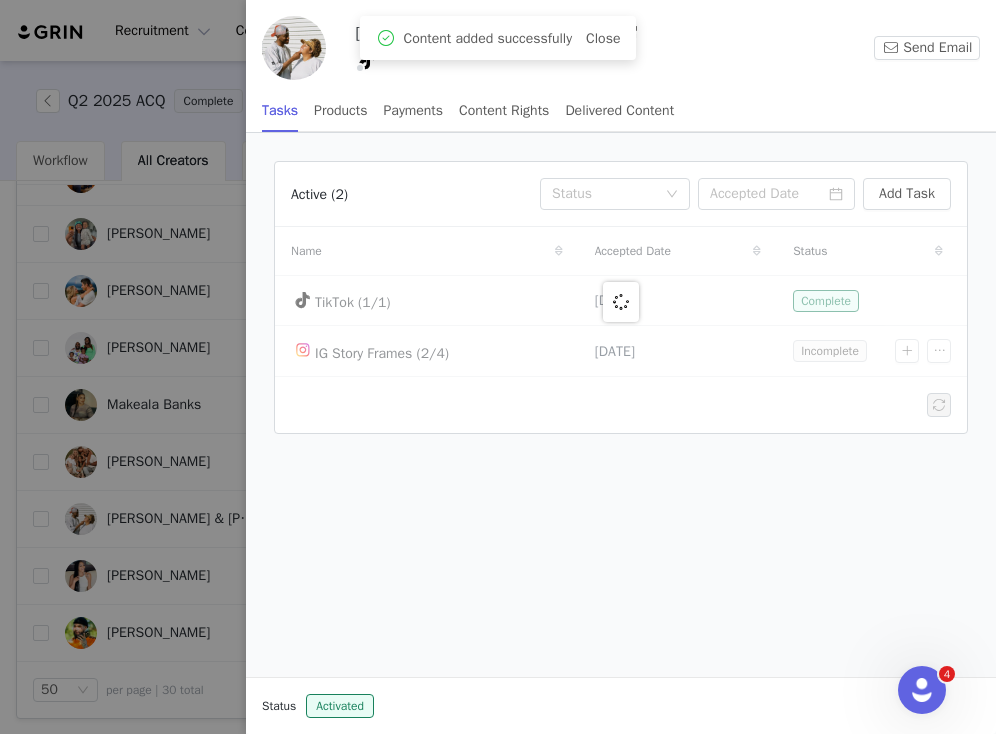 radio on "true" 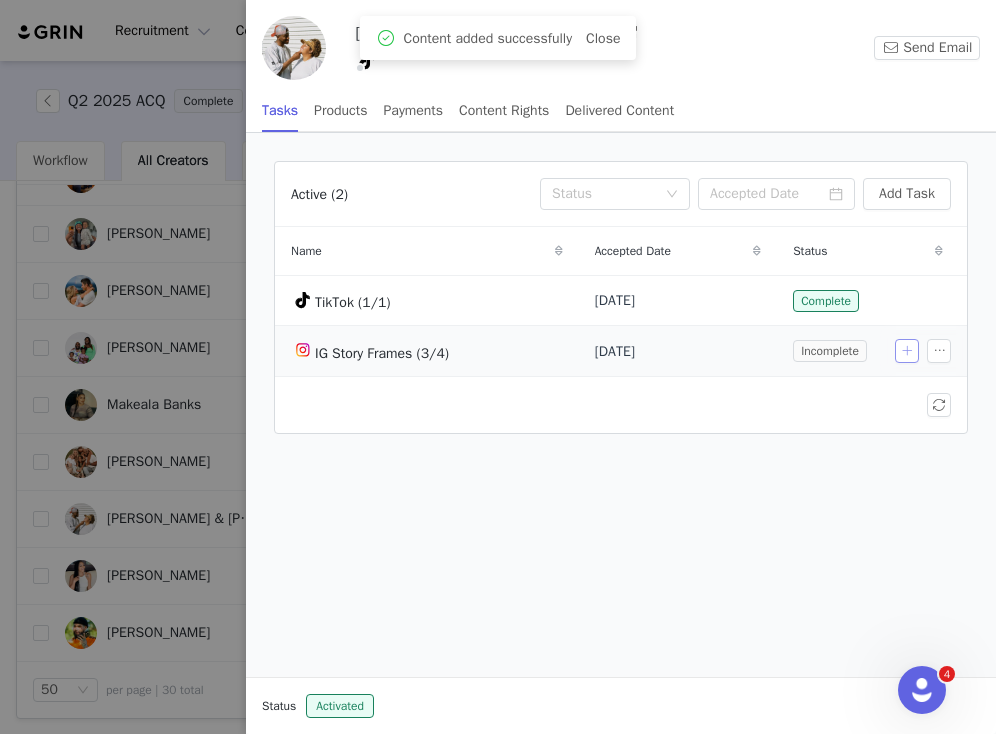click at bounding box center [907, 351] 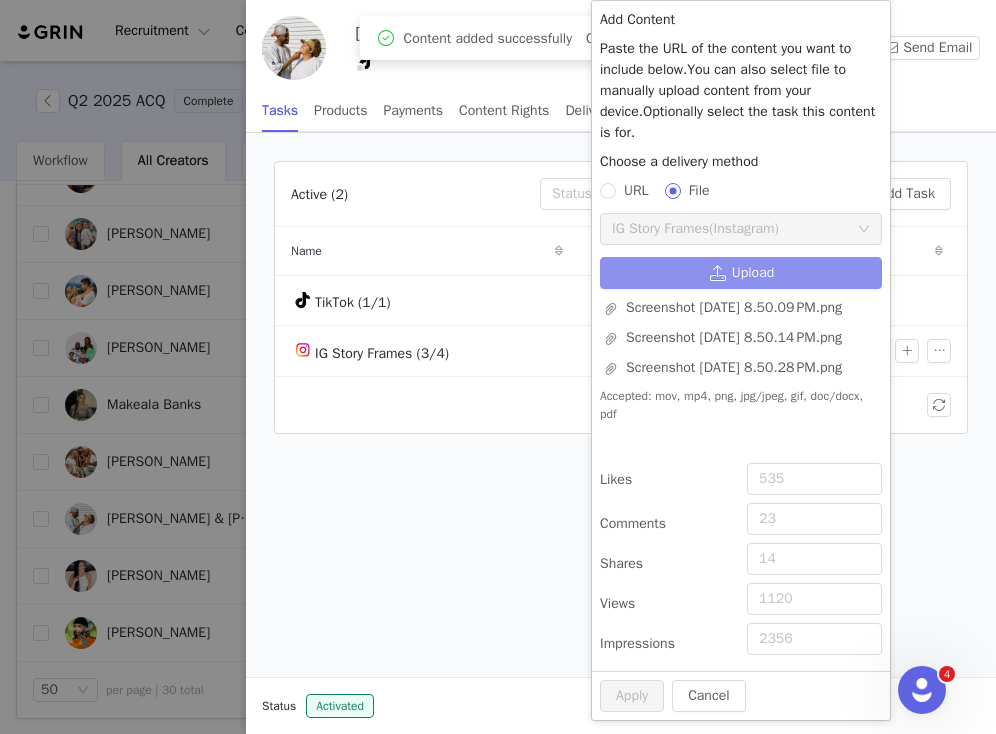 click on "Upload" at bounding box center [741, 273] 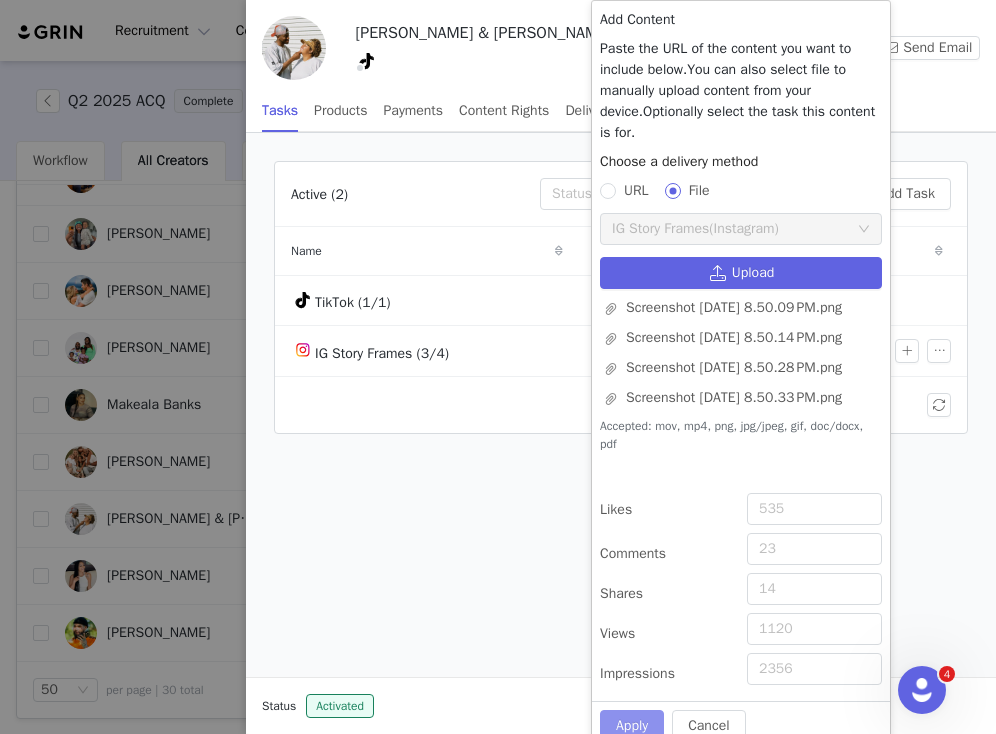 click on "Apply" at bounding box center (632, 726) 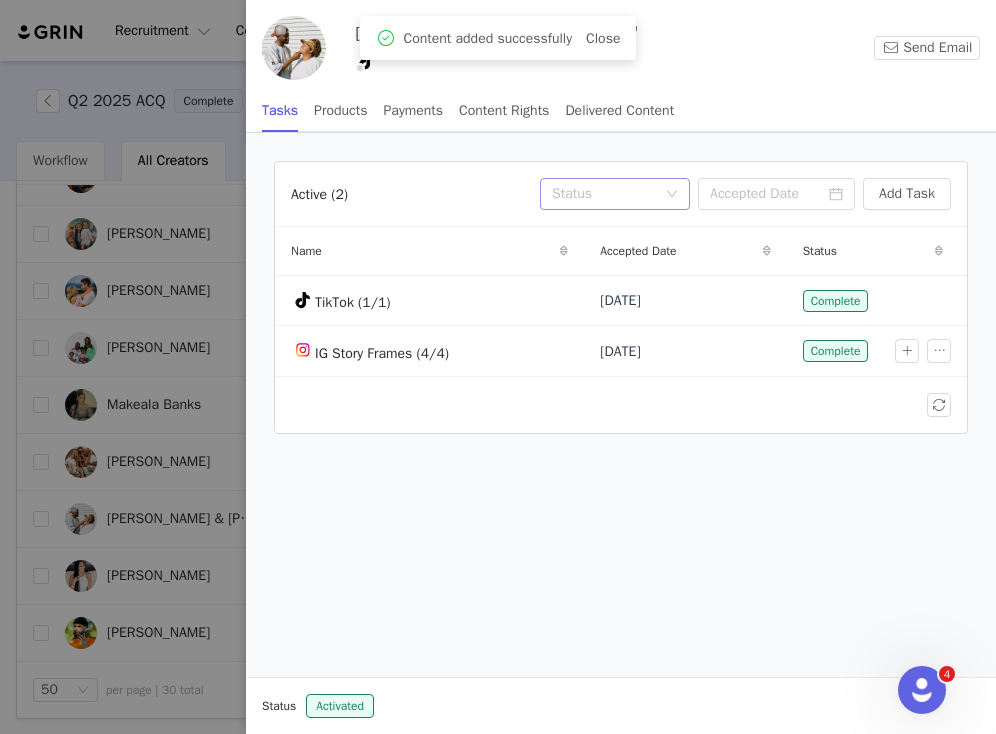 click on "Status" at bounding box center [604, 194] 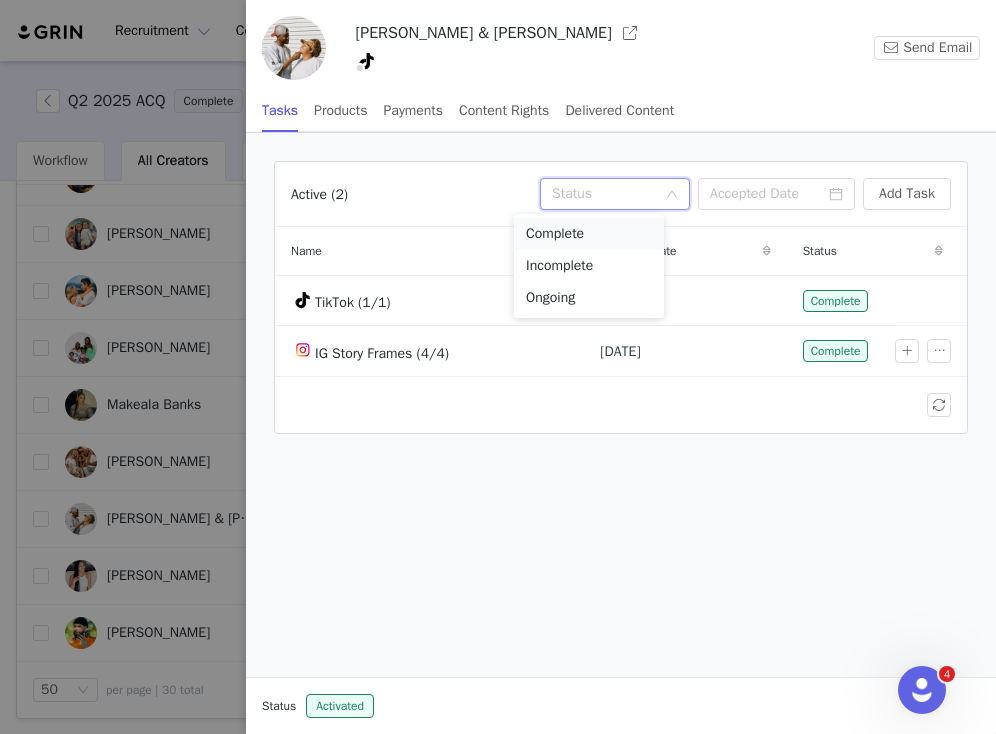 click on "Complete" at bounding box center [589, 234] 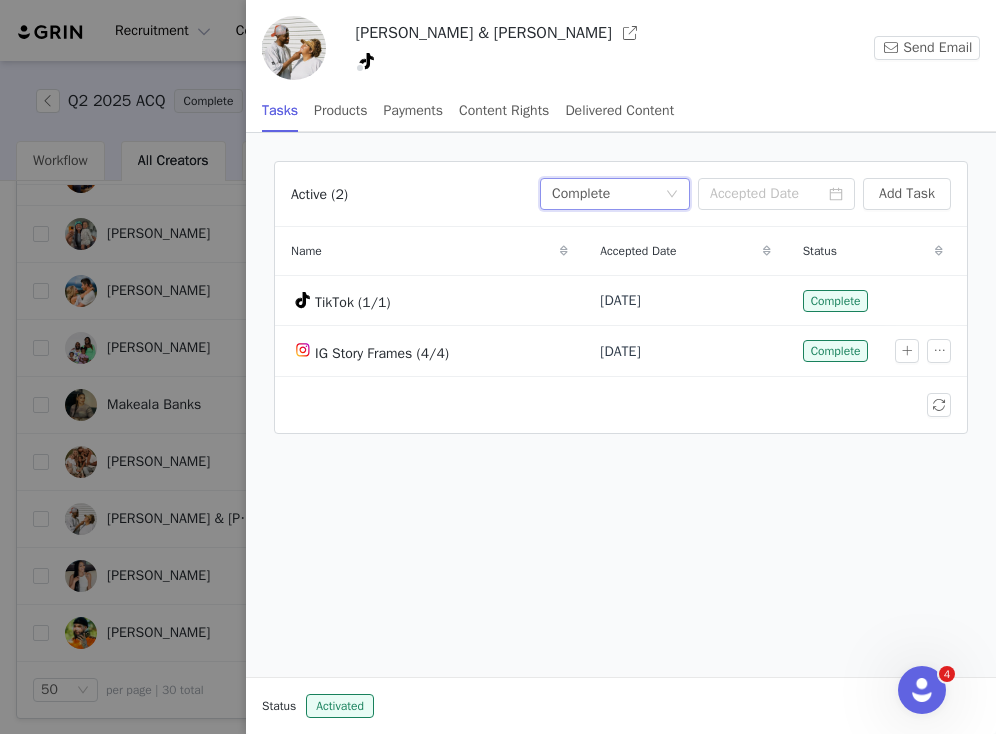 click at bounding box center (498, 367) 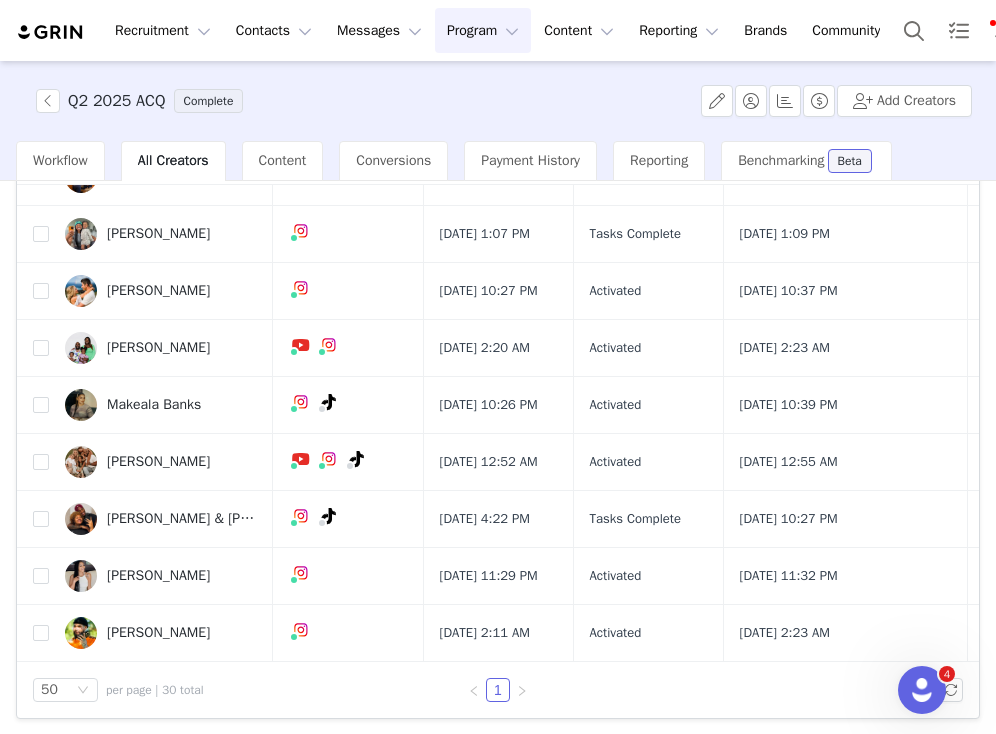 scroll, scrollTop: 1401, scrollLeft: 0, axis: vertical 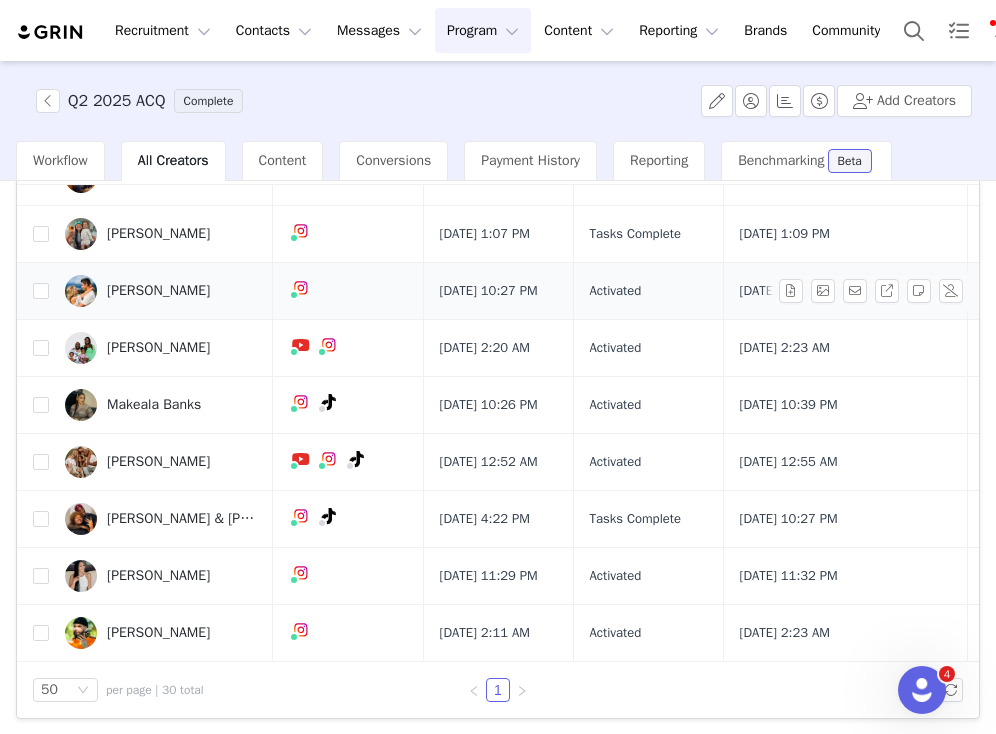 click on "Arie Luyendyk" at bounding box center (158, 291) 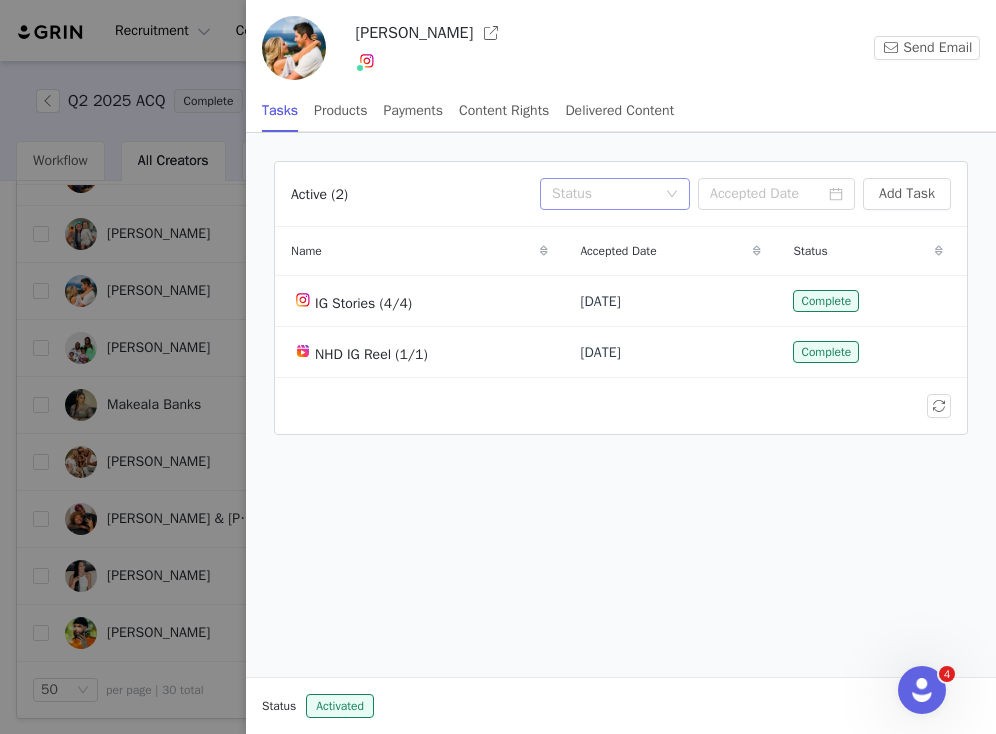 click on "Status" at bounding box center (604, 194) 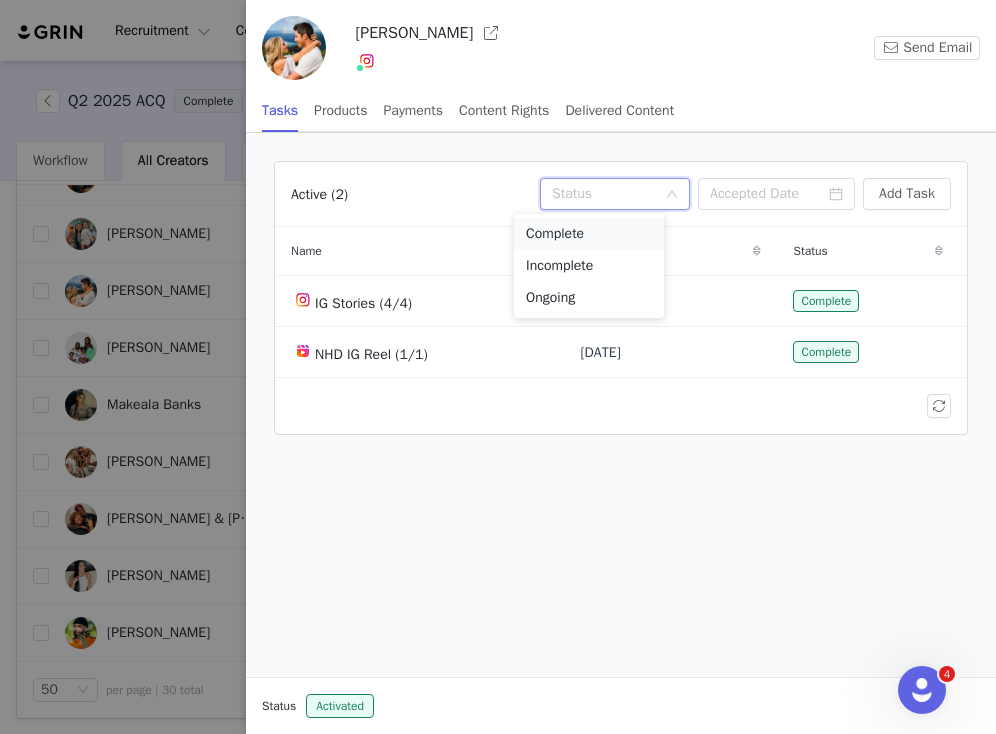click on "Complete" at bounding box center (589, 234) 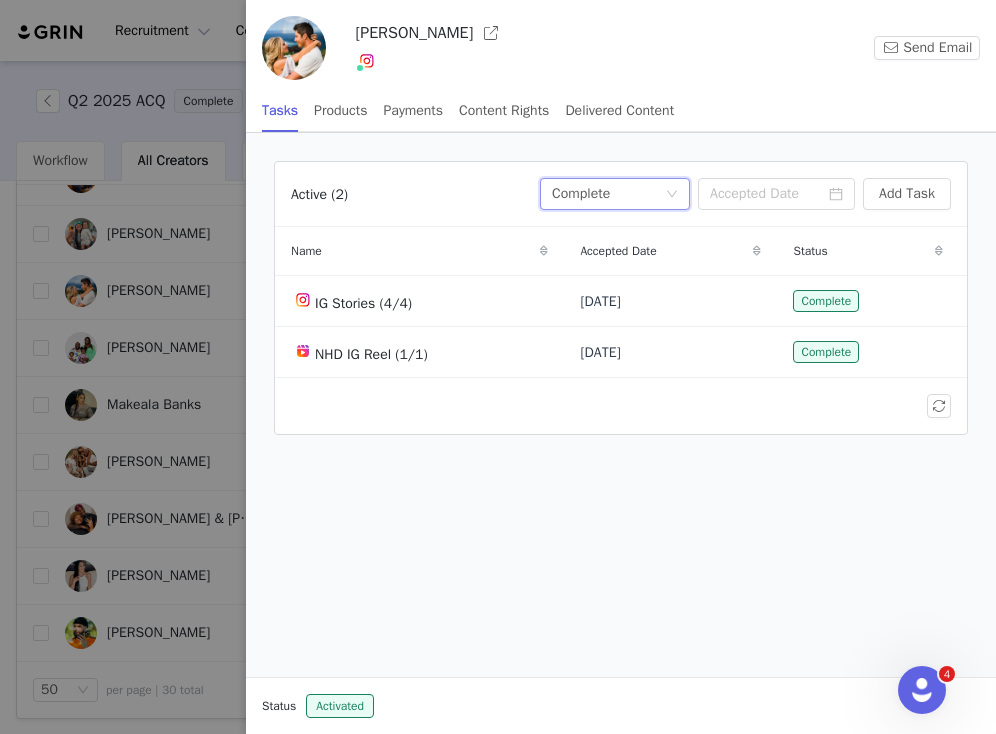 click at bounding box center (498, 367) 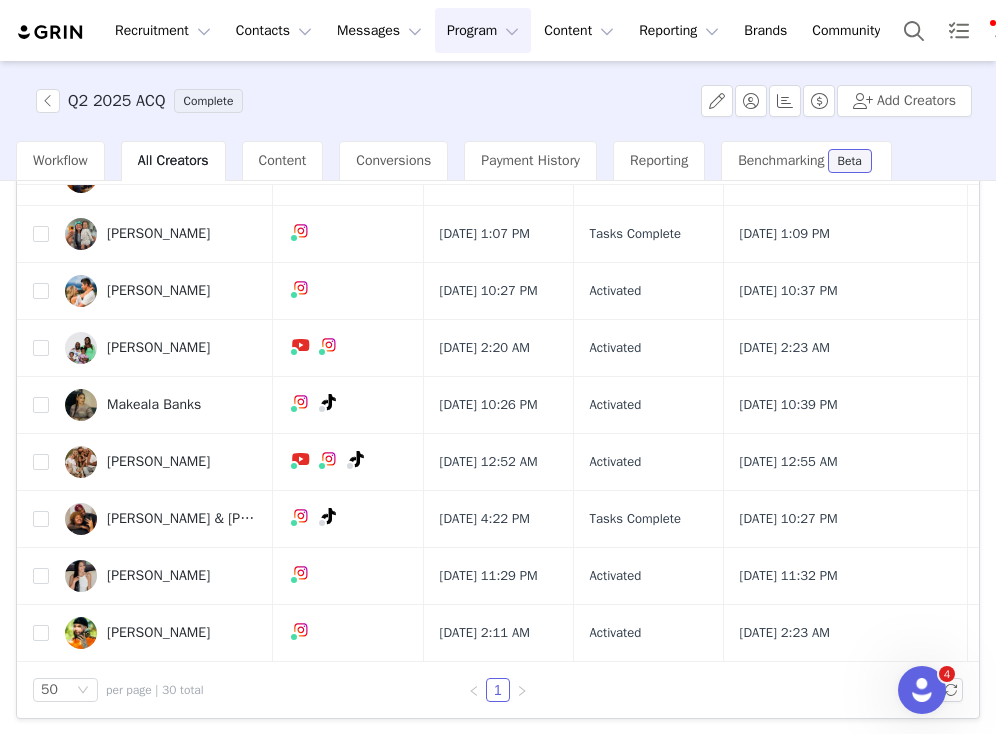 scroll, scrollTop: 1420, scrollLeft: 0, axis: vertical 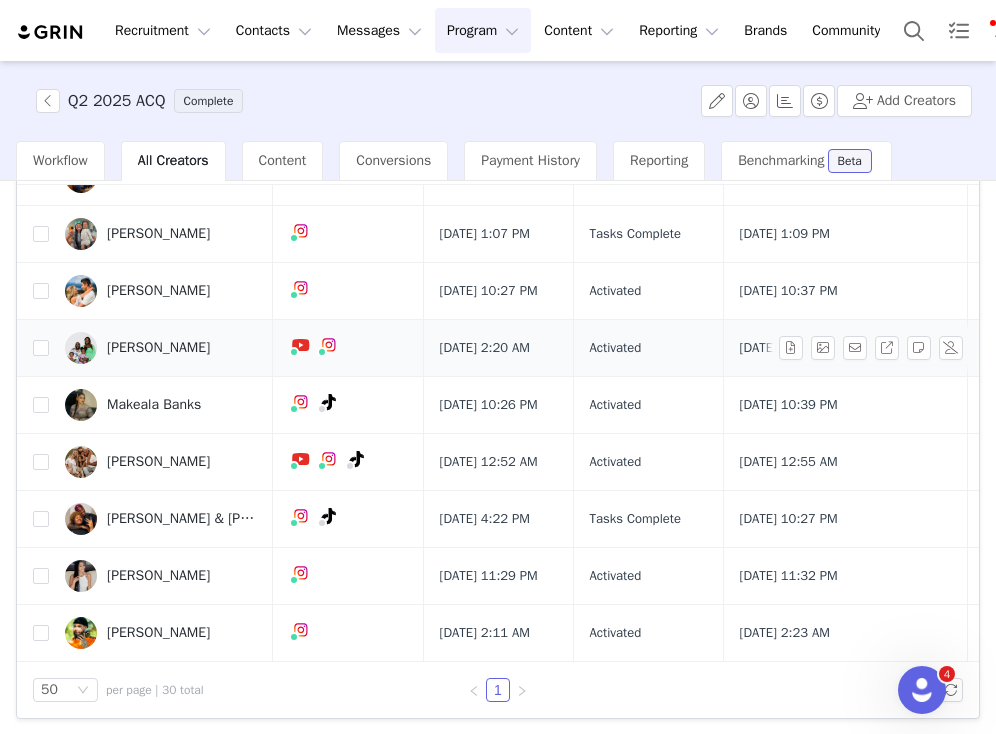 click on "Falesha Johnson" at bounding box center (158, 348) 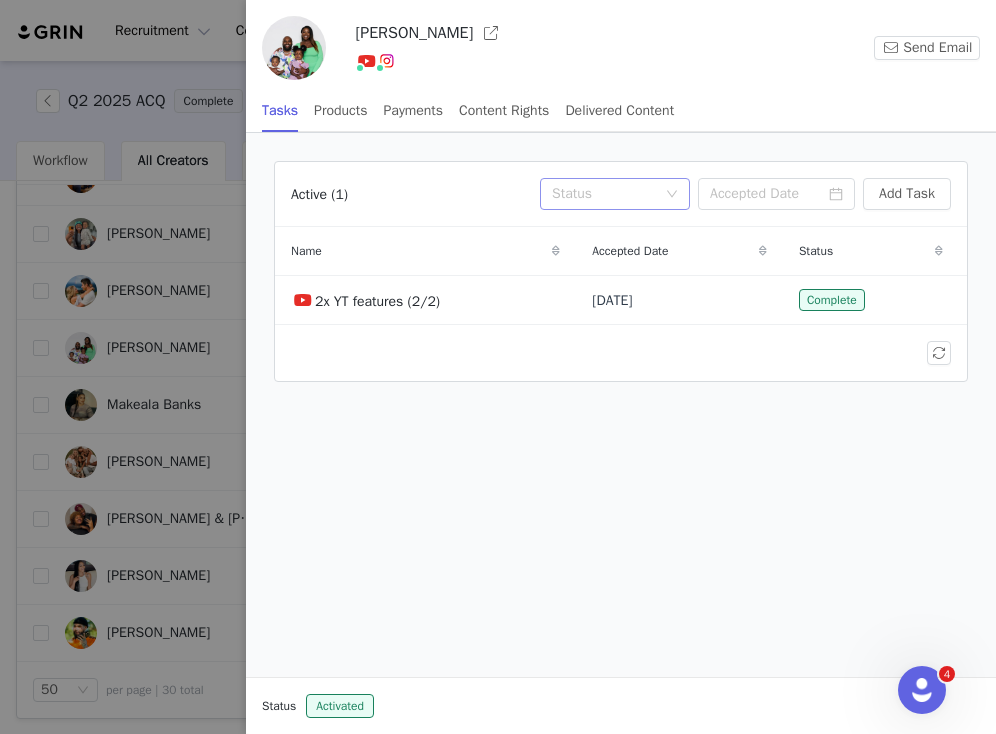 click on "Status" at bounding box center (604, 194) 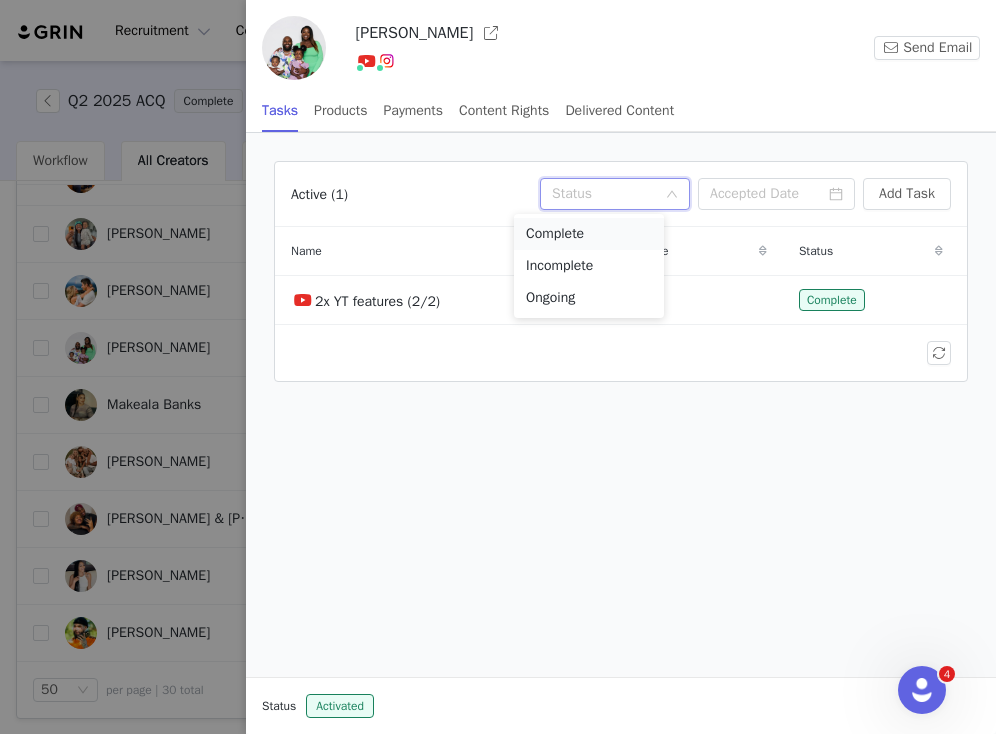 click on "Complete" at bounding box center (589, 234) 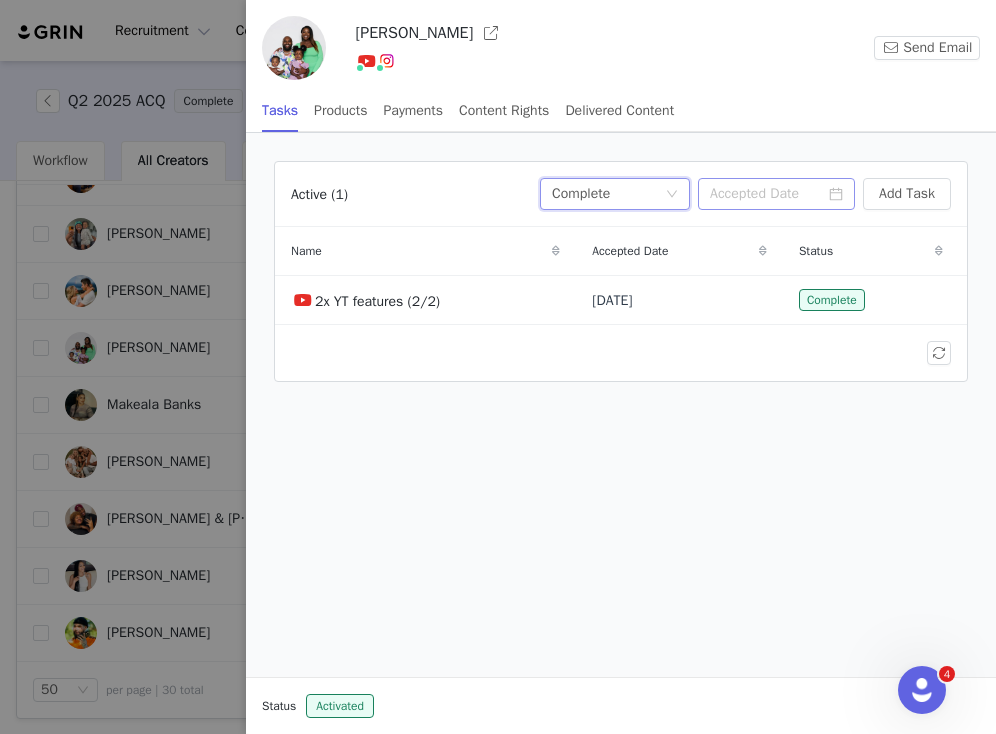 click 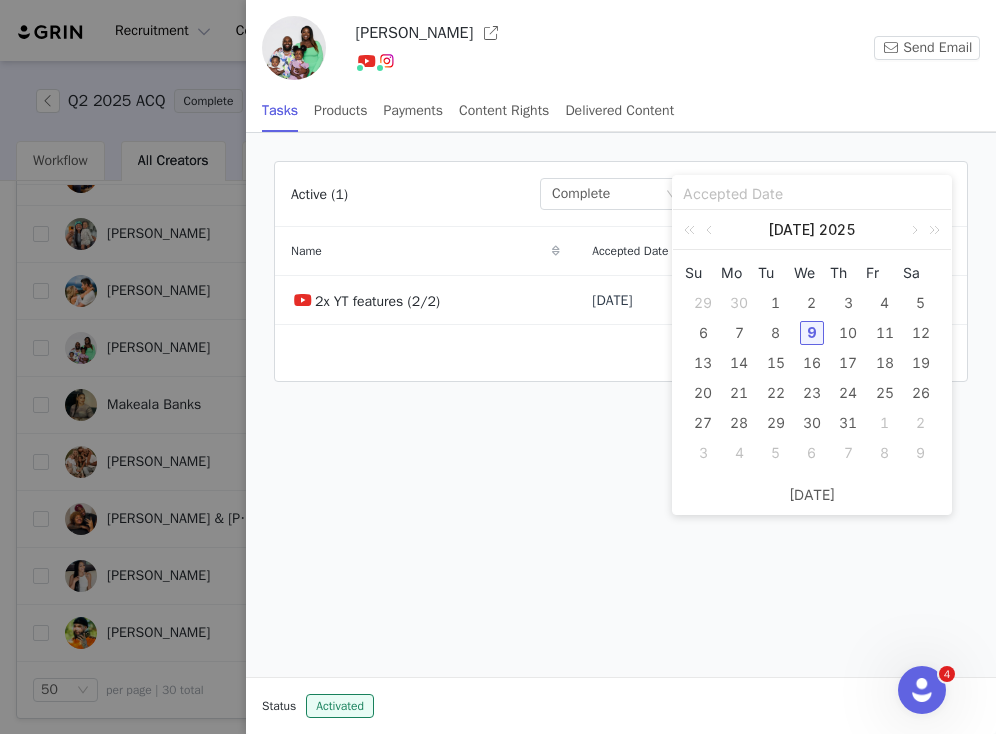 click on "9" at bounding box center [812, 333] 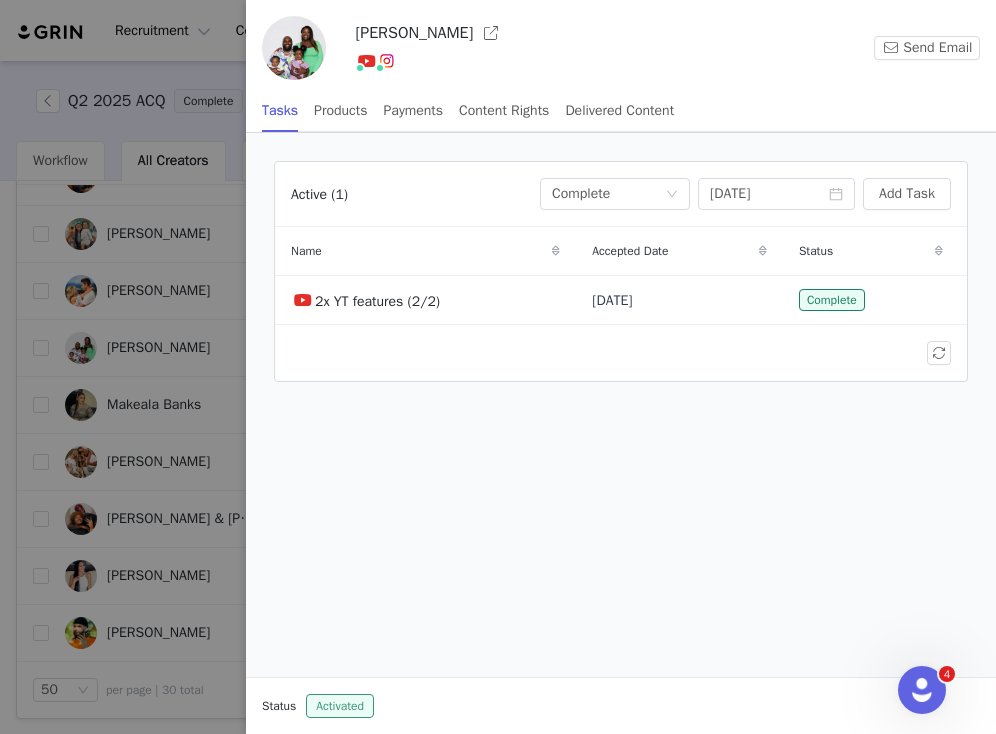 click on "Activated" at bounding box center [340, 706] 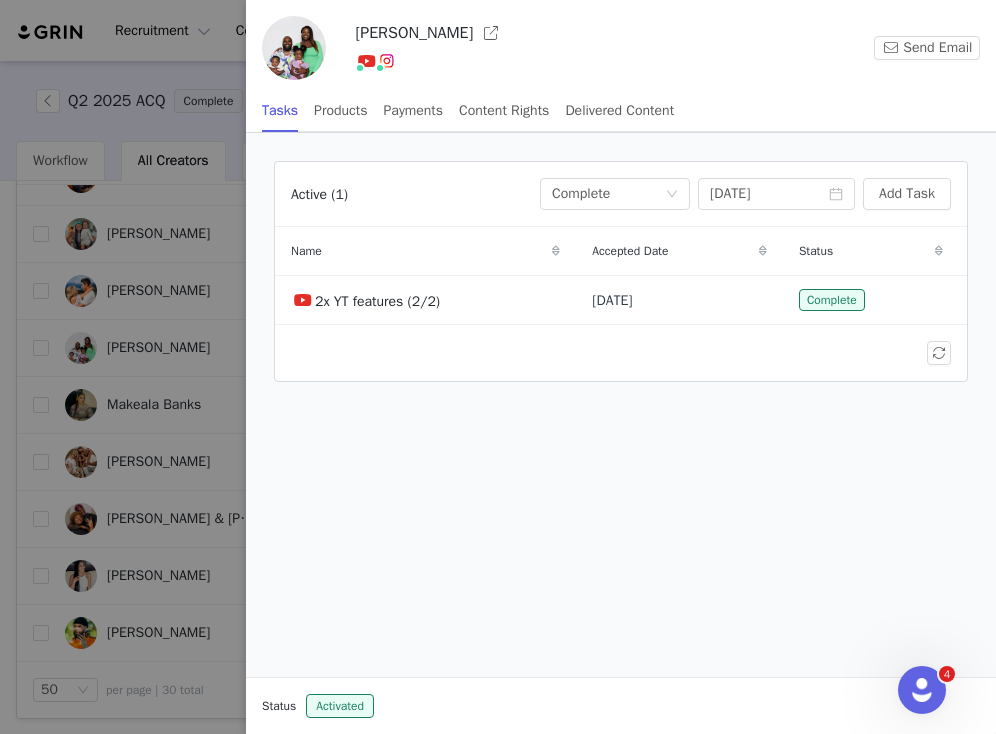 click at bounding box center [498, 367] 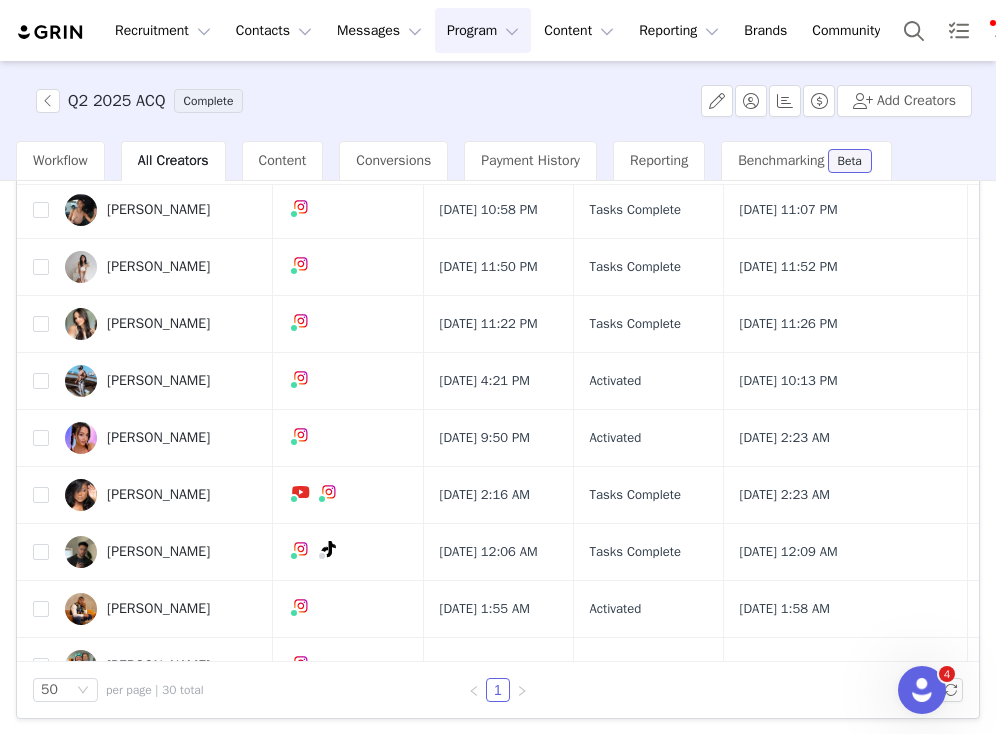 scroll, scrollTop: 1491, scrollLeft: 0, axis: vertical 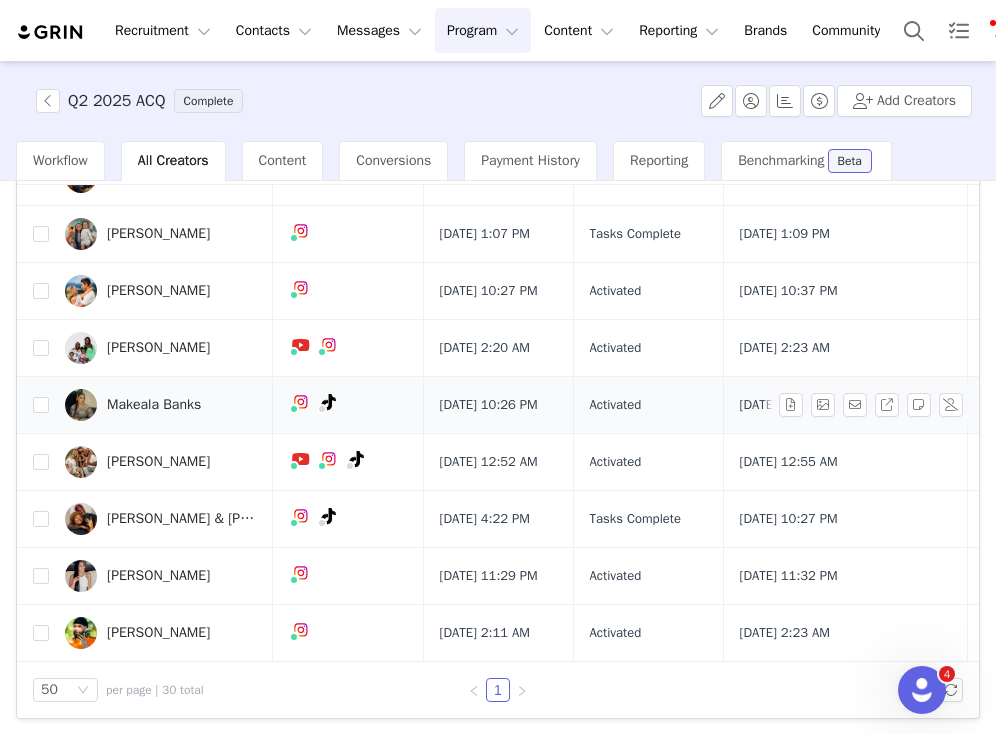 click on "Makeala Banks" at bounding box center [154, 405] 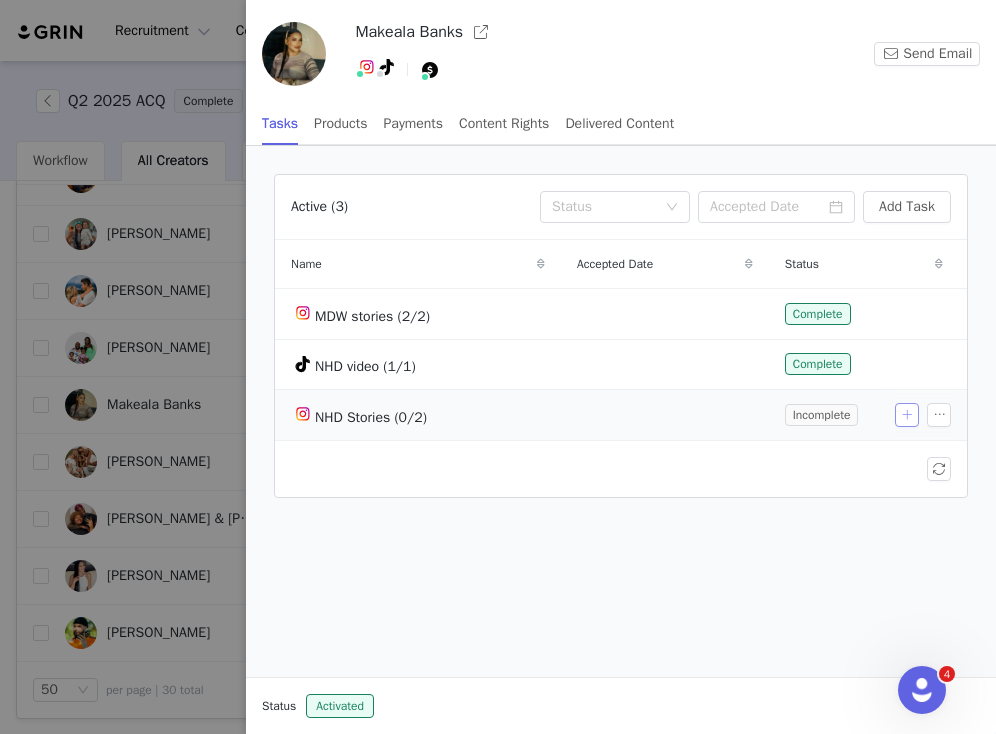 click at bounding box center (907, 415) 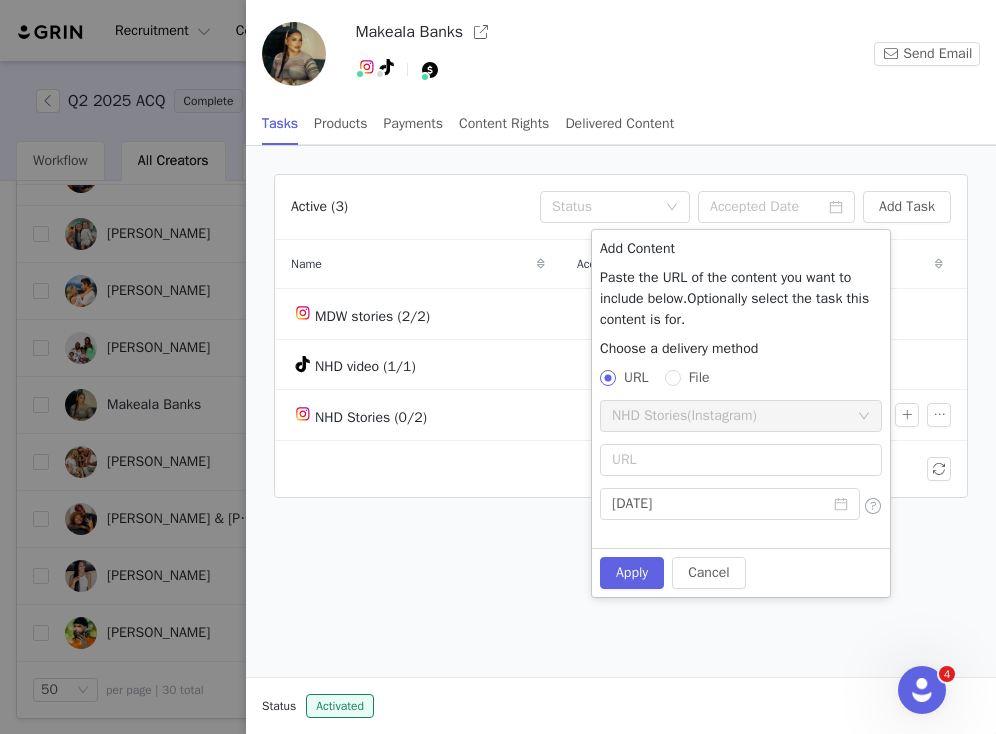 click on "File" at bounding box center (699, 377) 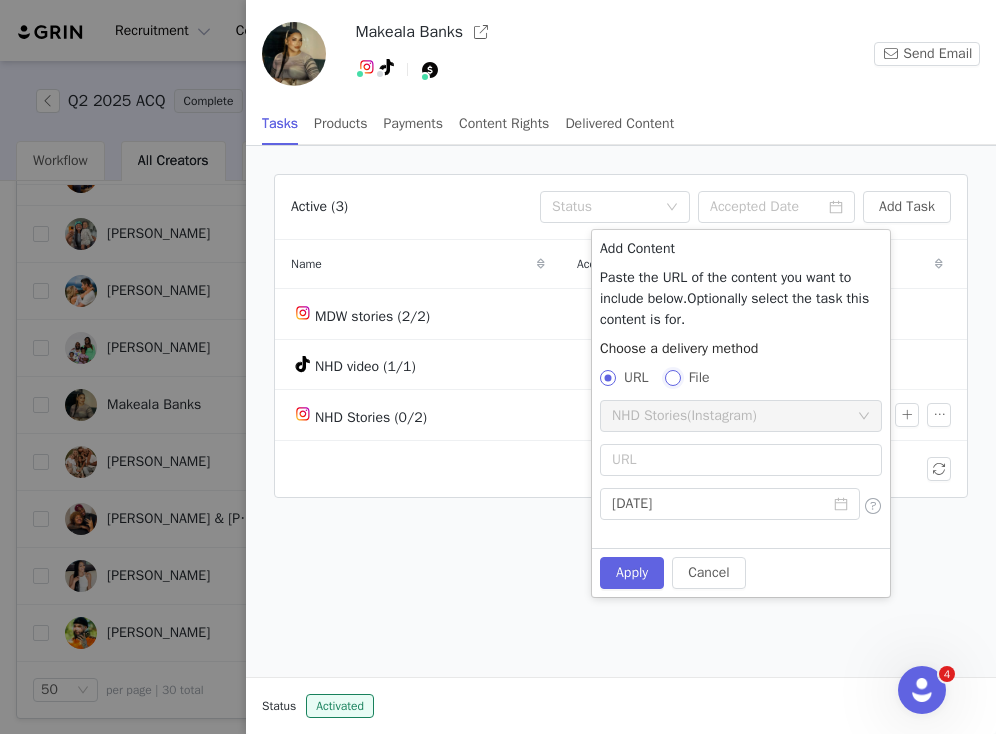click on "File" at bounding box center [672, 377] 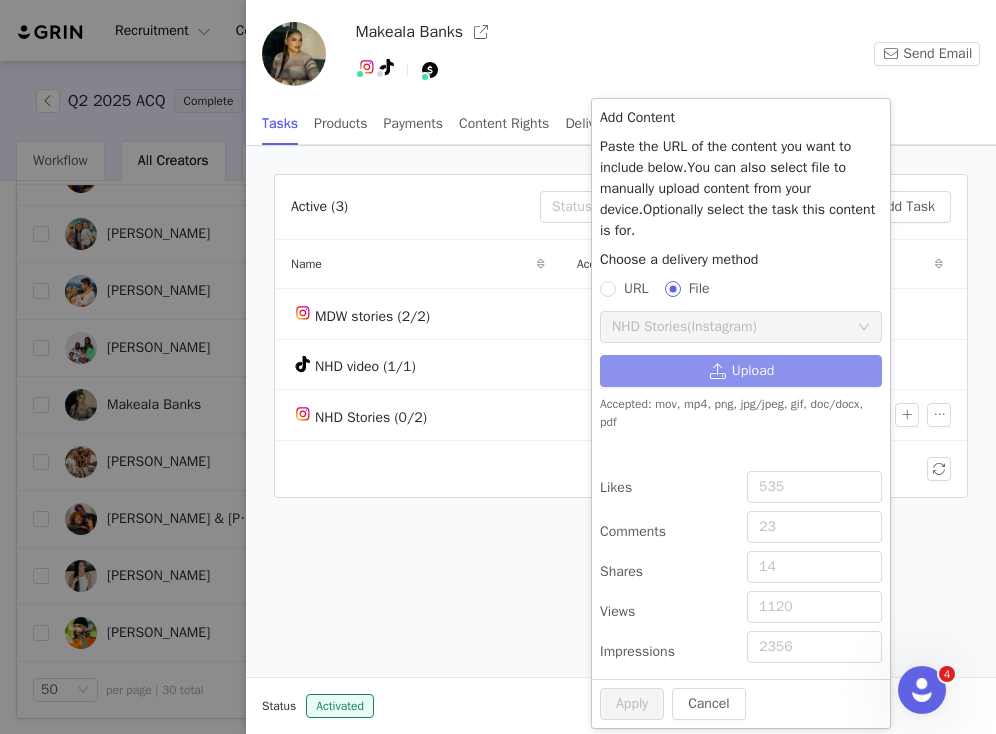 click on "Upload" at bounding box center (741, 371) 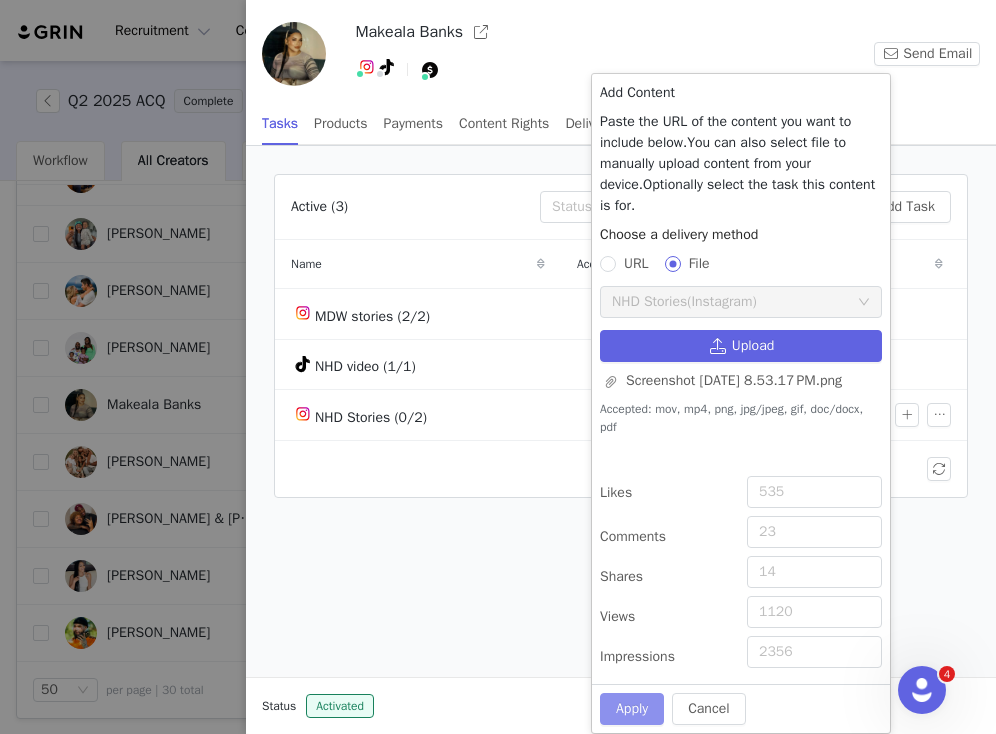 click on "Apply" at bounding box center (632, 709) 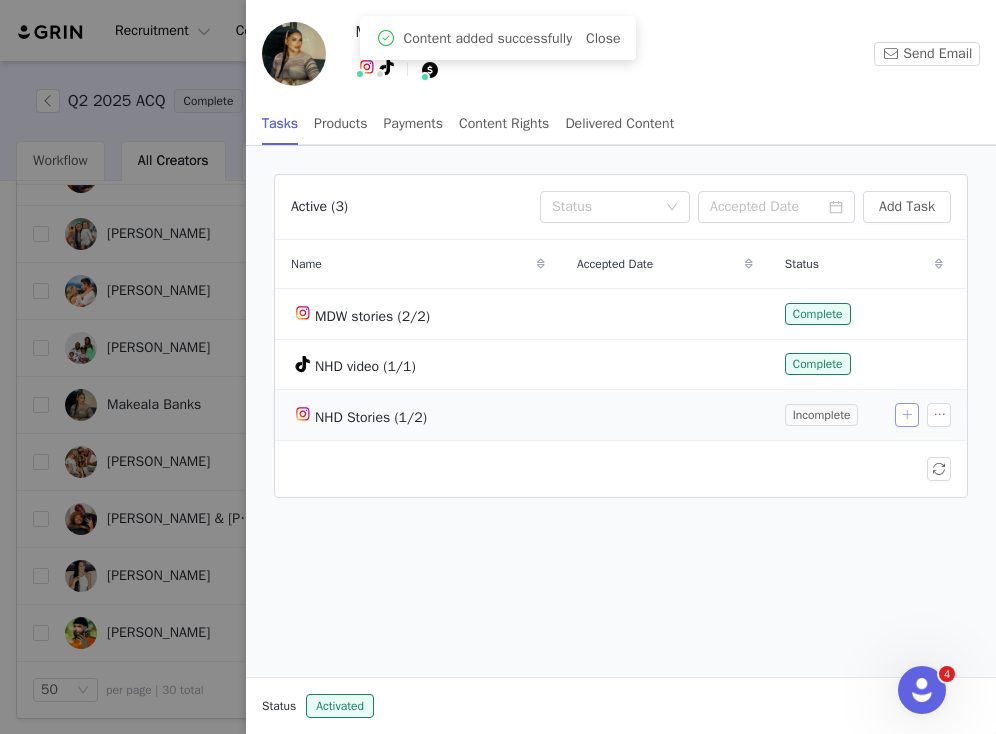 click at bounding box center [907, 415] 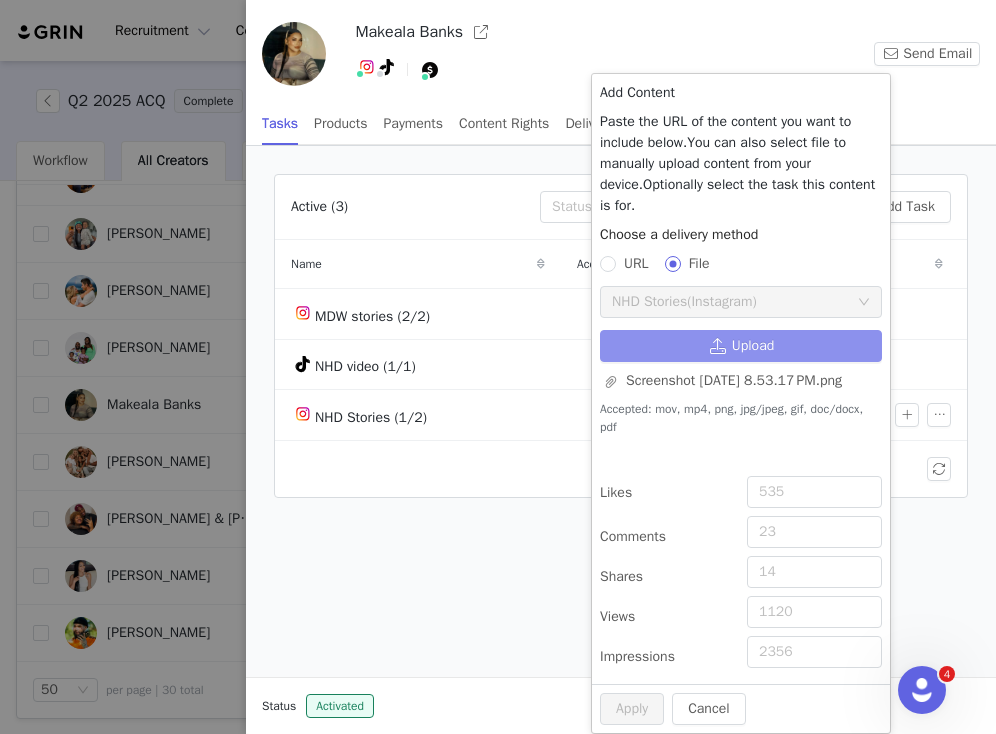 click on "Upload" at bounding box center [741, 346] 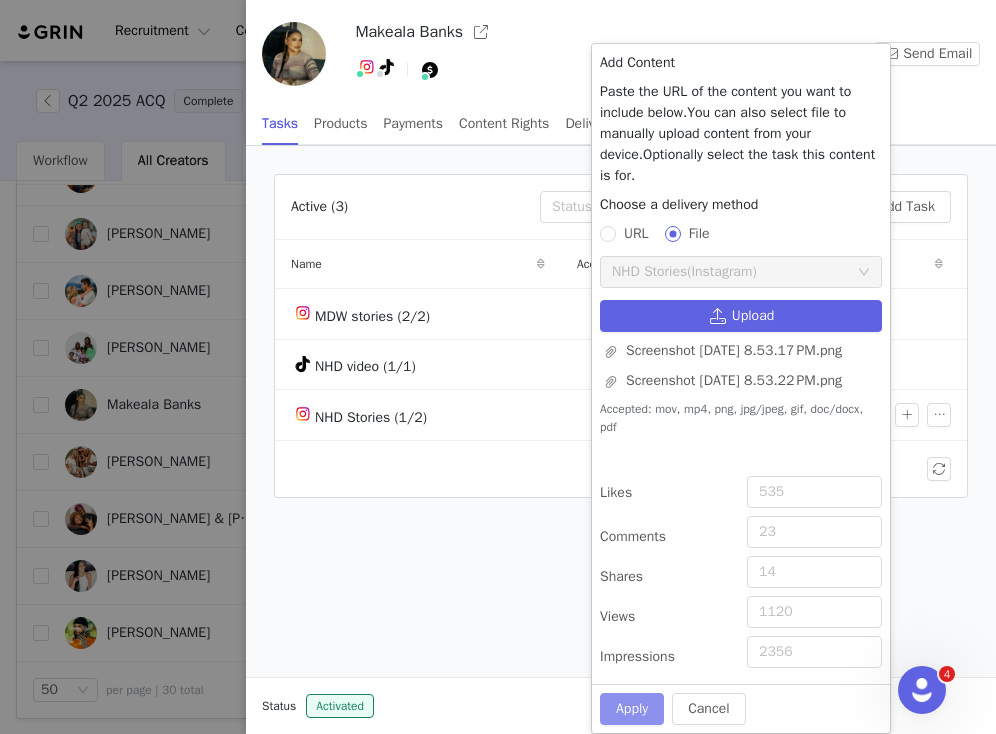 click on "Apply" at bounding box center [632, 709] 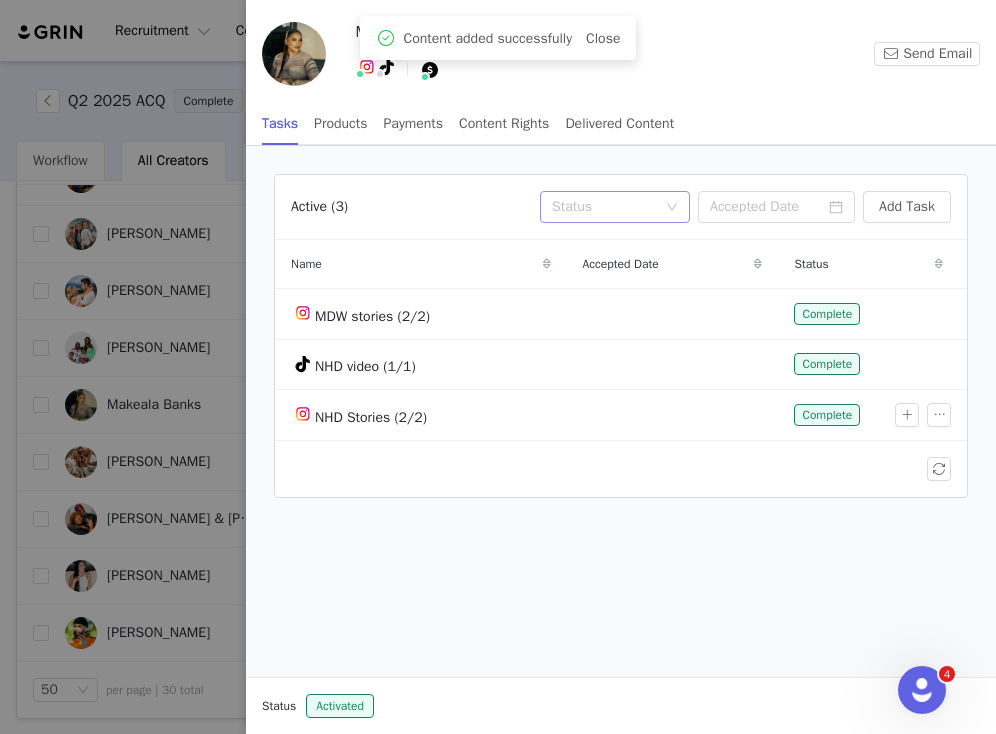click on "Status" at bounding box center (608, 207) 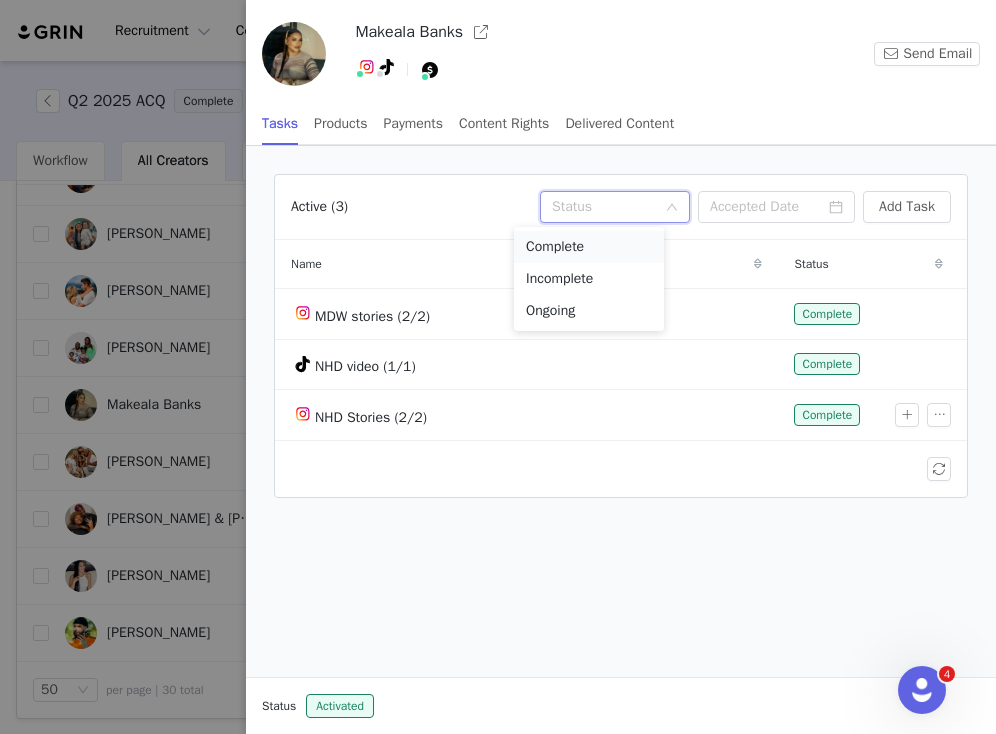 click on "Complete" at bounding box center (589, 247) 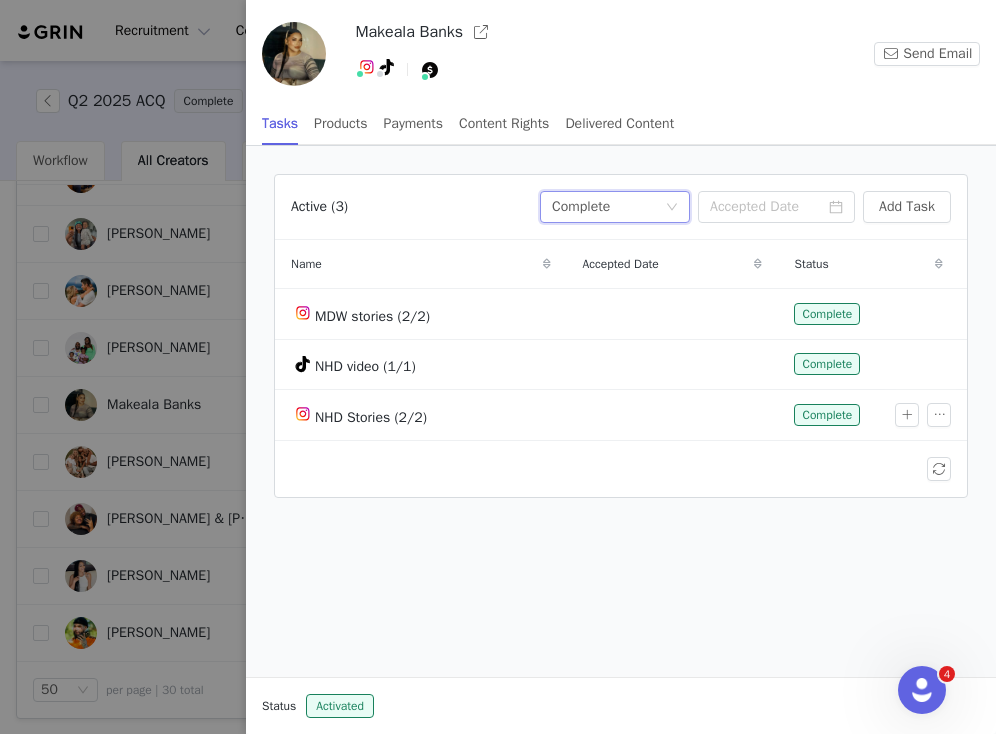 click at bounding box center (498, 367) 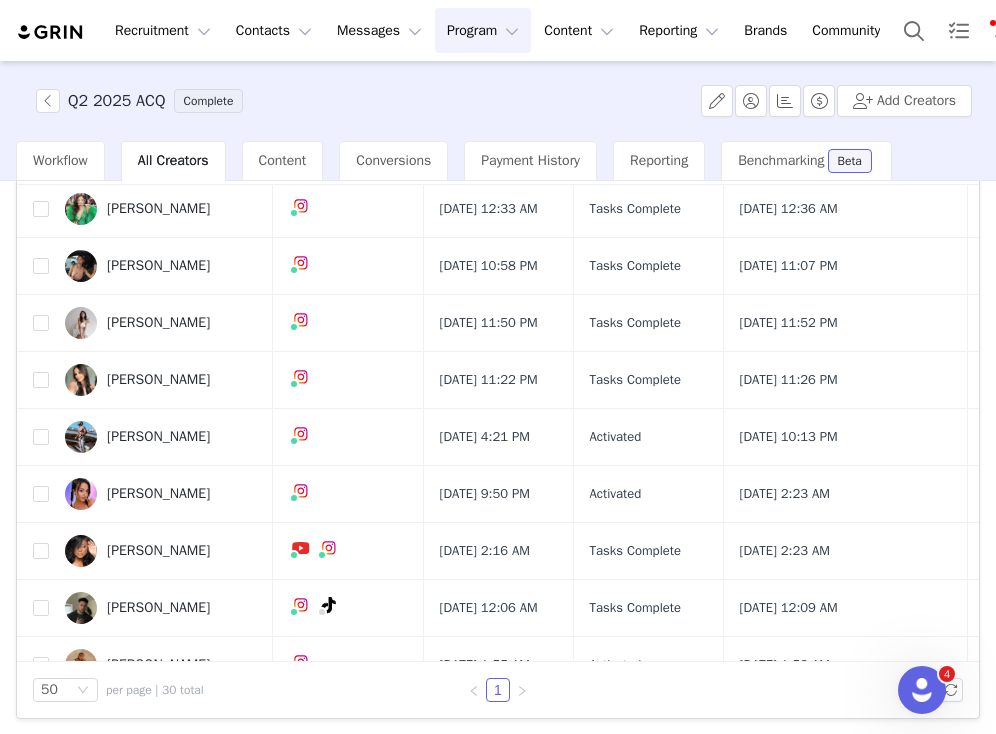 scroll, scrollTop: 1491, scrollLeft: 0, axis: vertical 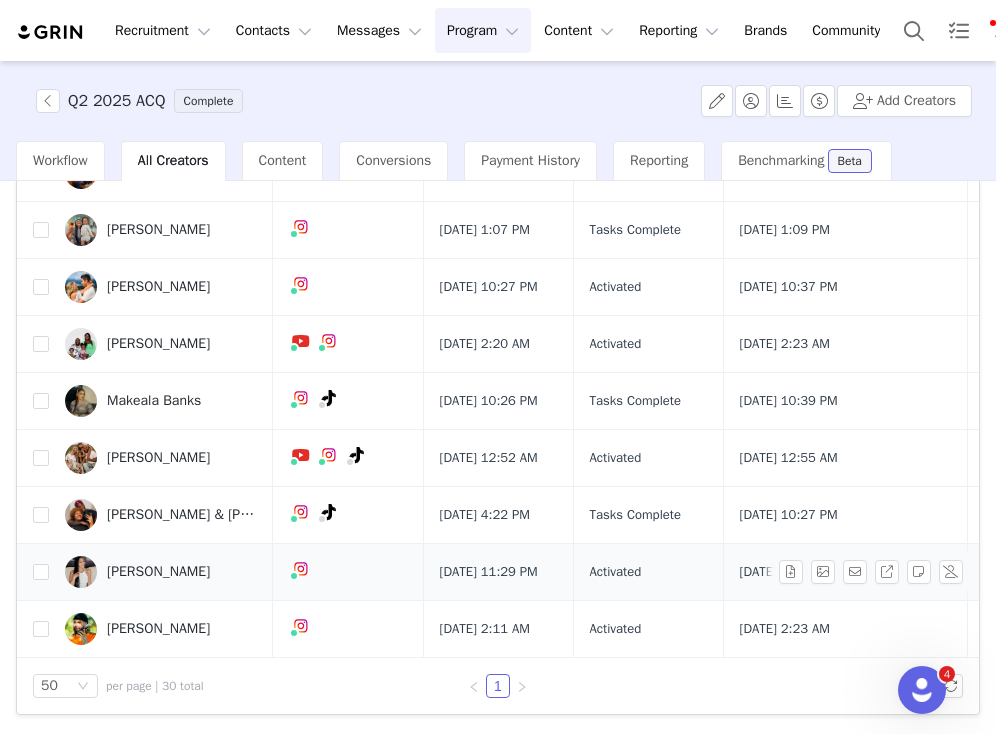click on "Cina Fuller" at bounding box center (158, 572) 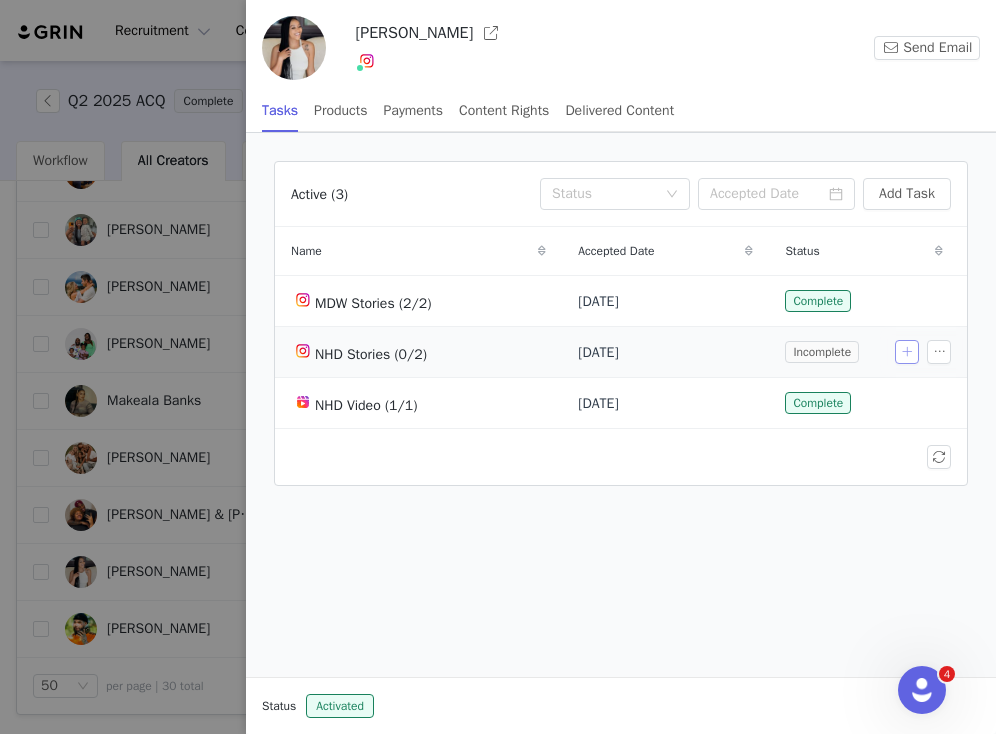 click at bounding box center (907, 352) 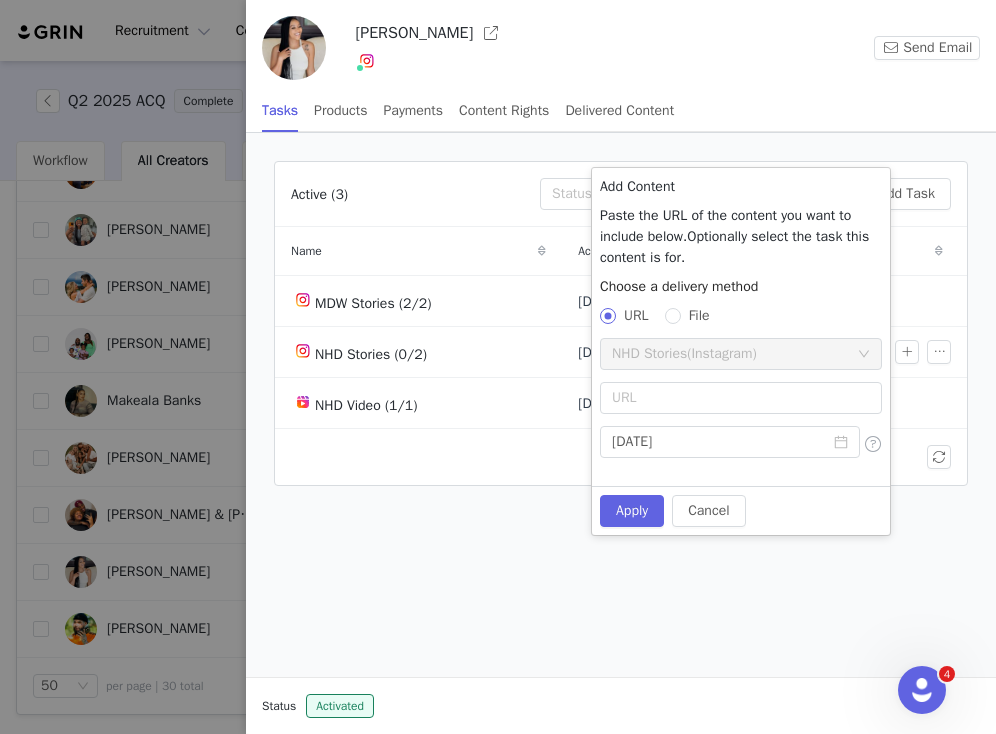 click on "File" at bounding box center (699, 315) 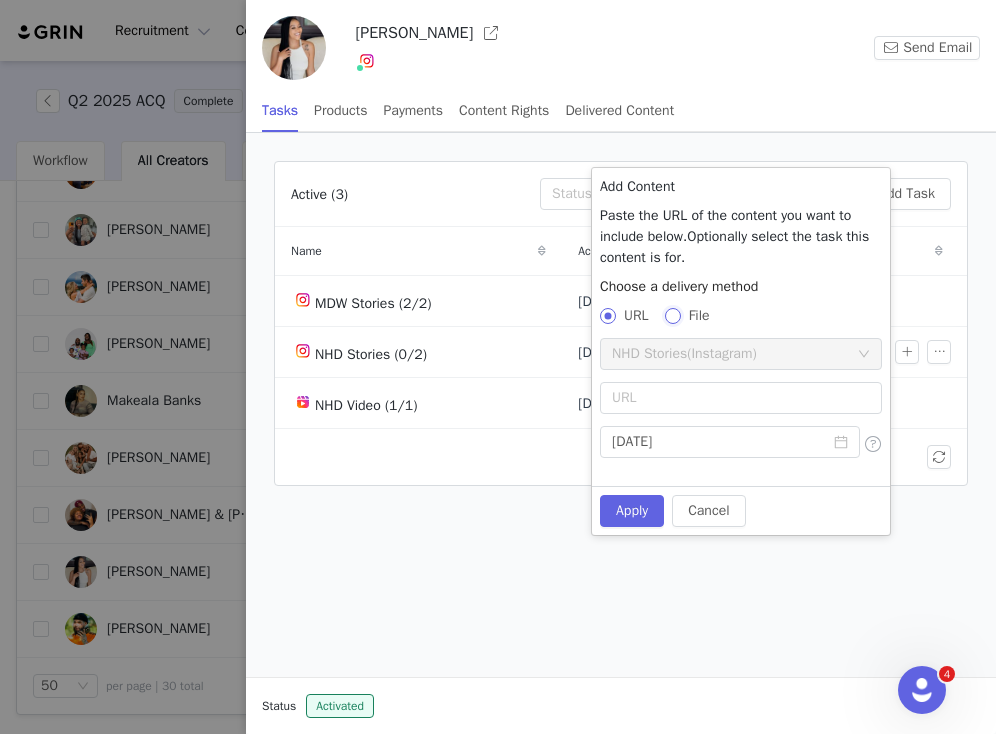 click on "File" at bounding box center [672, 315] 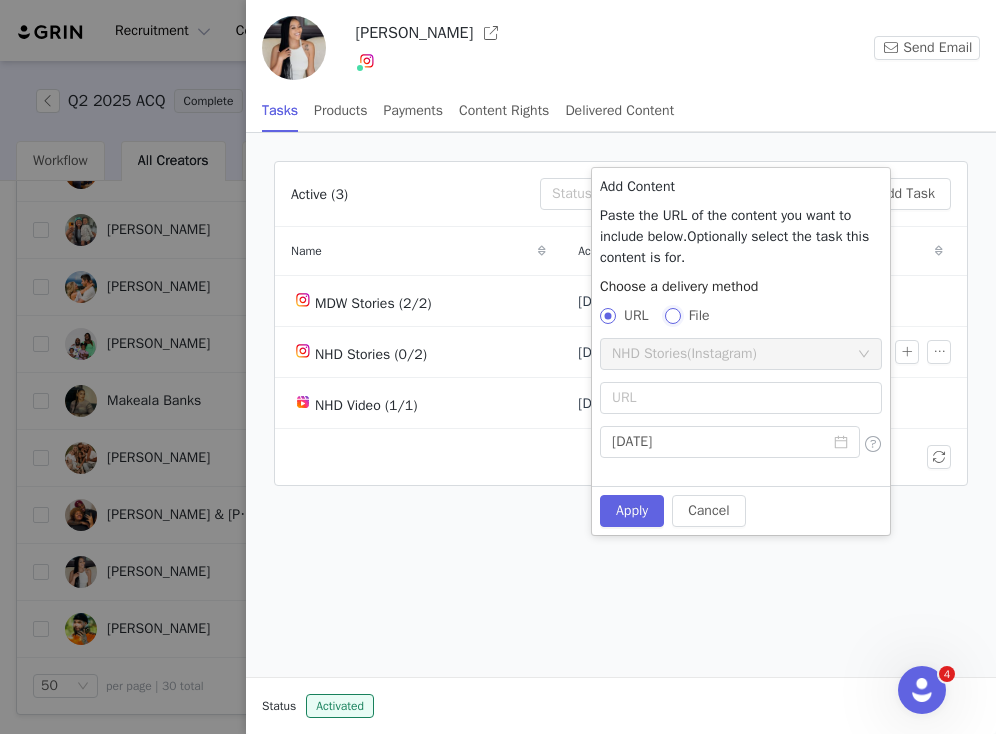 radio on "true" 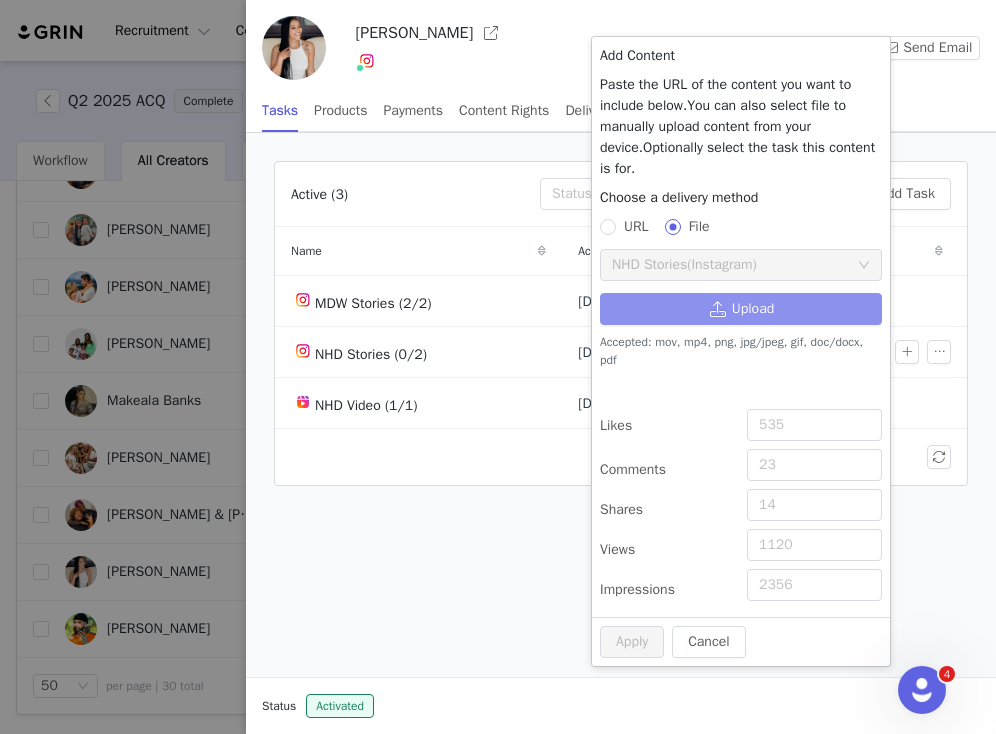 click on "Upload" at bounding box center (741, 309) 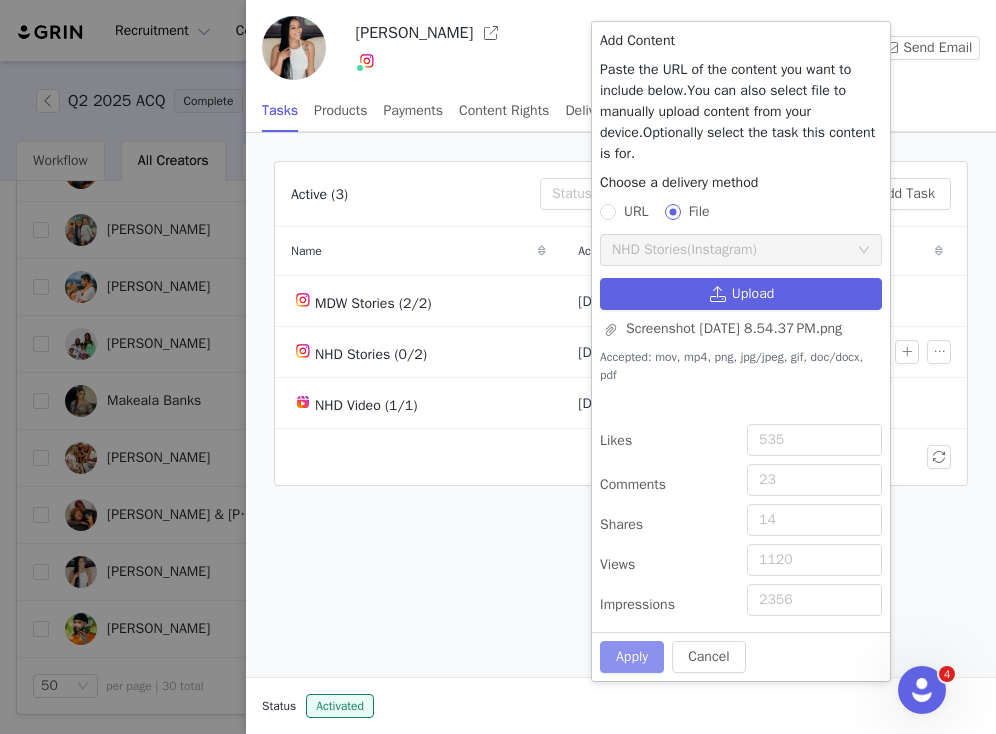 click on "Apply" at bounding box center (632, 657) 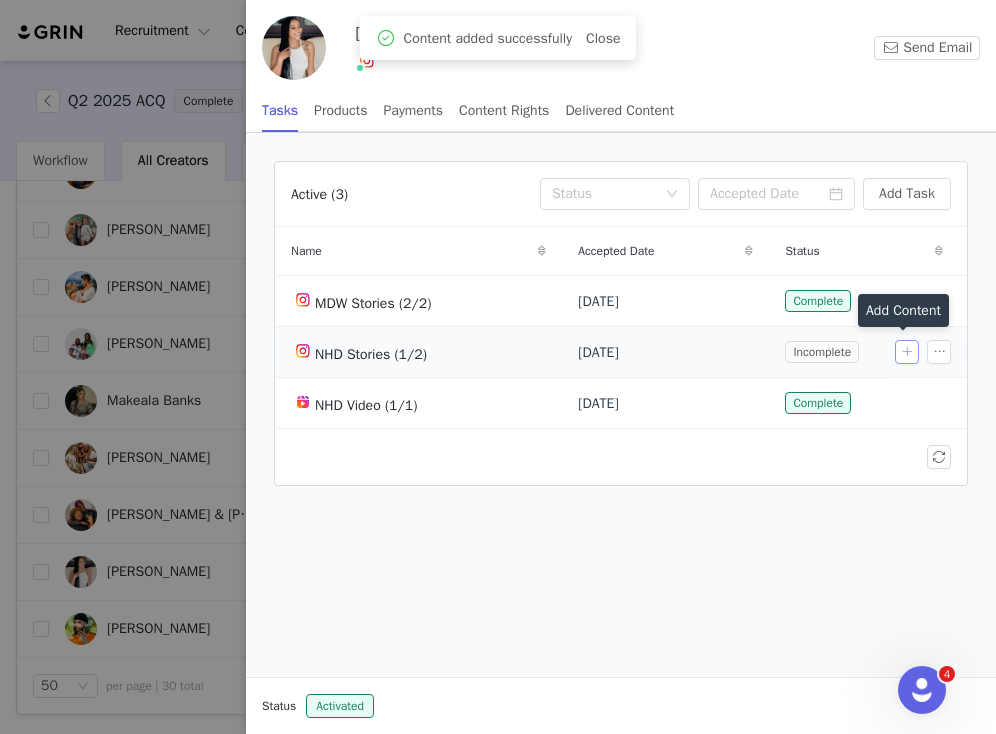 click at bounding box center (907, 352) 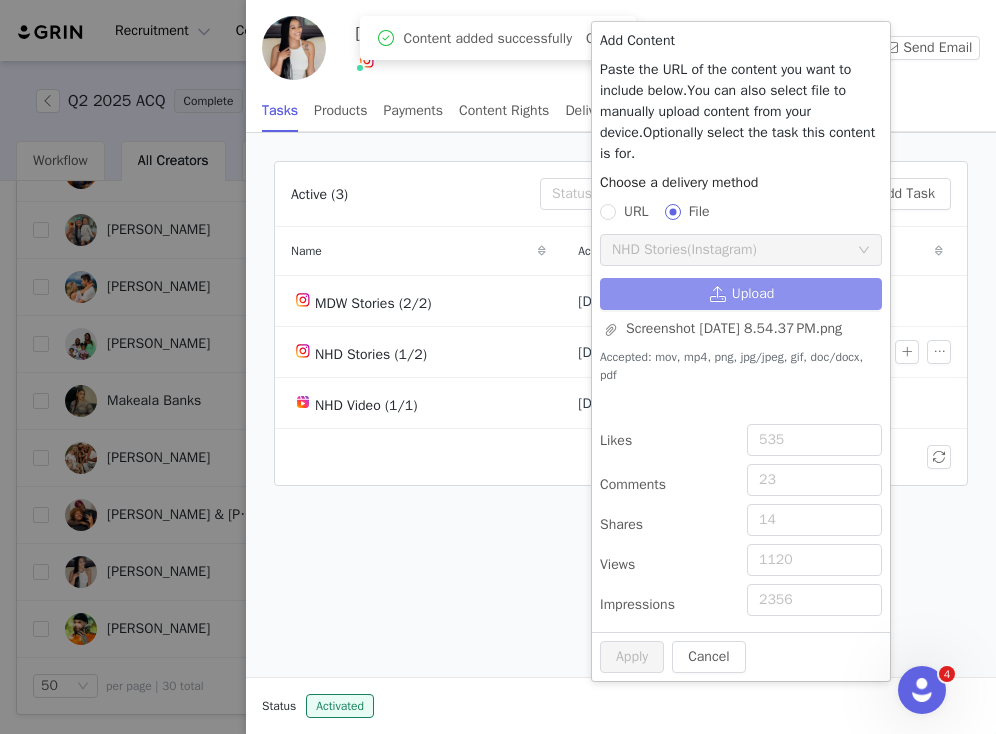 click on "Upload" at bounding box center [741, 294] 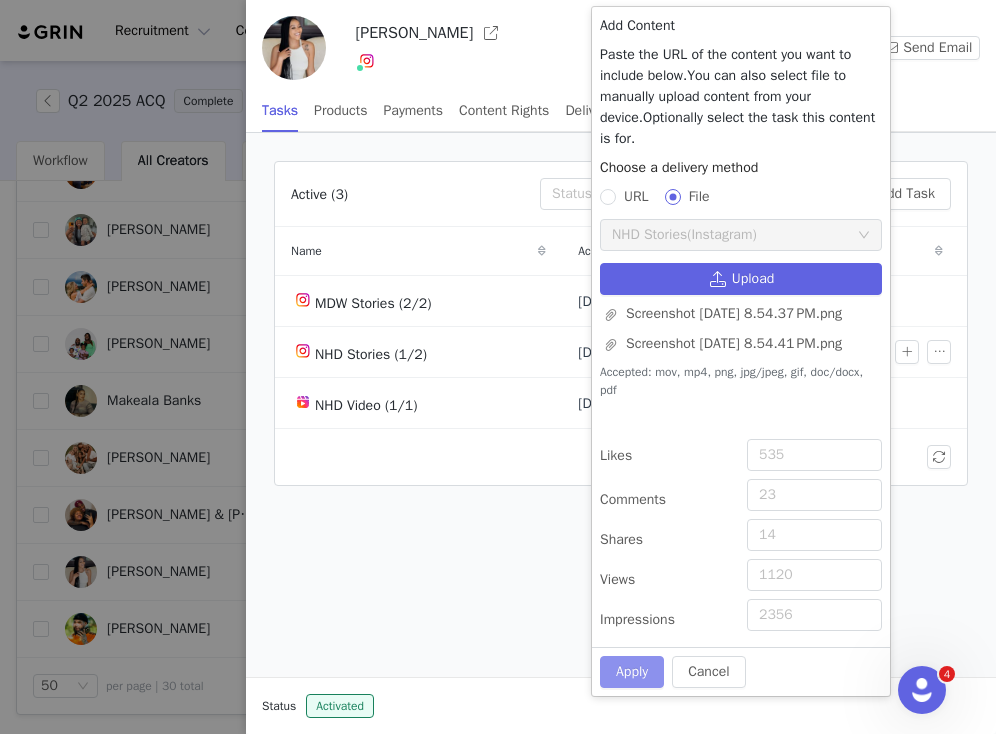 click on "Apply" at bounding box center (632, 672) 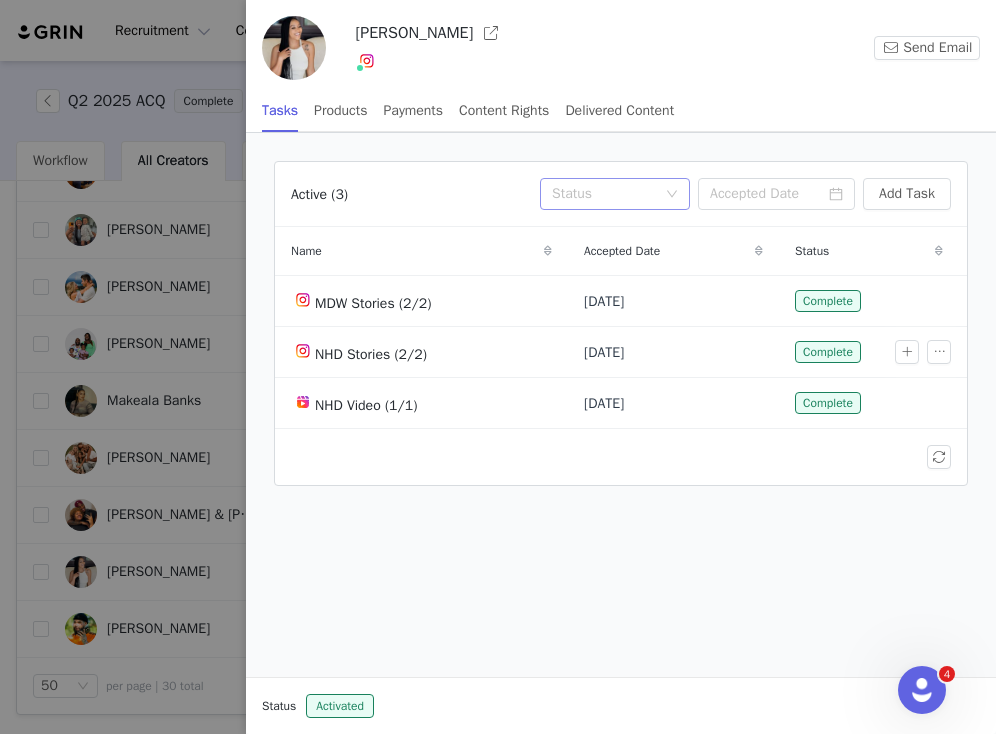click on "Status" at bounding box center [608, 194] 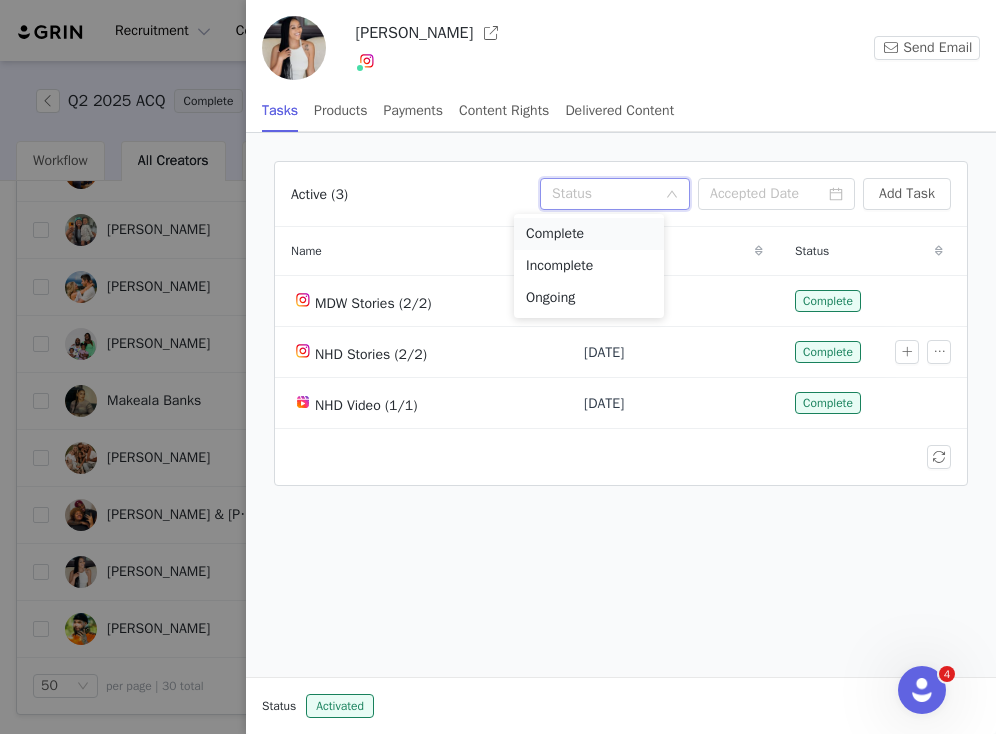 click on "Complete" at bounding box center (589, 234) 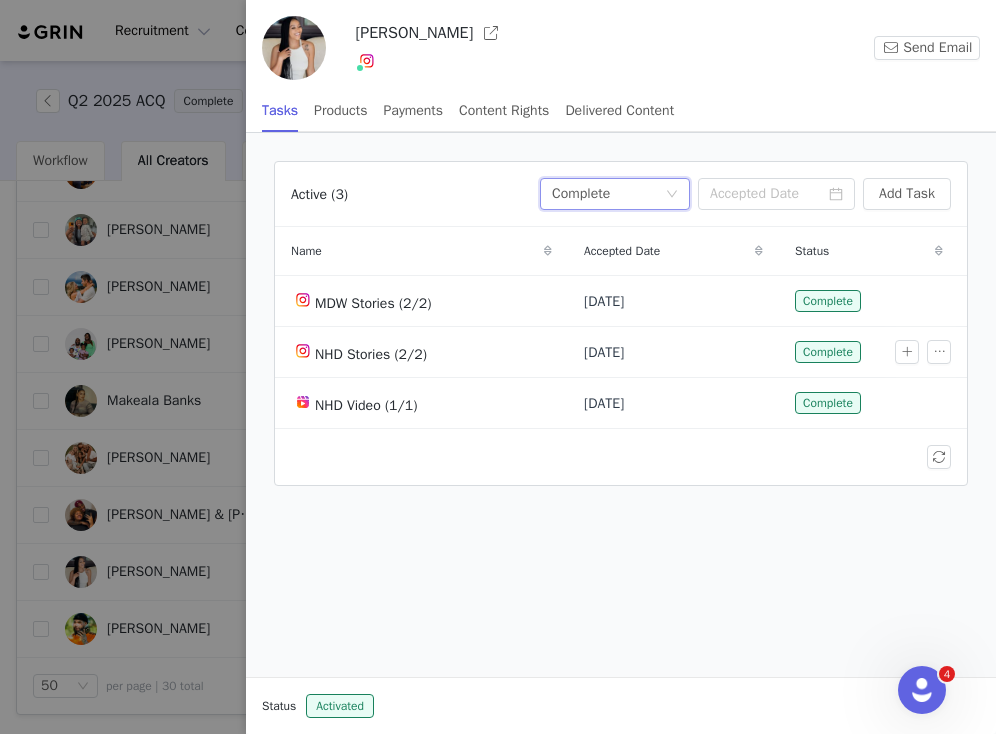 click at bounding box center (498, 367) 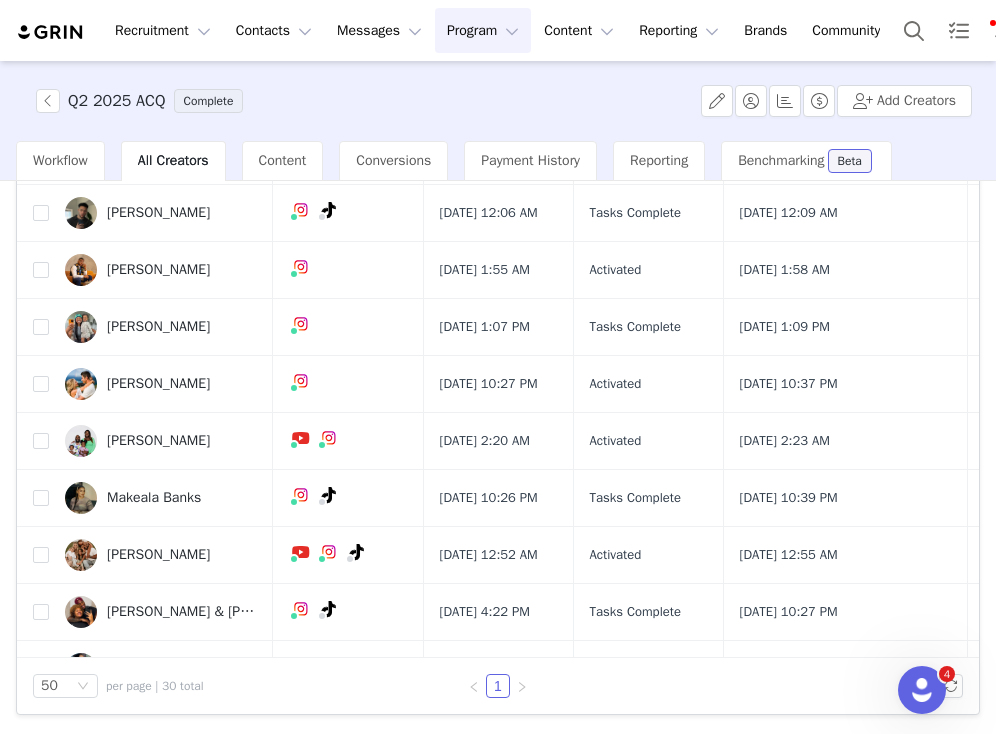 scroll, scrollTop: 1491, scrollLeft: 0, axis: vertical 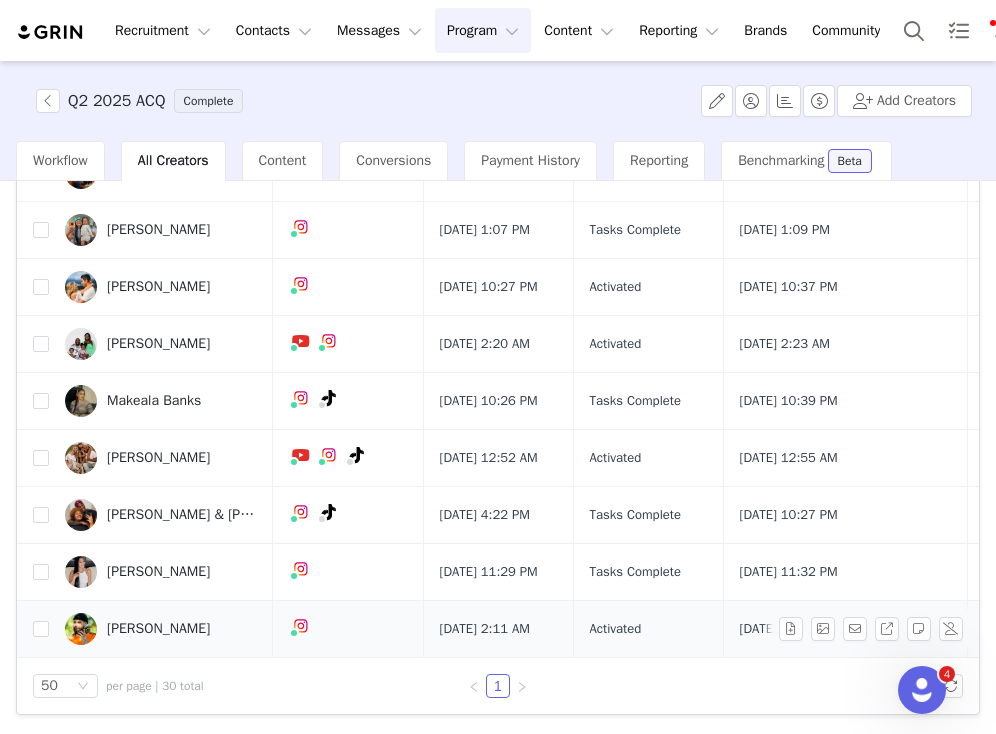 click on "Ronnie Banks" at bounding box center (158, 629) 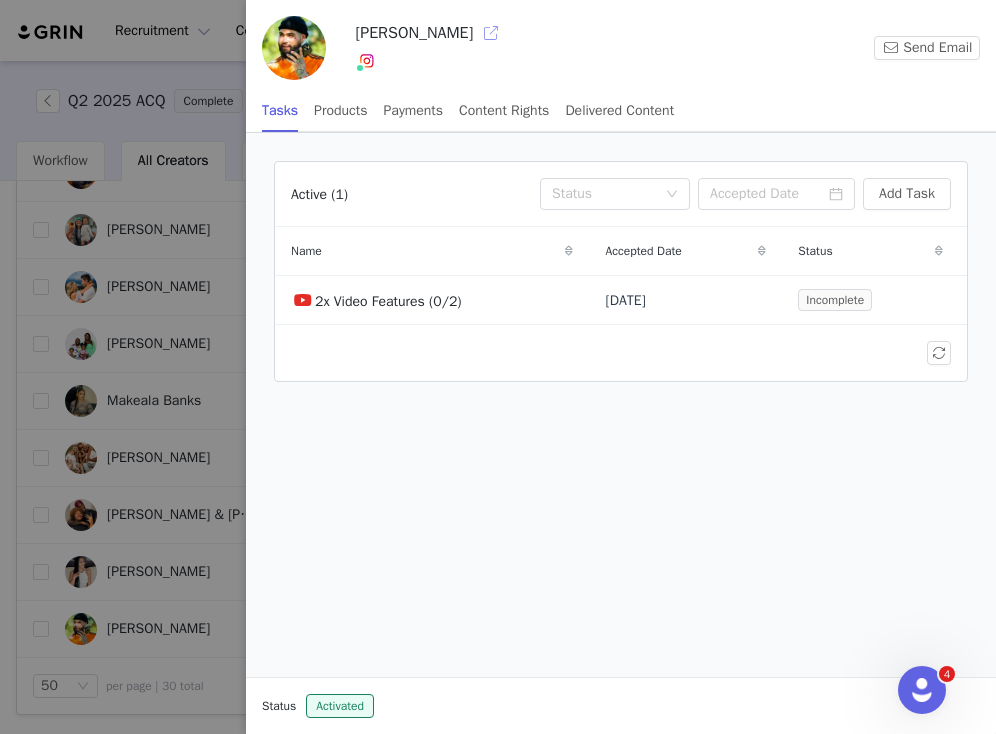 click at bounding box center (491, 33) 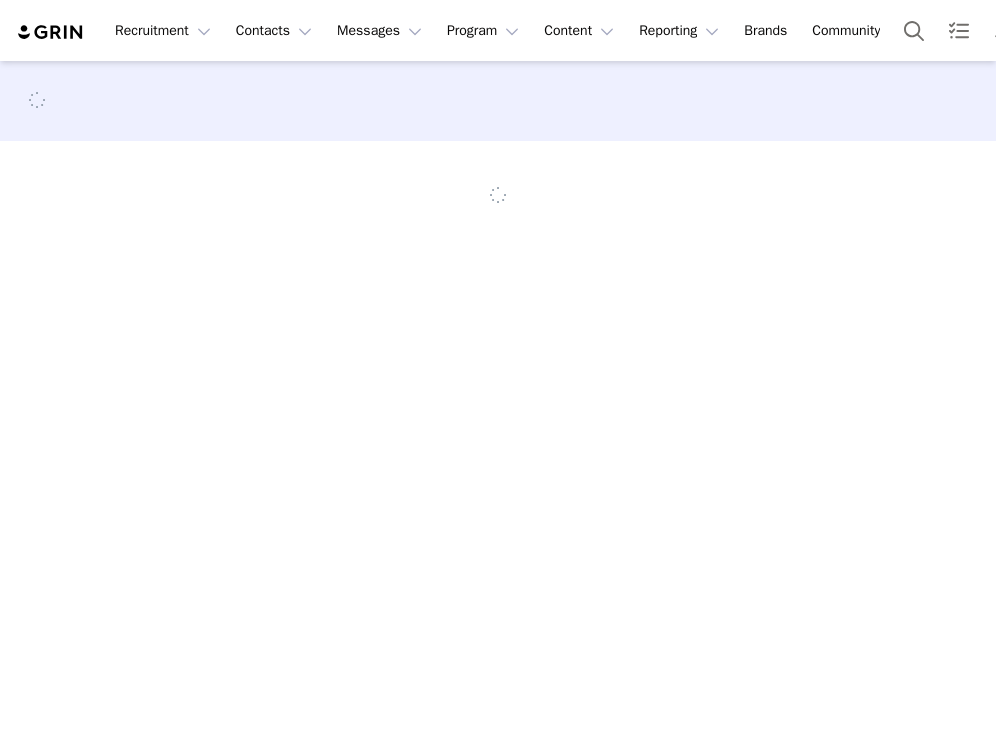 scroll, scrollTop: 0, scrollLeft: 0, axis: both 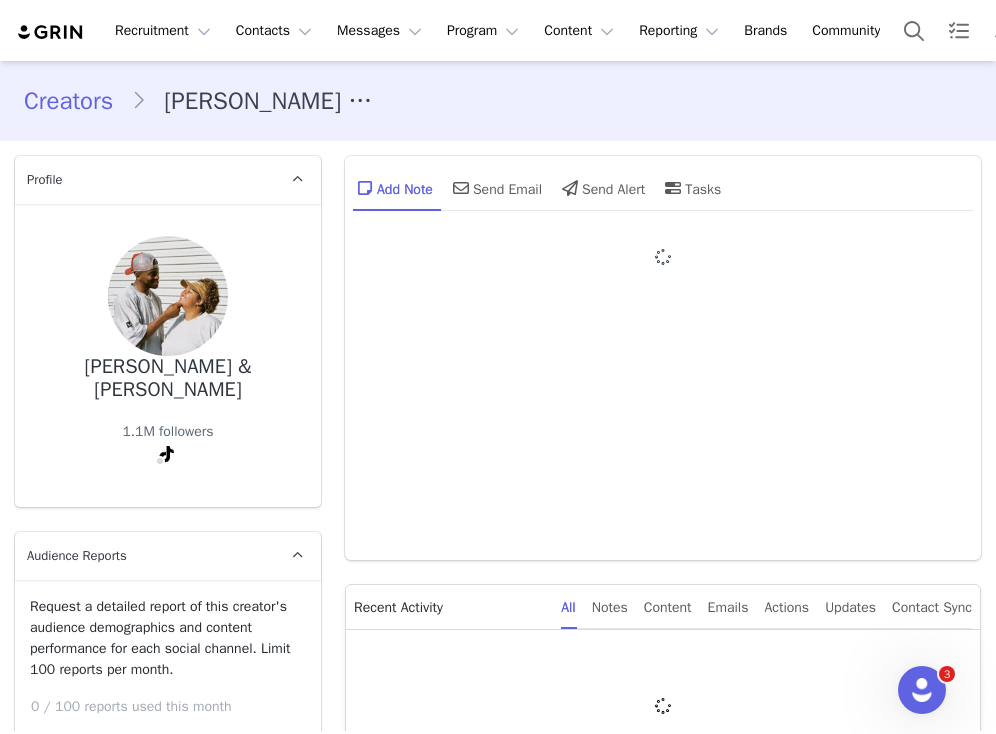 type on "+1 ([GEOGRAPHIC_DATA])" 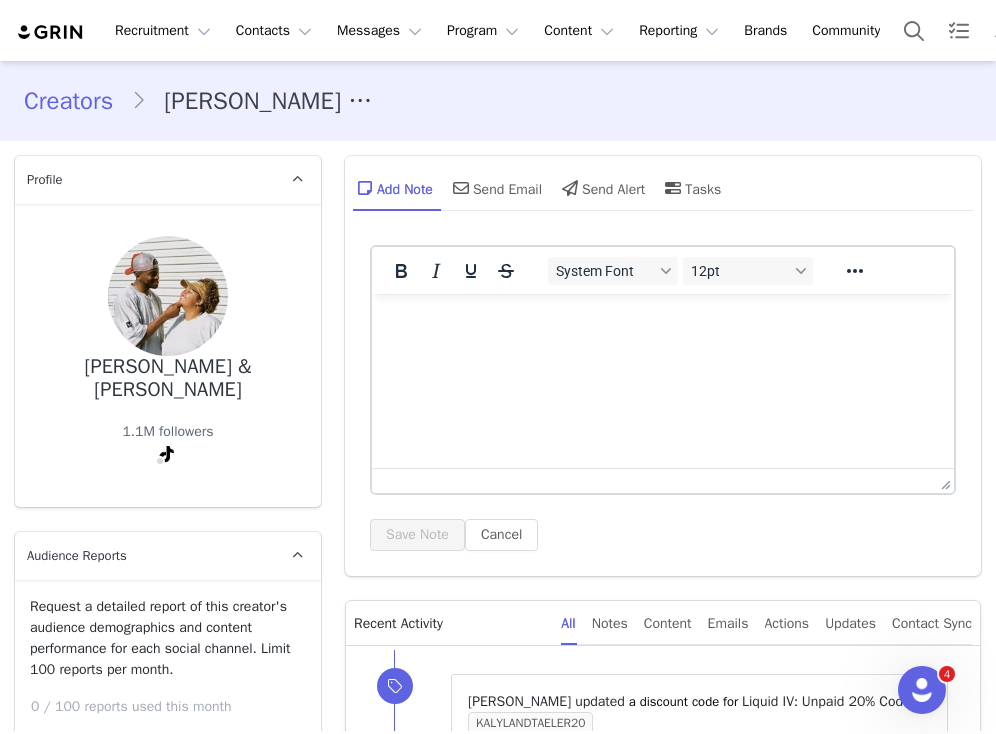 scroll, scrollTop: 0, scrollLeft: 0, axis: both 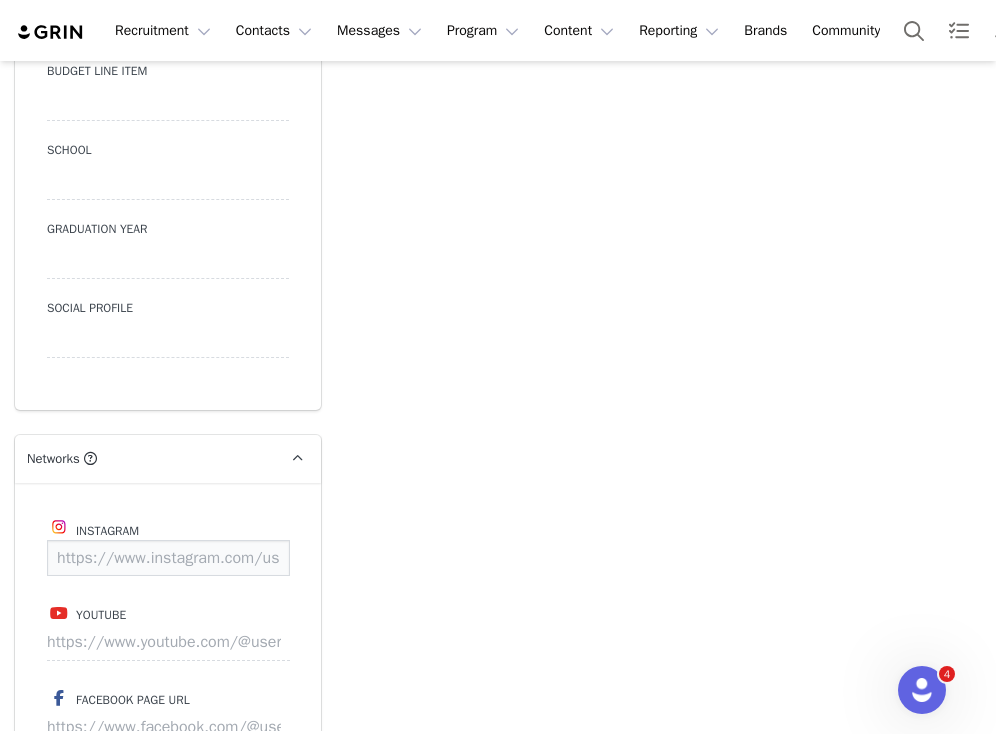 click at bounding box center (168, 558) 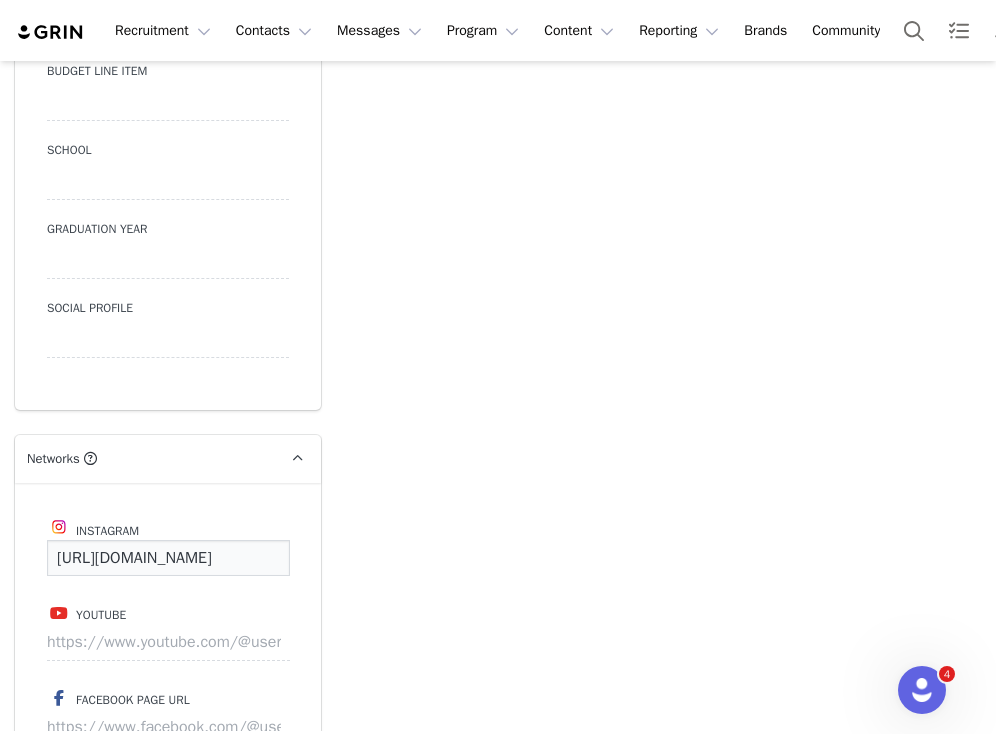 scroll, scrollTop: 0, scrollLeft: 127, axis: horizontal 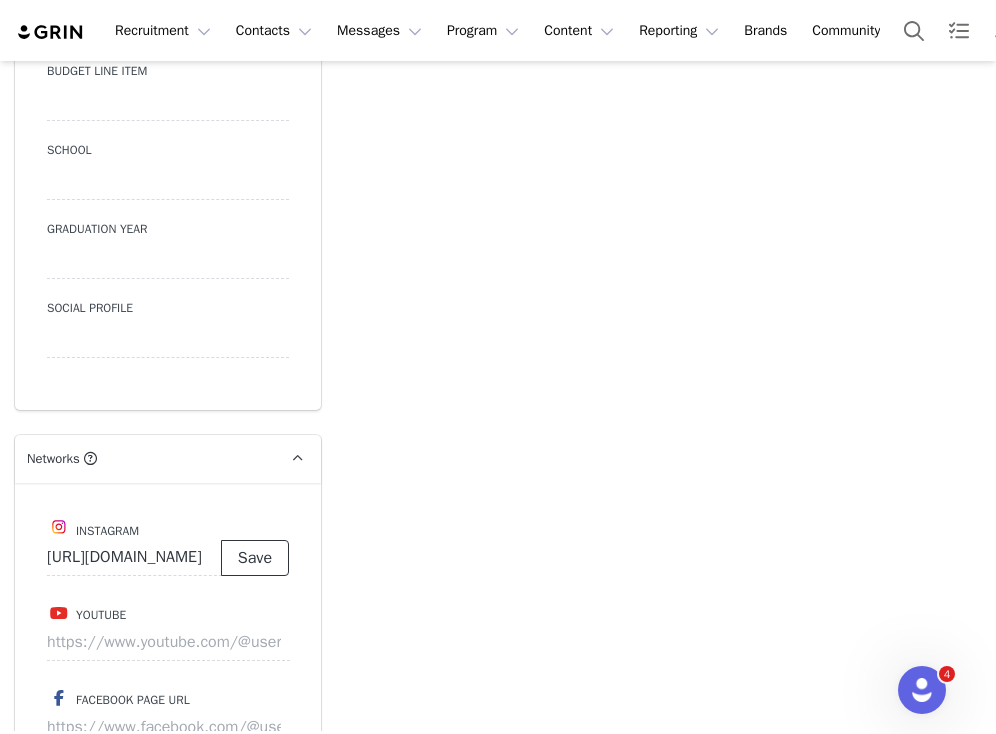 click on "Save" at bounding box center (255, 558) 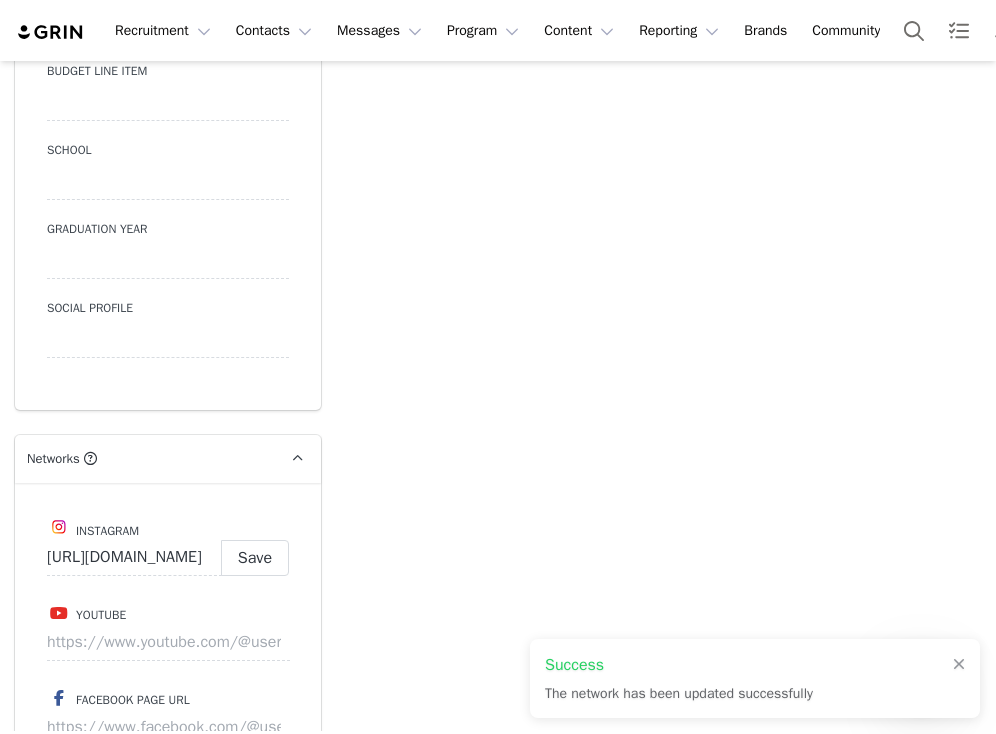 type on "[URL][DOMAIN_NAME]" 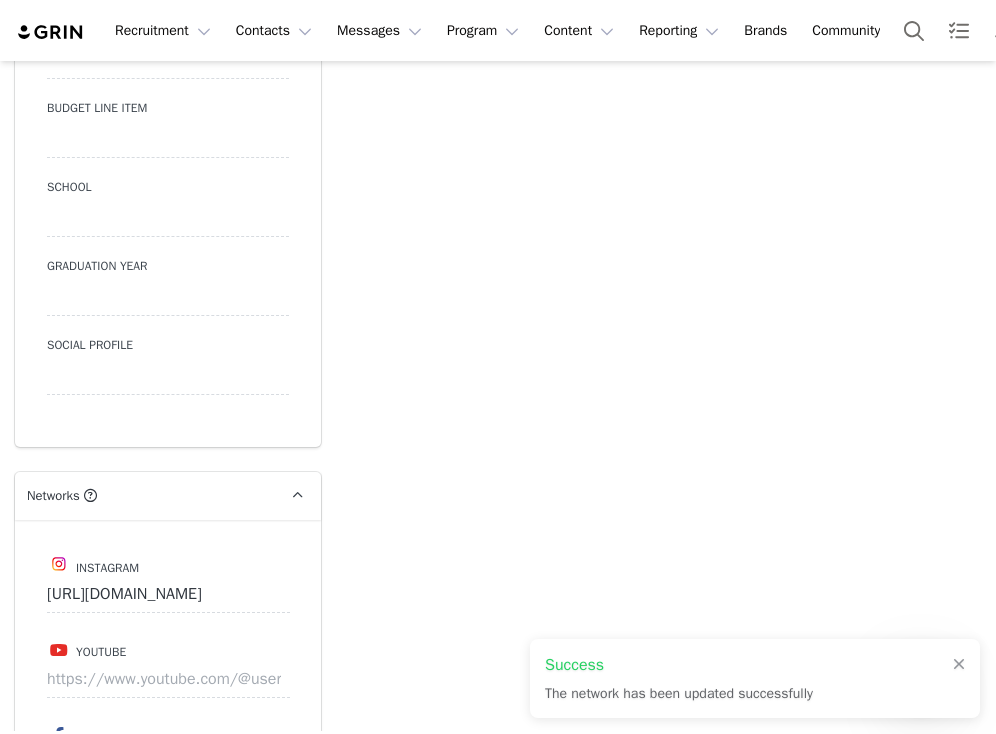 scroll, scrollTop: 2596, scrollLeft: 0, axis: vertical 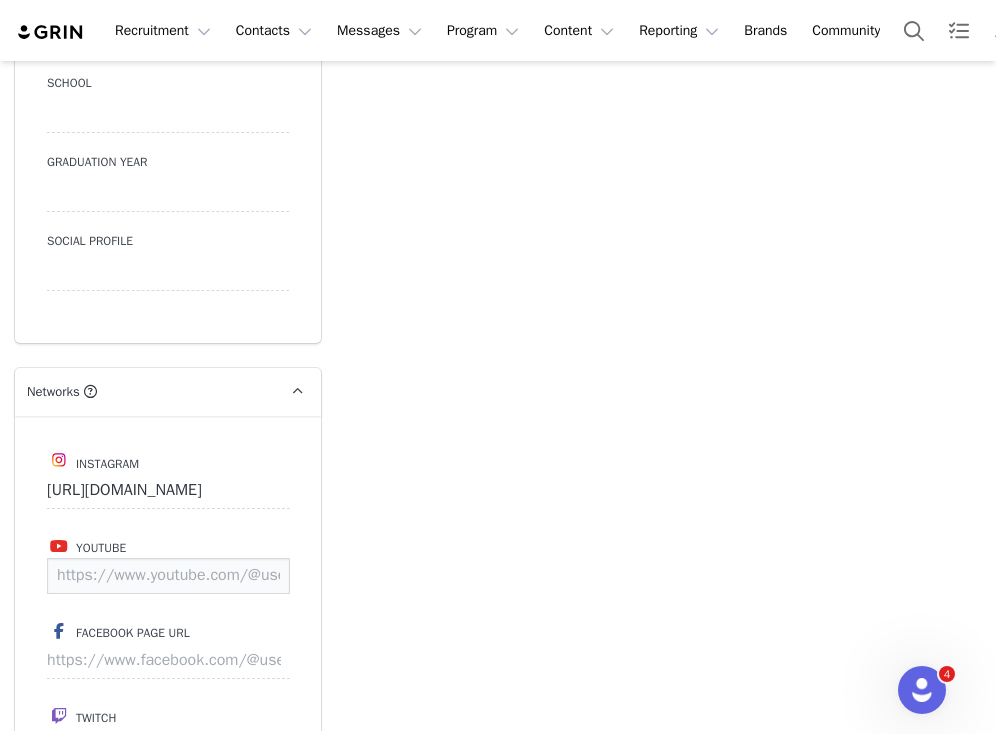 click at bounding box center [168, 576] 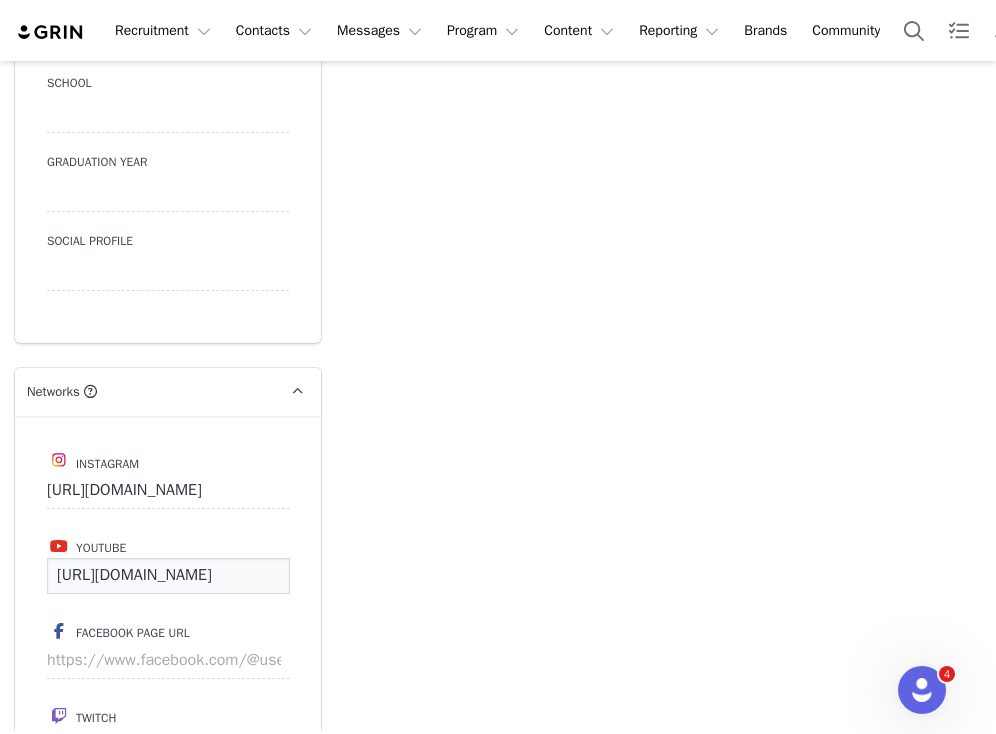 scroll, scrollTop: 0, scrollLeft: 323, axis: horizontal 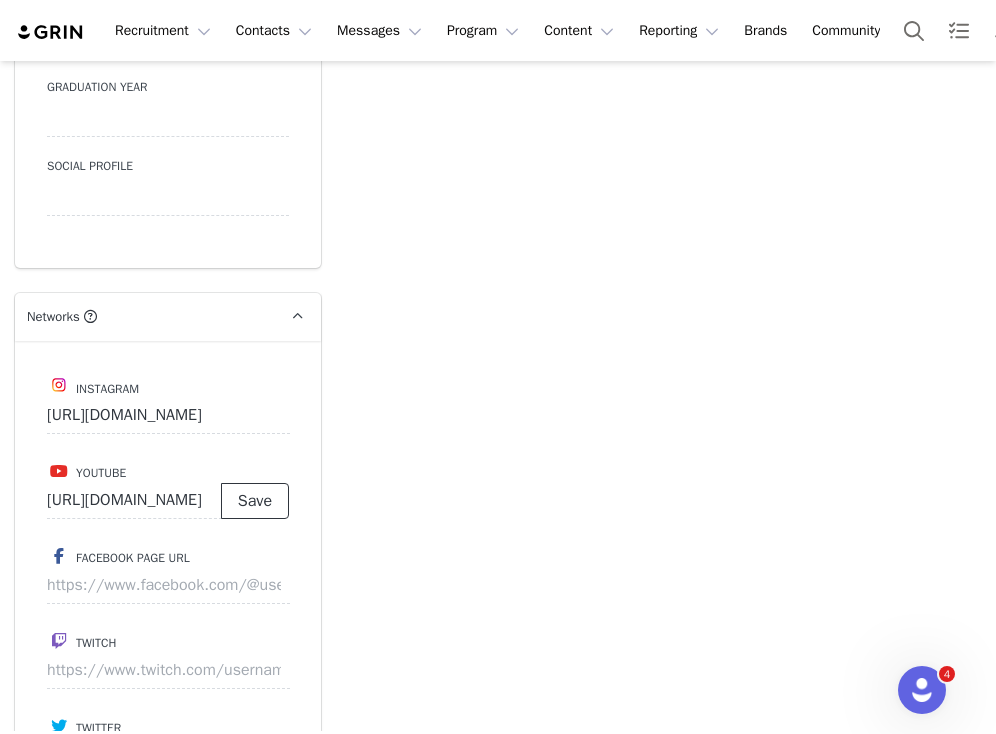click on "Save" at bounding box center [255, 501] 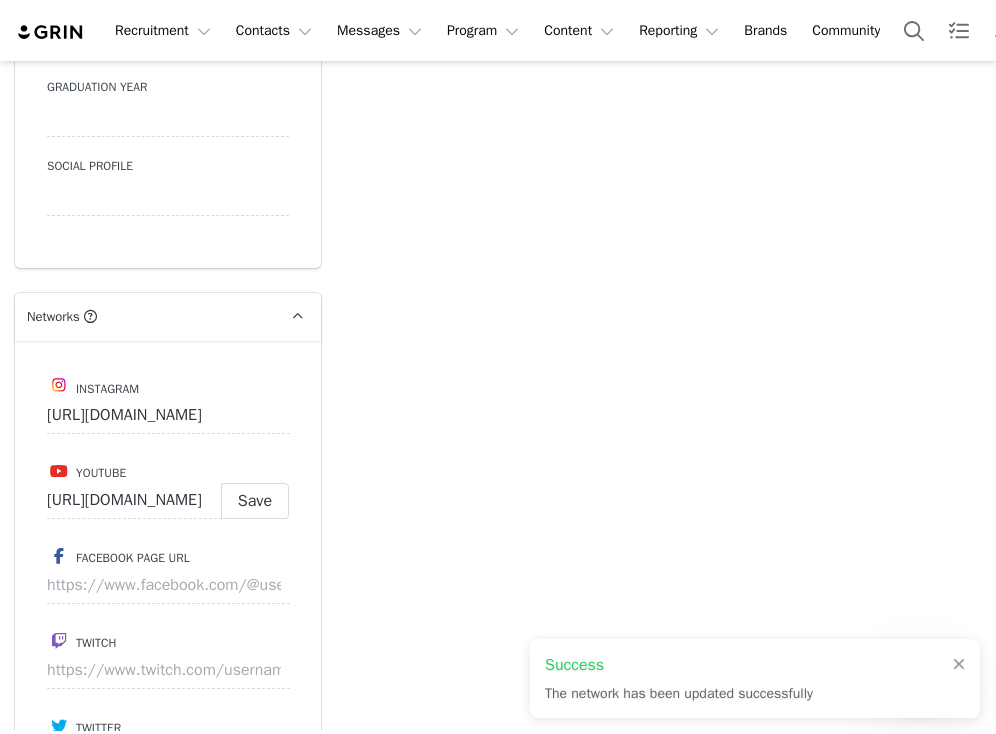 type on "[URL][DOMAIN_NAME]" 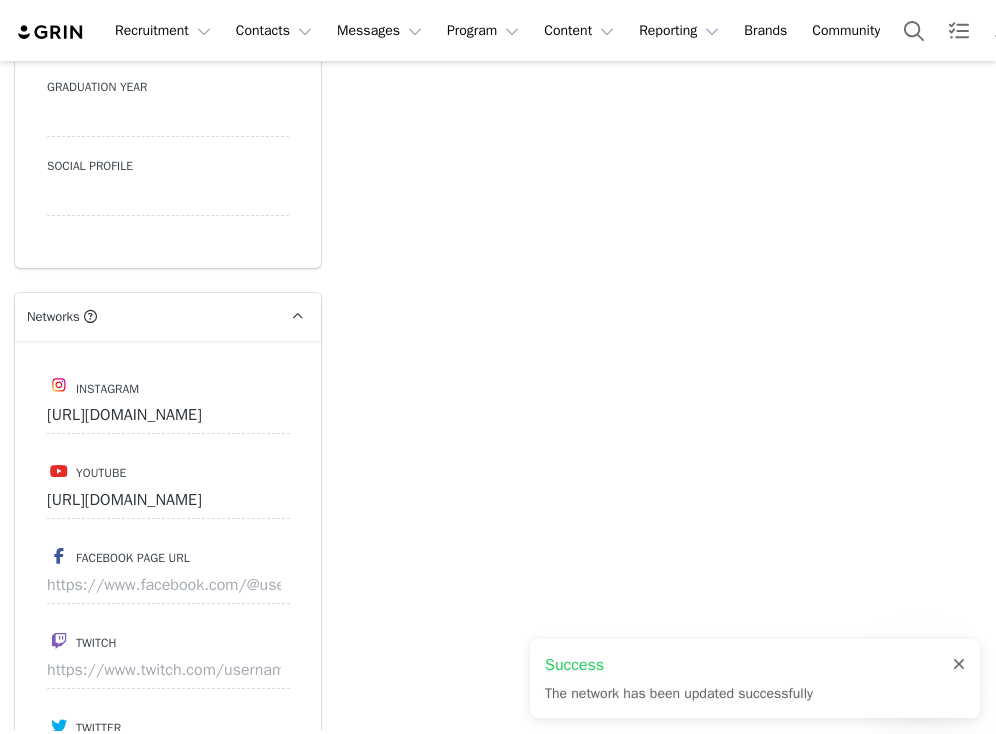 click at bounding box center (959, 665) 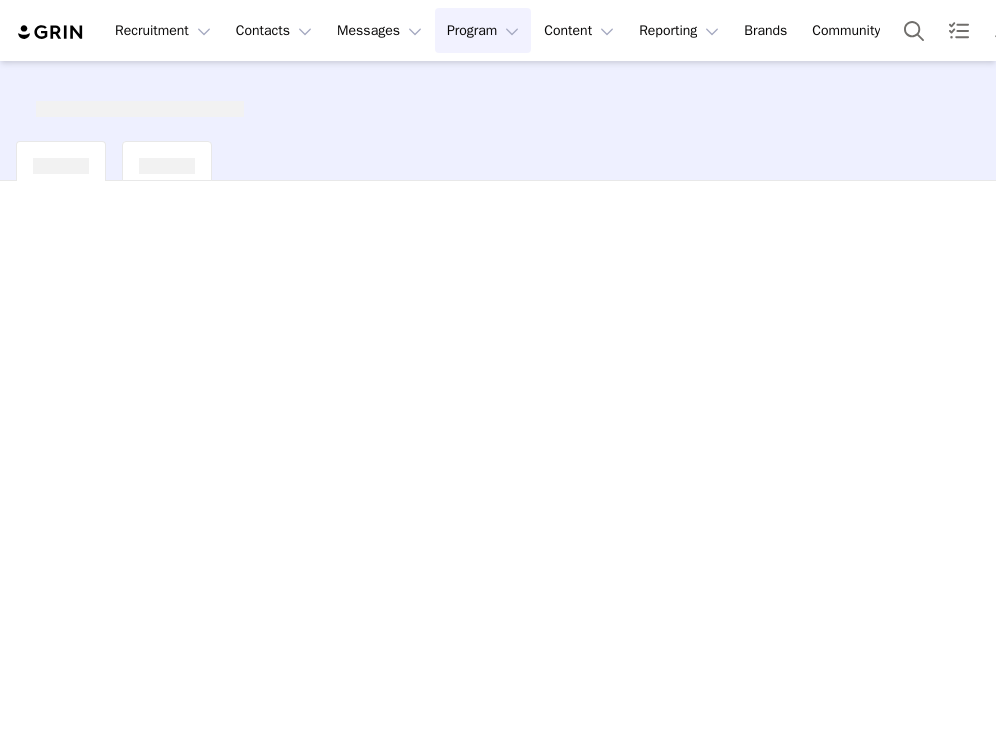 scroll, scrollTop: 0, scrollLeft: 0, axis: both 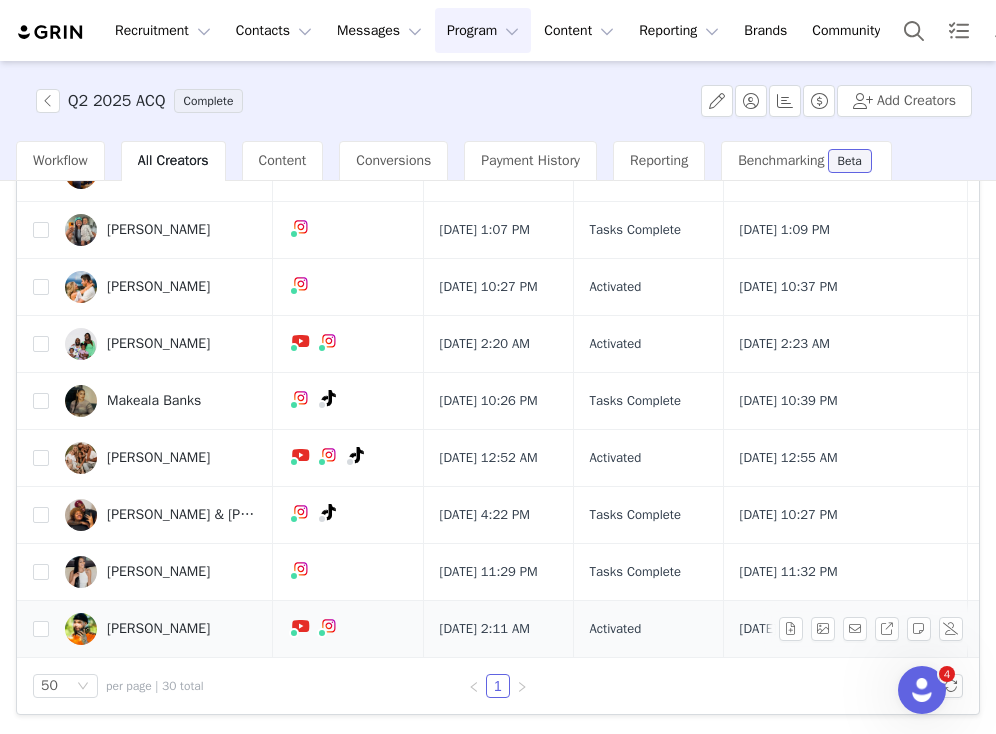 click on "[PERSON_NAME]" at bounding box center (161, 629) 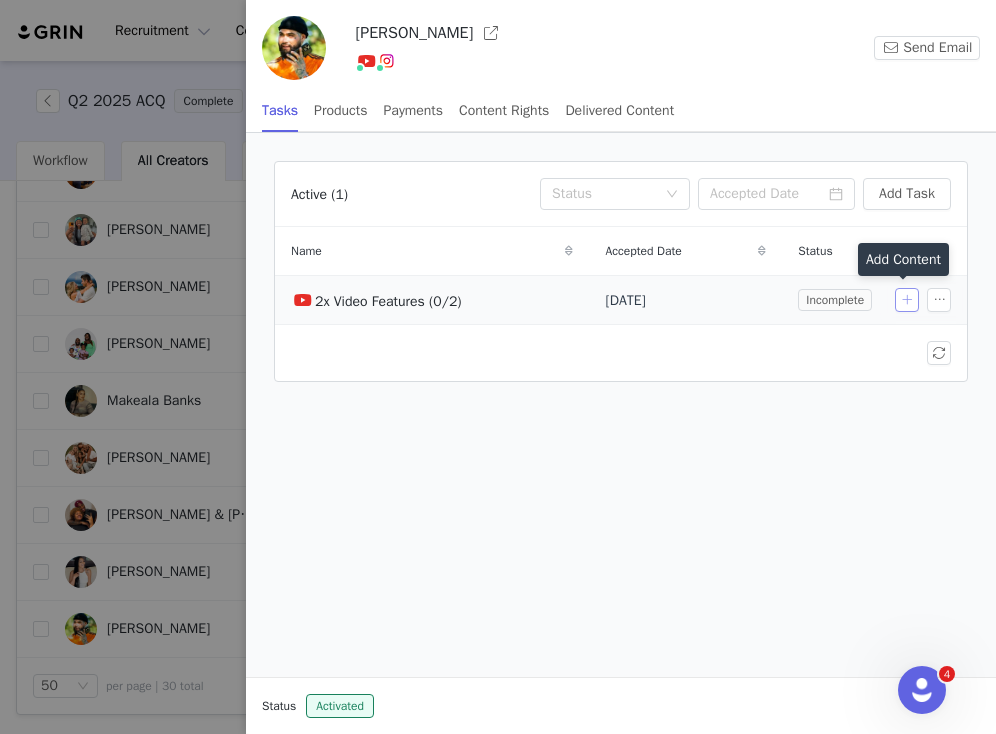 click at bounding box center [907, 300] 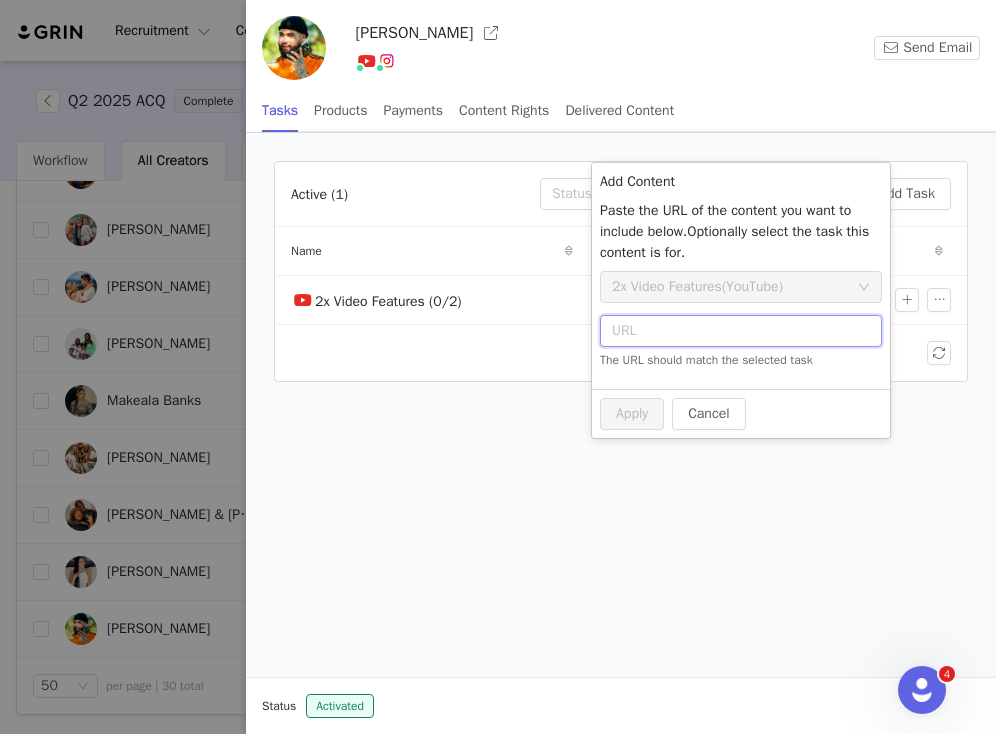 click at bounding box center (741, 331) 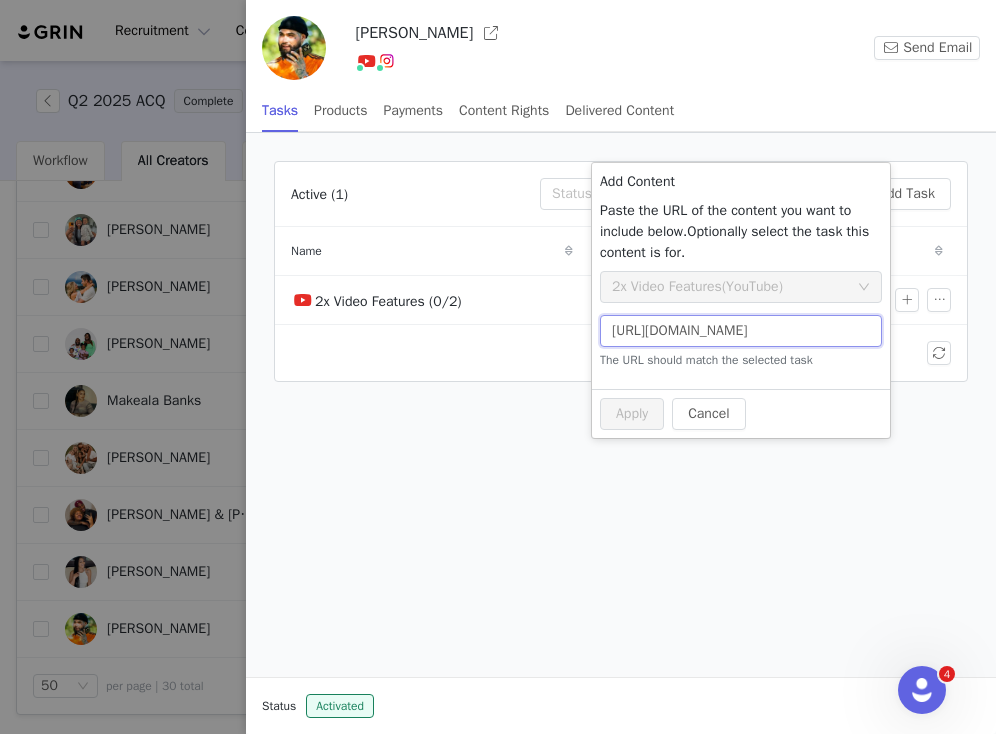 scroll, scrollTop: 0, scrollLeft: 60, axis: horizontal 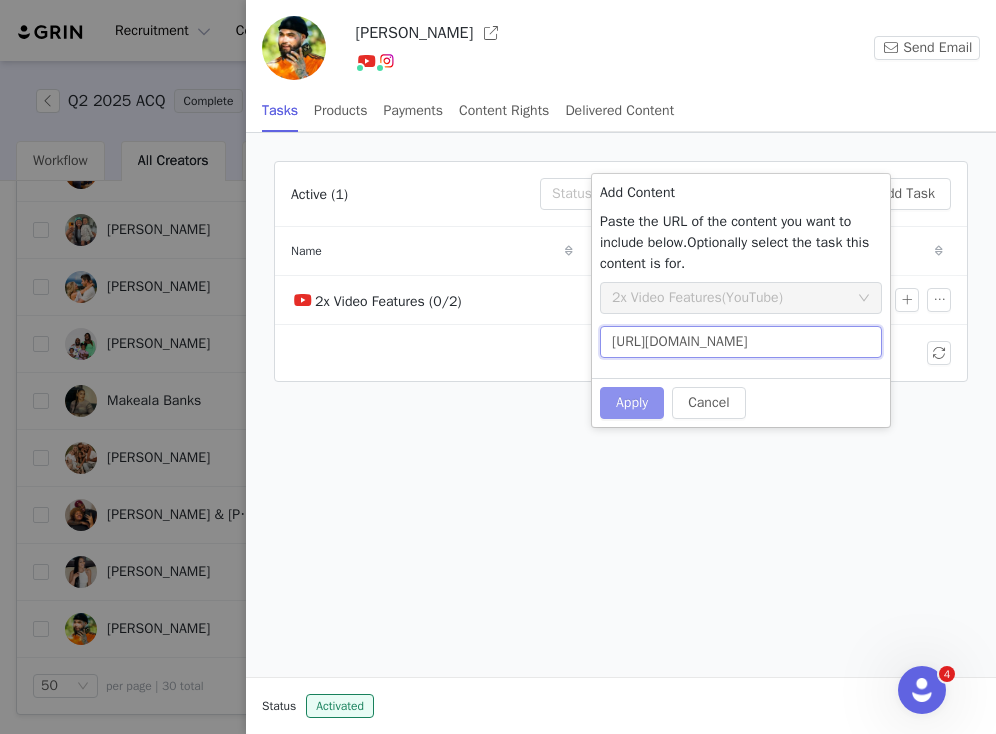 type on "https://www.youtube.com/watch?v=77_9_6-kx78" 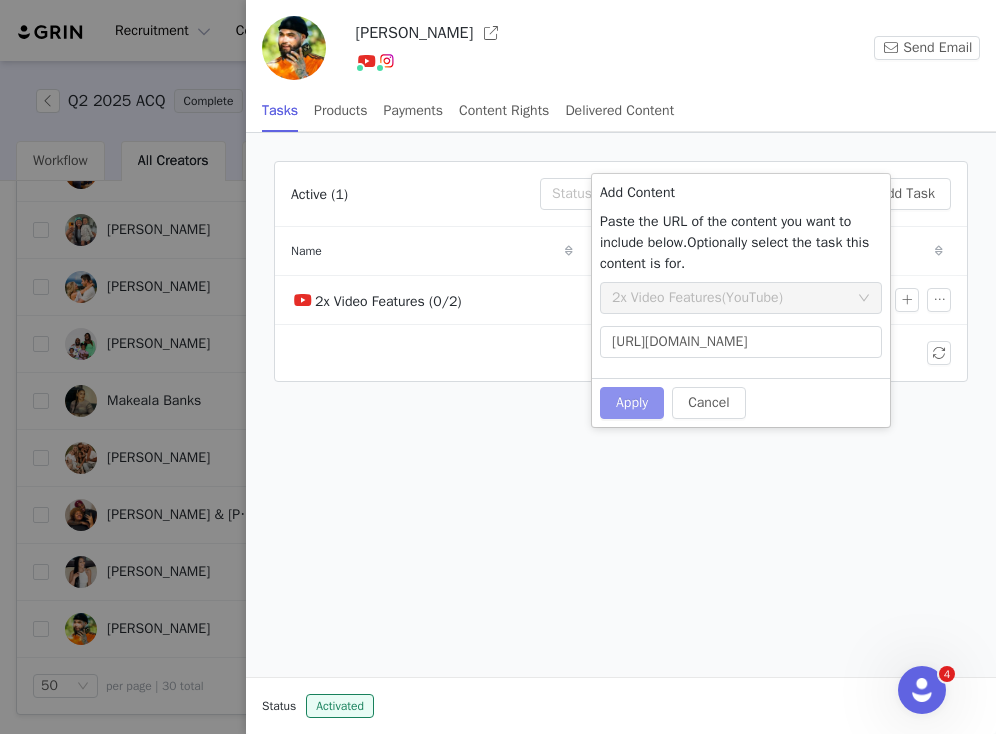 click on "Apply" at bounding box center (632, 403) 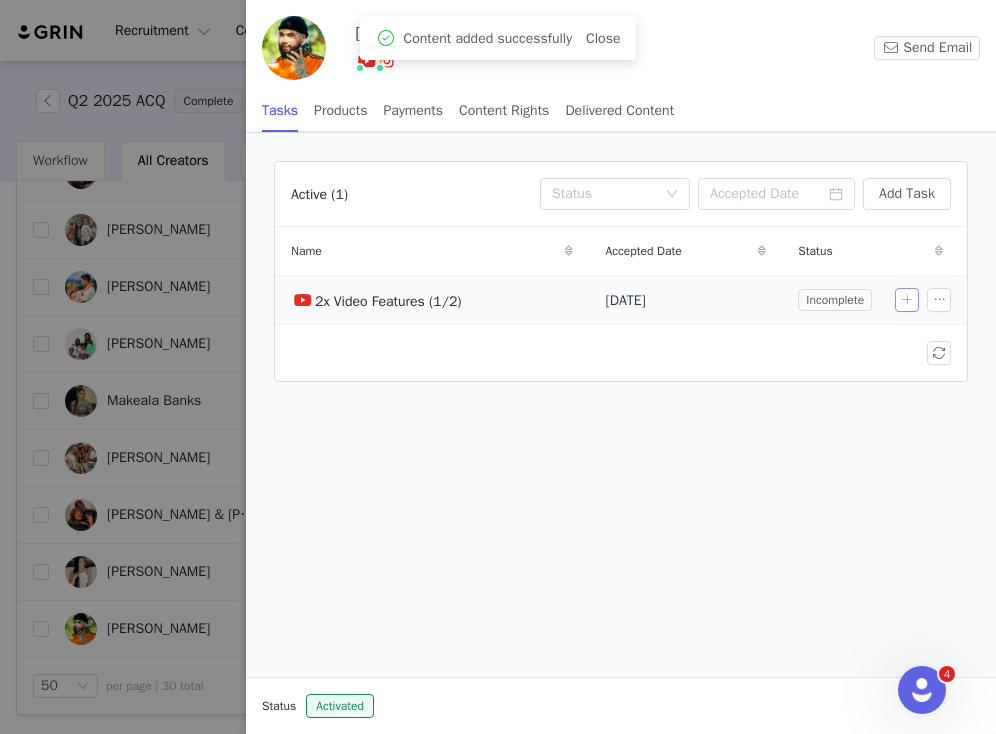 click at bounding box center (907, 300) 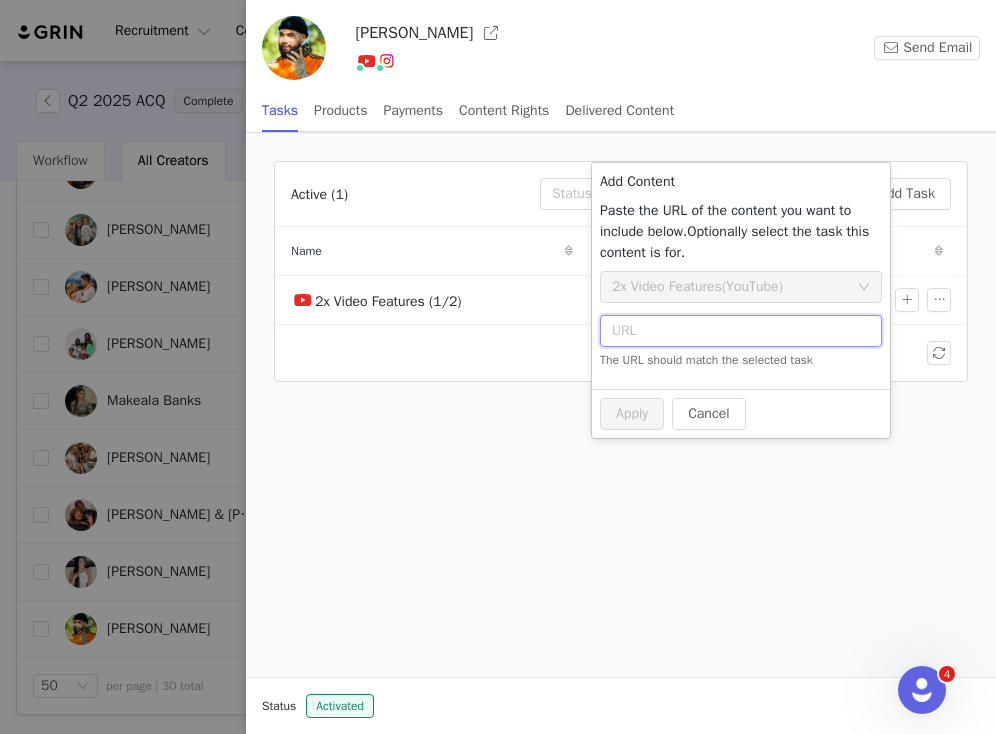 click at bounding box center [741, 331] 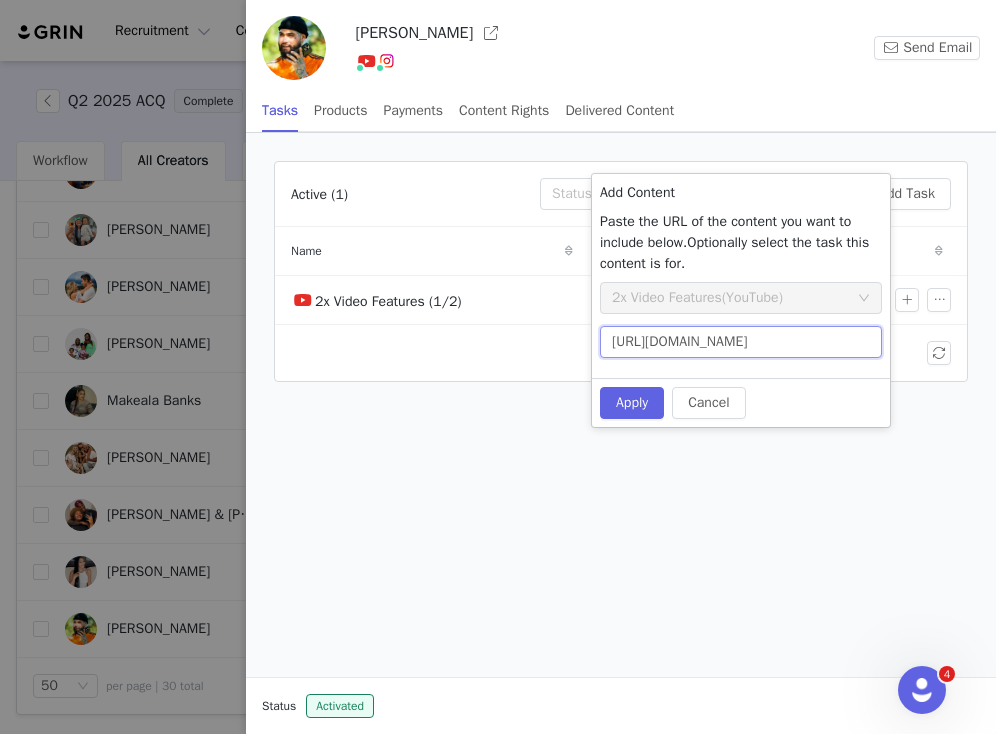 scroll, scrollTop: 0, scrollLeft: 56, axis: horizontal 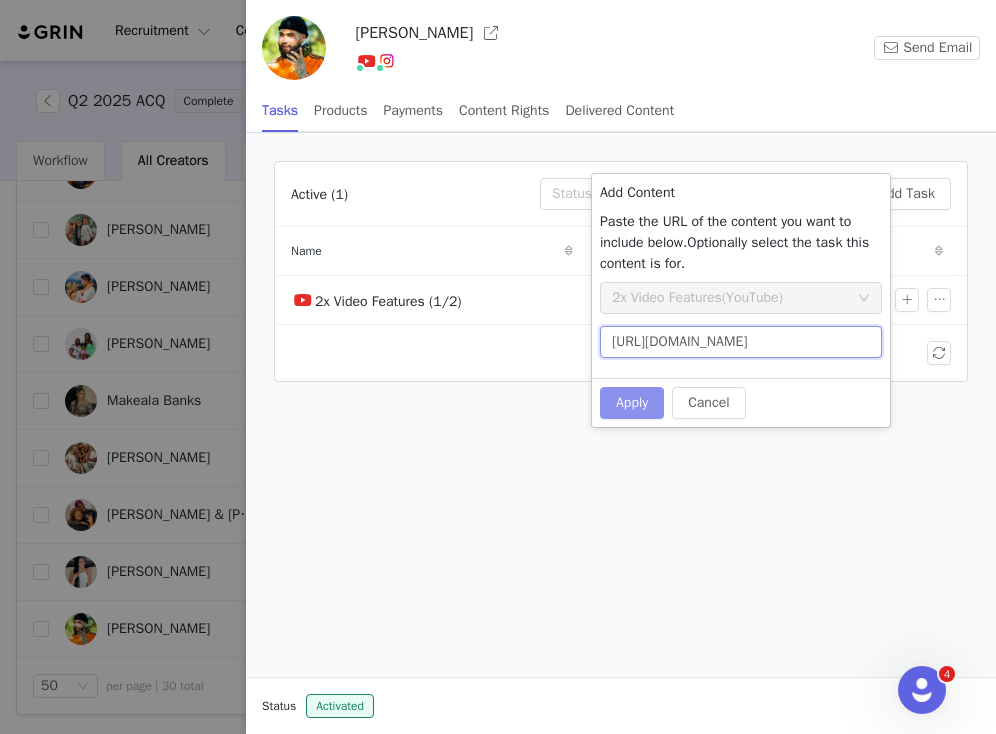 type on "https://www.youtube.com/watch?v=Pu7zjv2dwrY" 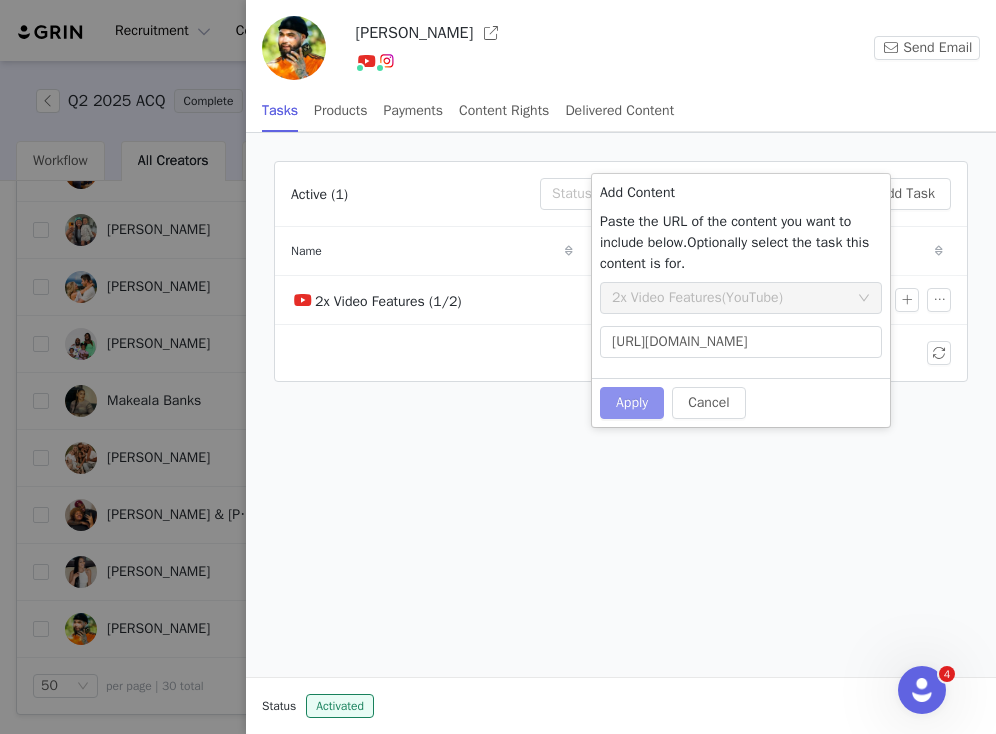 click on "Apply" at bounding box center (632, 403) 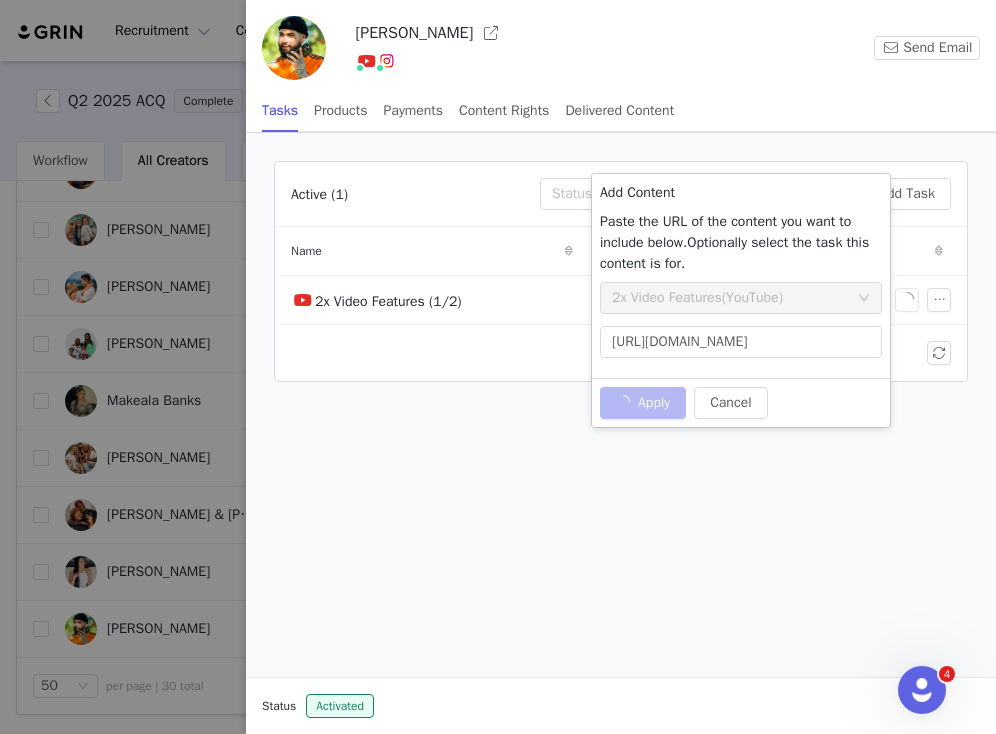 type 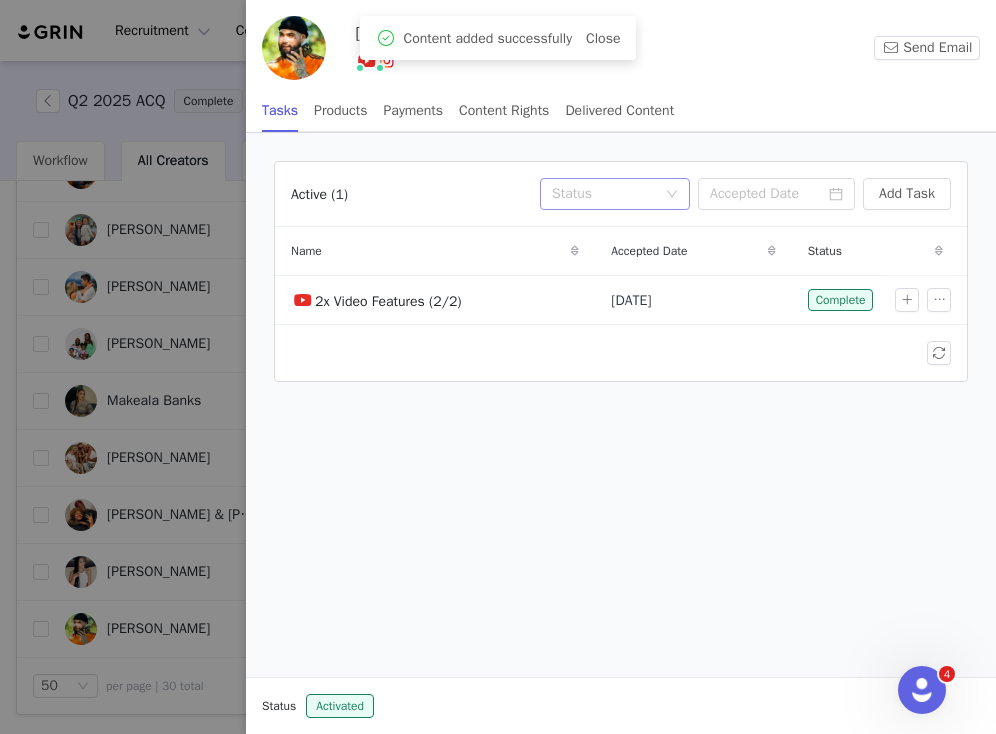 click on "Status" at bounding box center [604, 194] 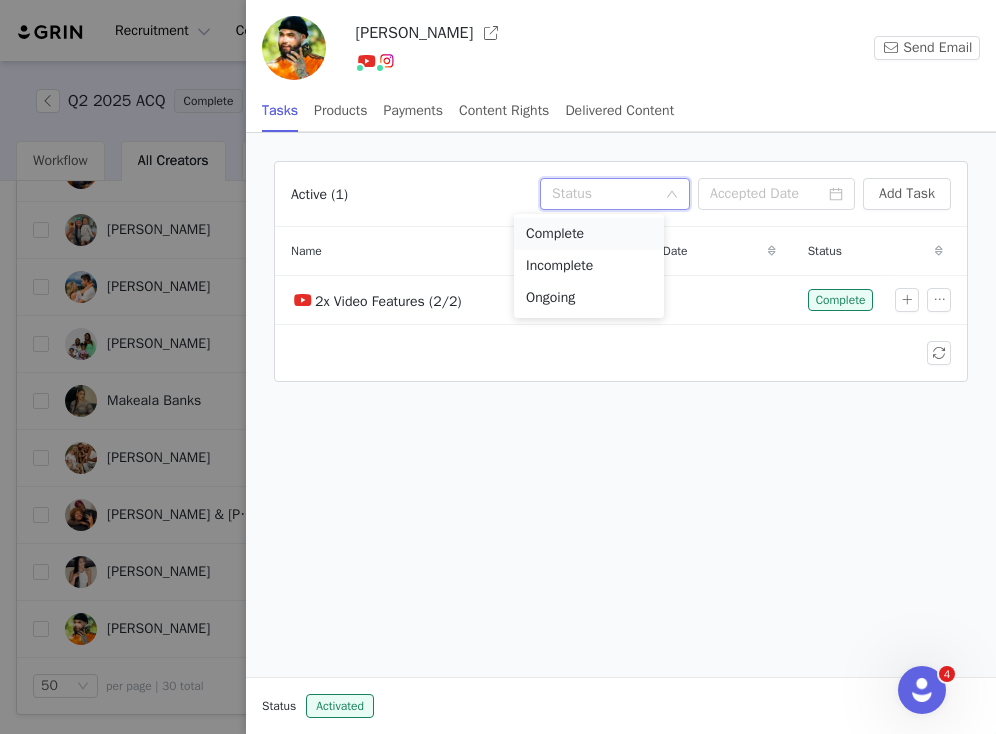 click on "Complete" at bounding box center [589, 234] 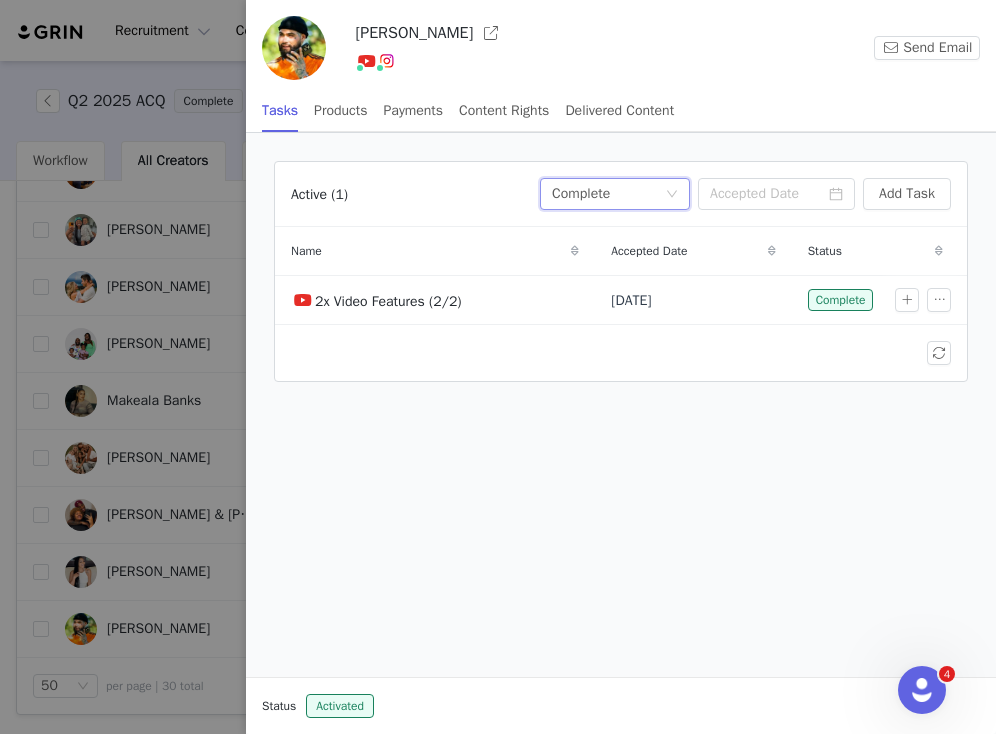 click at bounding box center (498, 367) 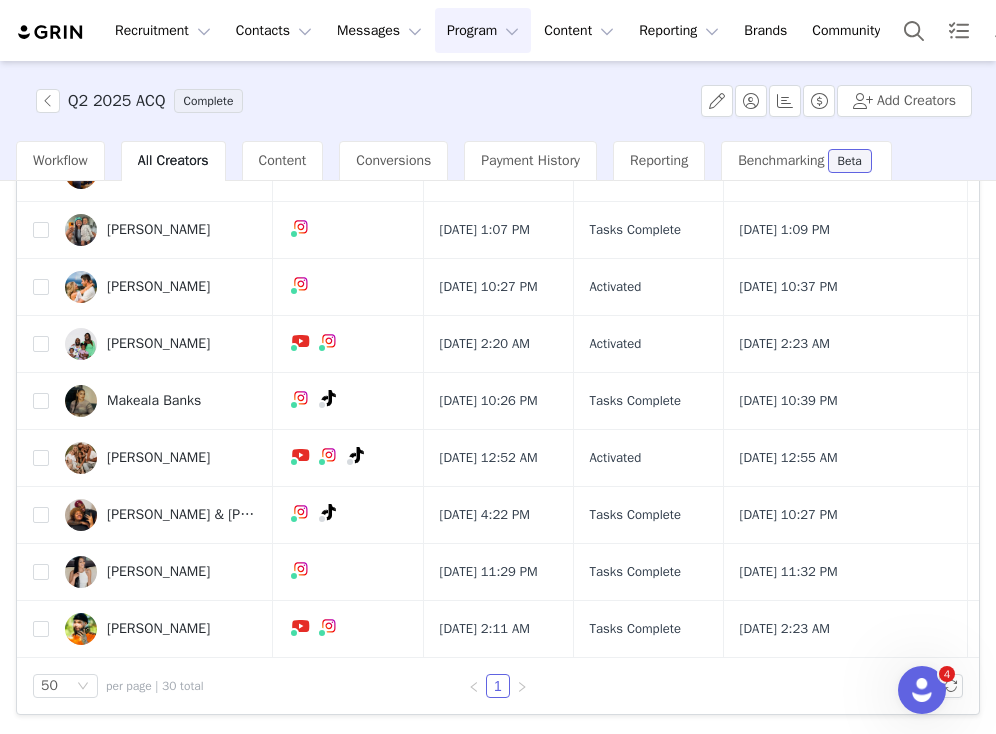 scroll, scrollTop: 1406, scrollLeft: 0, axis: vertical 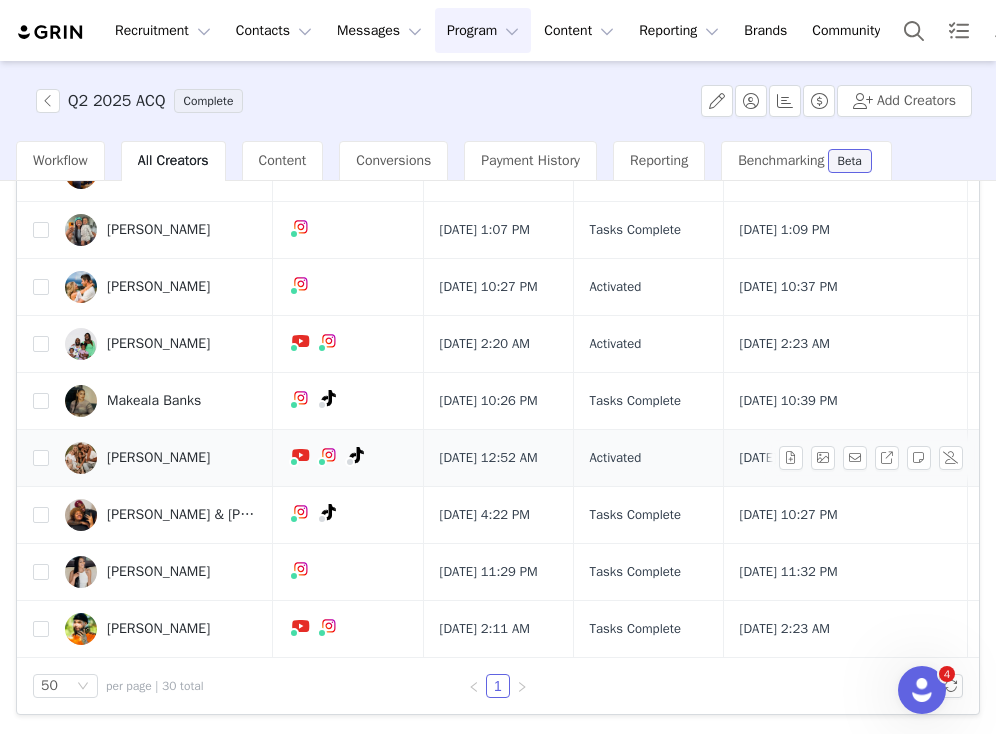 click on "Alyssa Fluellen" at bounding box center (158, 458) 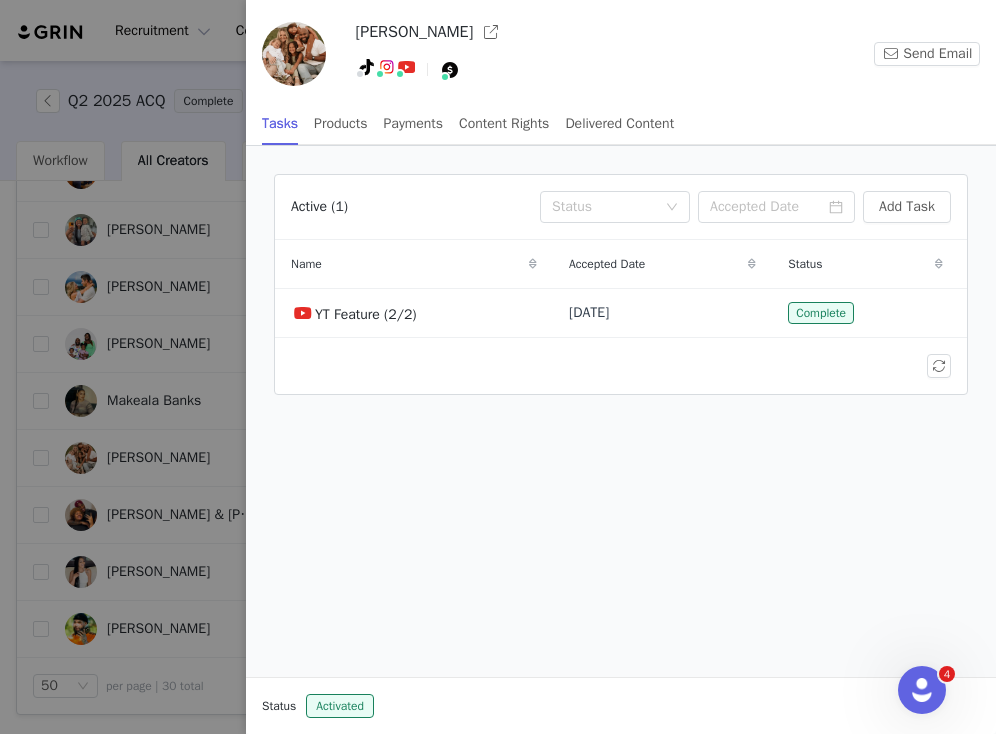 click at bounding box center (498, 367) 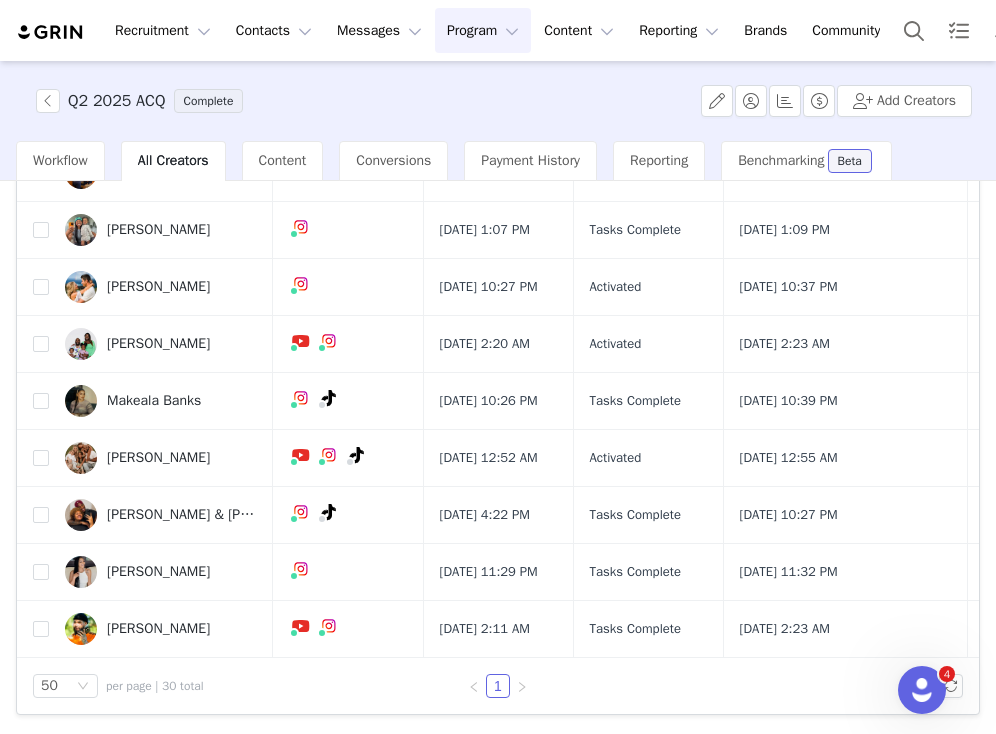 scroll, scrollTop: 0, scrollLeft: 0, axis: both 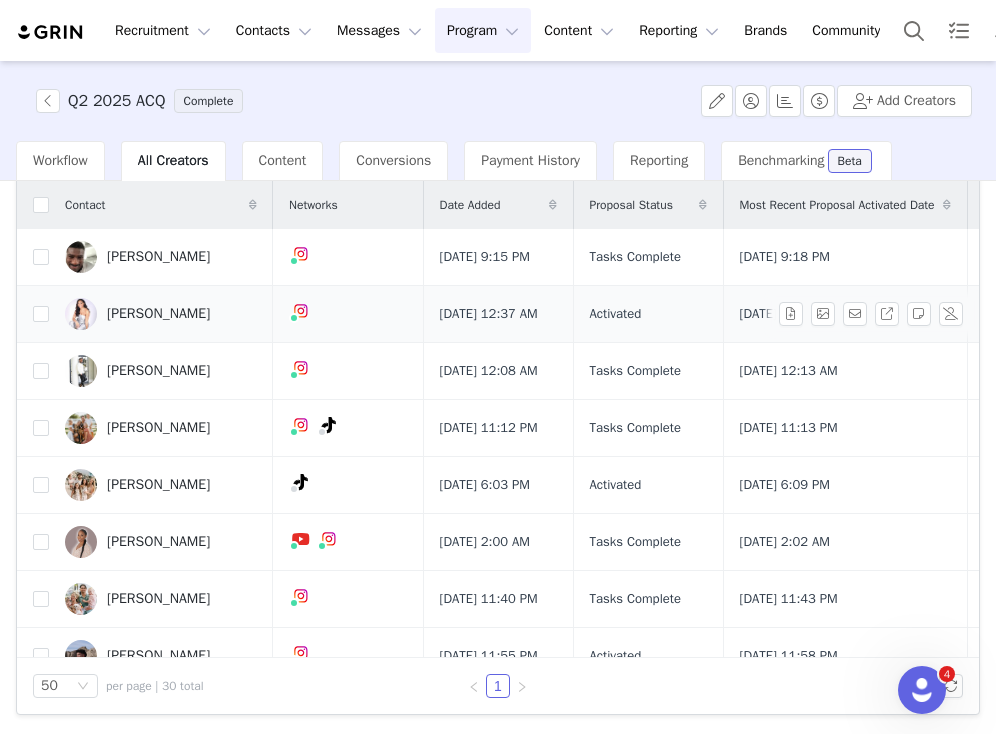 click on "Jasmine Jennings" at bounding box center (158, 314) 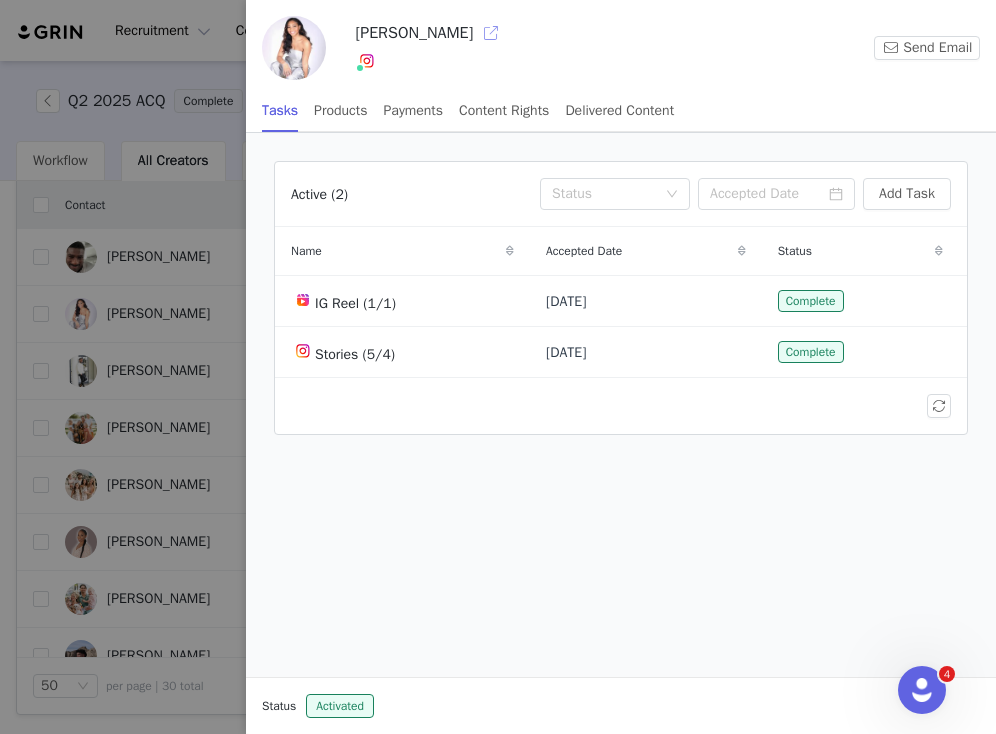click at bounding box center (491, 33) 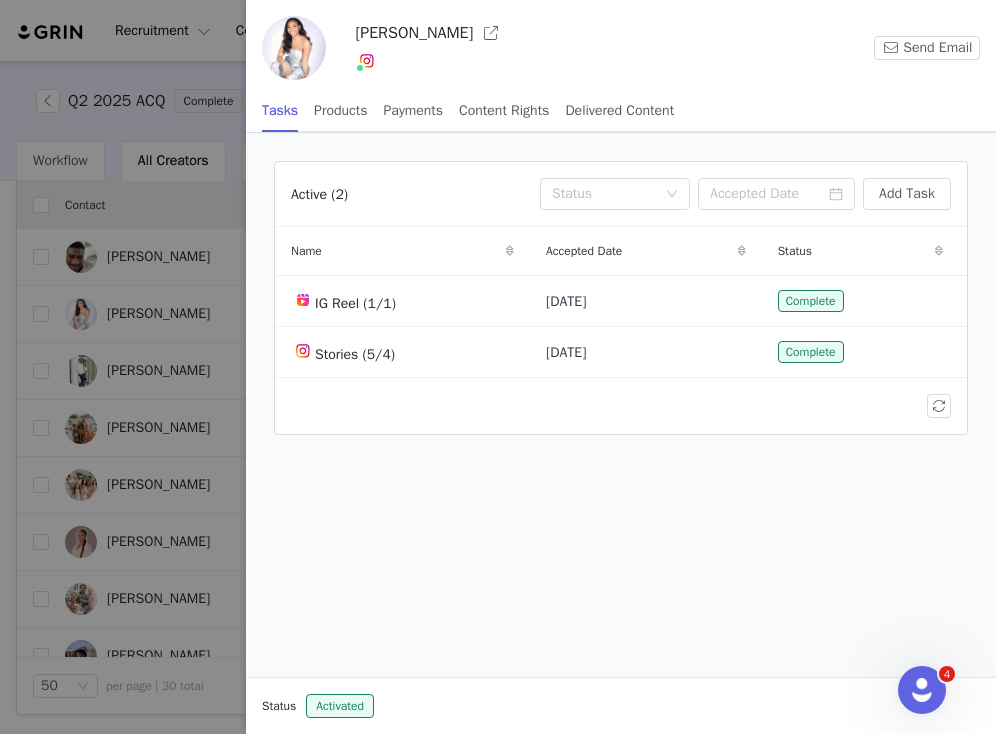 click at bounding box center (498, 367) 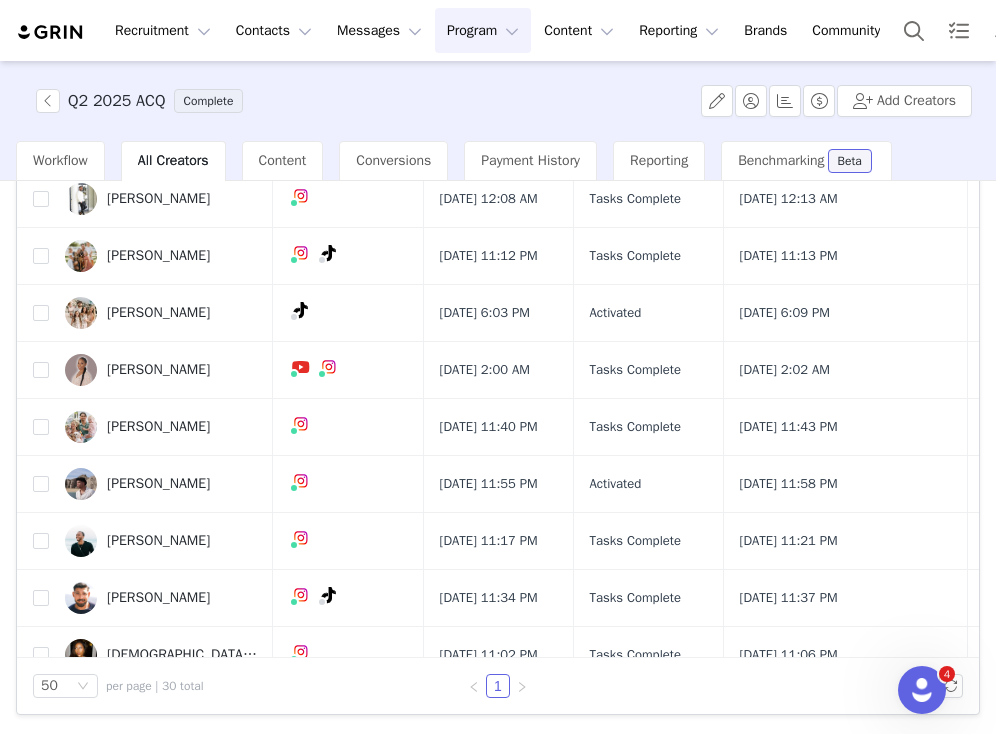 scroll, scrollTop: 0, scrollLeft: 0, axis: both 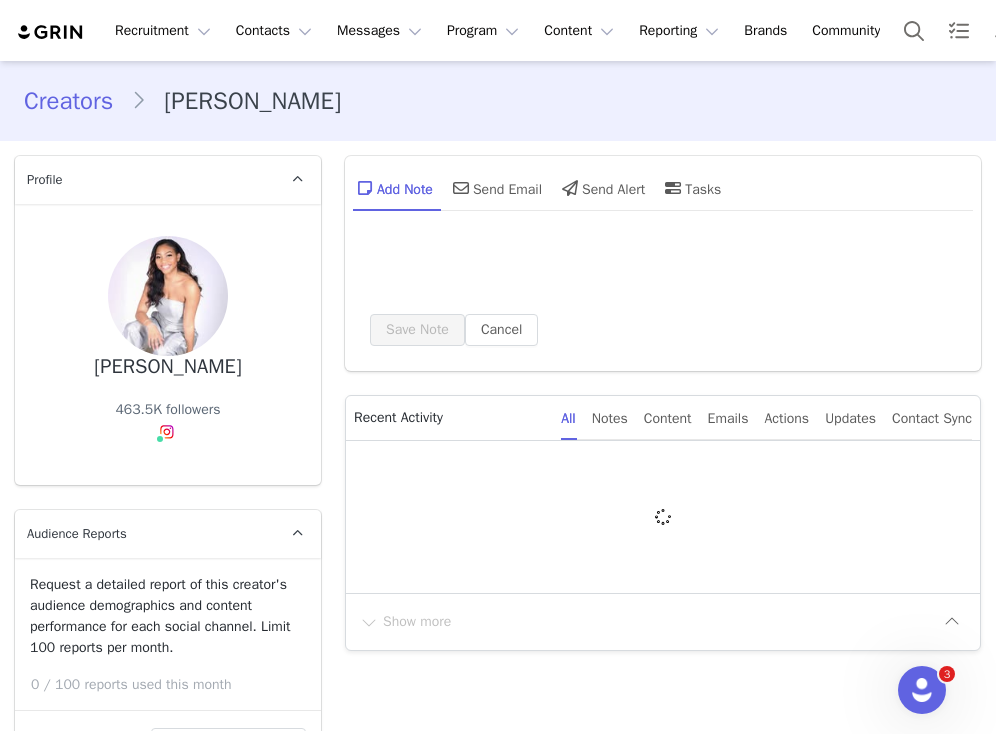 type on "+1 ([GEOGRAPHIC_DATA])" 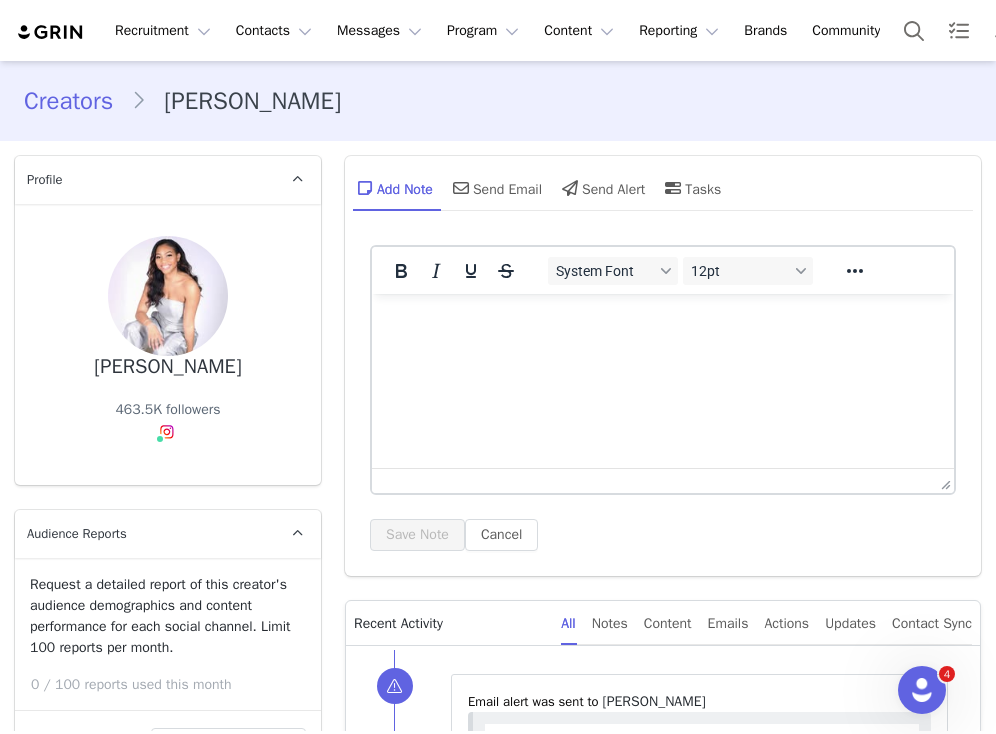 scroll, scrollTop: 0, scrollLeft: 0, axis: both 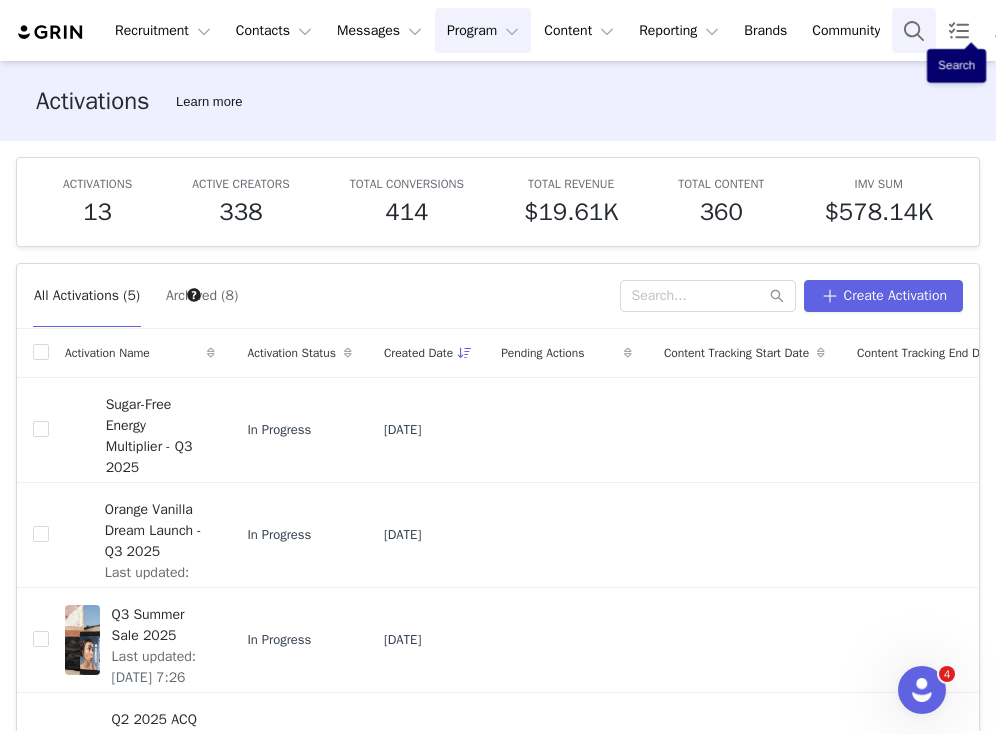click at bounding box center [914, 30] 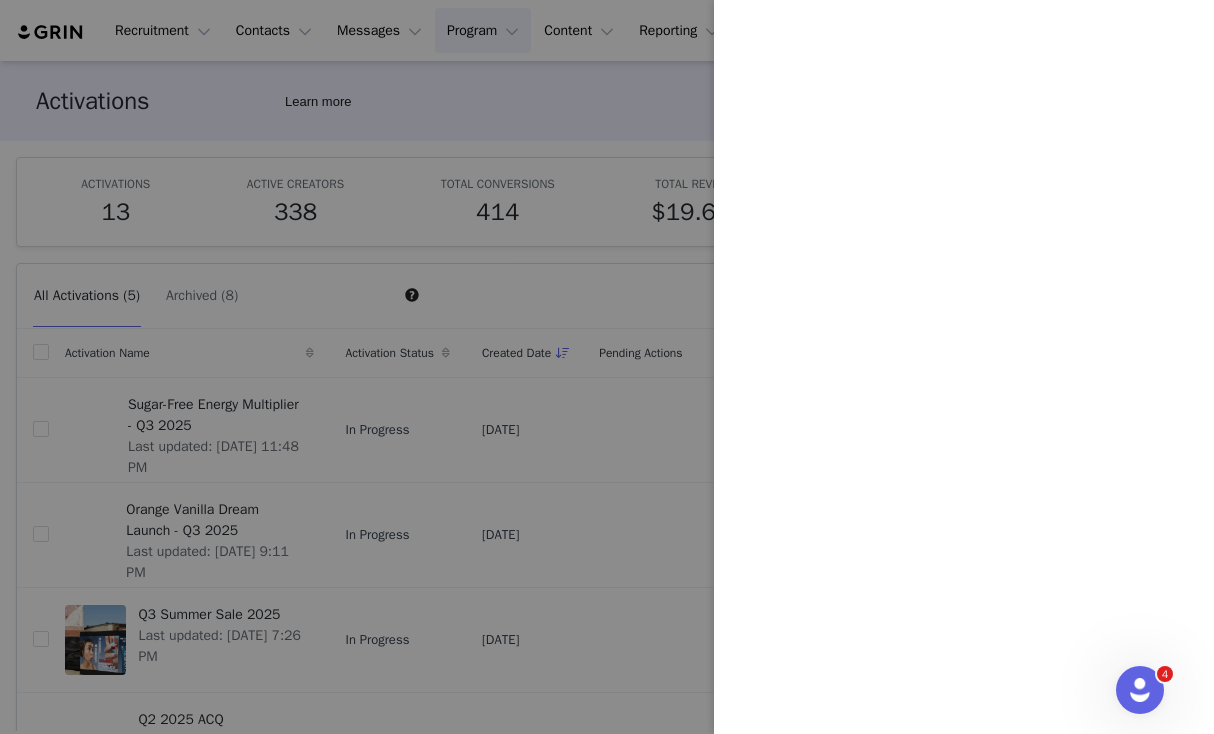 click at bounding box center [607, 367] 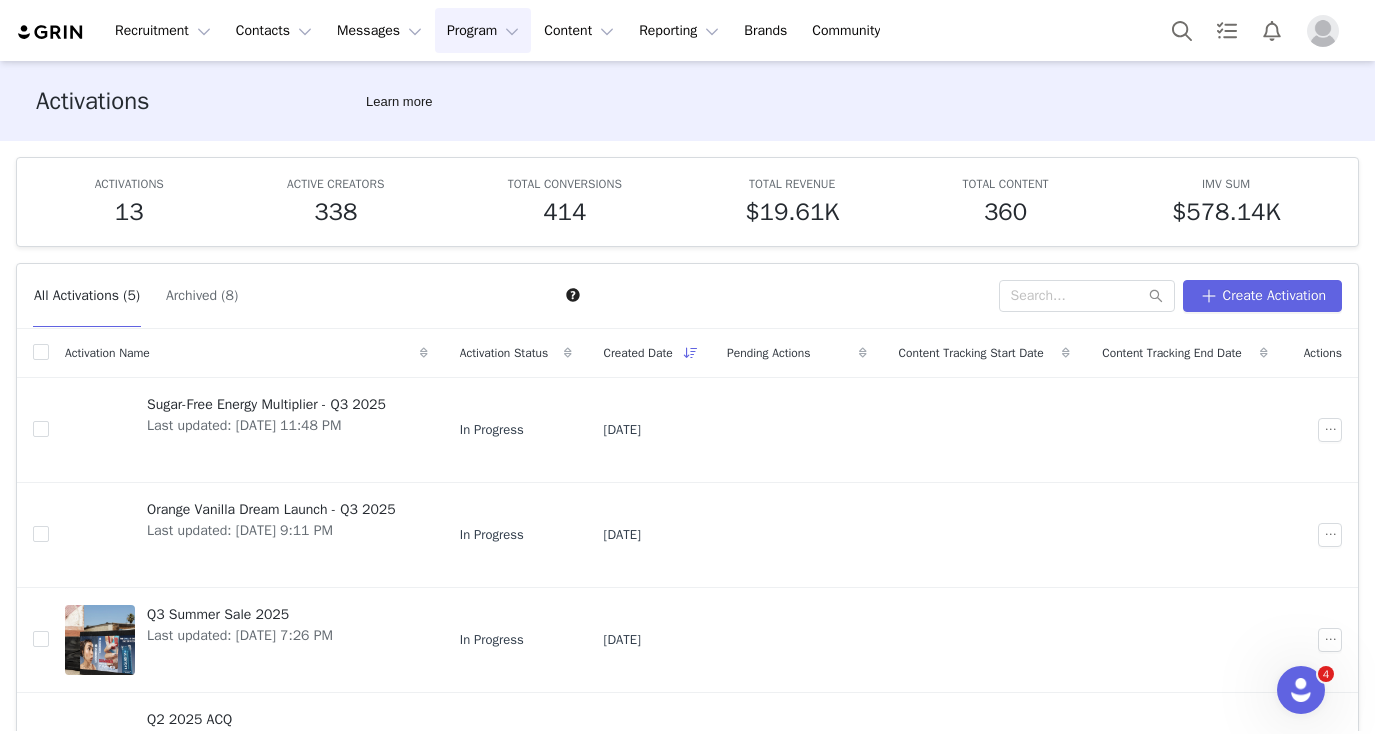 click at bounding box center [1323, 31] 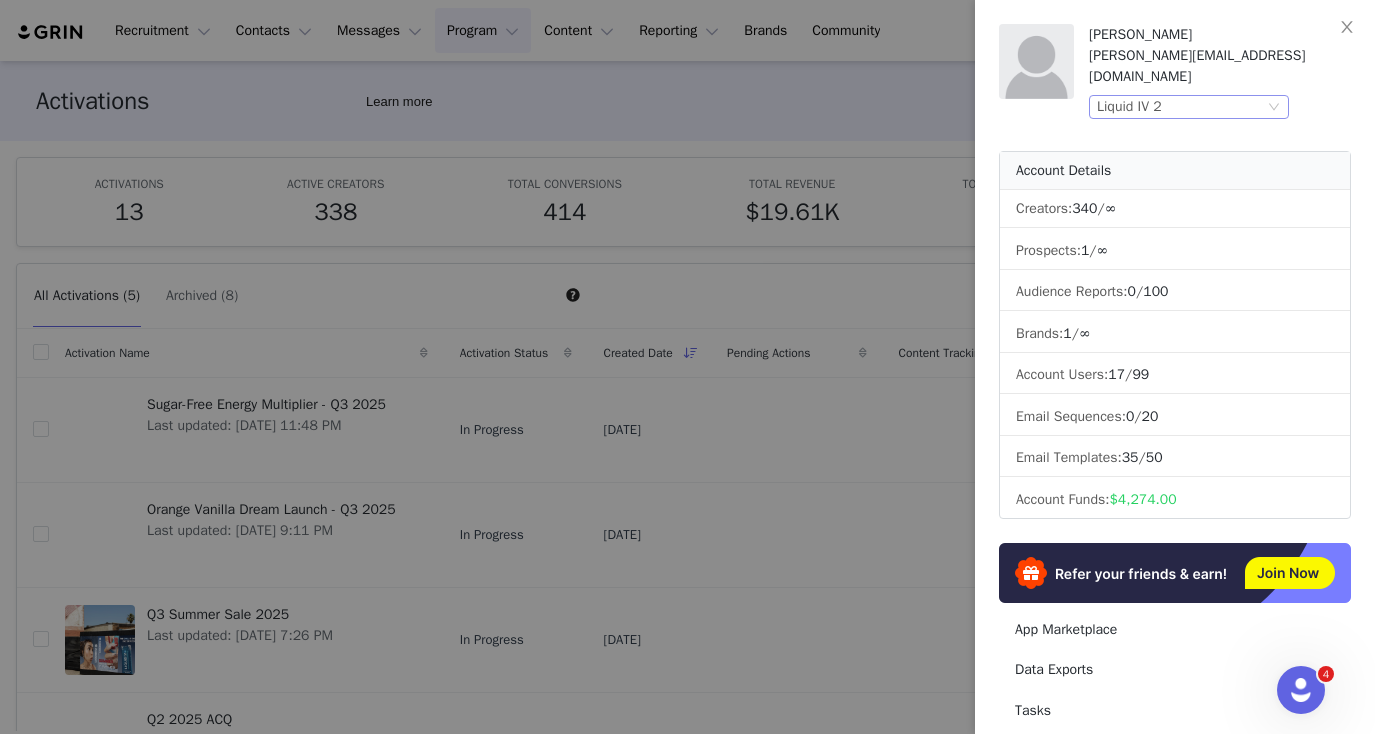 click on "Liquid IV 2" at bounding box center [1180, 107] 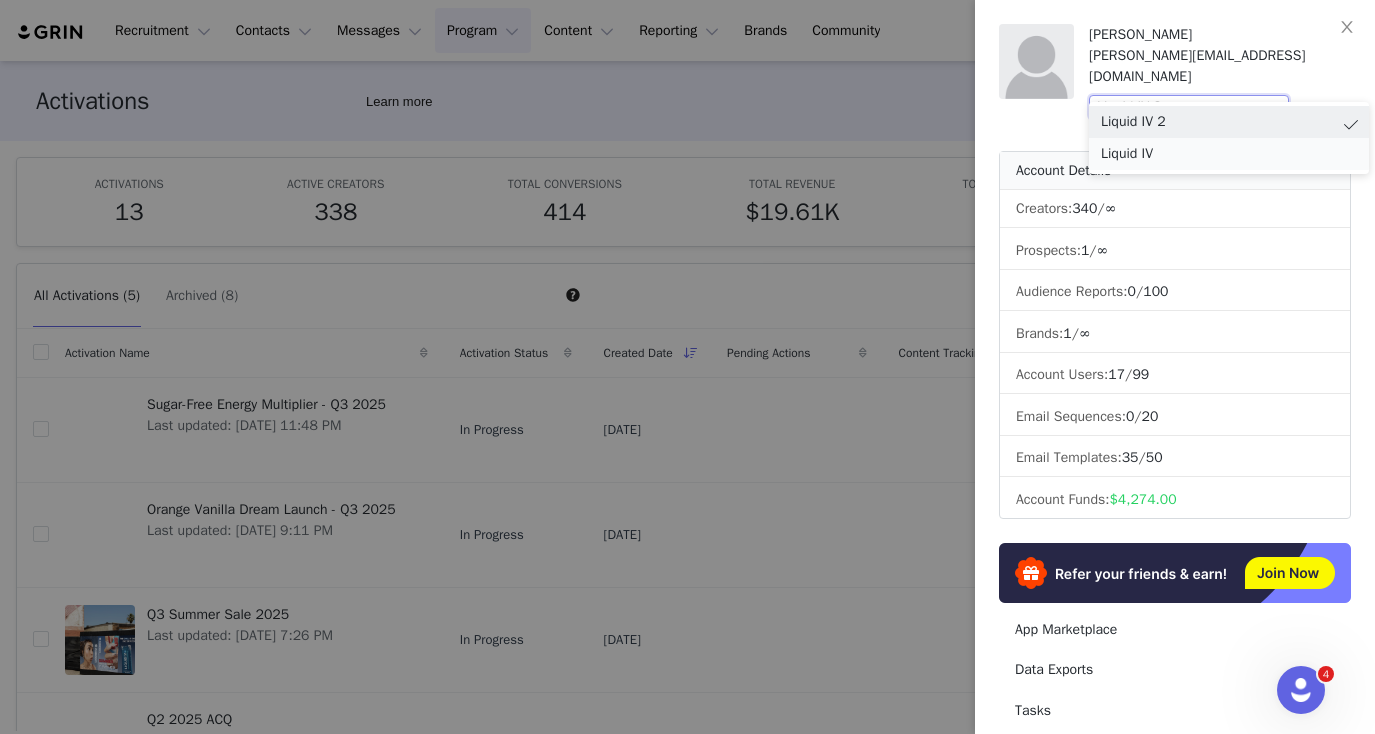 click on "Liquid IV" at bounding box center (1229, 154) 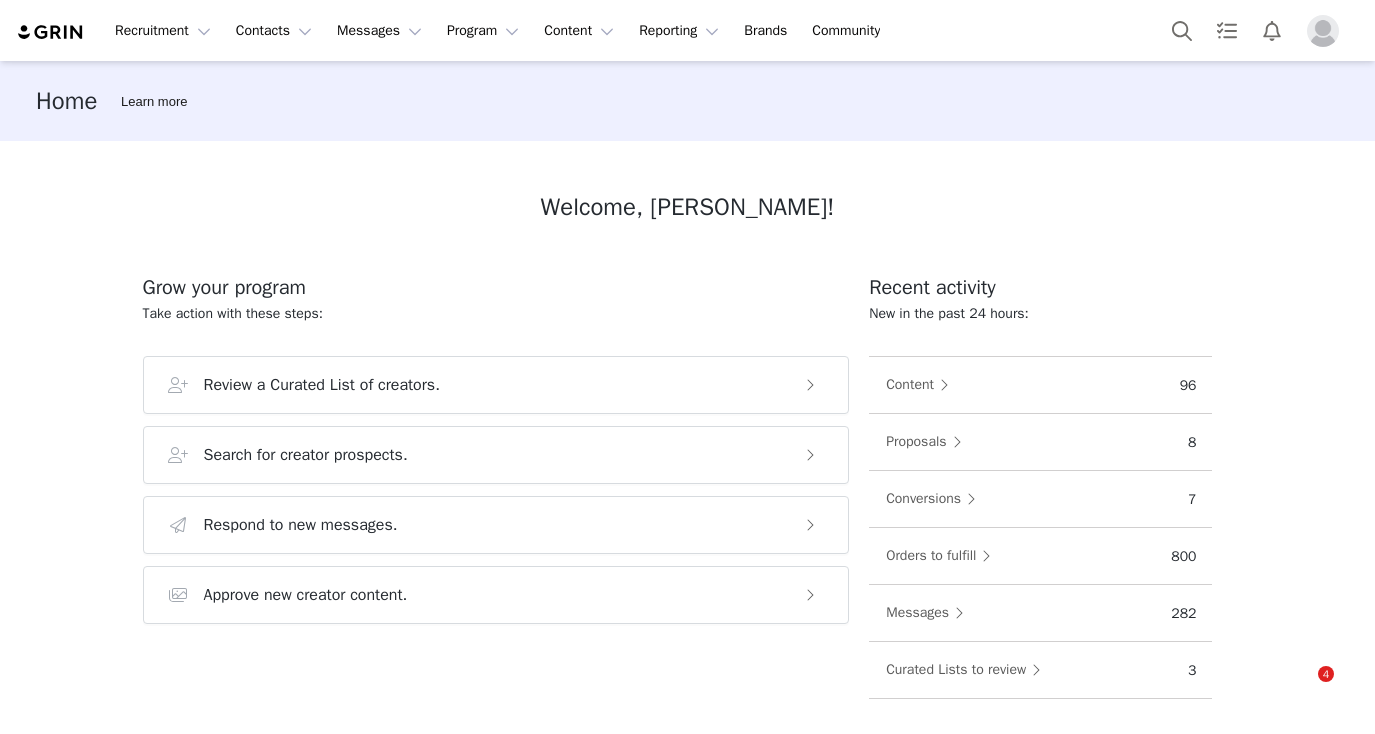 scroll, scrollTop: 0, scrollLeft: 0, axis: both 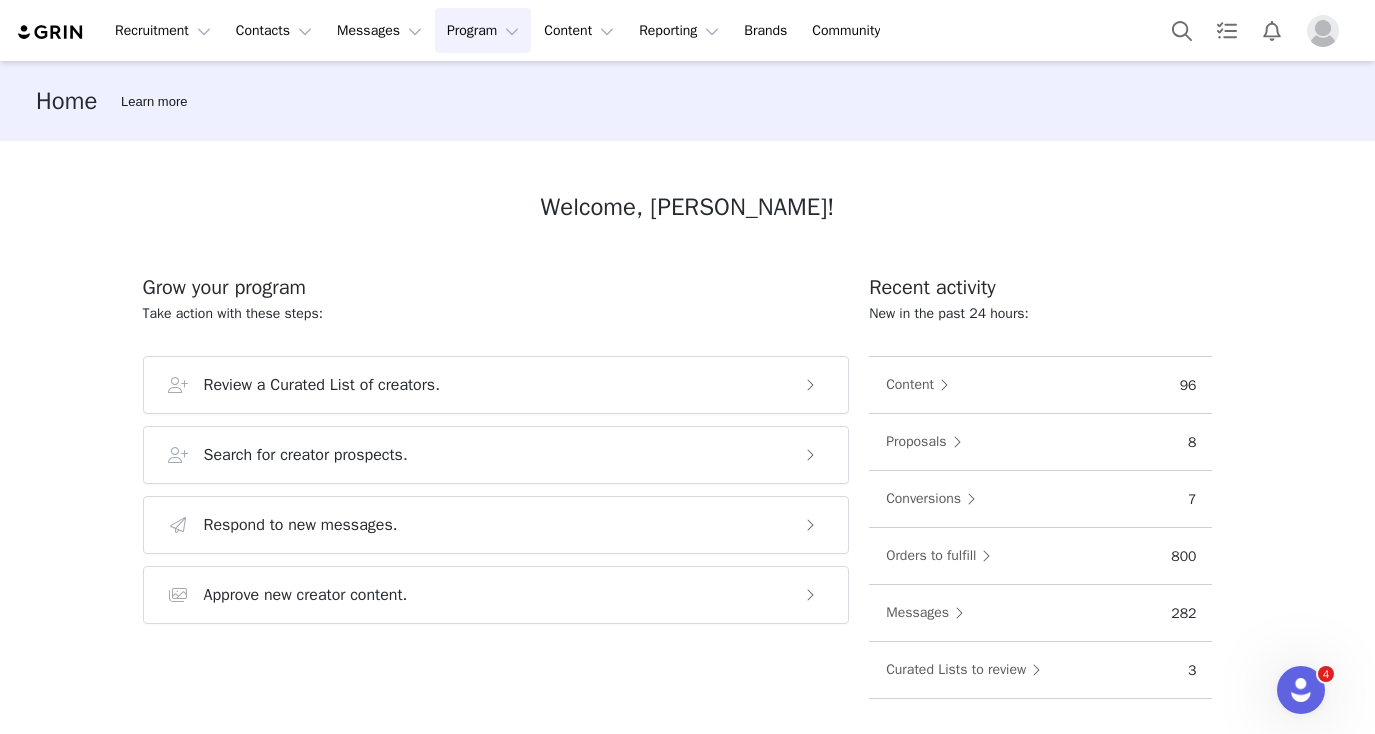 click on "Program Program" at bounding box center (483, 30) 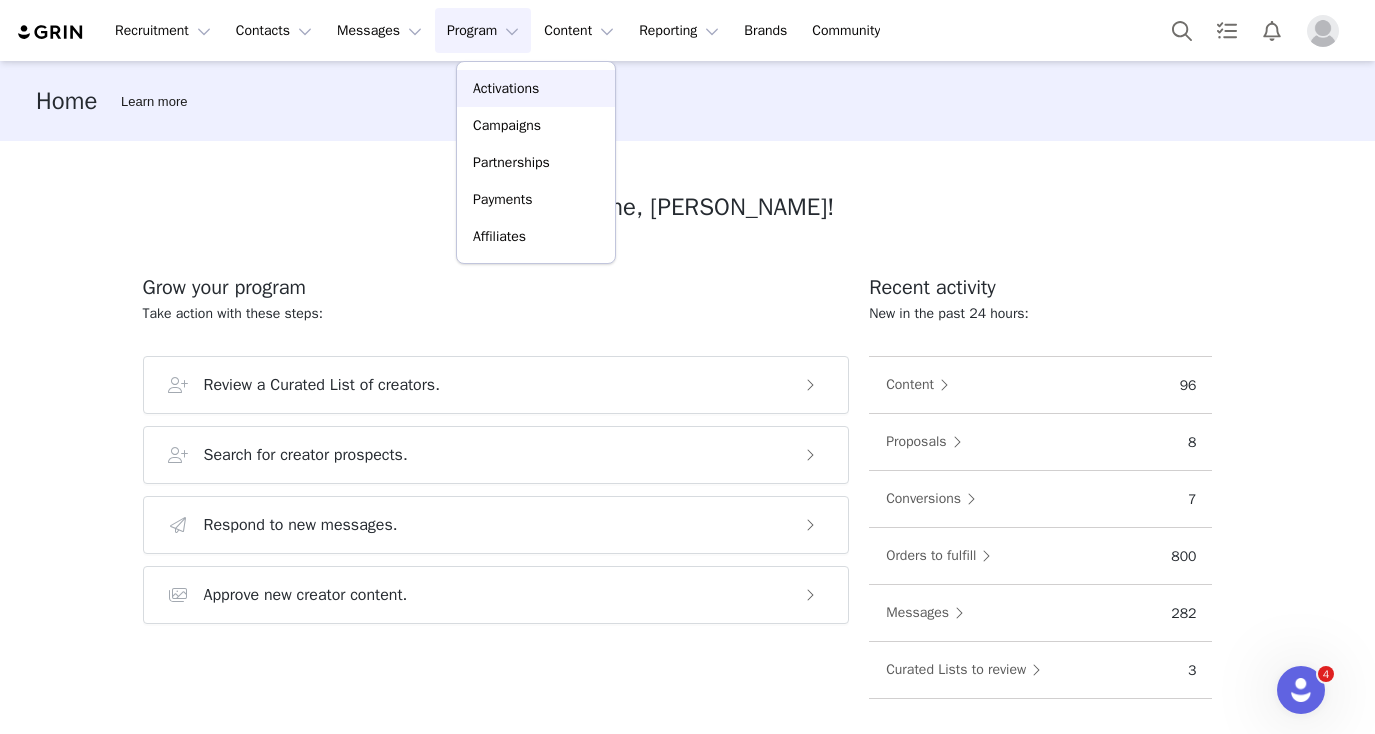 click on "Activations" at bounding box center [506, 88] 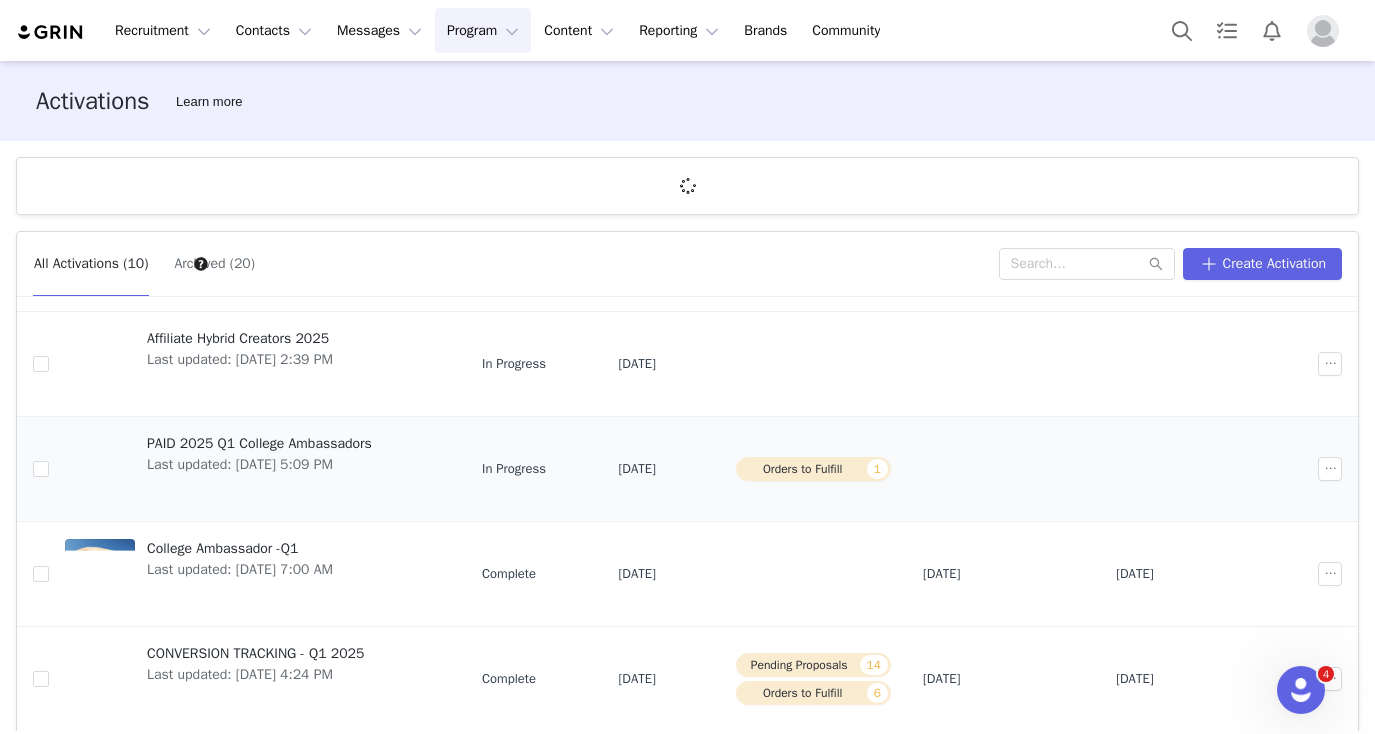 scroll, scrollTop: 0, scrollLeft: 0, axis: both 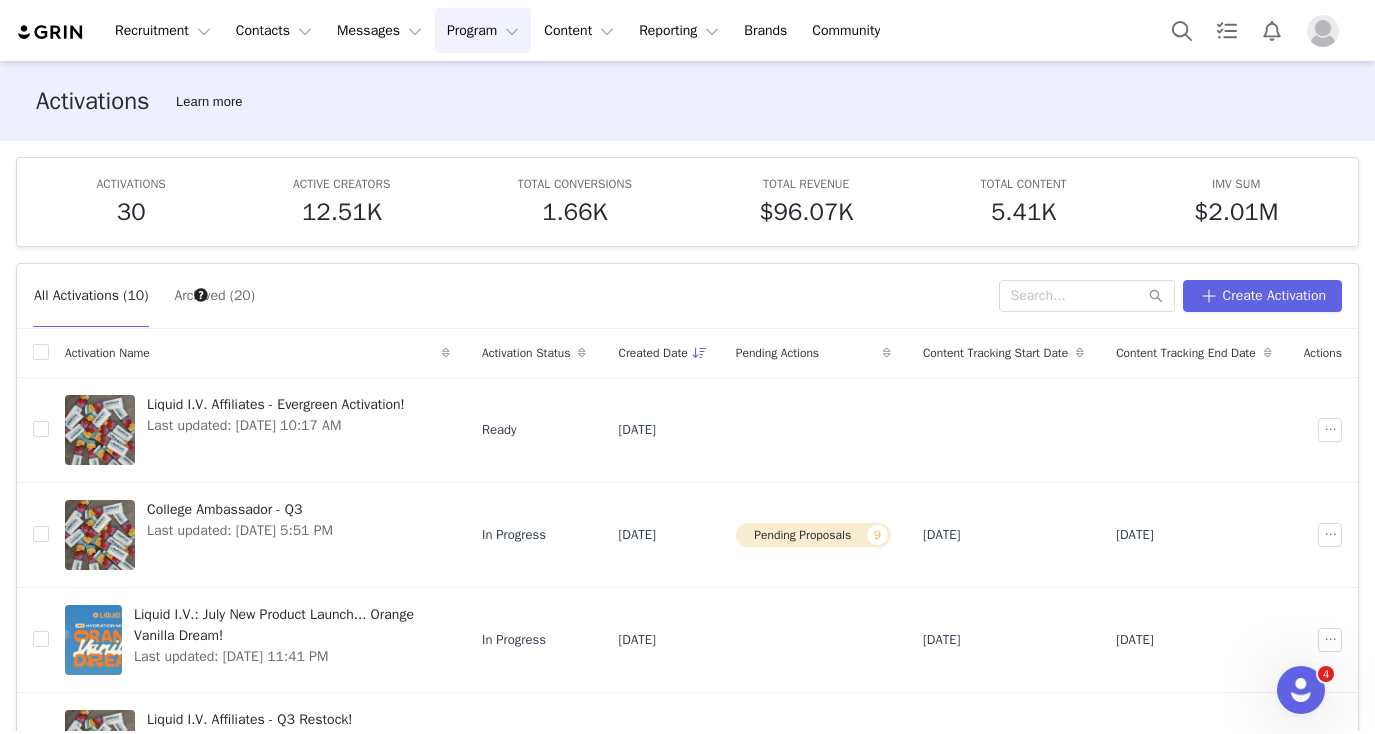 click on "Program Program" at bounding box center [483, 30] 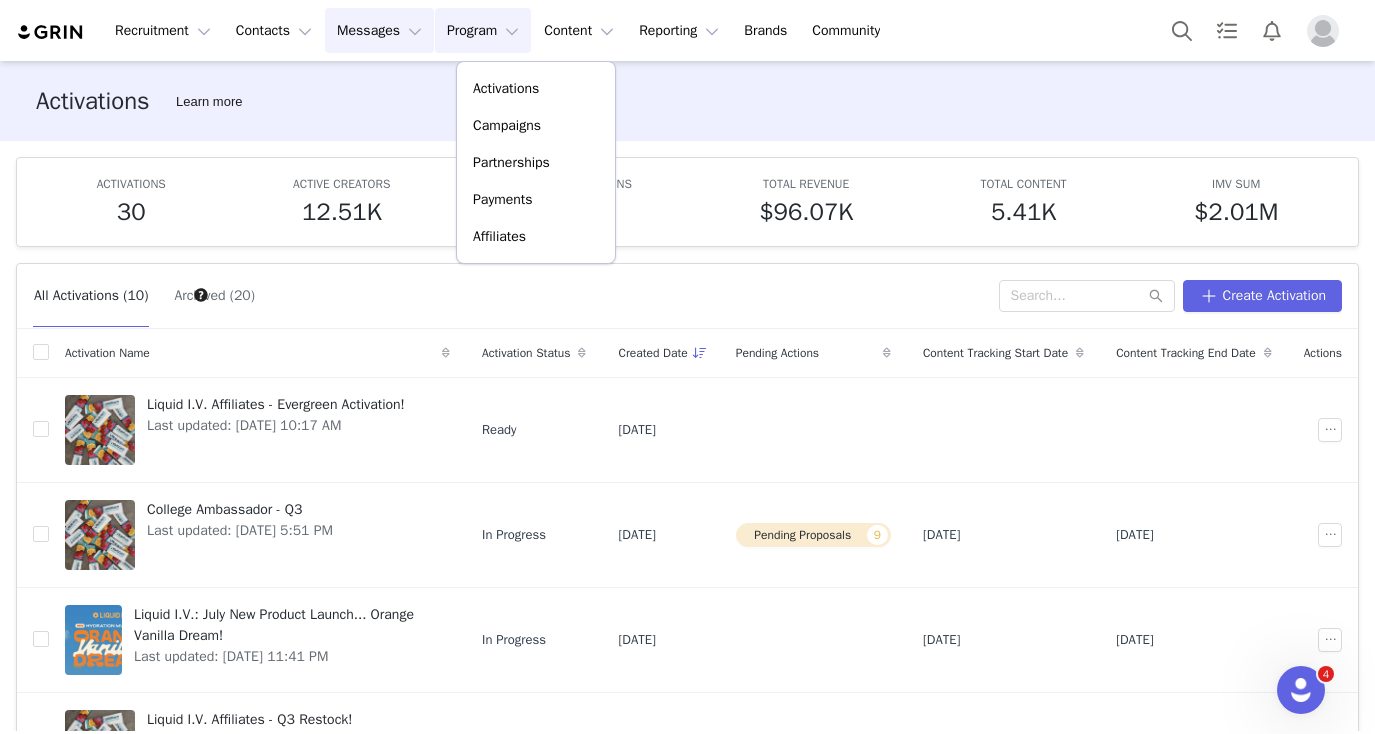 click on "Messages Messages" at bounding box center [379, 30] 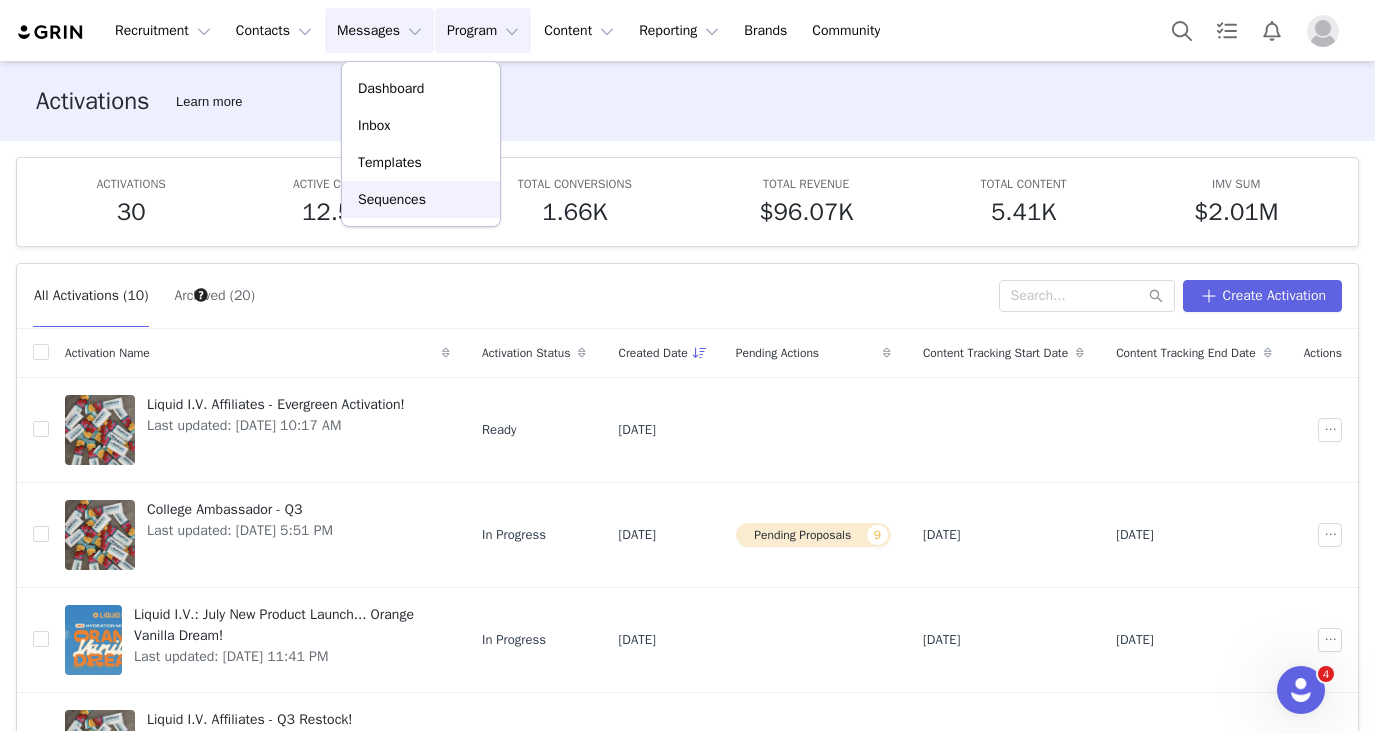 click on "Sequences" at bounding box center [421, 199] 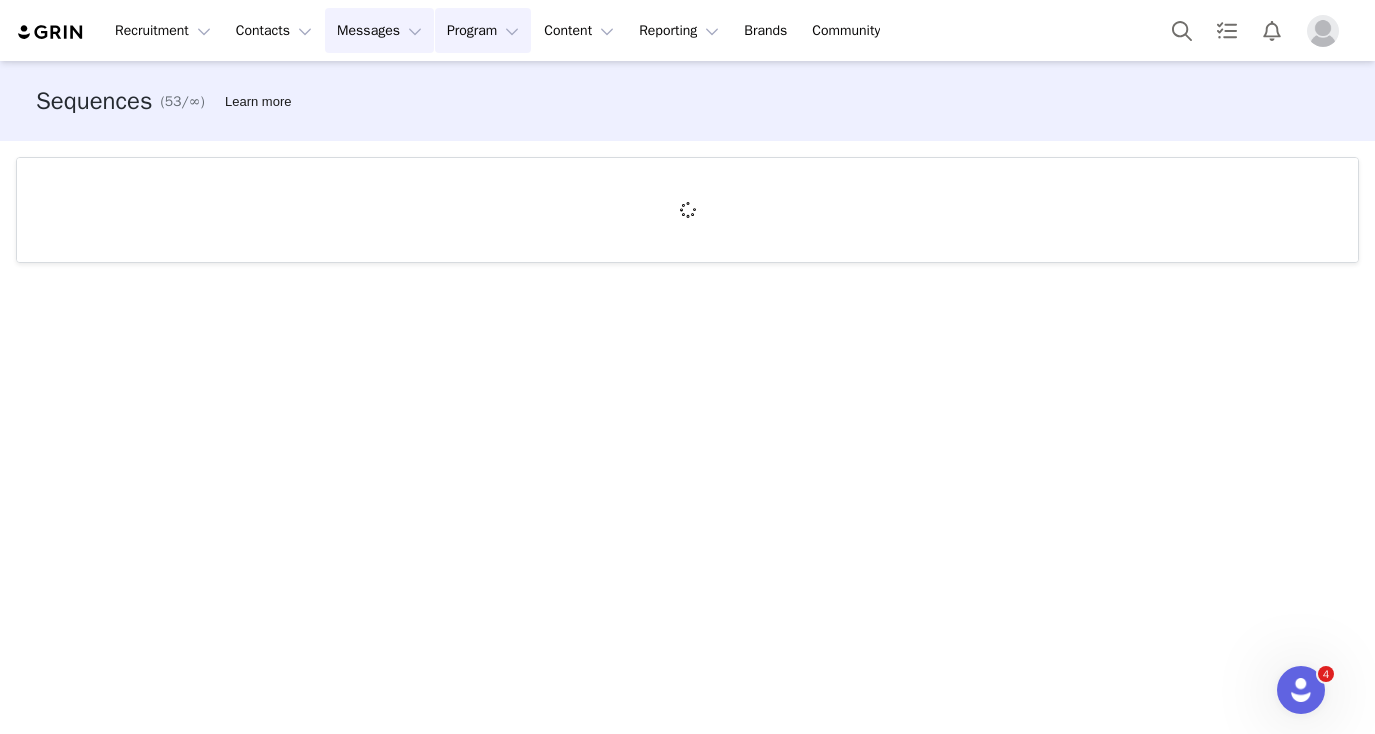 click on "Program Program" at bounding box center (483, 30) 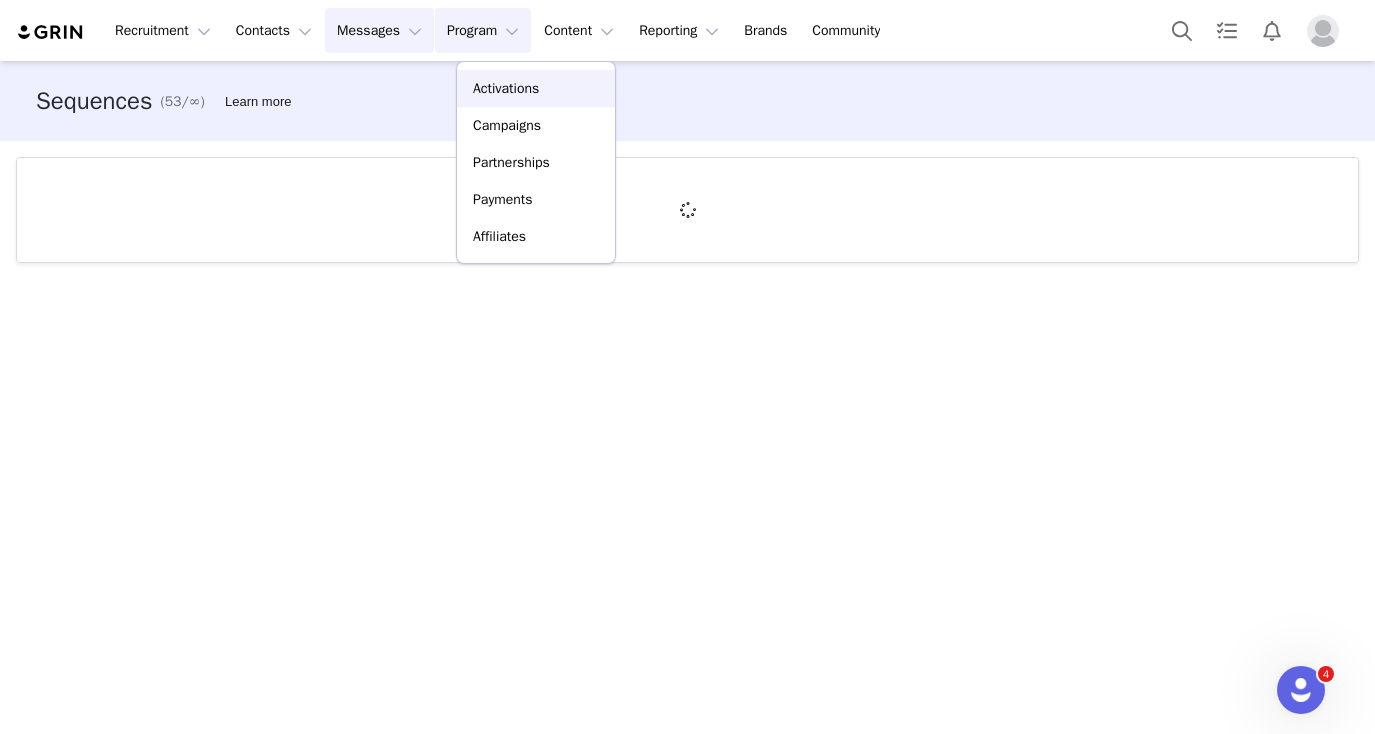 click on "Activations" at bounding box center [506, 88] 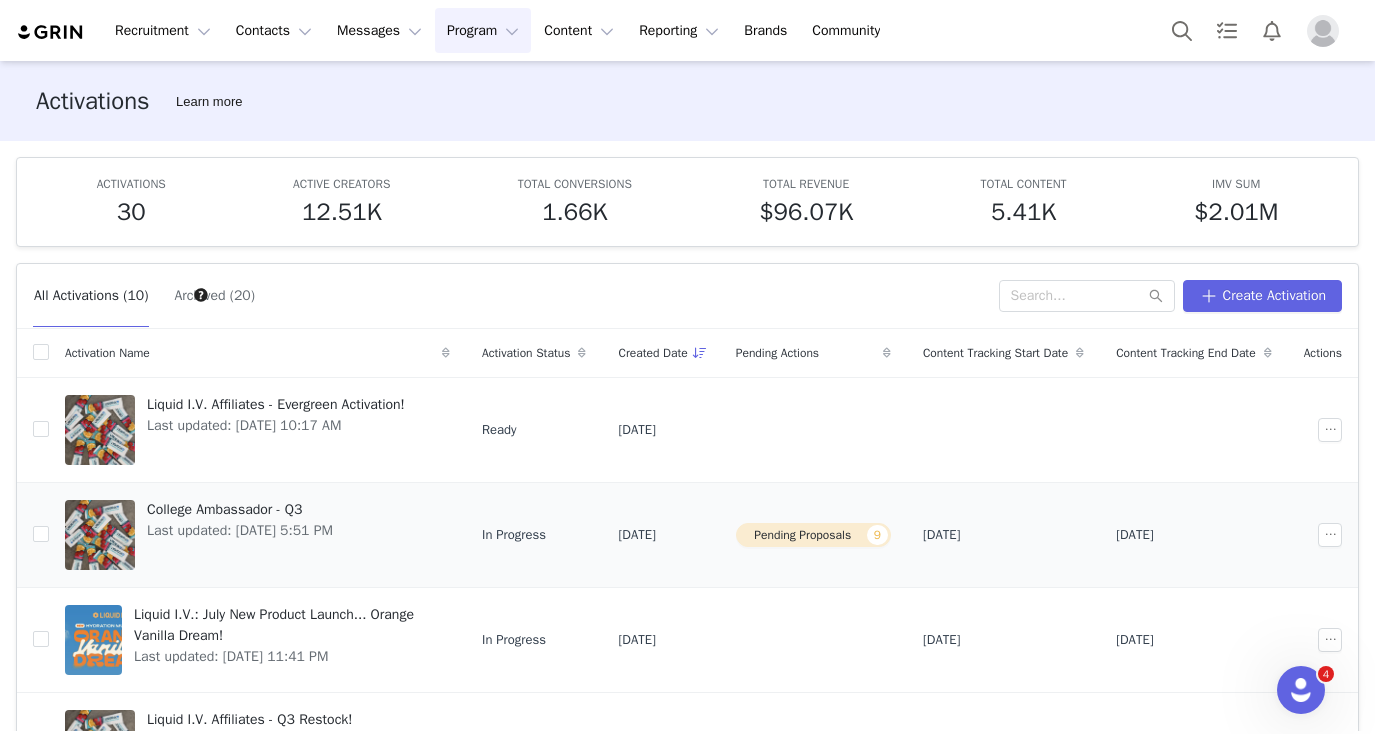 click on "College Ambassador - Q3" at bounding box center [240, 509] 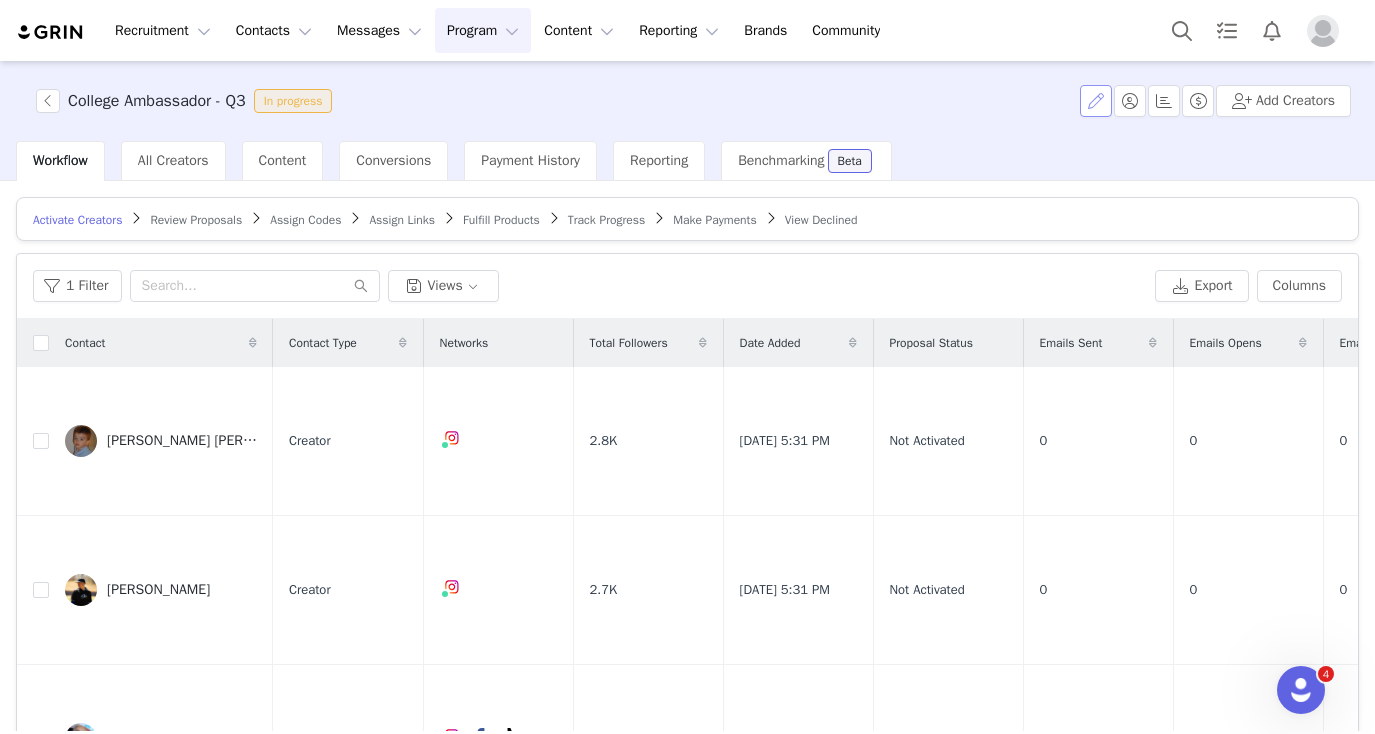 click at bounding box center (1096, 101) 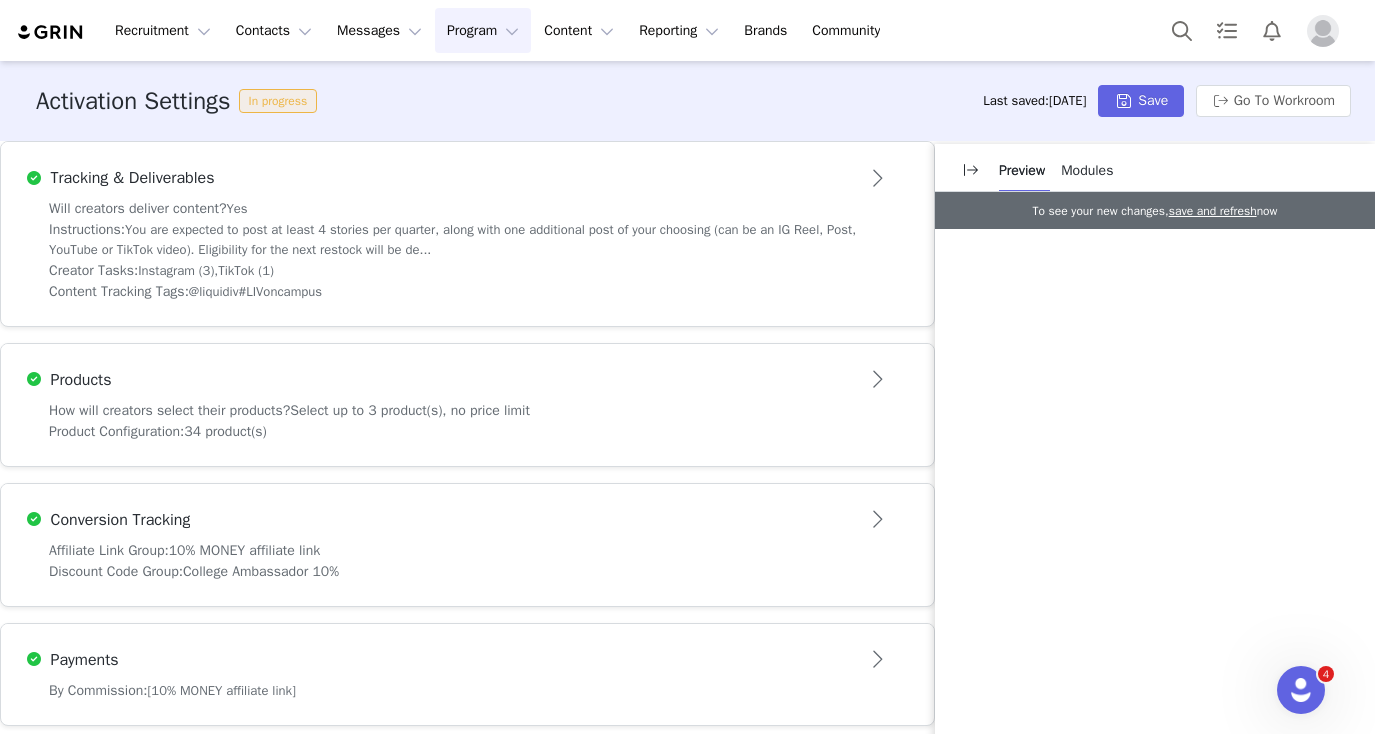 scroll, scrollTop: 766, scrollLeft: 0, axis: vertical 